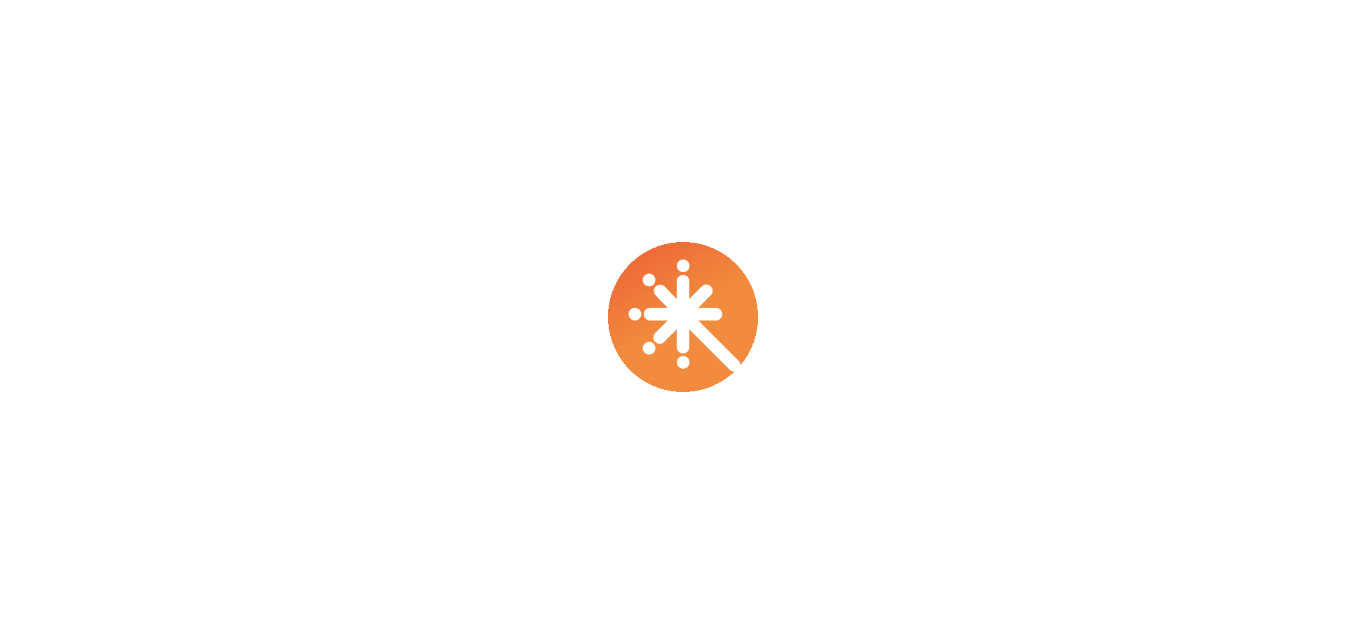 scroll, scrollTop: 0, scrollLeft: 0, axis: both 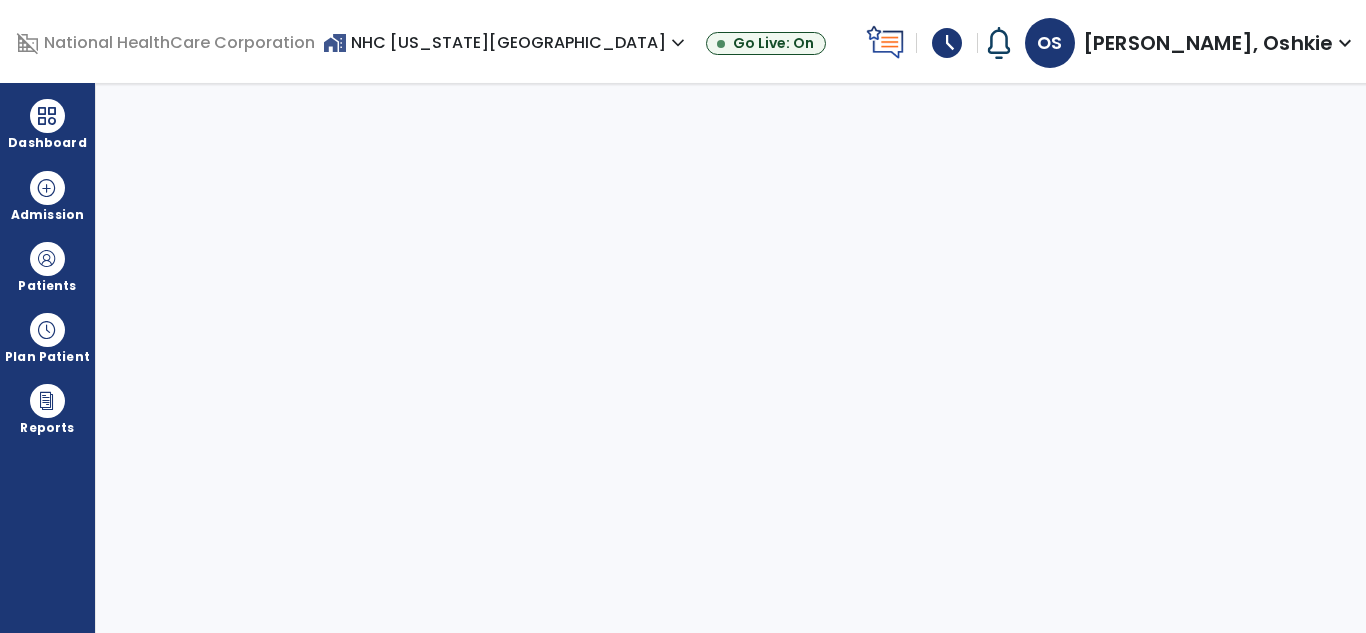 select on "****" 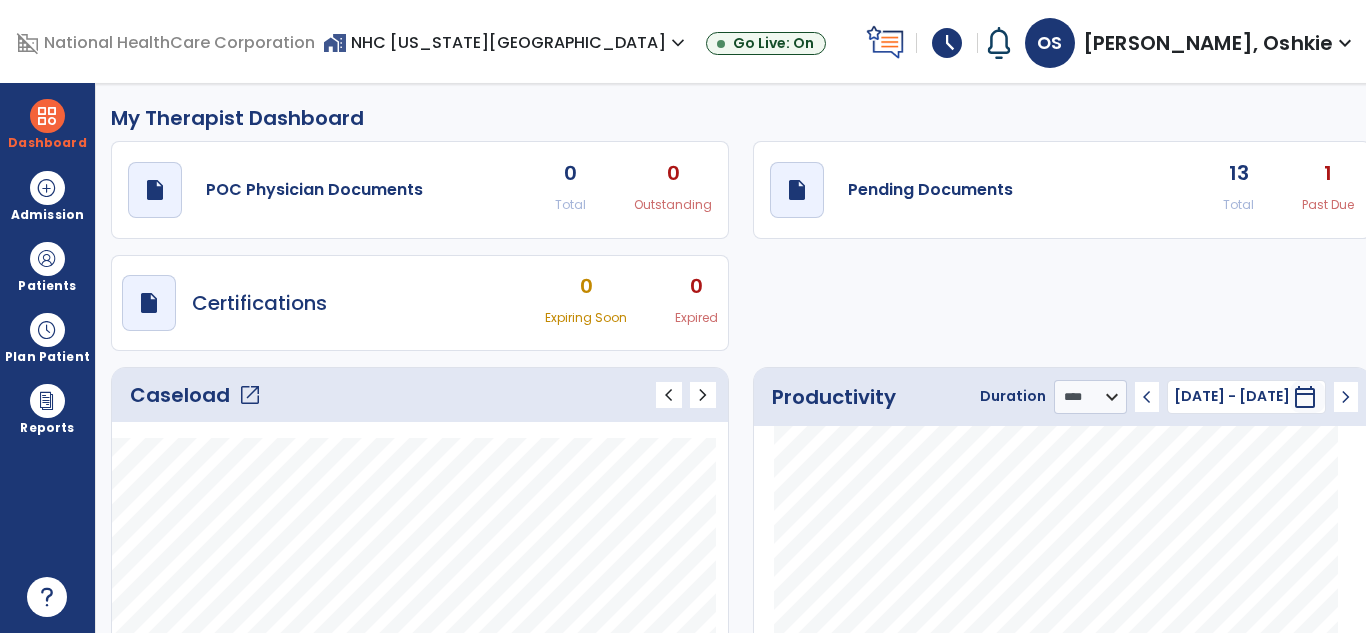 click on "1" 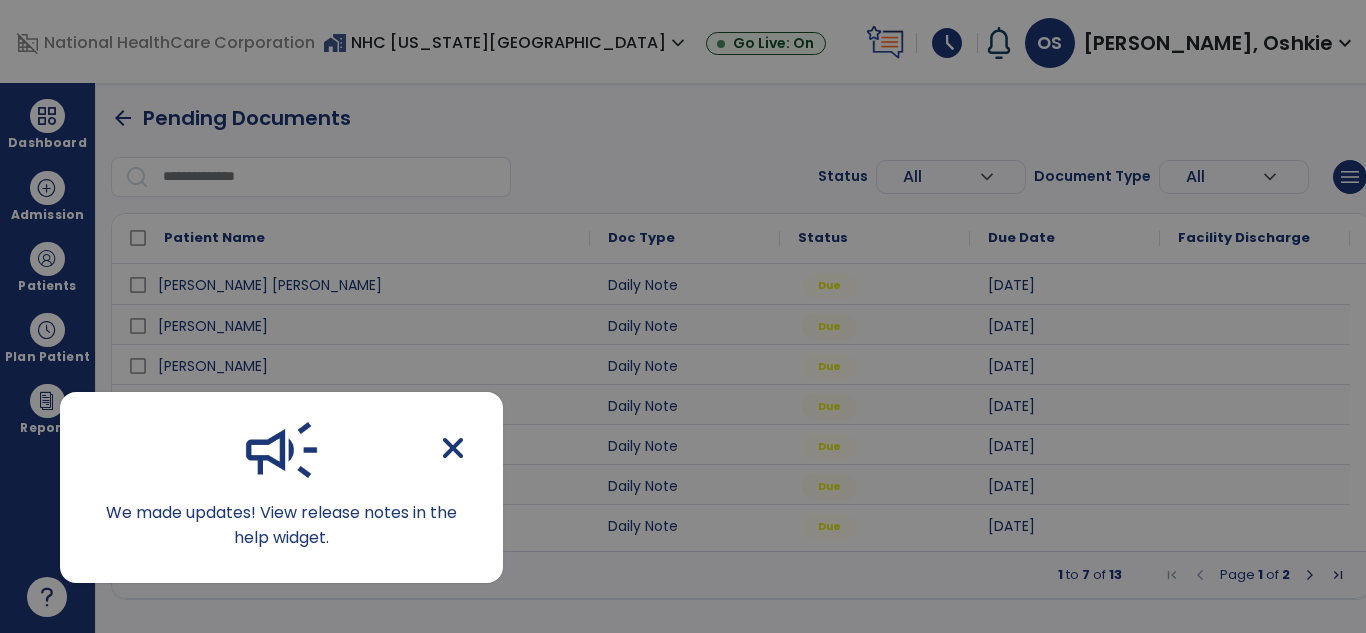 click 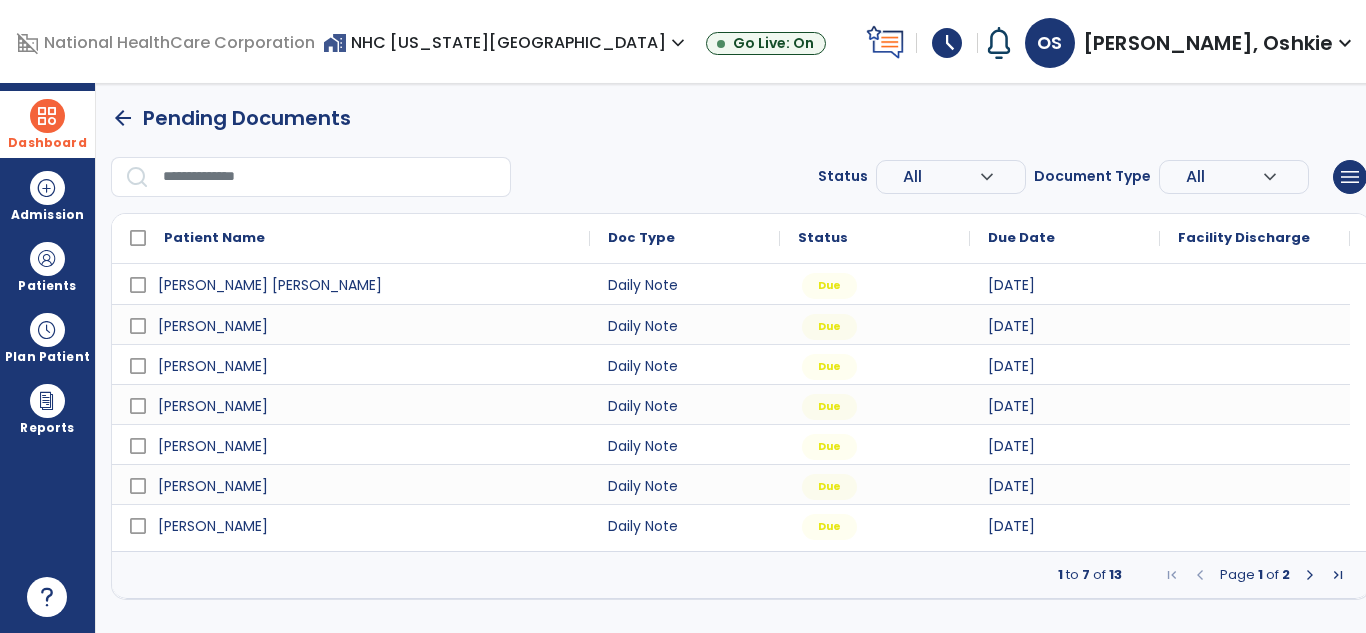 click at bounding box center [47, 116] 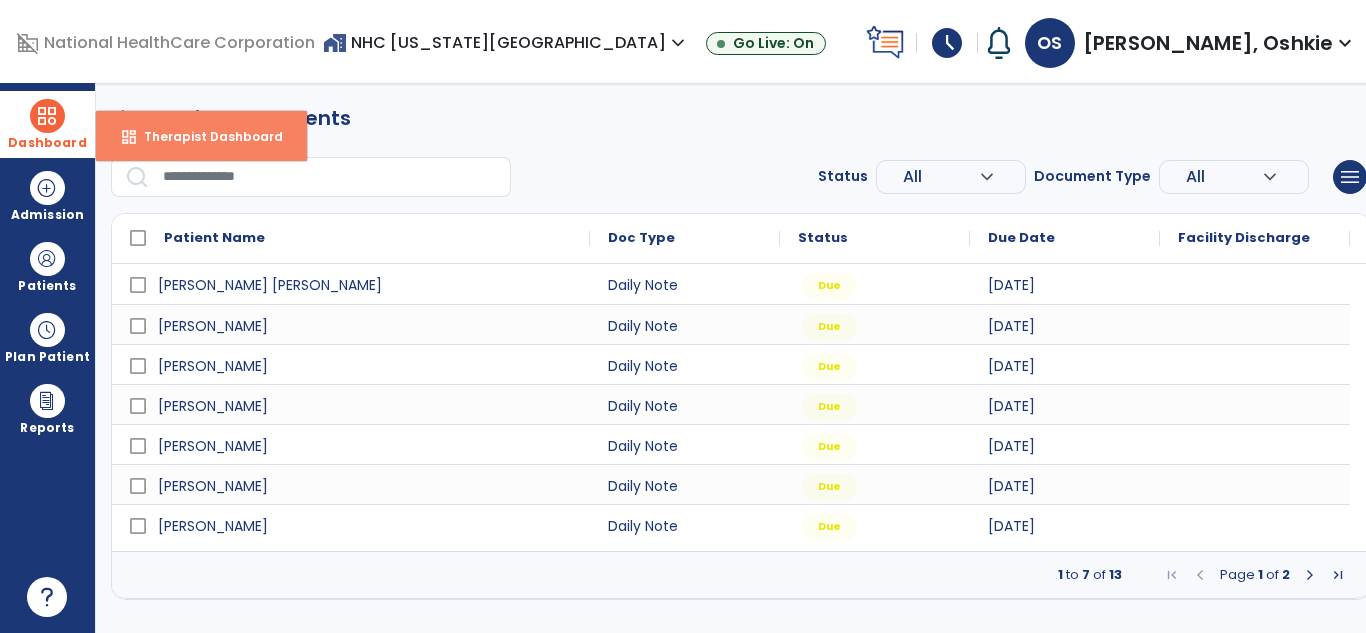 click on "dashboard  Therapist Dashboard" at bounding box center (201, 136) 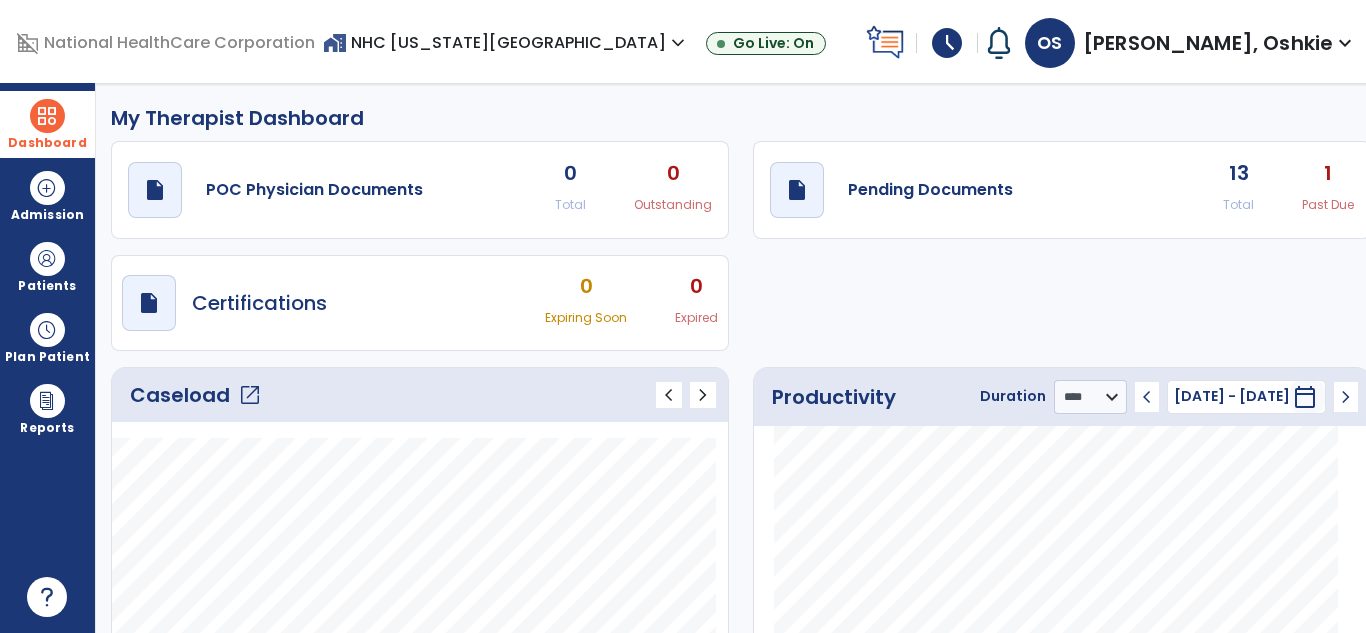 click on "1 Past Due" 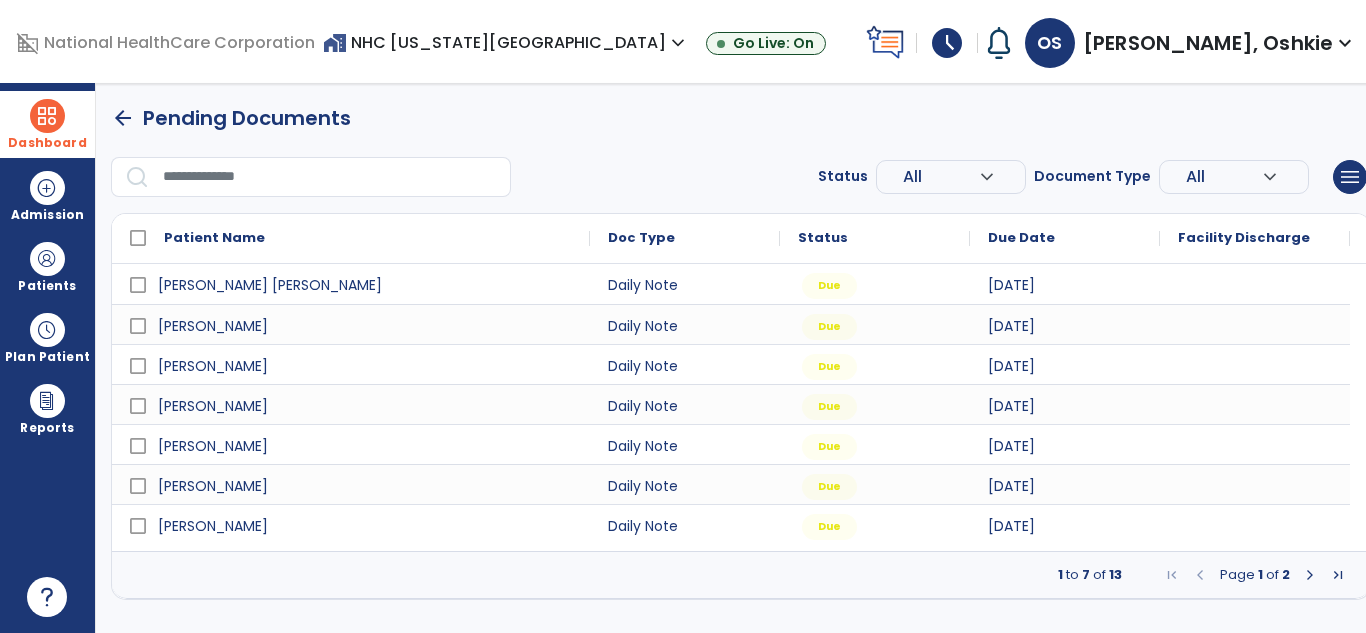 click at bounding box center [1310, 575] 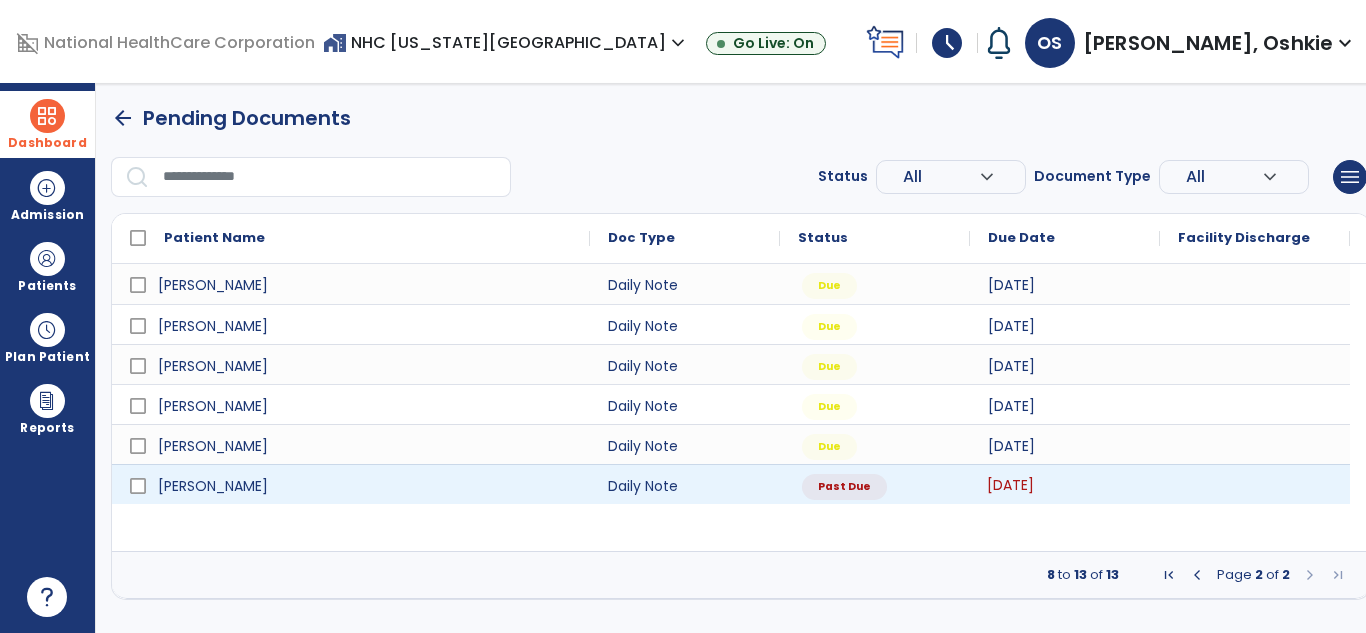 click on "[DATE]" at bounding box center [1010, 485] 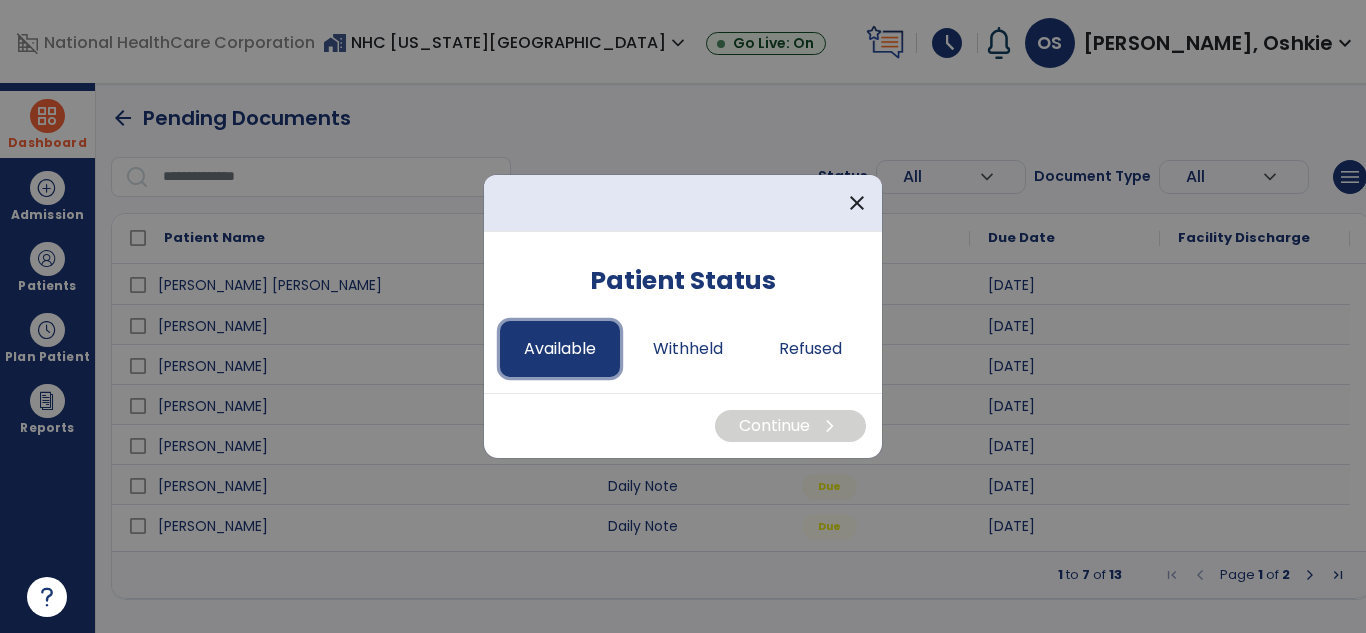 click on "Available" at bounding box center (560, 349) 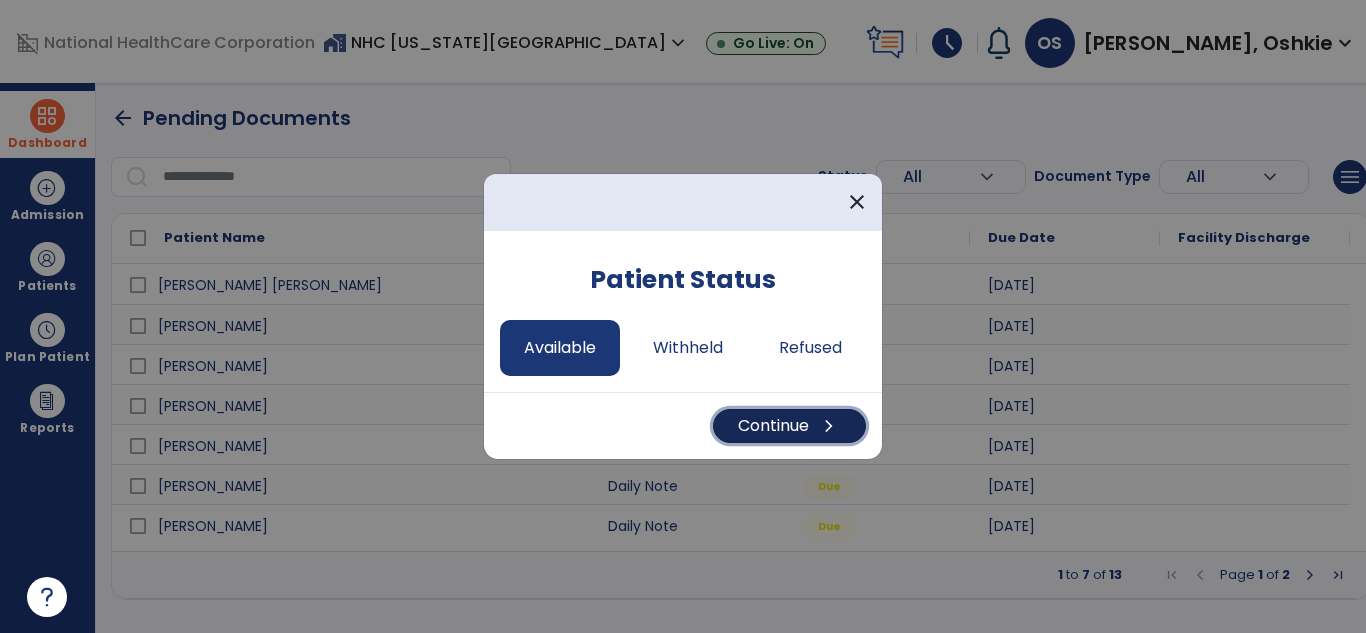 click on "Continue   chevron_right" at bounding box center (789, 426) 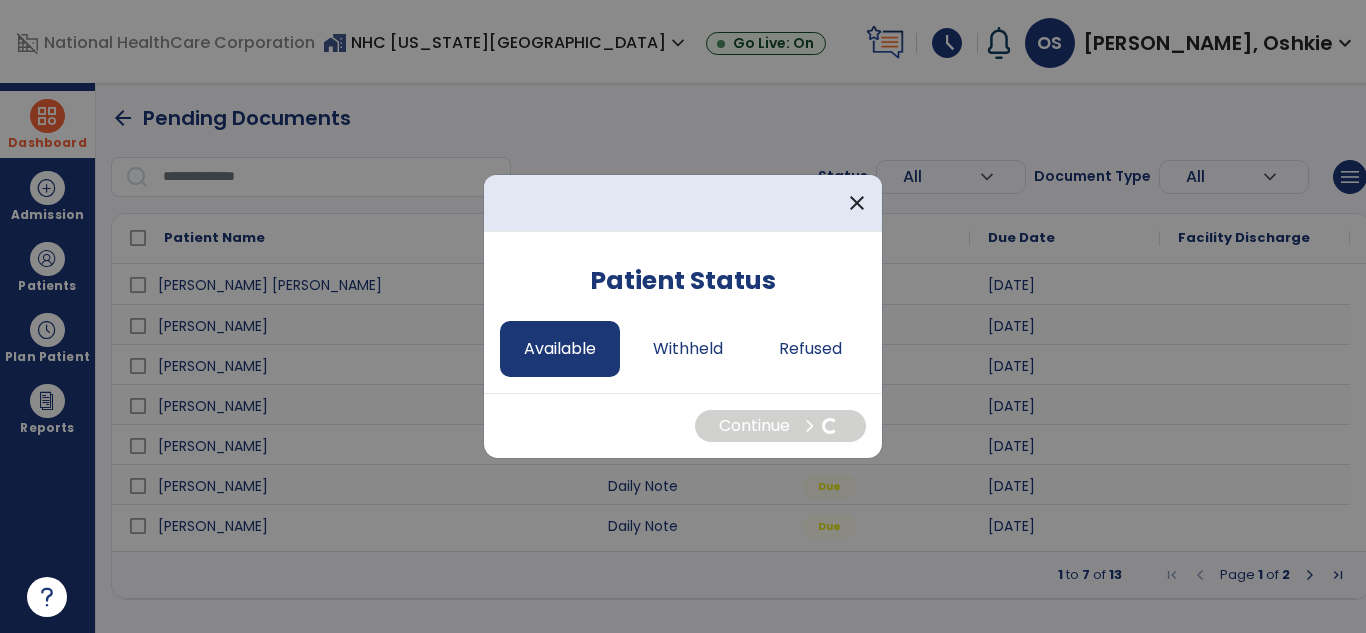 select on "*" 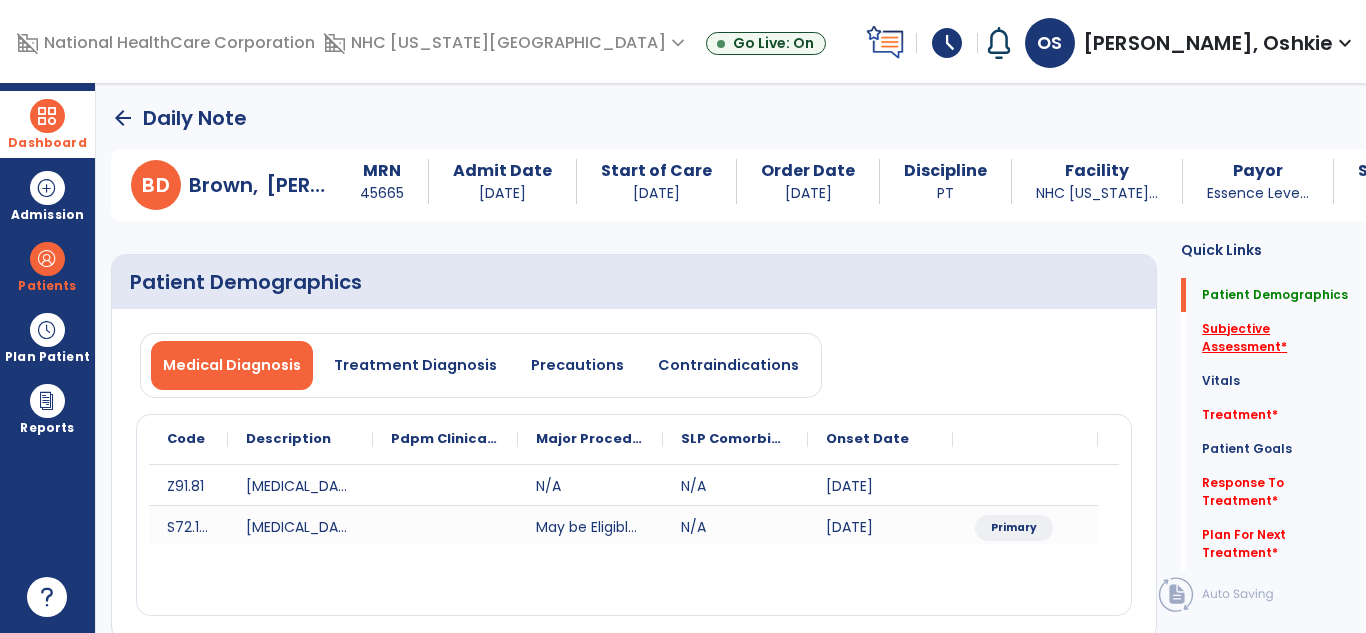 click on "Subjective Assessment   *" 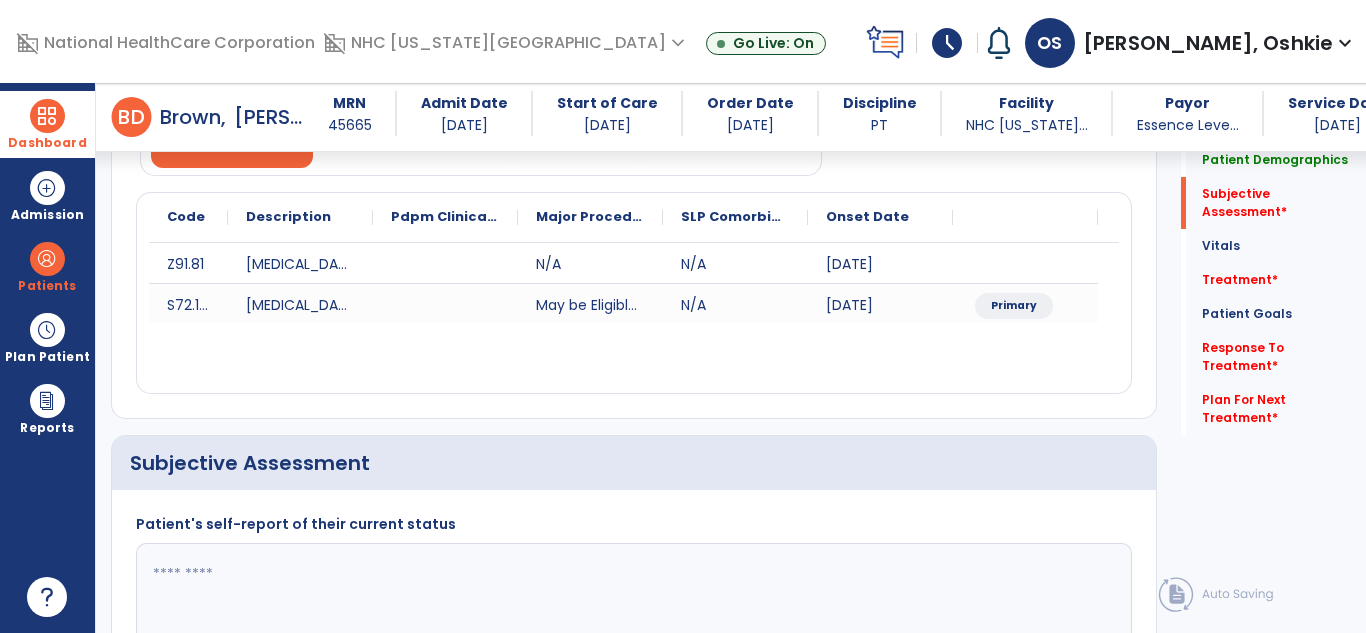 scroll, scrollTop: 440, scrollLeft: 0, axis: vertical 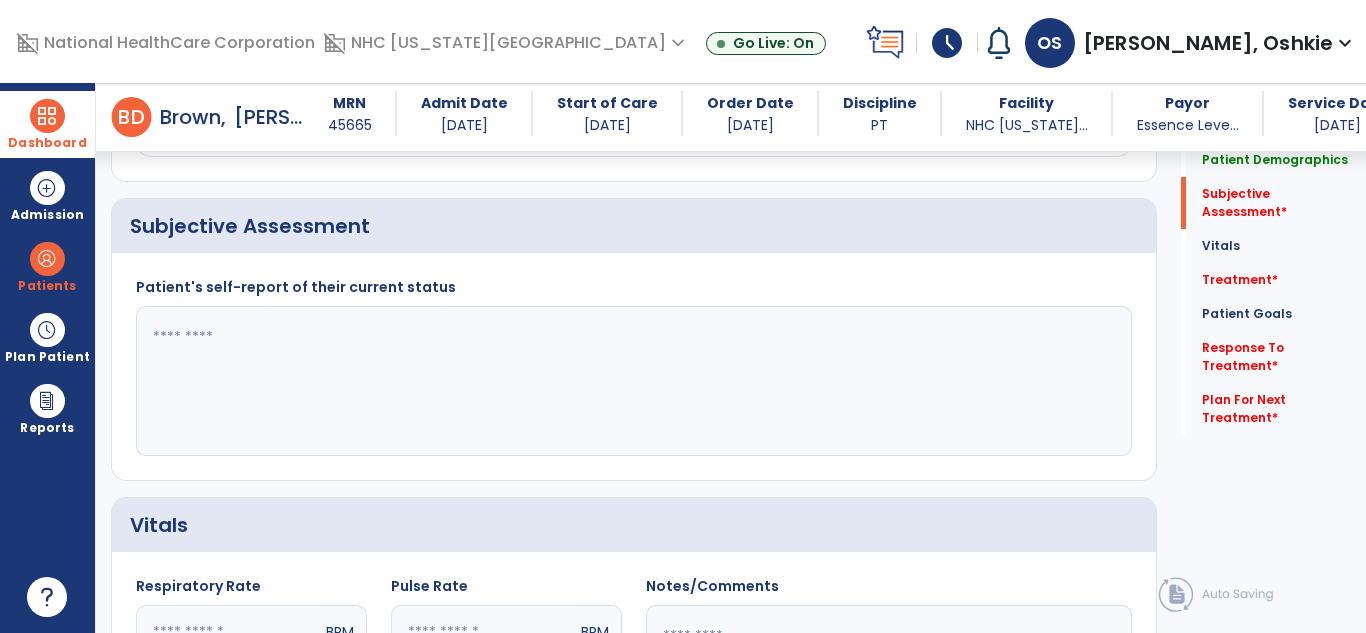 click 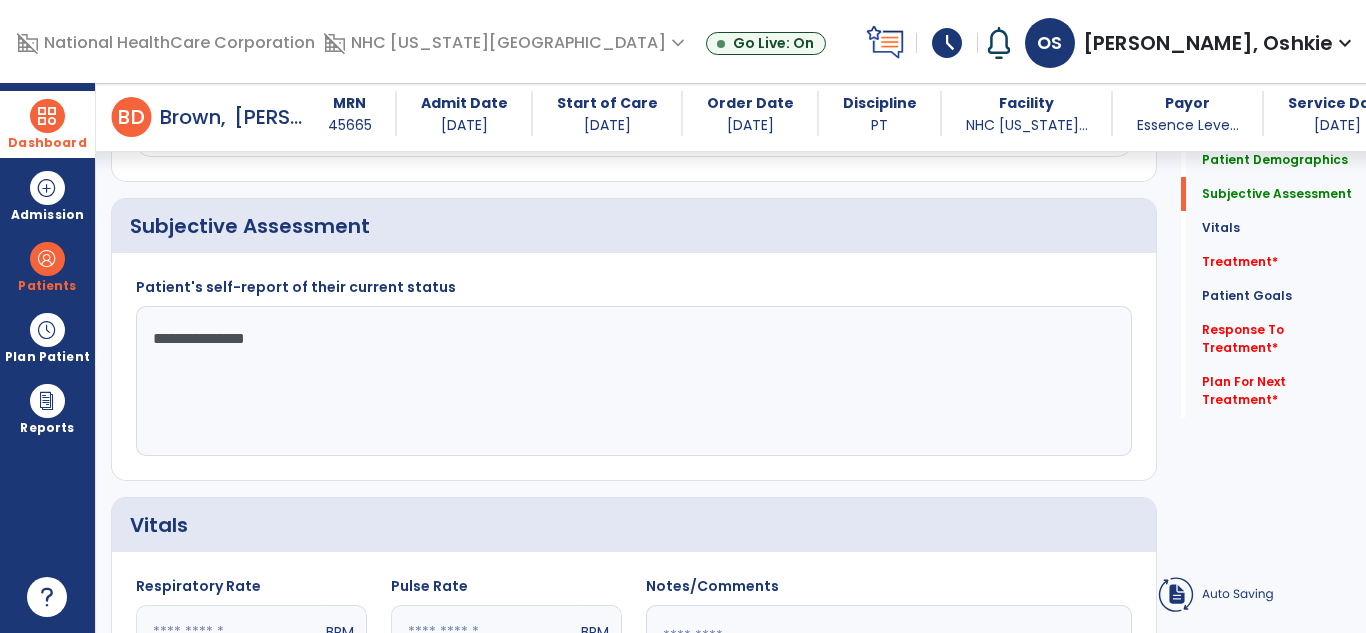 click on "**********" 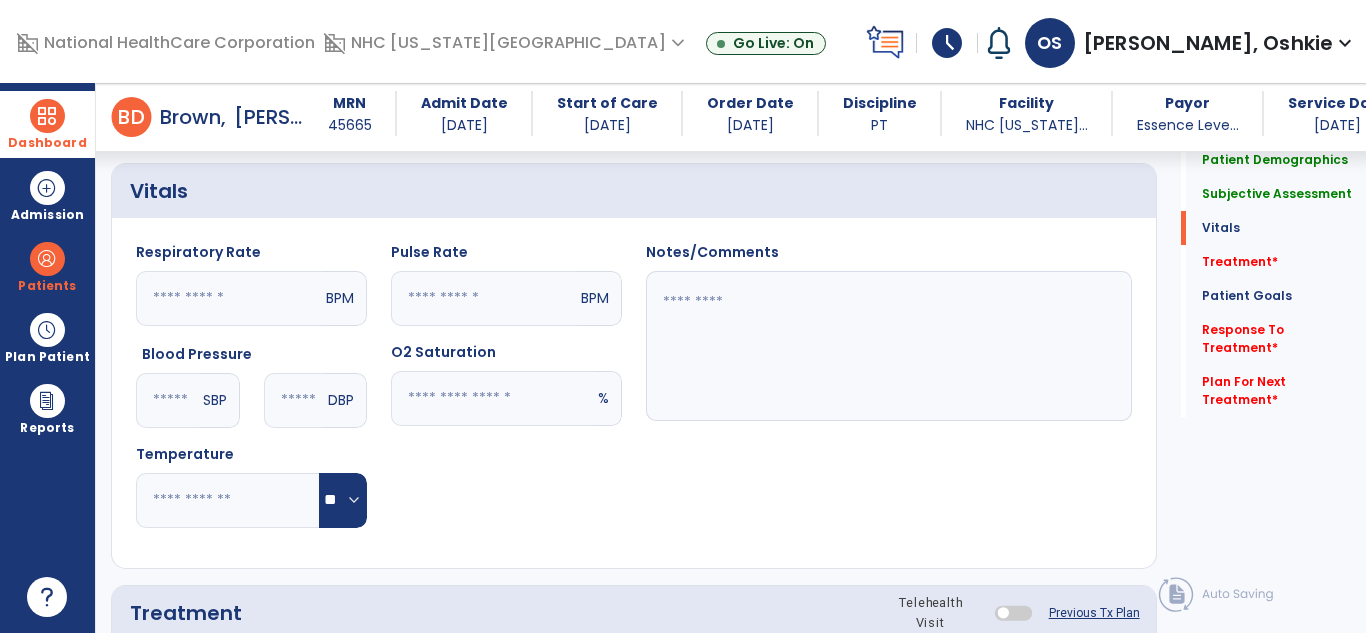 scroll, scrollTop: 707, scrollLeft: 0, axis: vertical 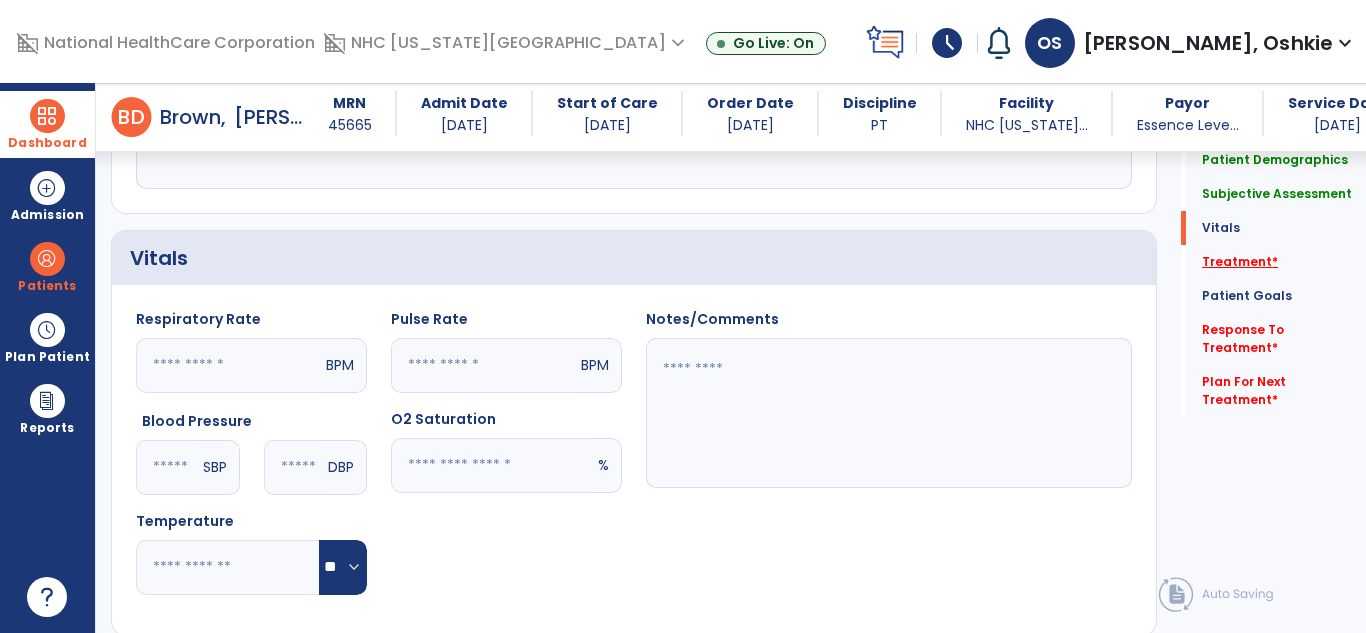 type on "**********" 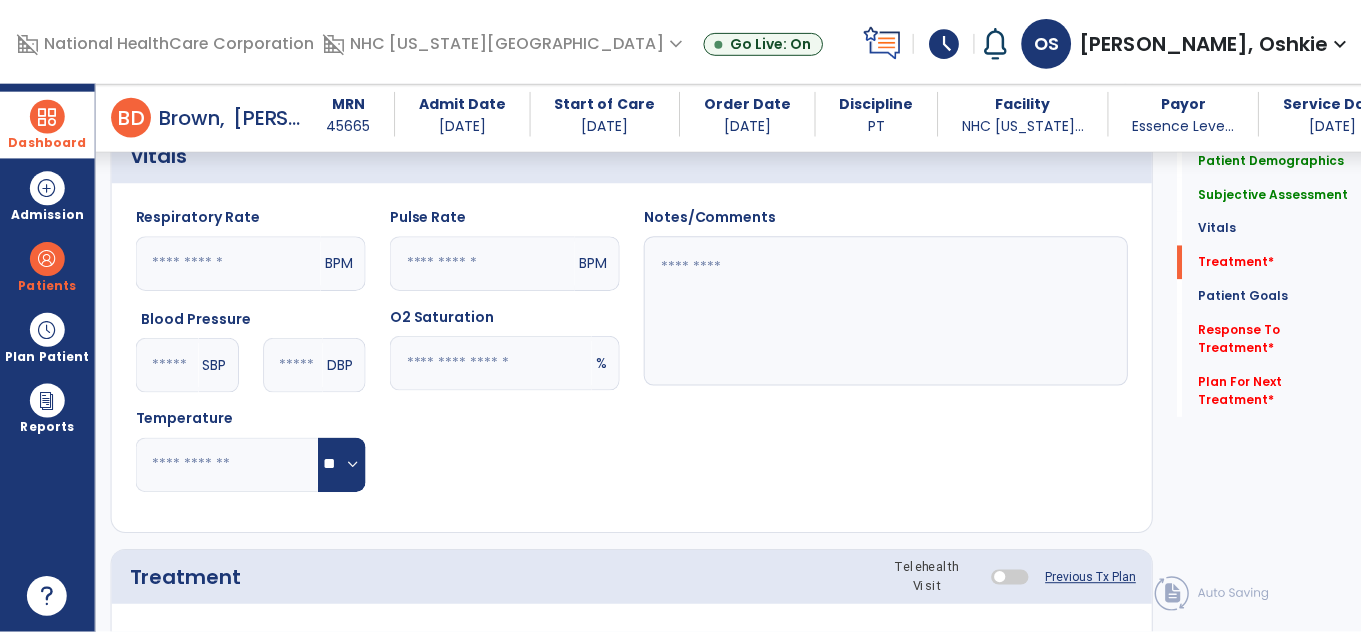 scroll, scrollTop: 1130, scrollLeft: 0, axis: vertical 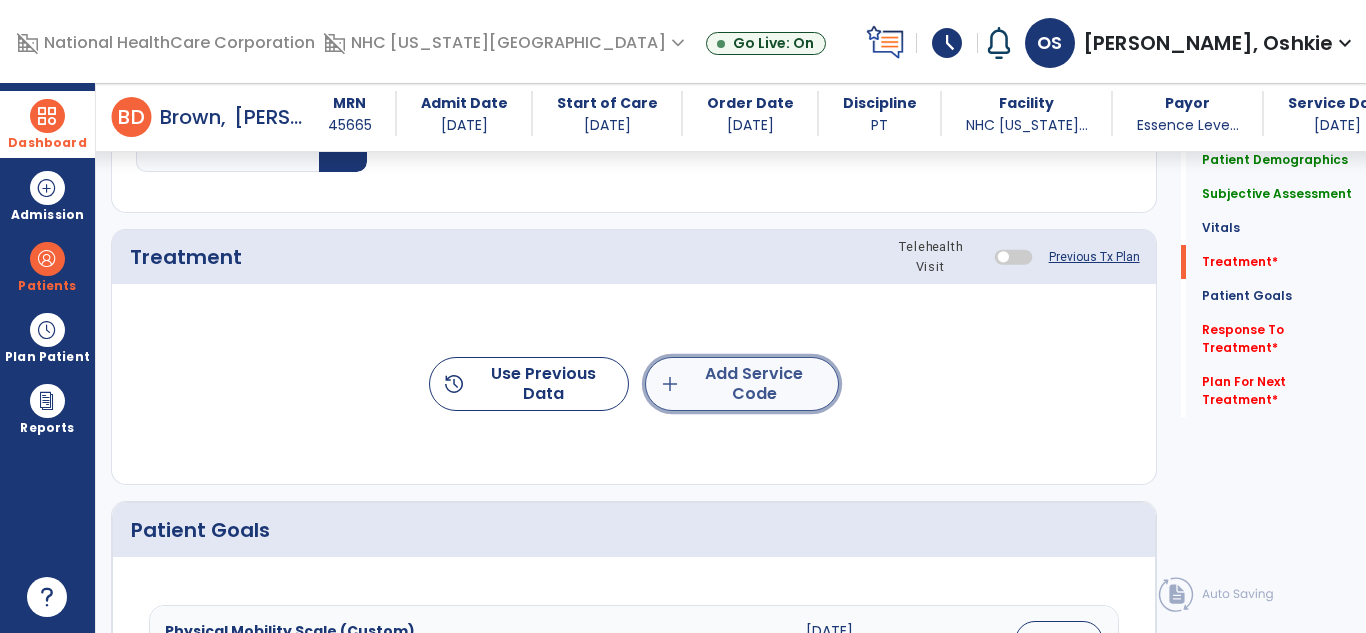 click on "add  Add Service Code" 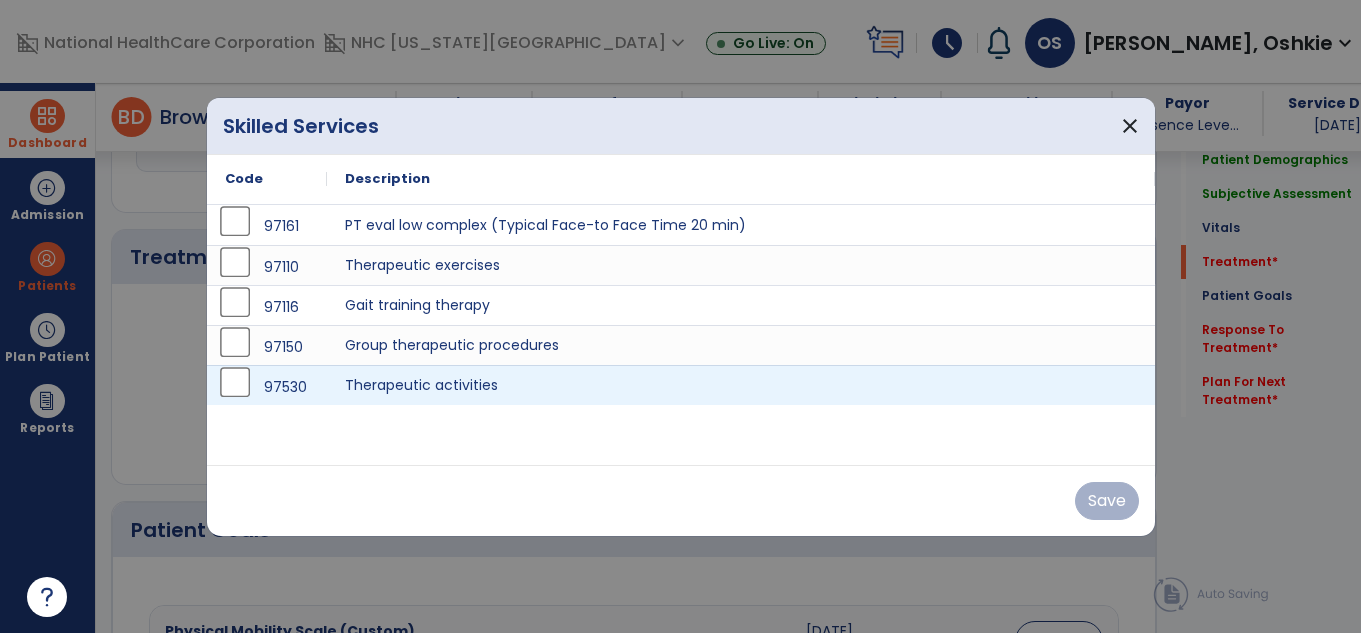 scroll, scrollTop: 1130, scrollLeft: 0, axis: vertical 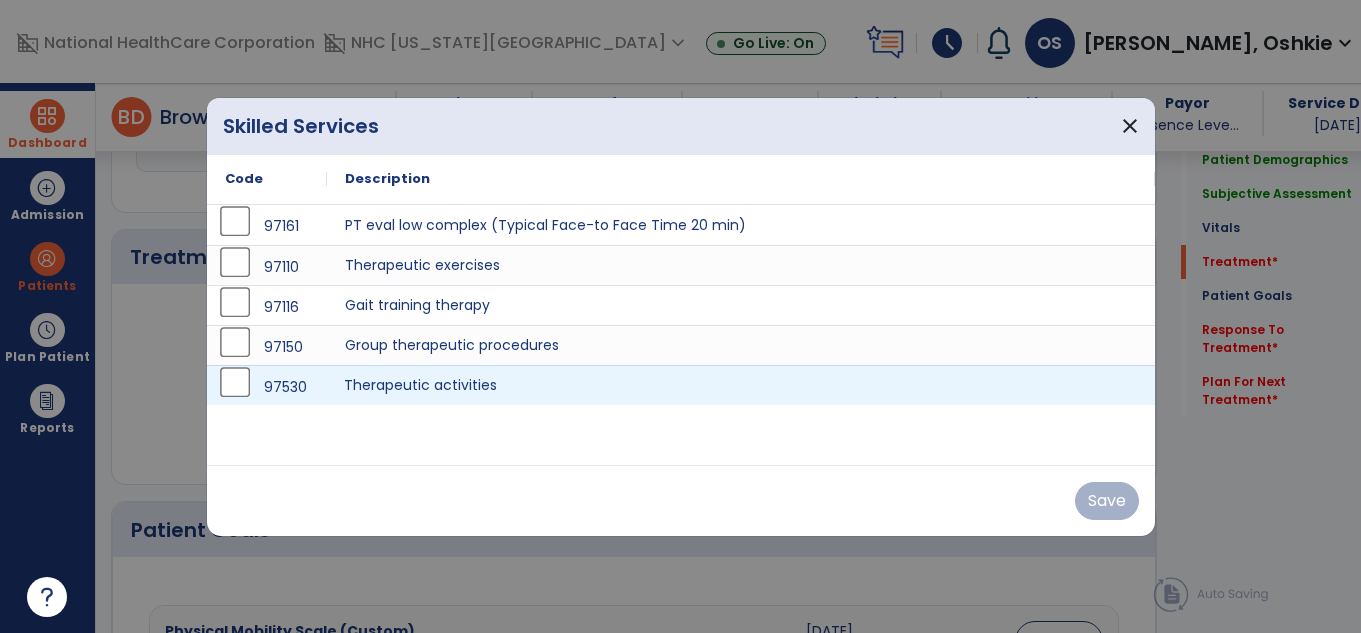 click on "Therapeutic activities" at bounding box center [741, 385] 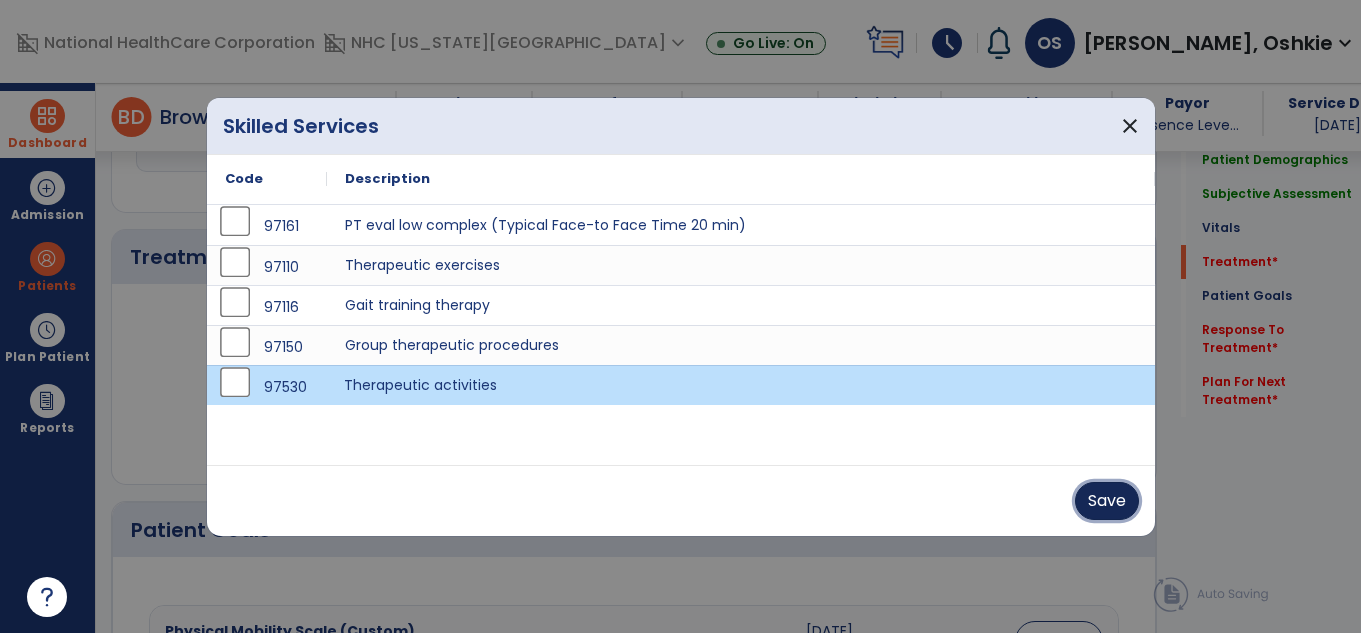 click on "Save" at bounding box center (1107, 501) 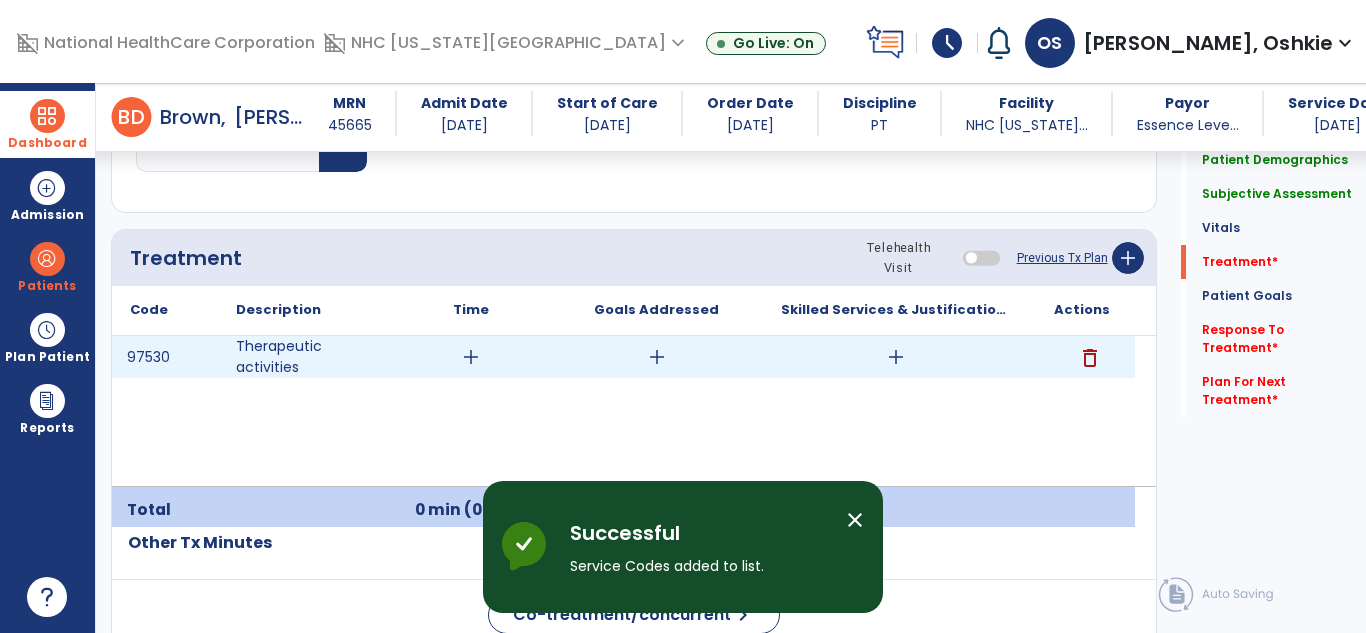 click on "add" at bounding box center [471, 357] 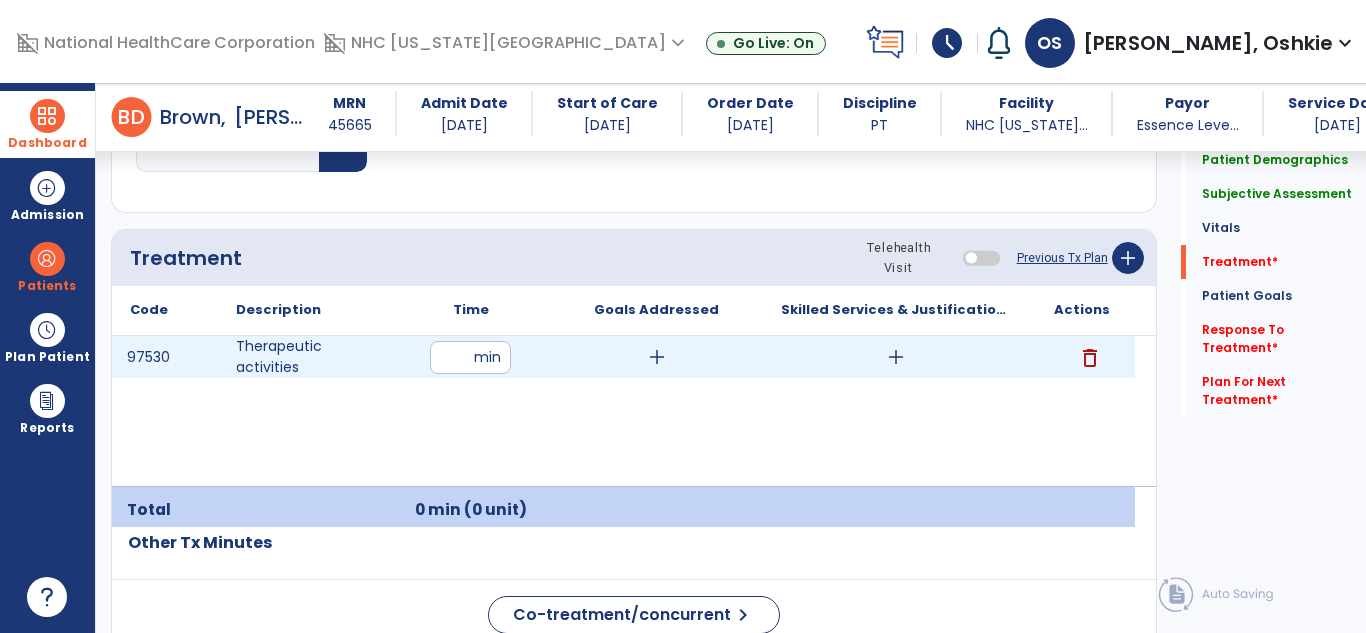 type on "**" 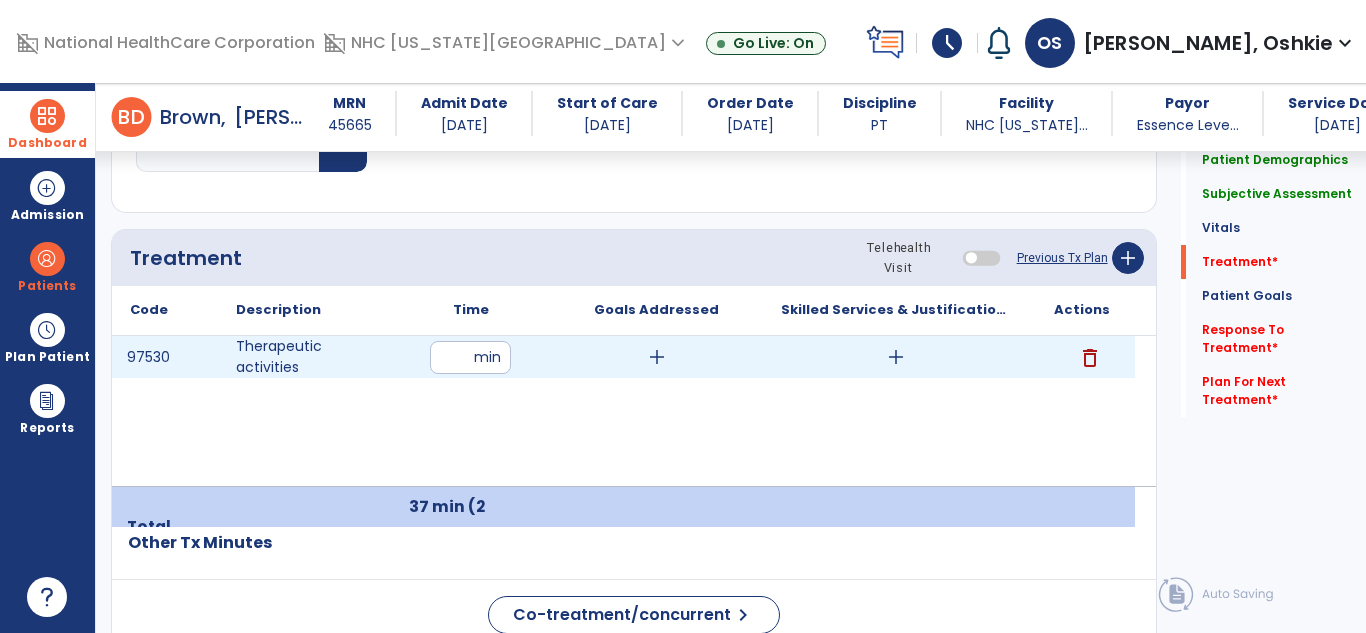 click on "add" at bounding box center (896, 357) 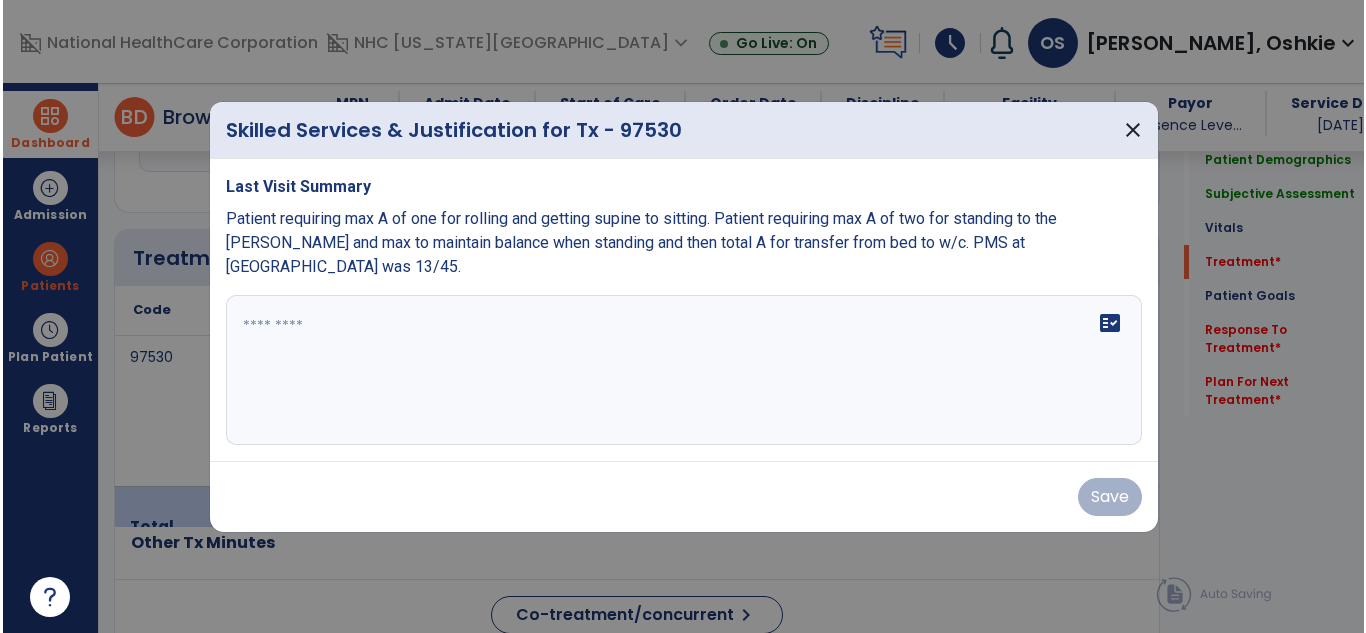 scroll, scrollTop: 1130, scrollLeft: 0, axis: vertical 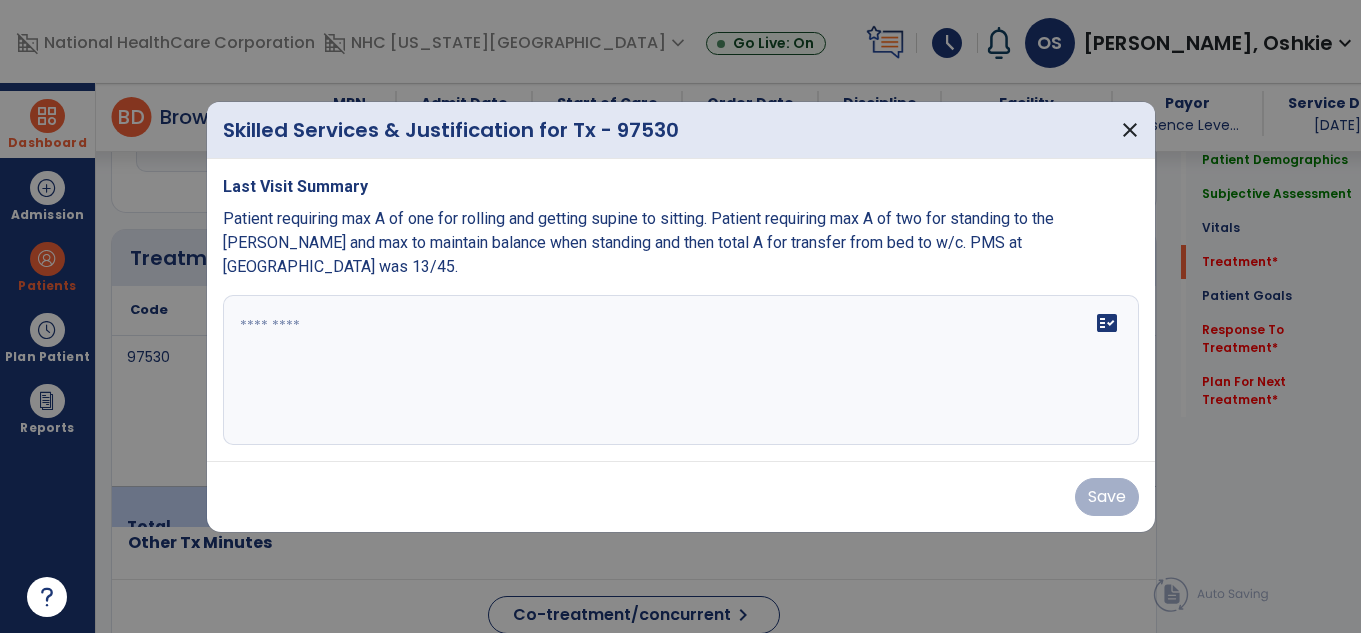 click at bounding box center [681, 370] 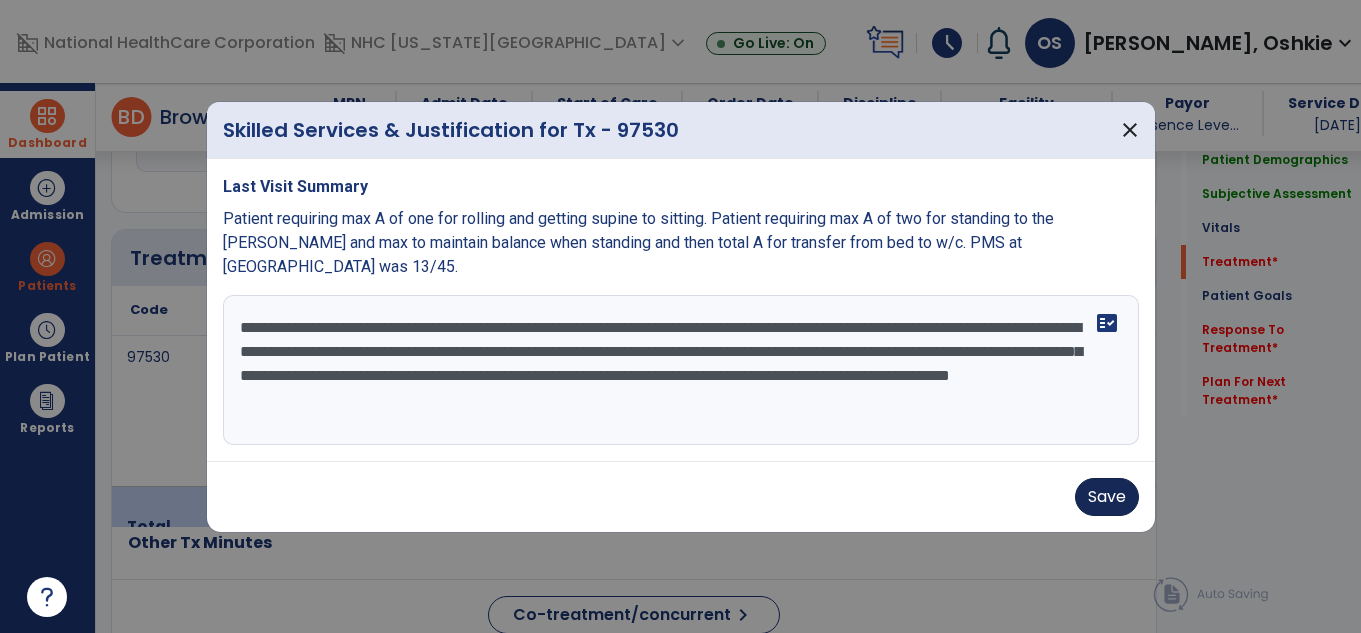type on "**********" 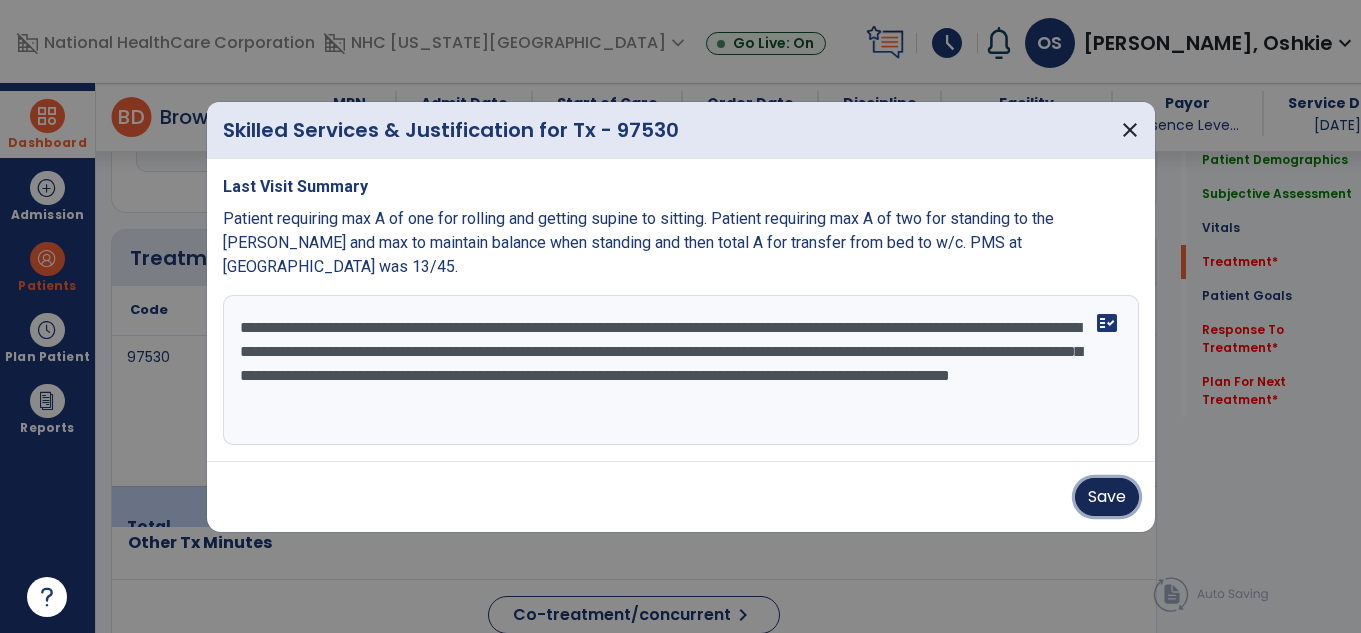click on "Save" at bounding box center [1107, 497] 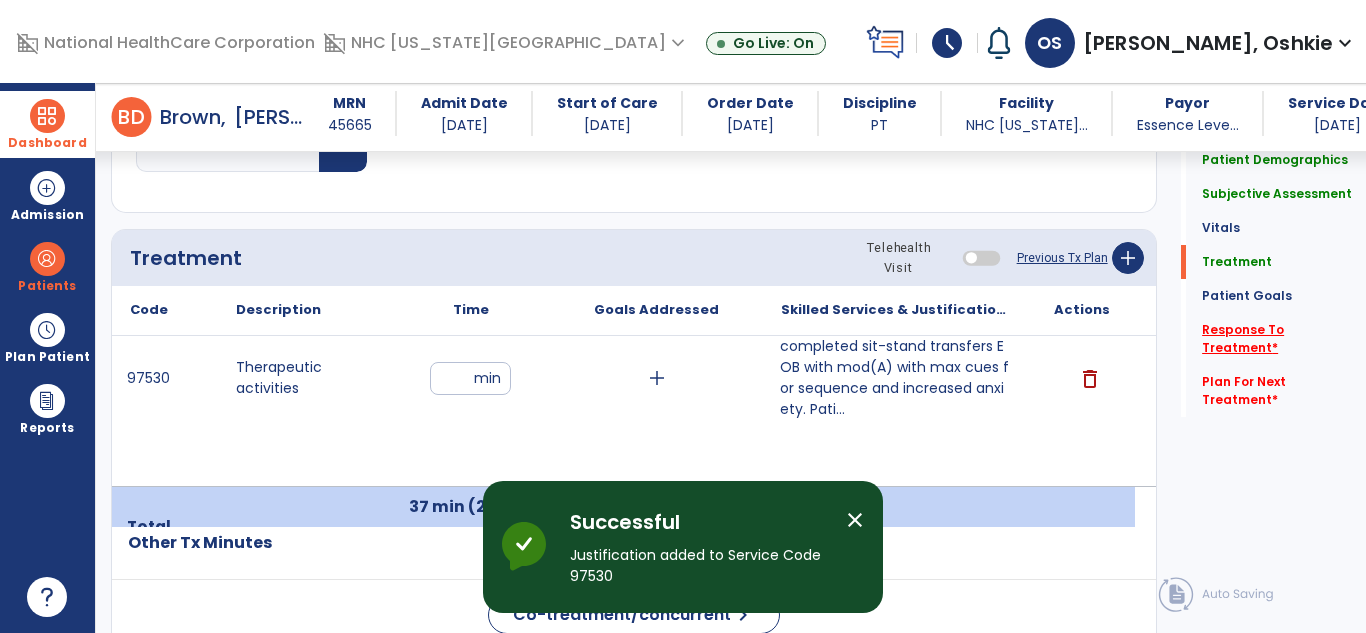 click on "Response To Treatment   *" 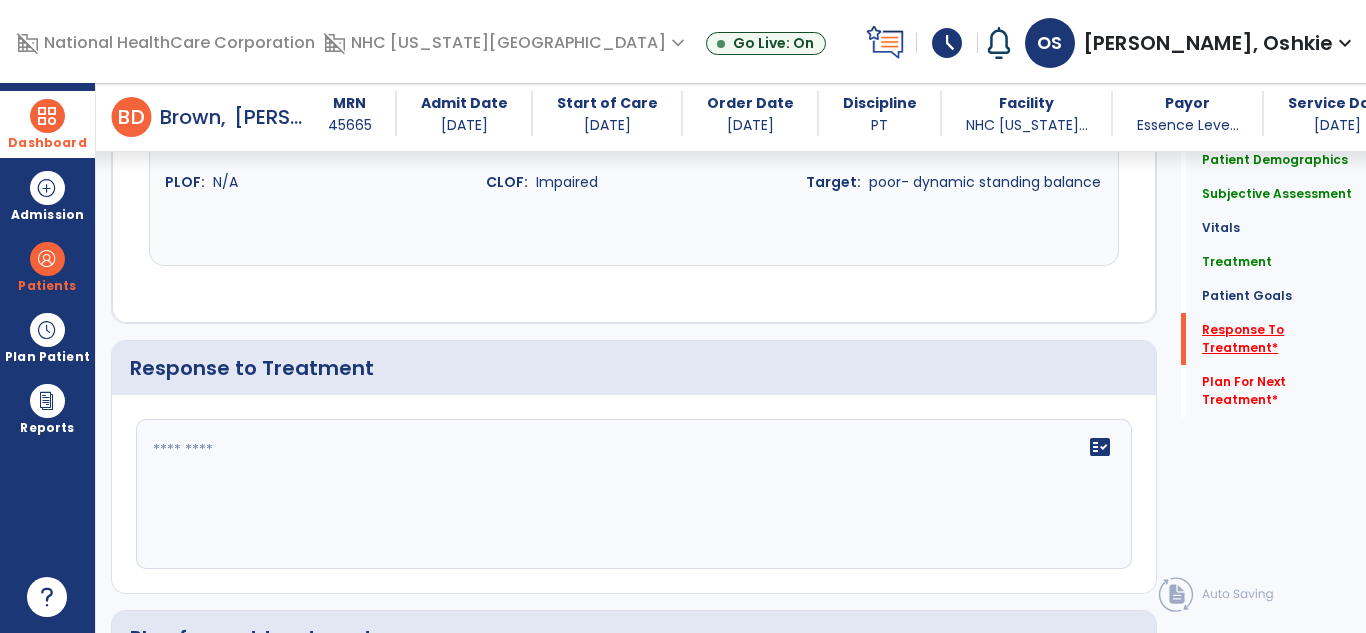 scroll, scrollTop: 2898, scrollLeft: 0, axis: vertical 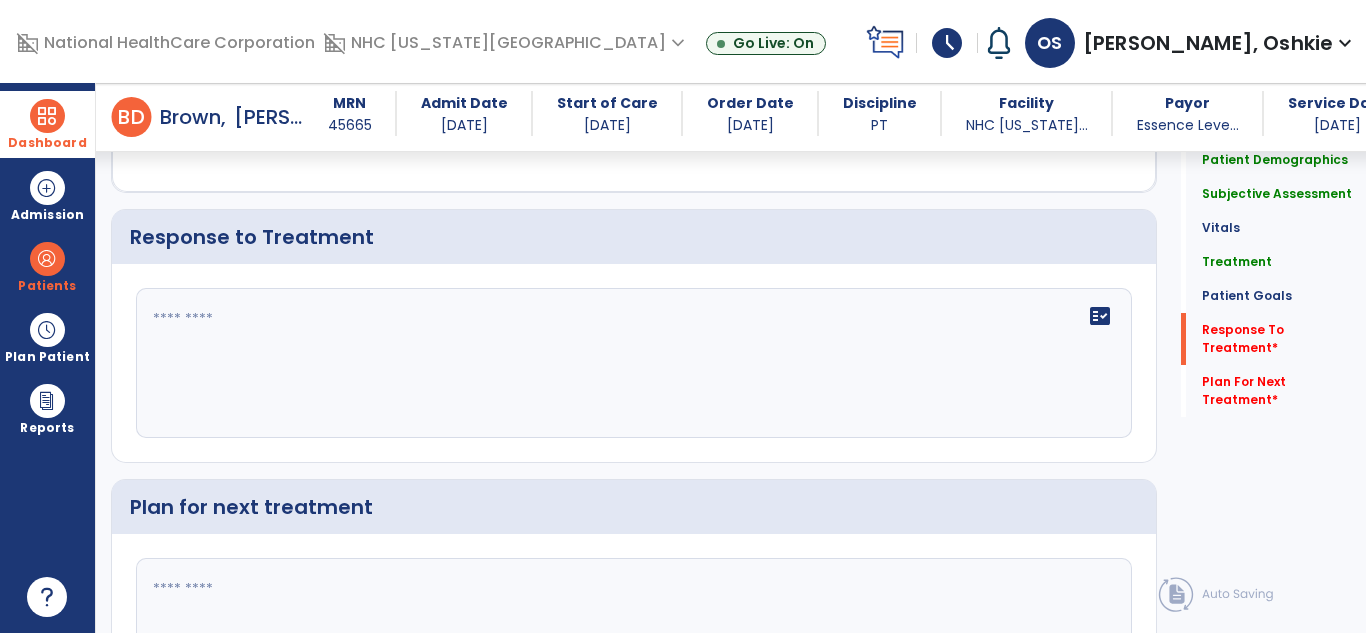 click on "fact_check" 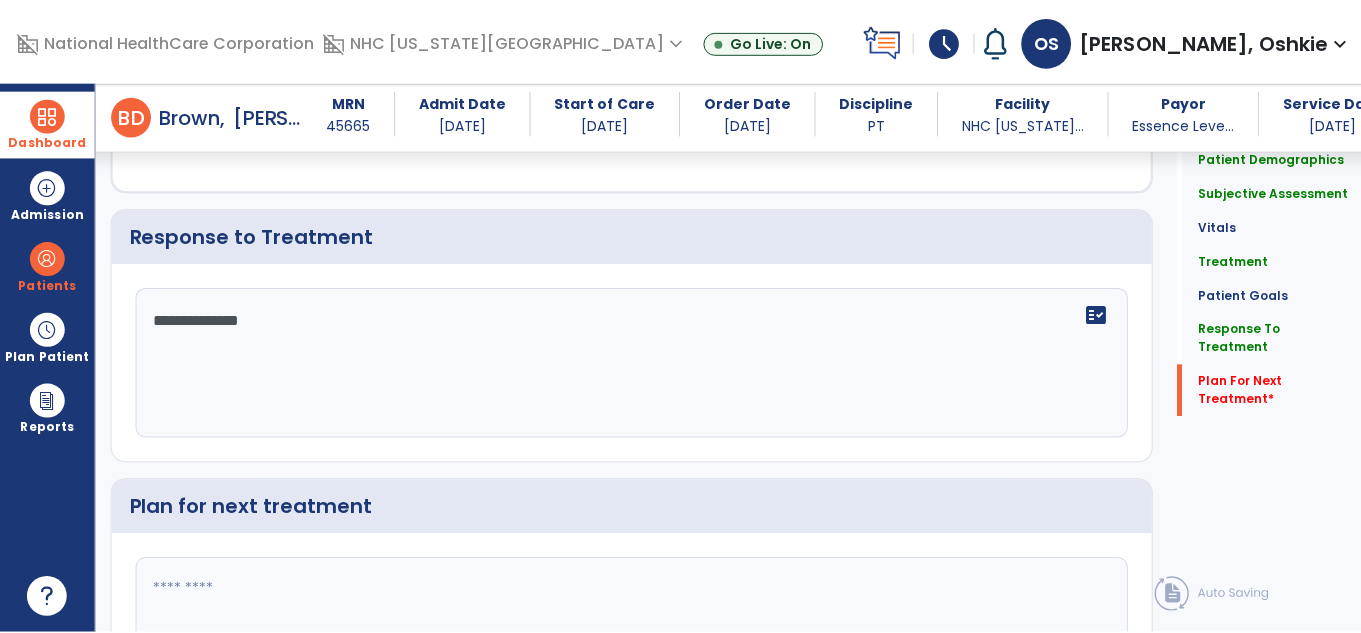 scroll, scrollTop: 3086, scrollLeft: 0, axis: vertical 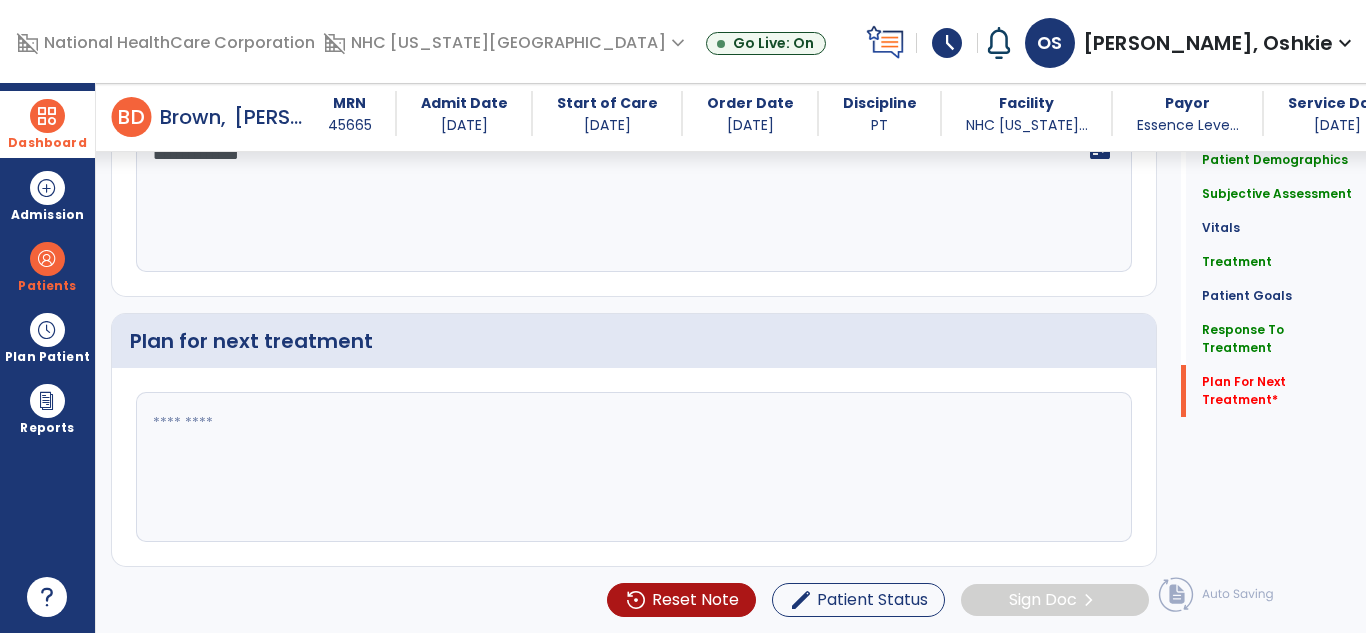 type on "**********" 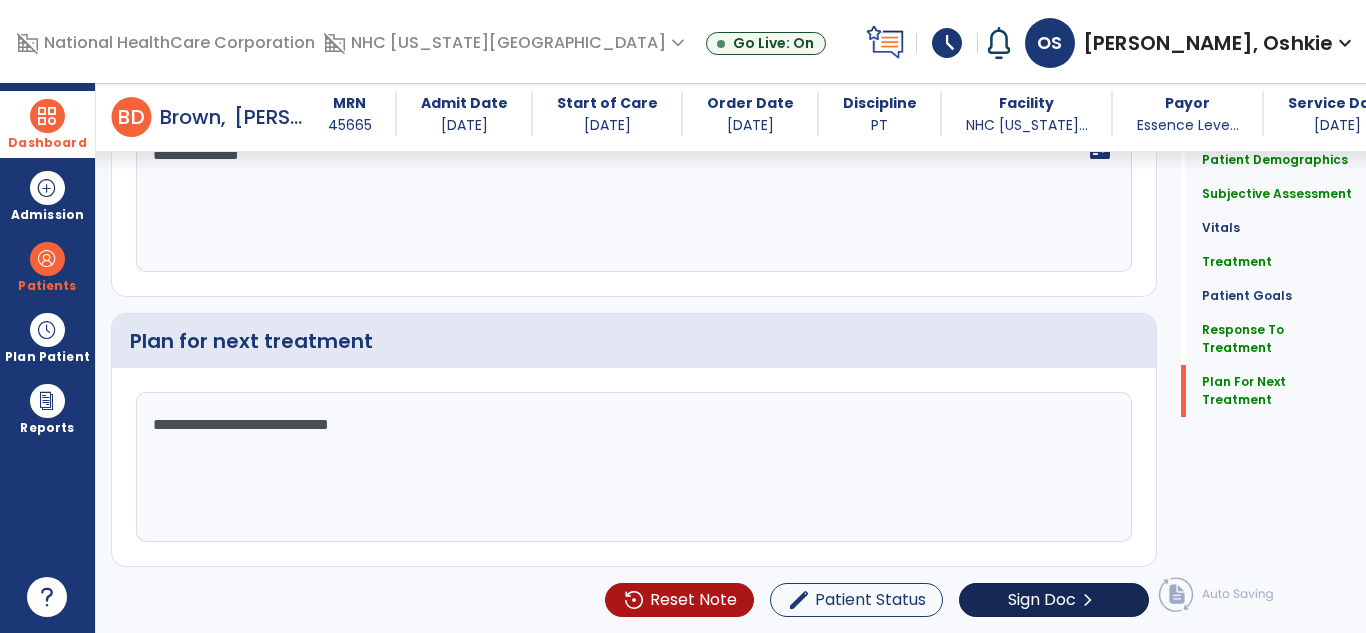 type on "**********" 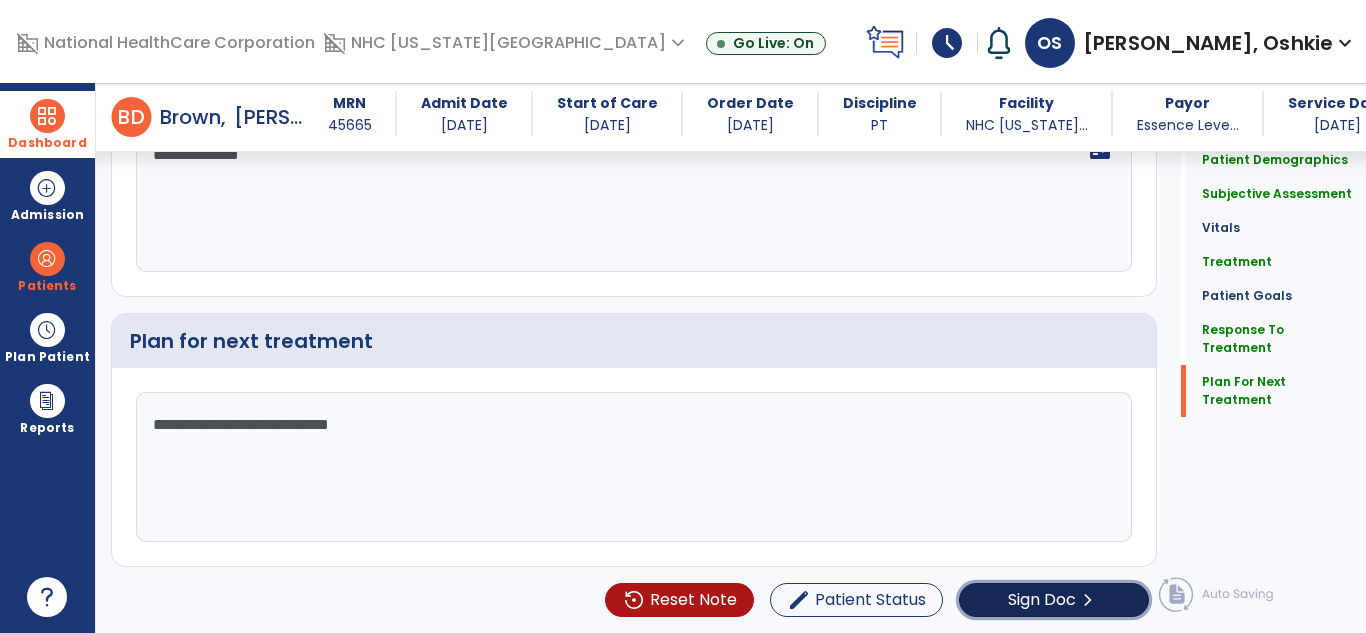click on "Sign Doc" 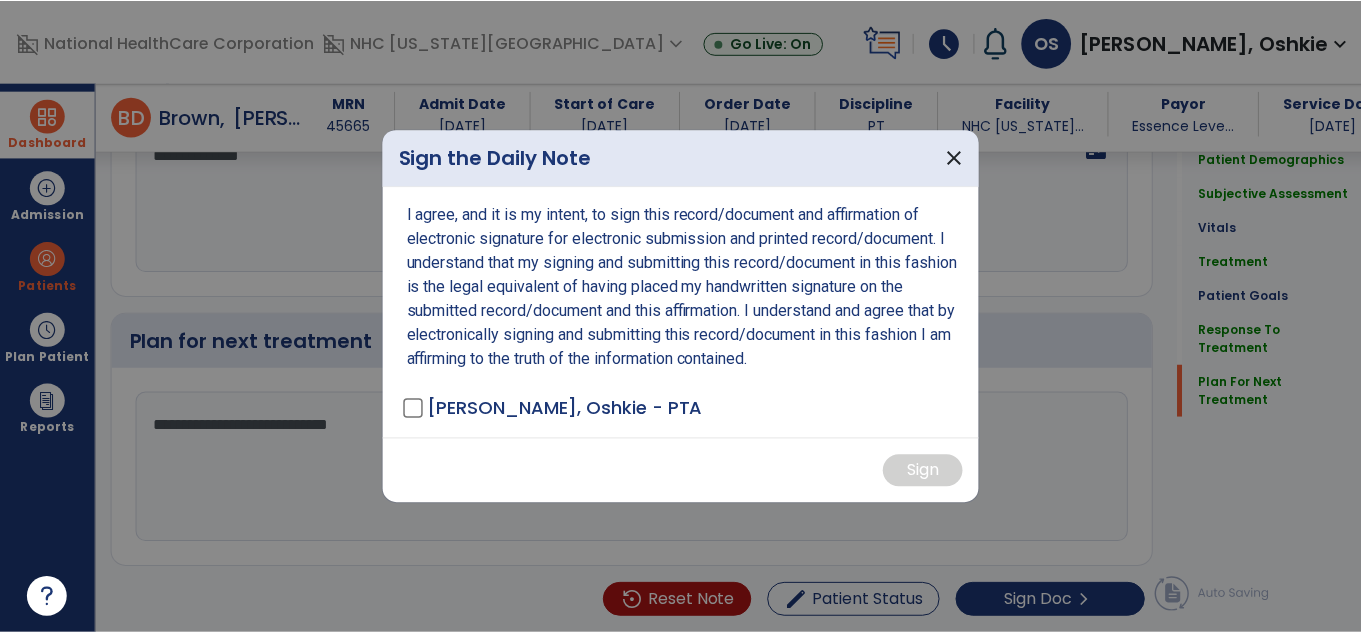 scroll, scrollTop: 3159, scrollLeft: 0, axis: vertical 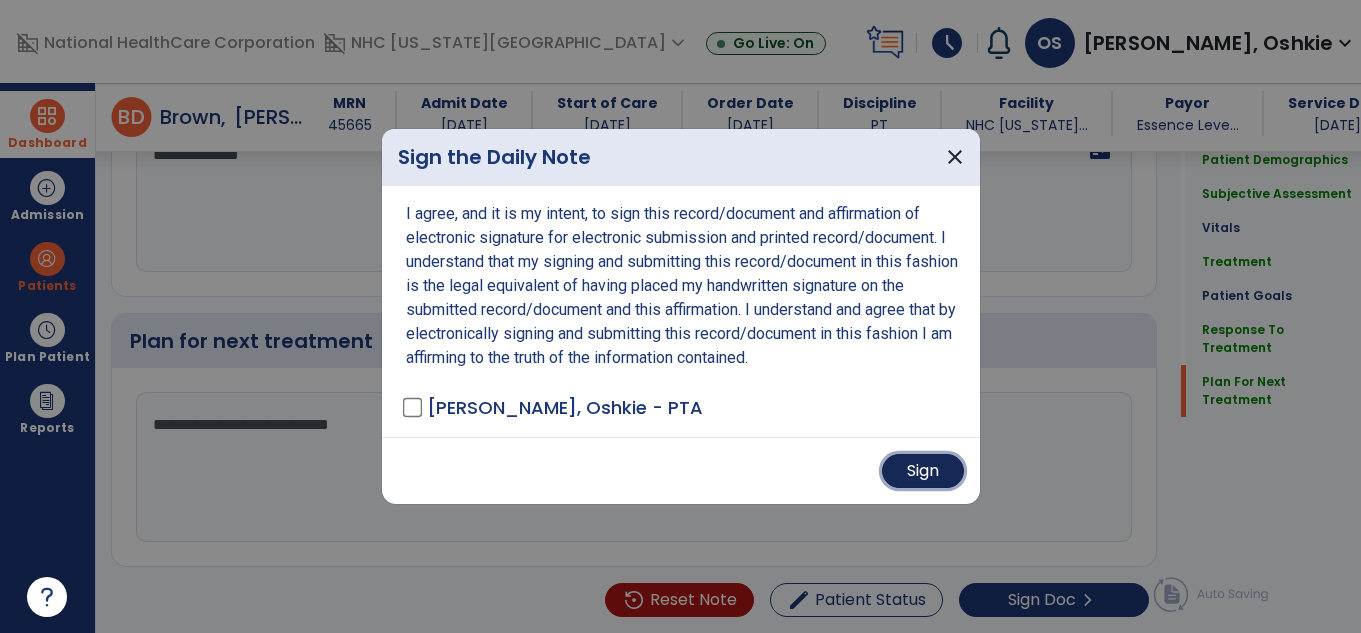 click on "Sign" at bounding box center (923, 471) 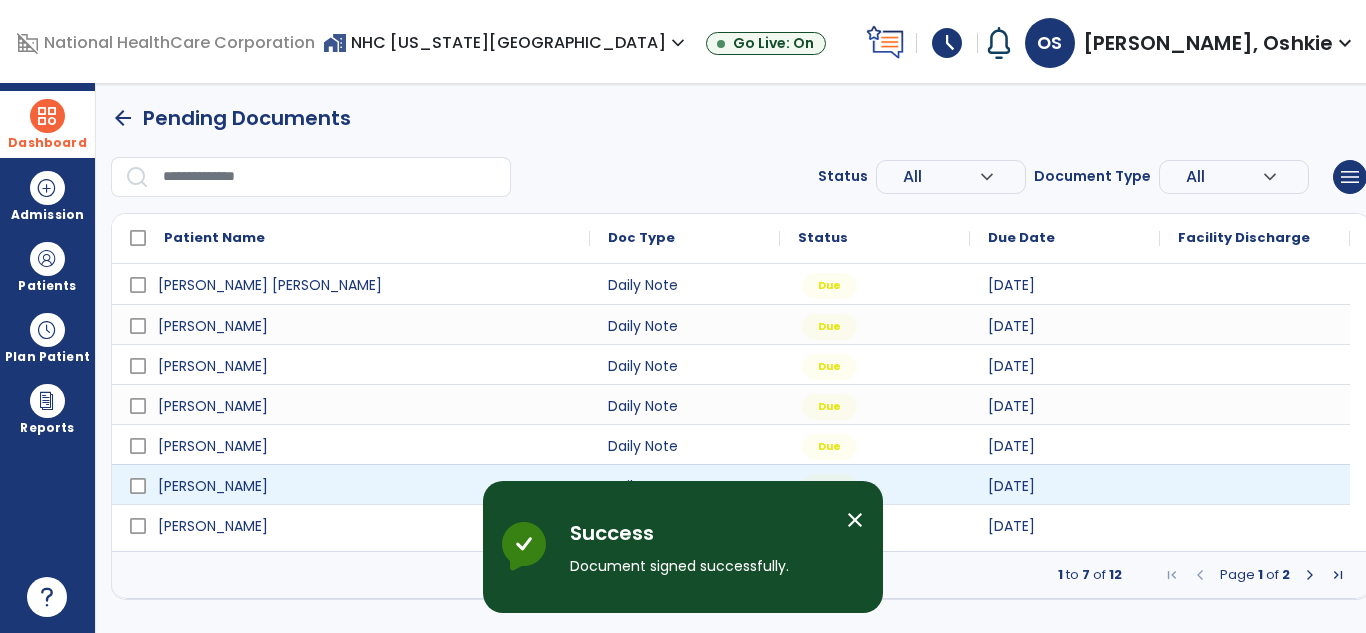 scroll, scrollTop: 0, scrollLeft: 0, axis: both 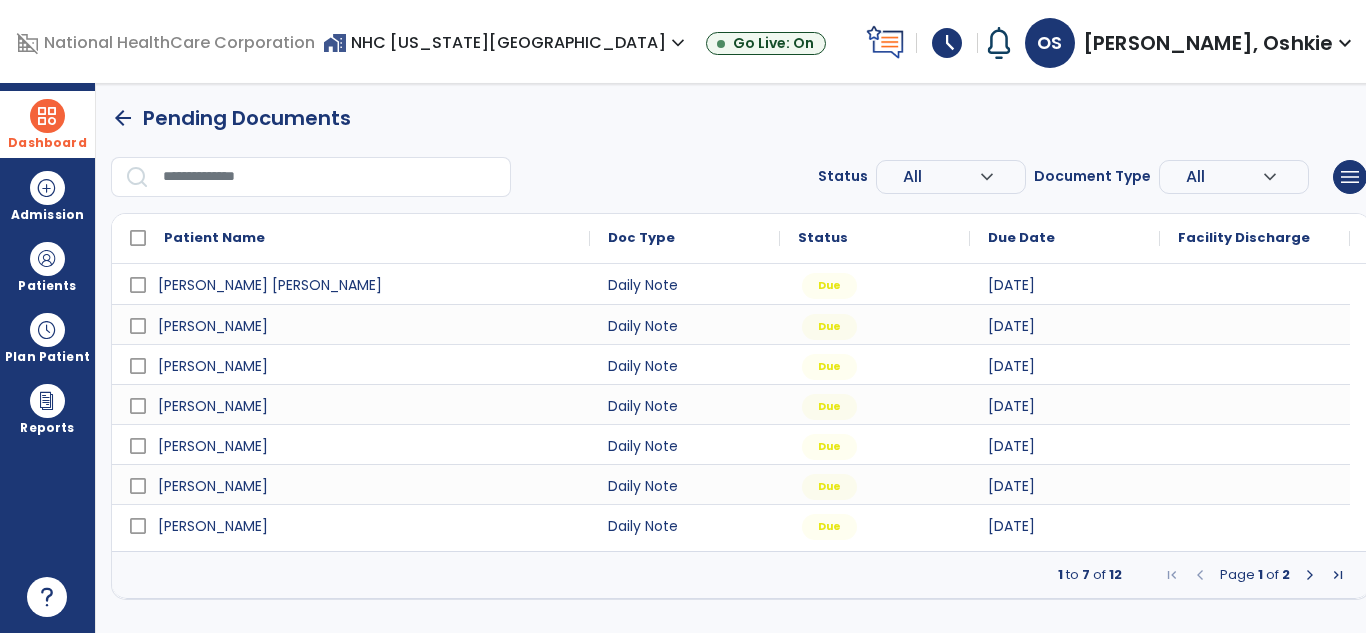 click at bounding box center [47, 116] 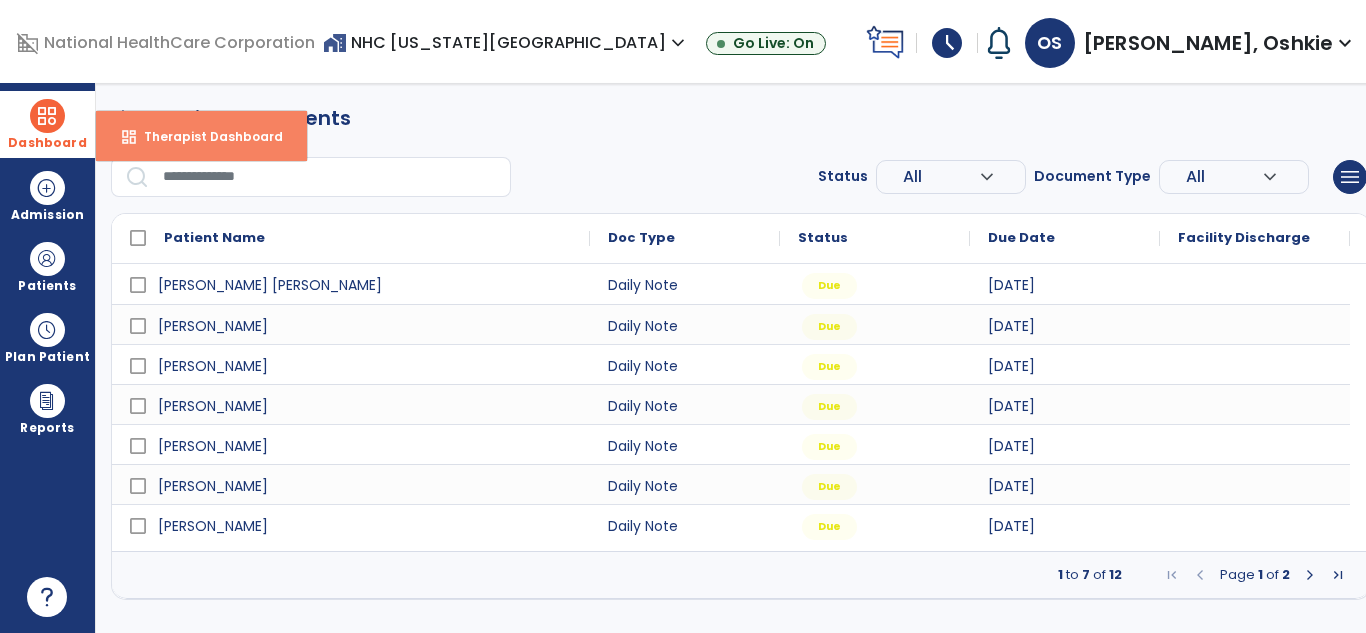 click on "Therapist Dashboard" at bounding box center (205, 136) 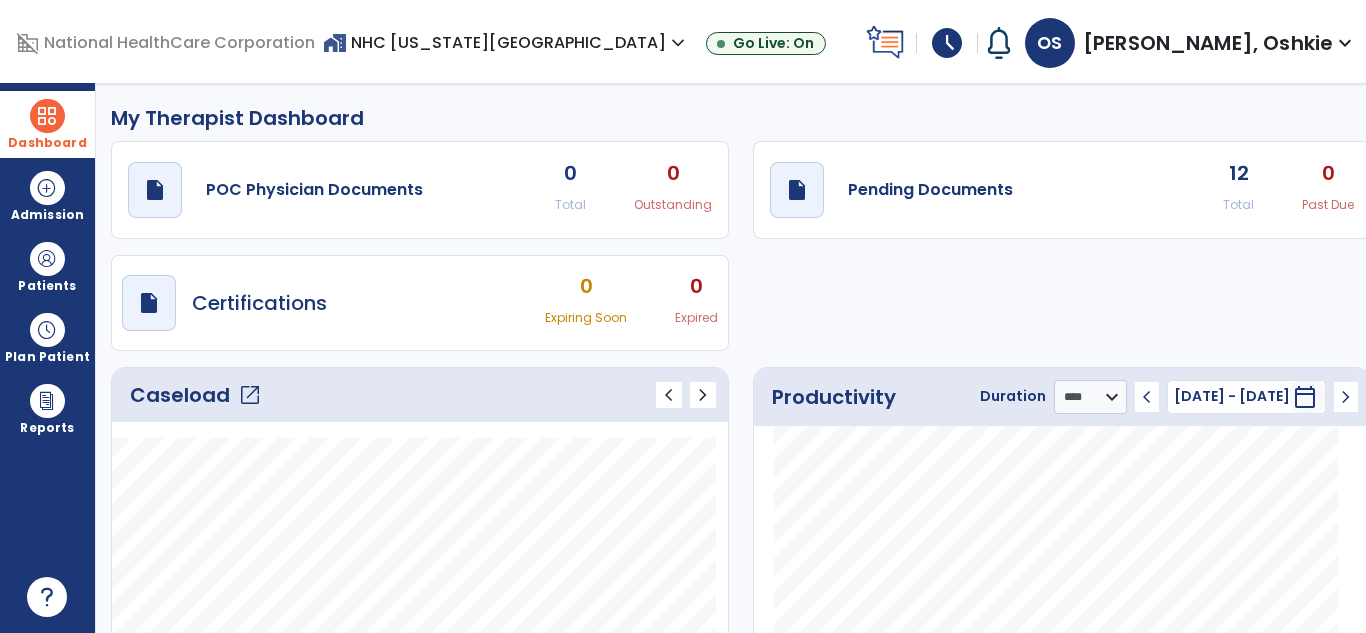 click on "12" 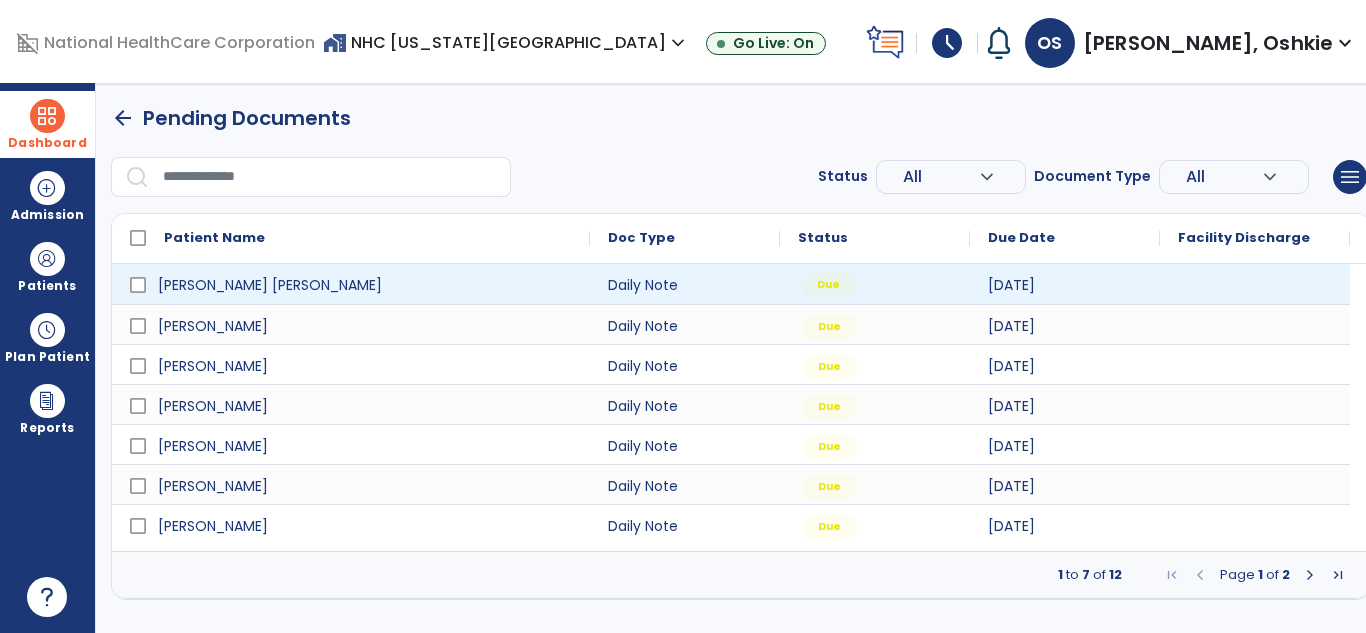 click on "Due" at bounding box center [875, 284] 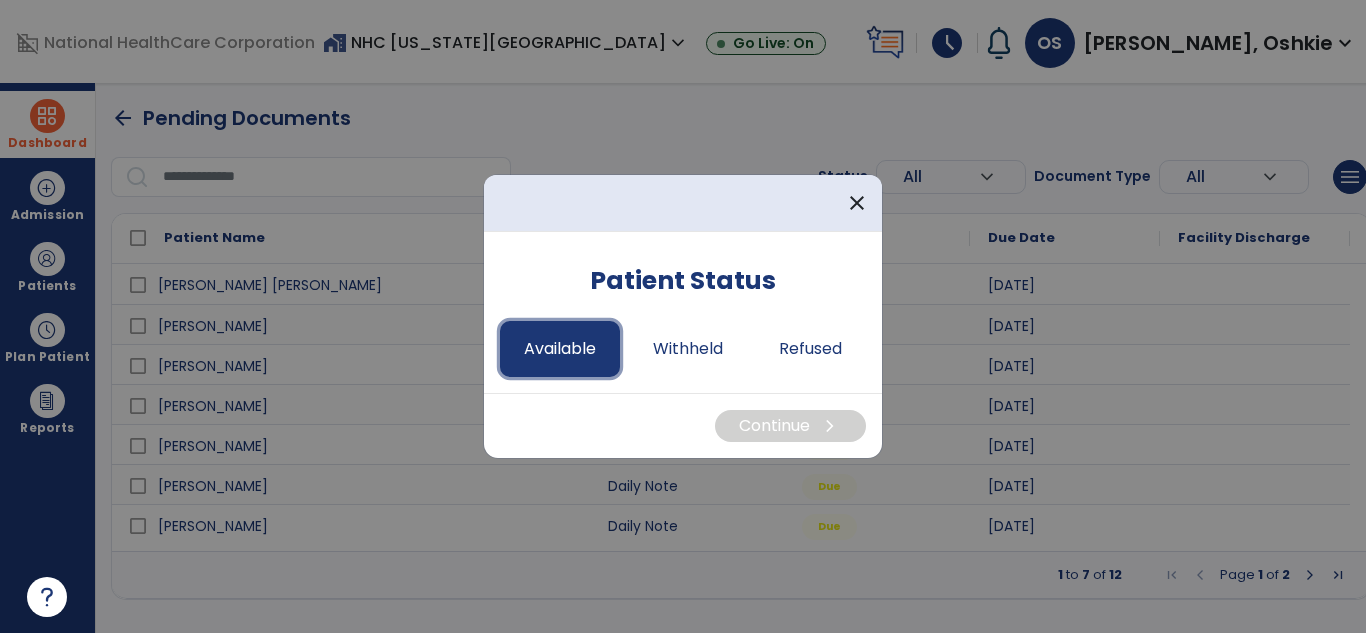 click on "Available" at bounding box center (560, 349) 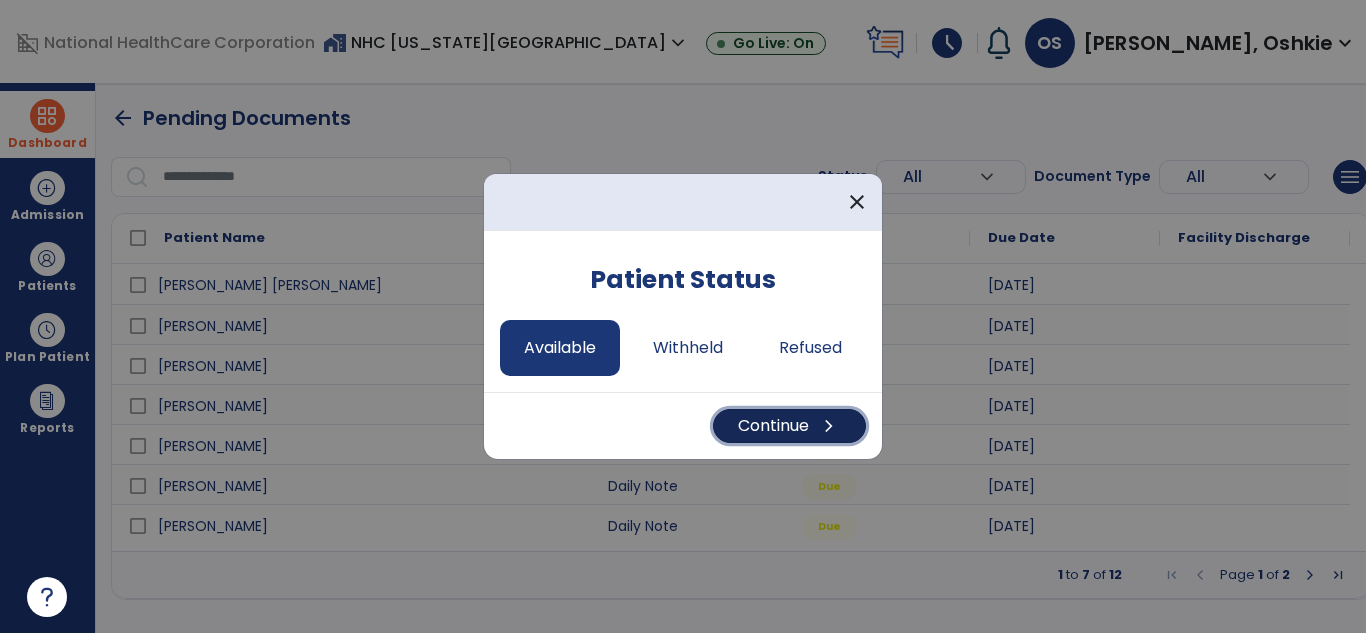click on "Continue   chevron_right" at bounding box center [789, 426] 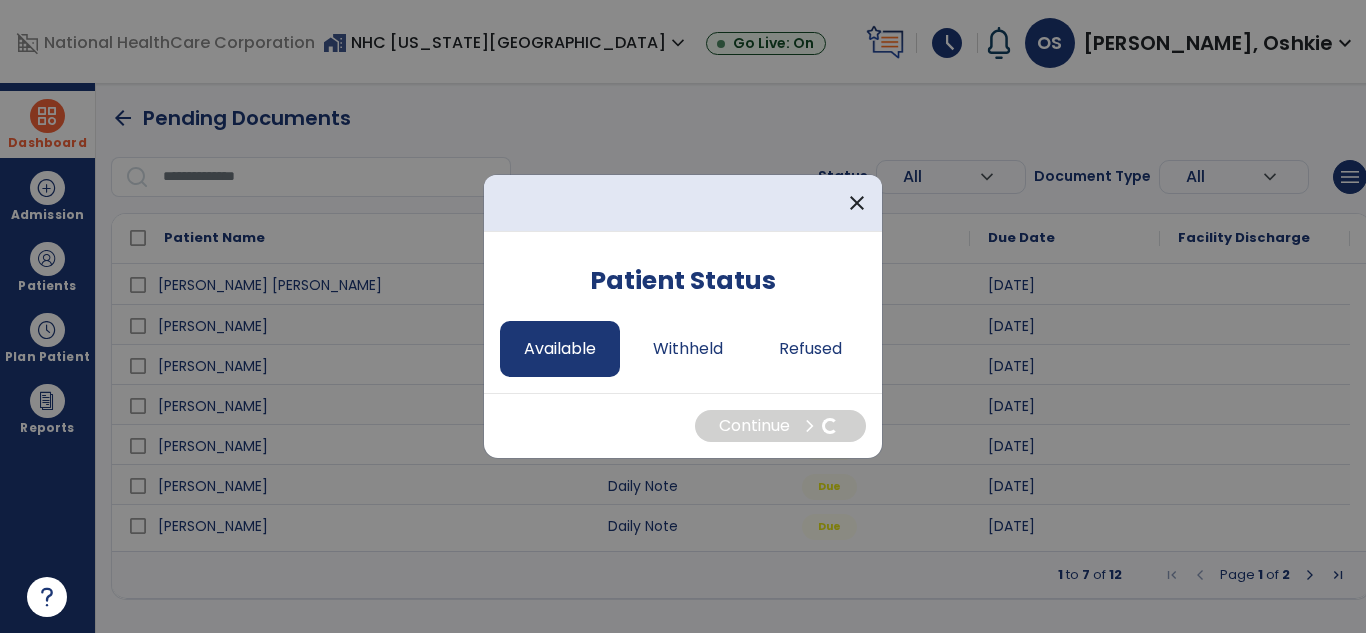 select on "*" 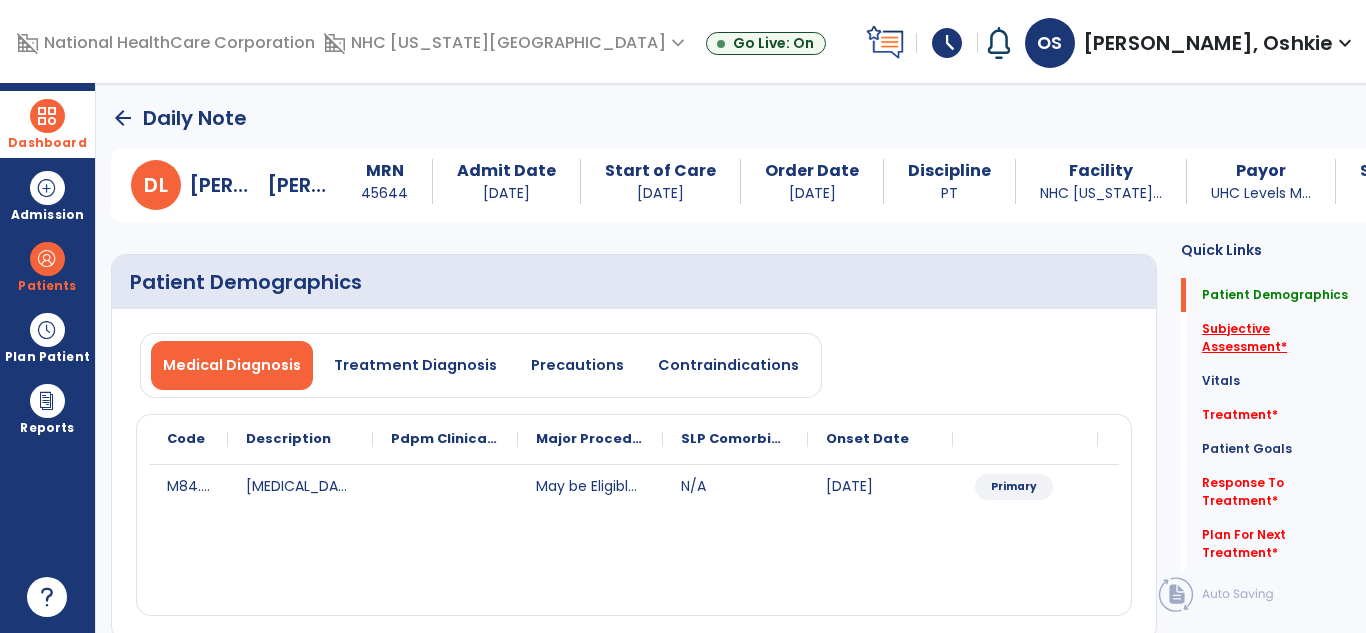 click on "Subjective Assessment   *" 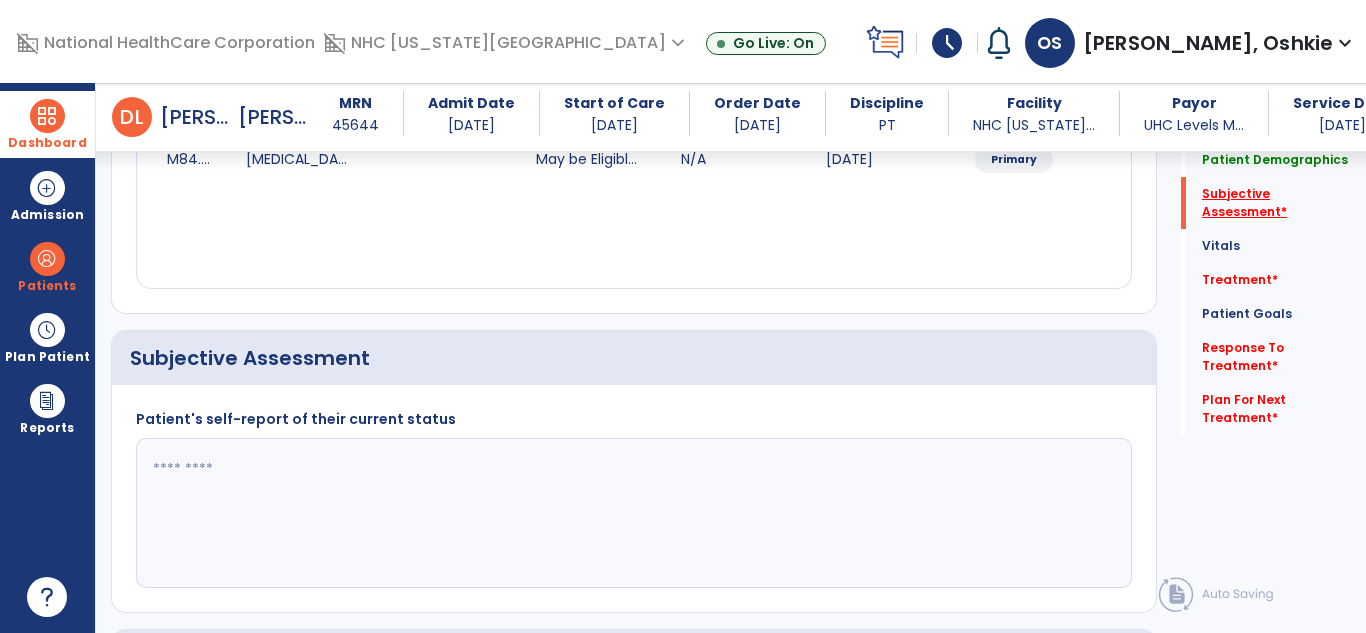 scroll, scrollTop: 440, scrollLeft: 0, axis: vertical 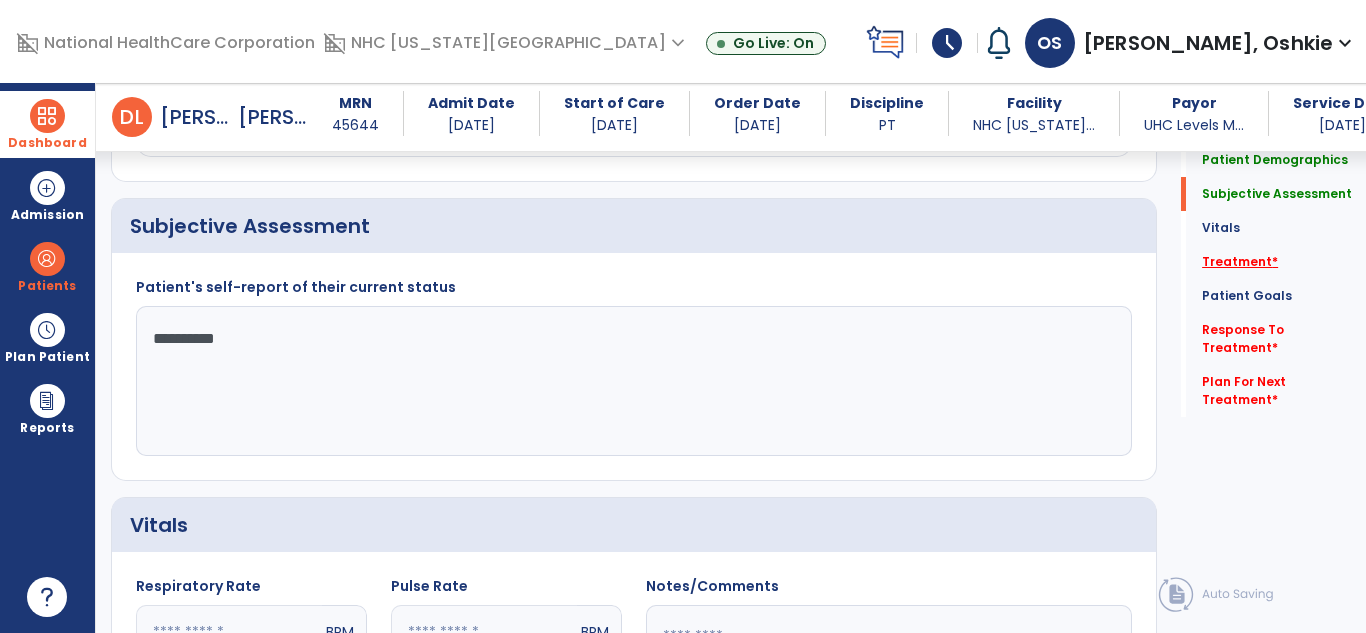 type on "**********" 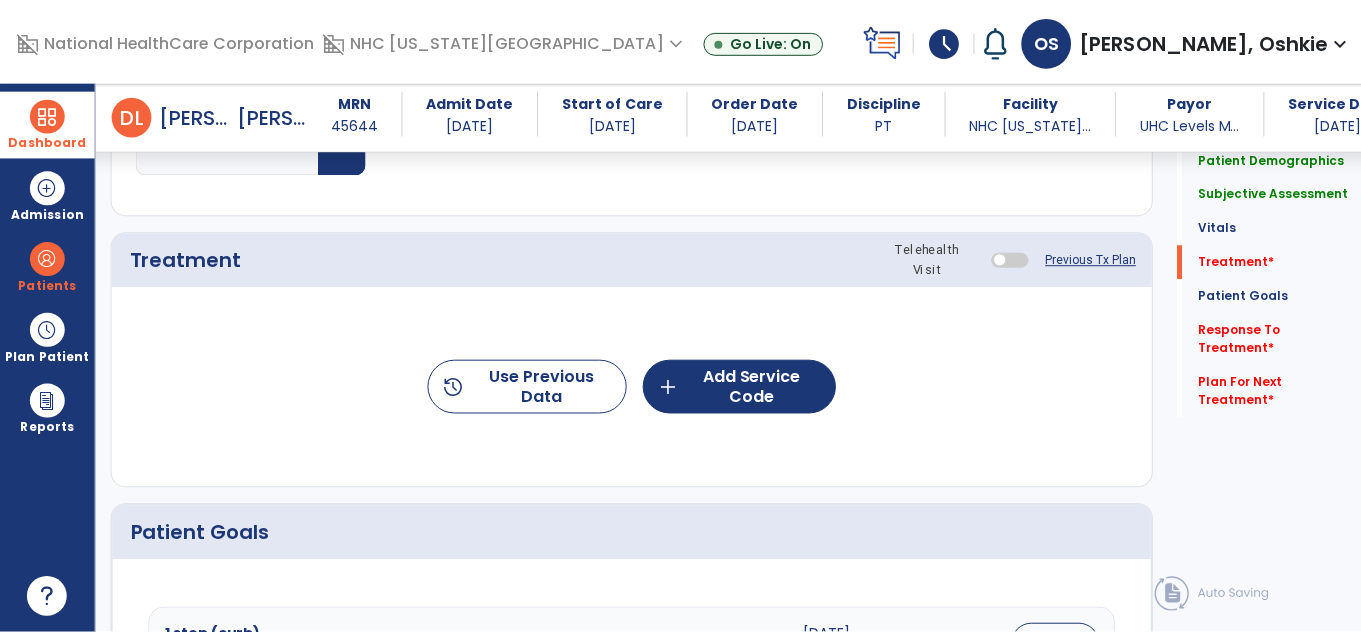 scroll, scrollTop: 1130, scrollLeft: 0, axis: vertical 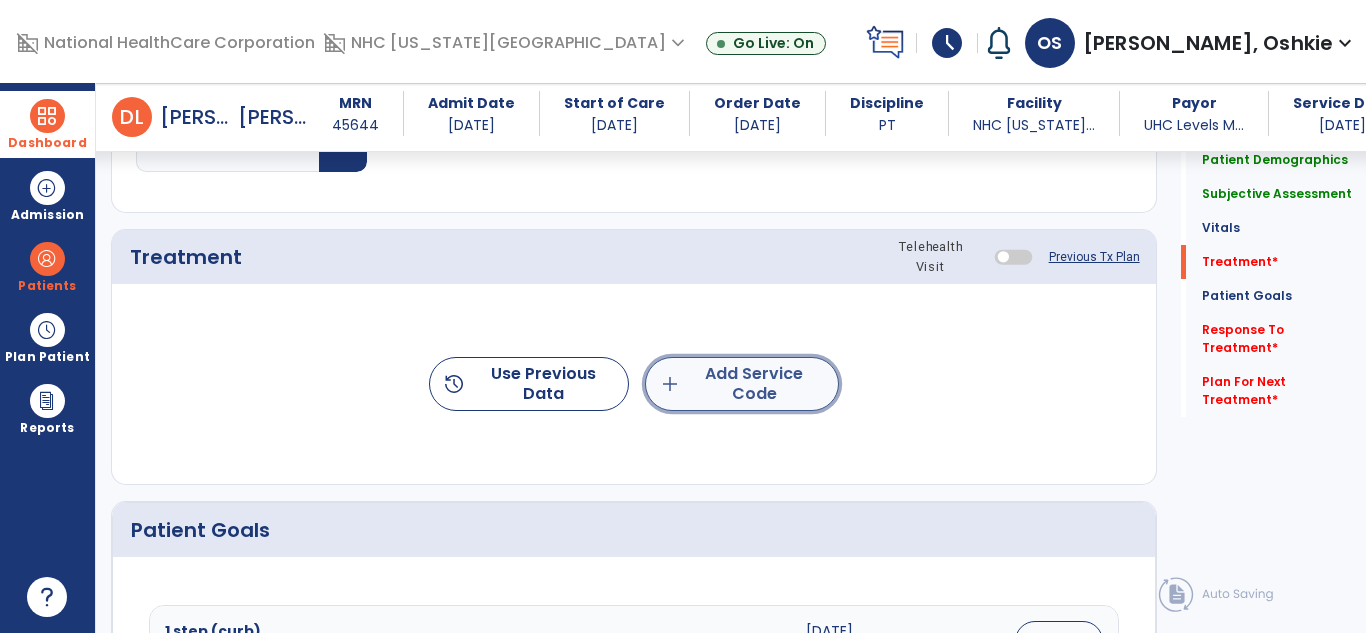 click on "add  Add Service Code" 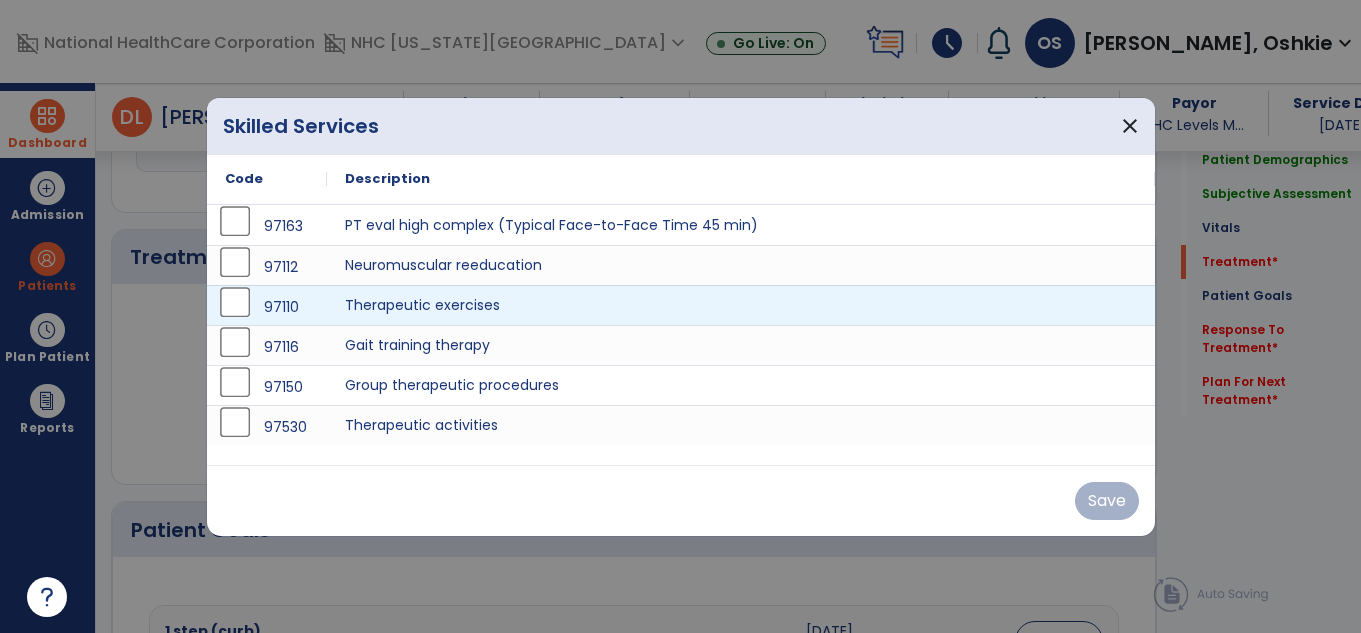 scroll, scrollTop: 1130, scrollLeft: 0, axis: vertical 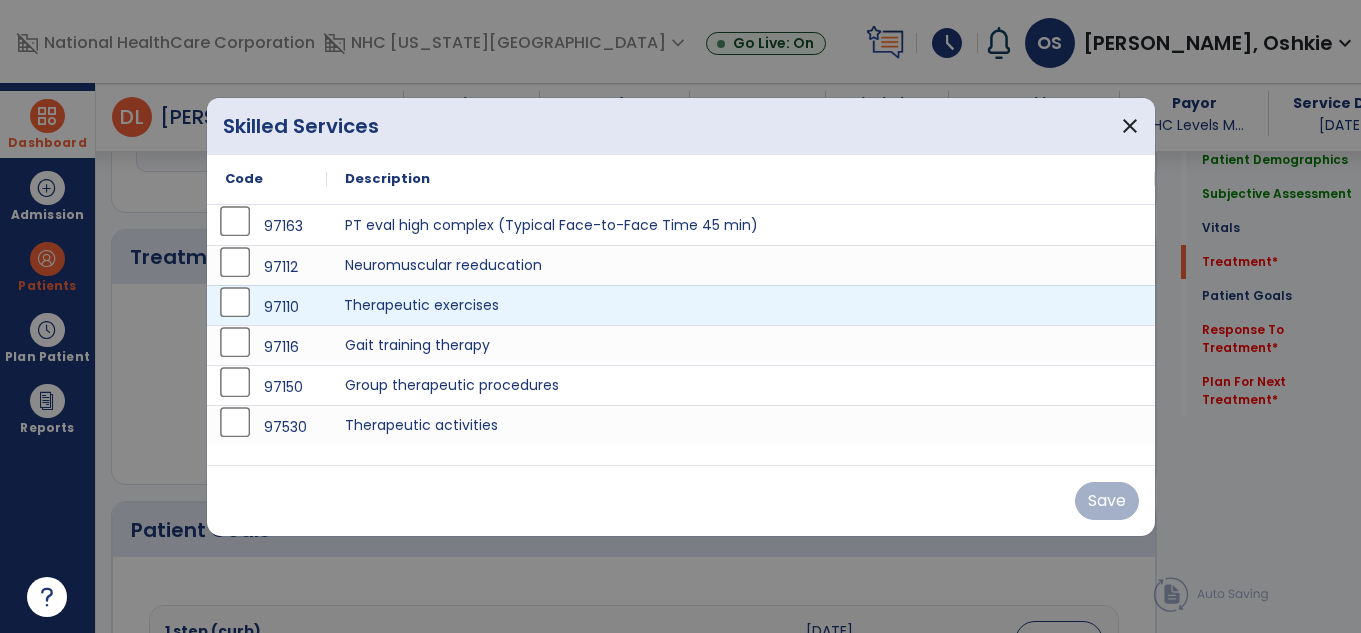 click on "Therapeutic exercises" at bounding box center (741, 305) 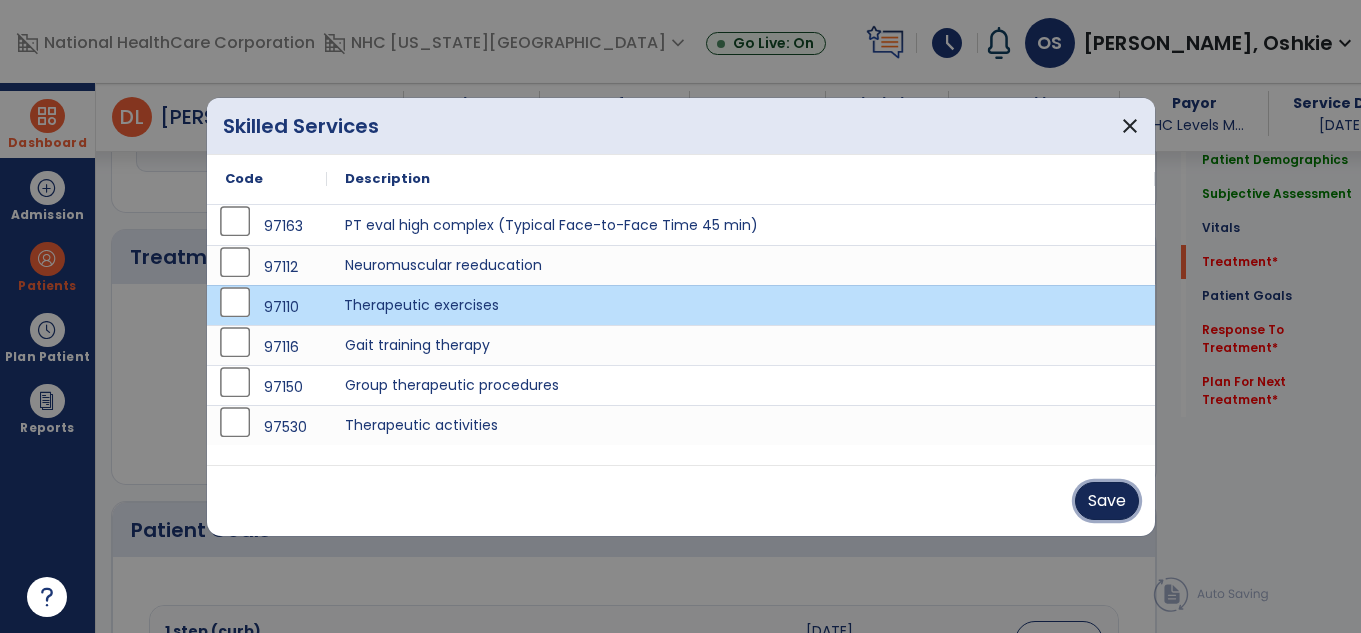 click on "Save" at bounding box center (1107, 501) 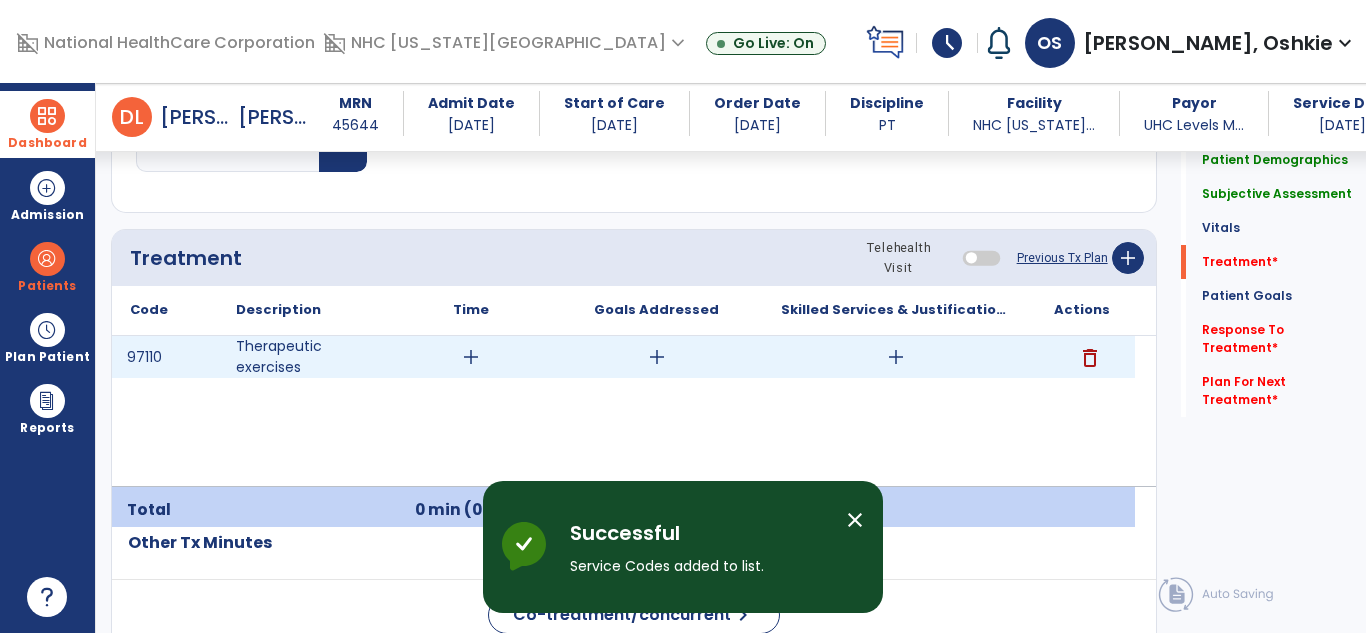click on "add" at bounding box center [471, 357] 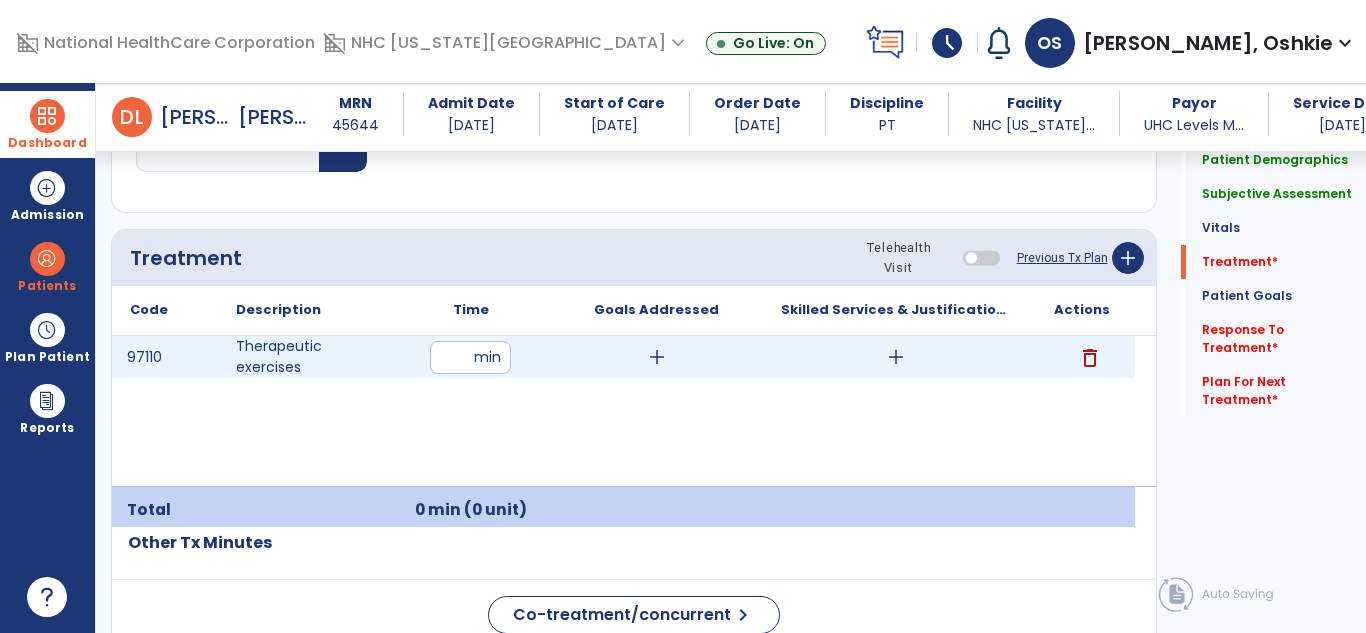 type on "**" 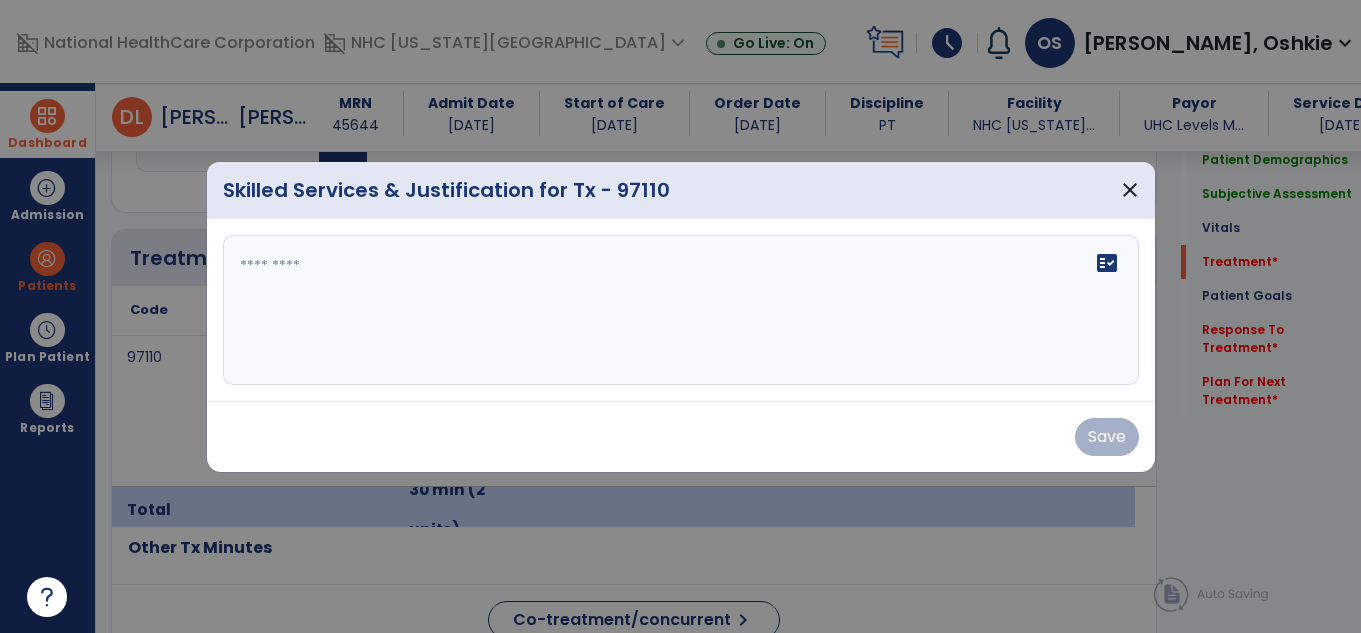 click on "fact_check" at bounding box center [681, 310] 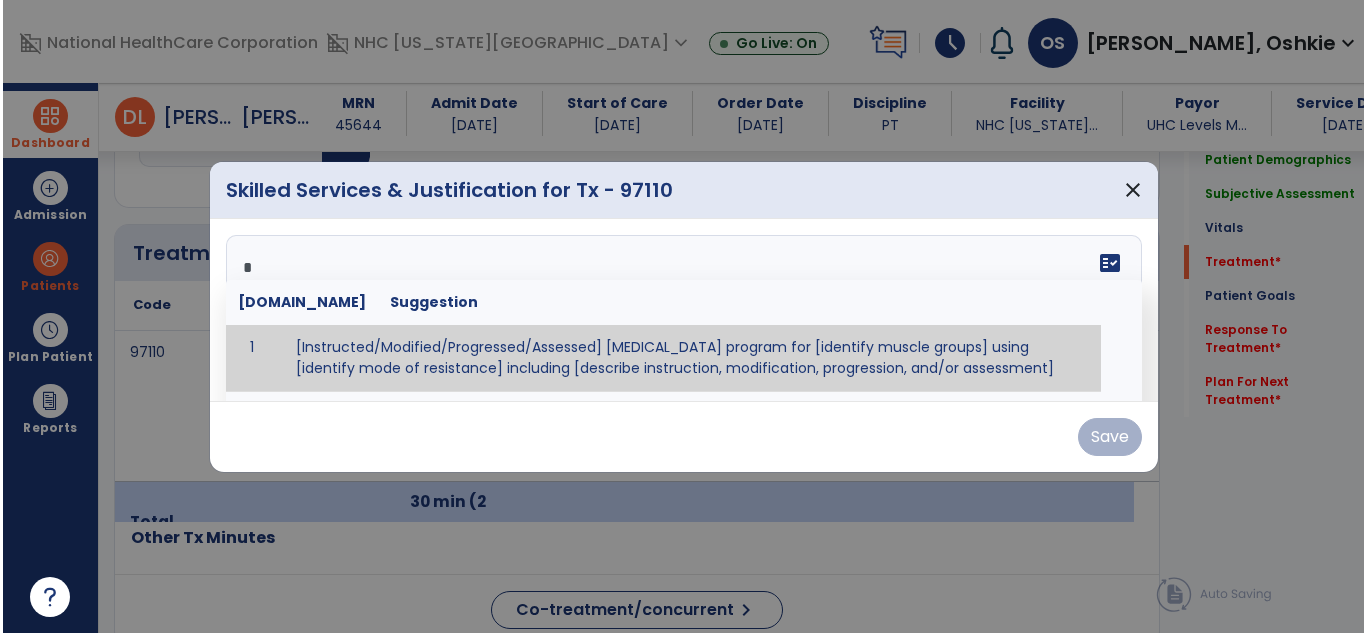 scroll, scrollTop: 1130, scrollLeft: 0, axis: vertical 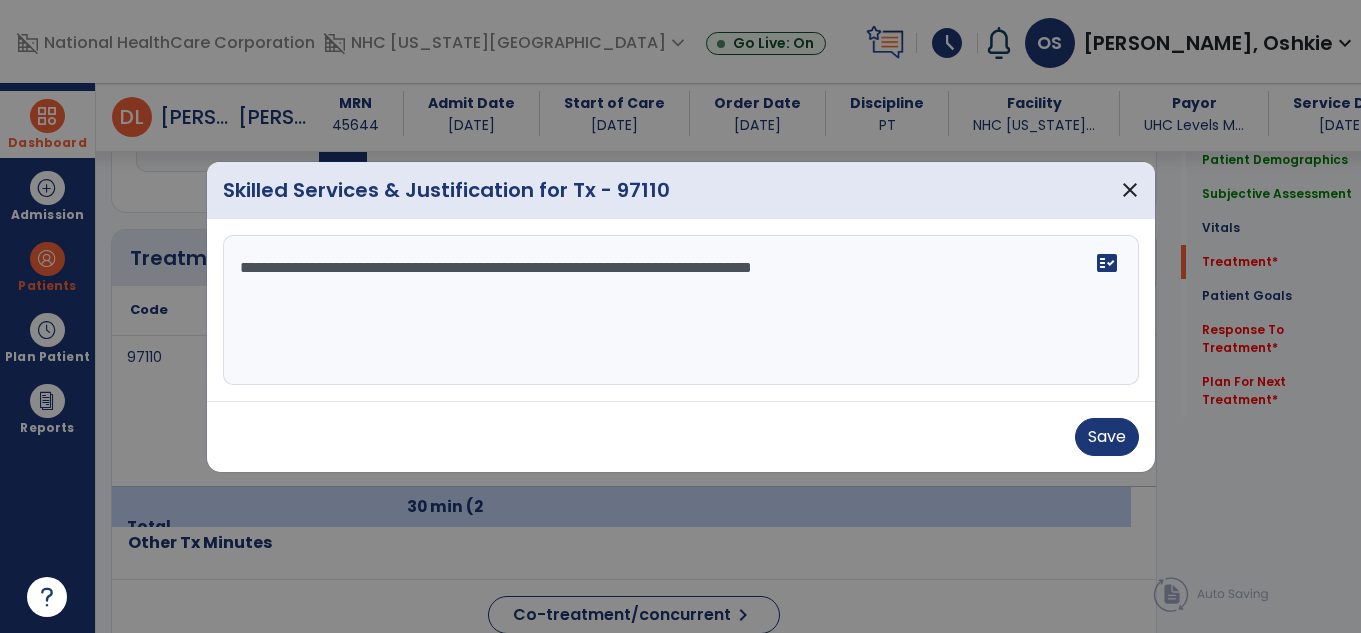 click on "**********" at bounding box center (681, 310) 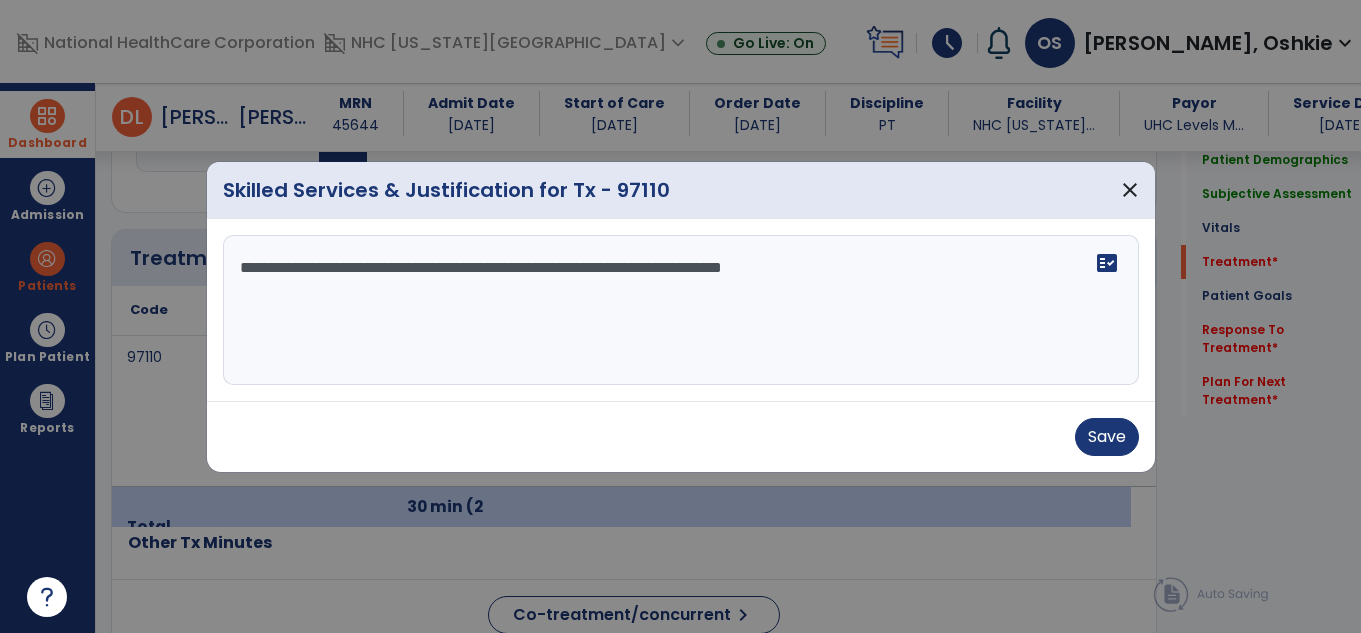 click on "**********" at bounding box center (681, 310) 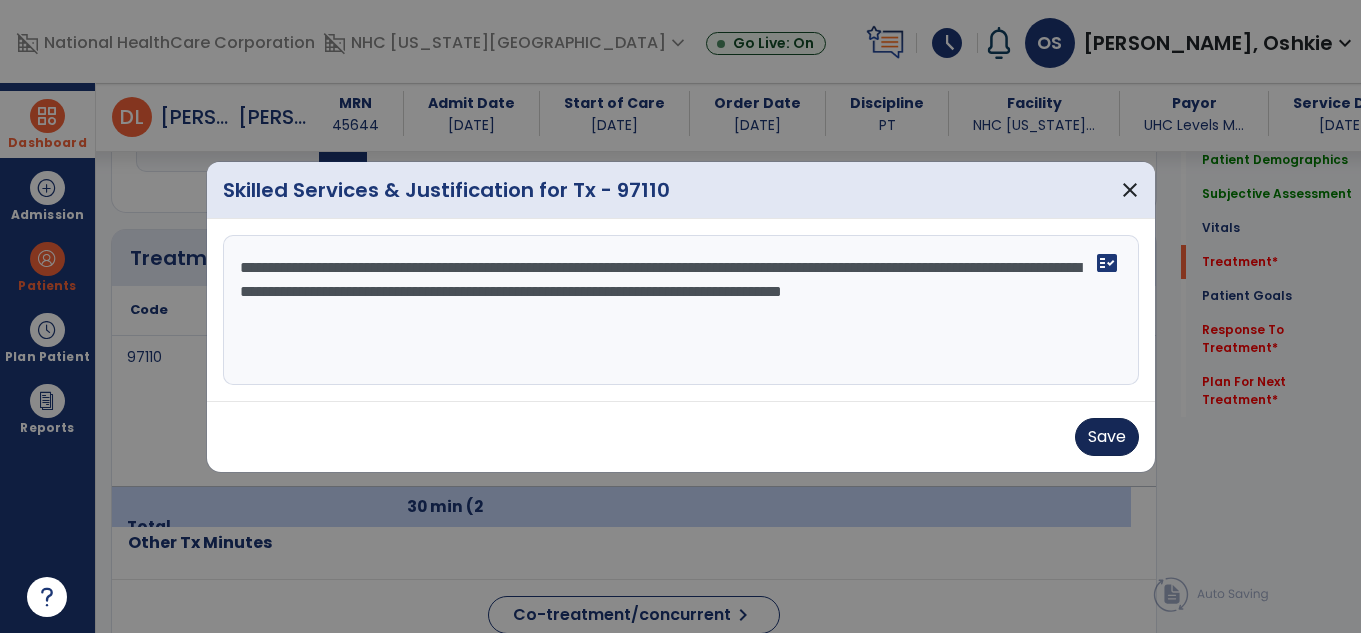 type on "**********" 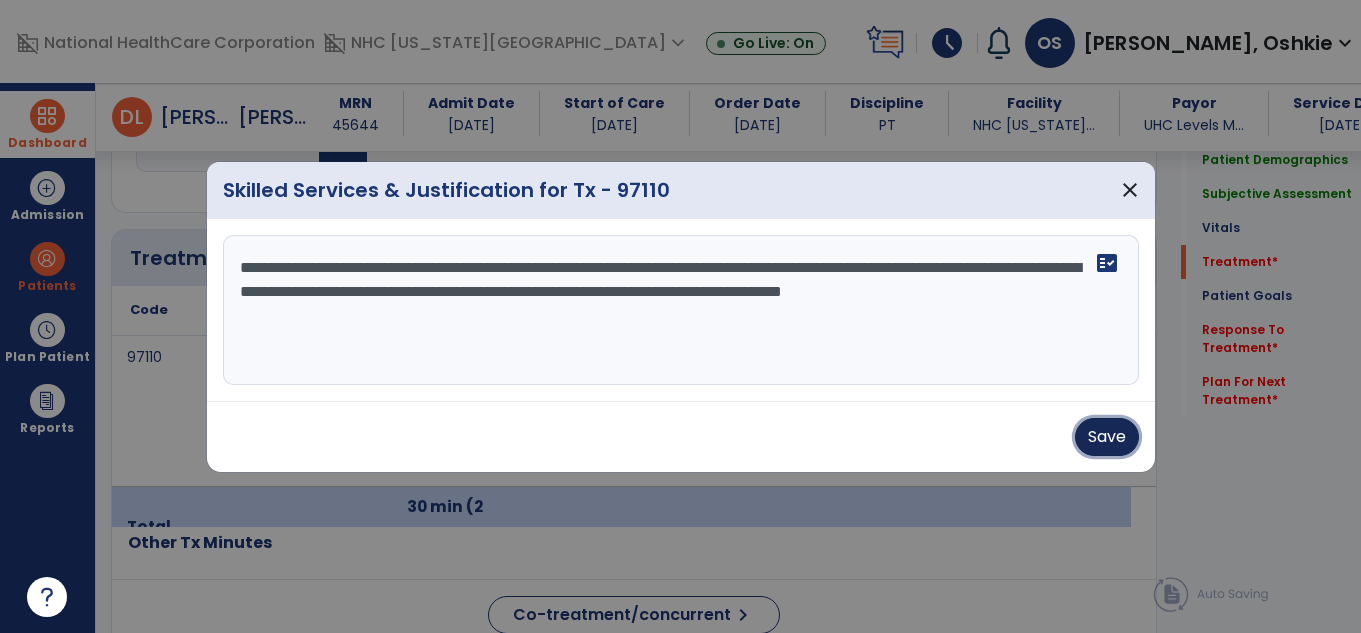 click on "Save" at bounding box center (1107, 437) 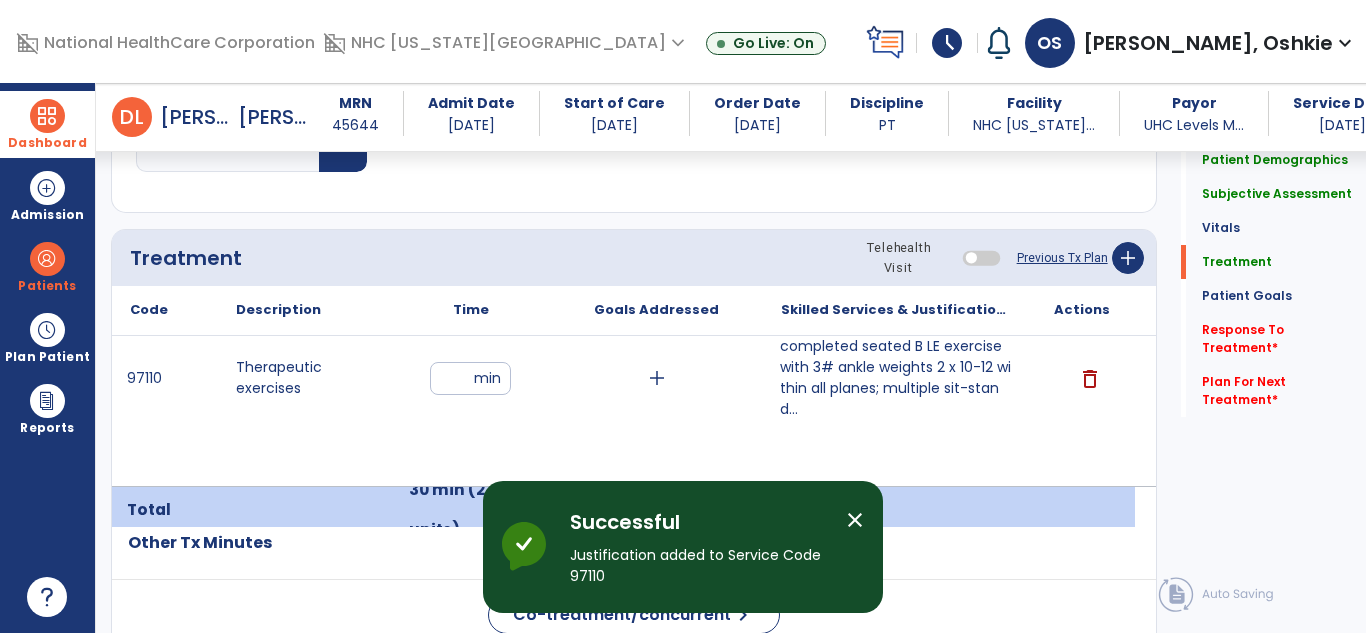 click on "Response To Treatment   *" 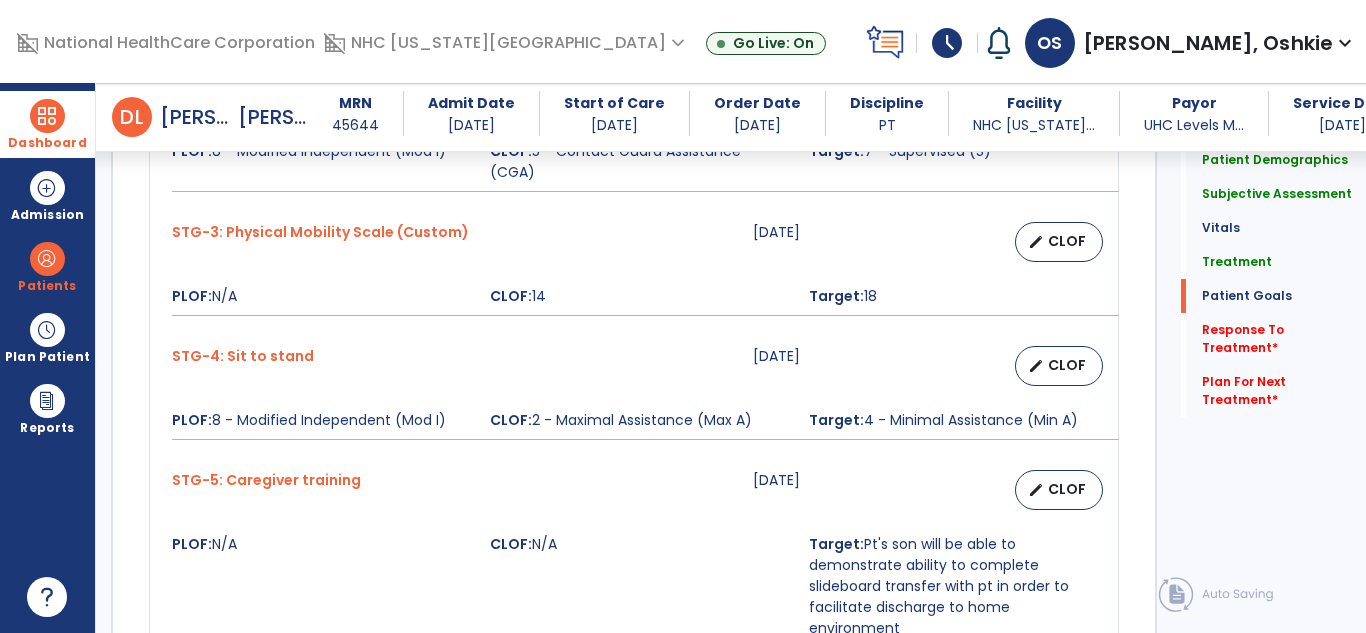 scroll, scrollTop: 2652, scrollLeft: 0, axis: vertical 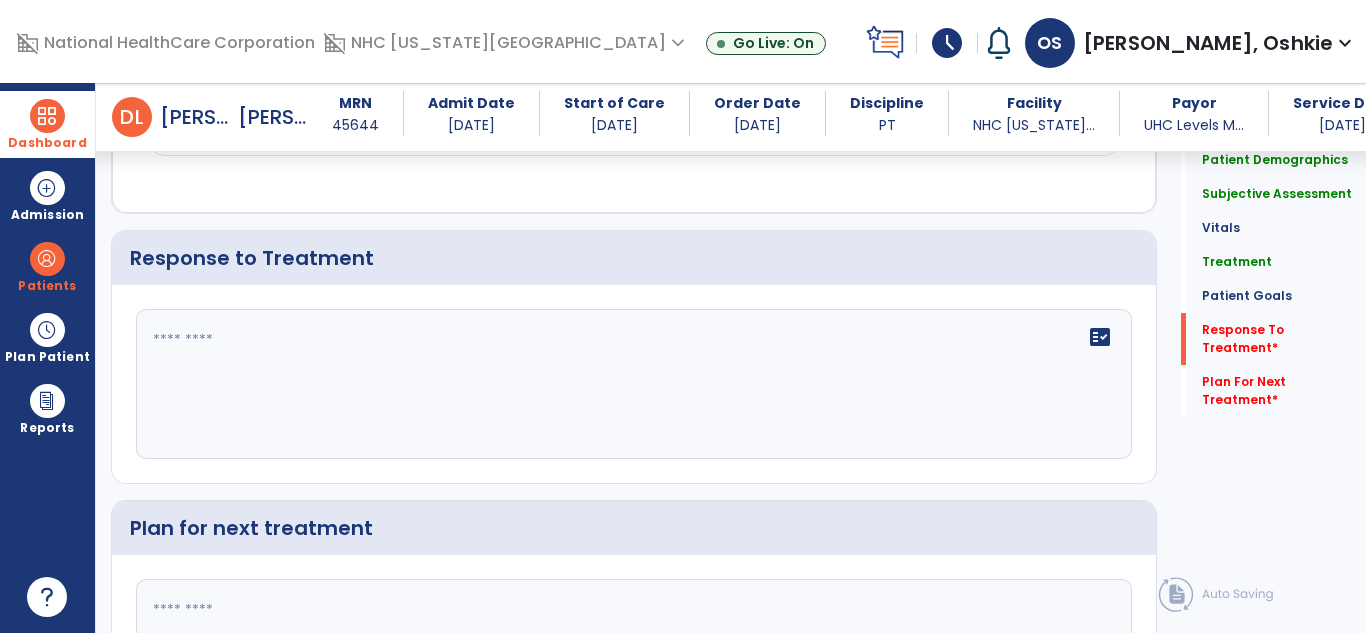 click on "fact_check" 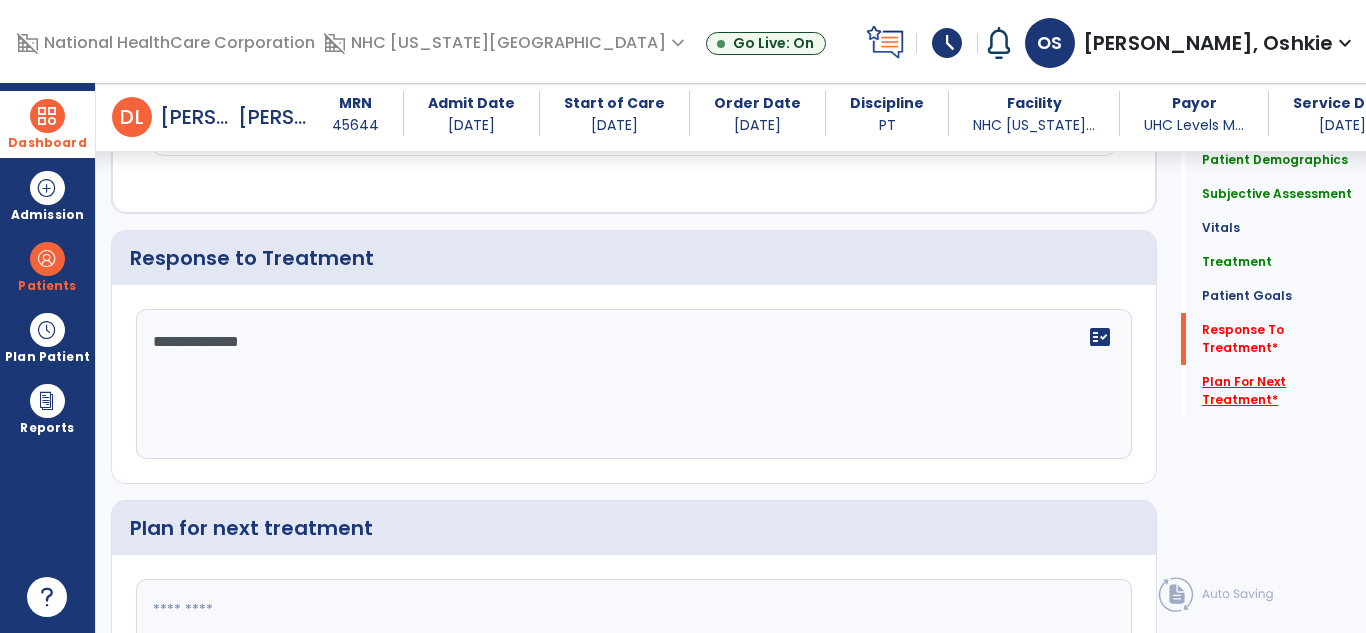 type on "**********" 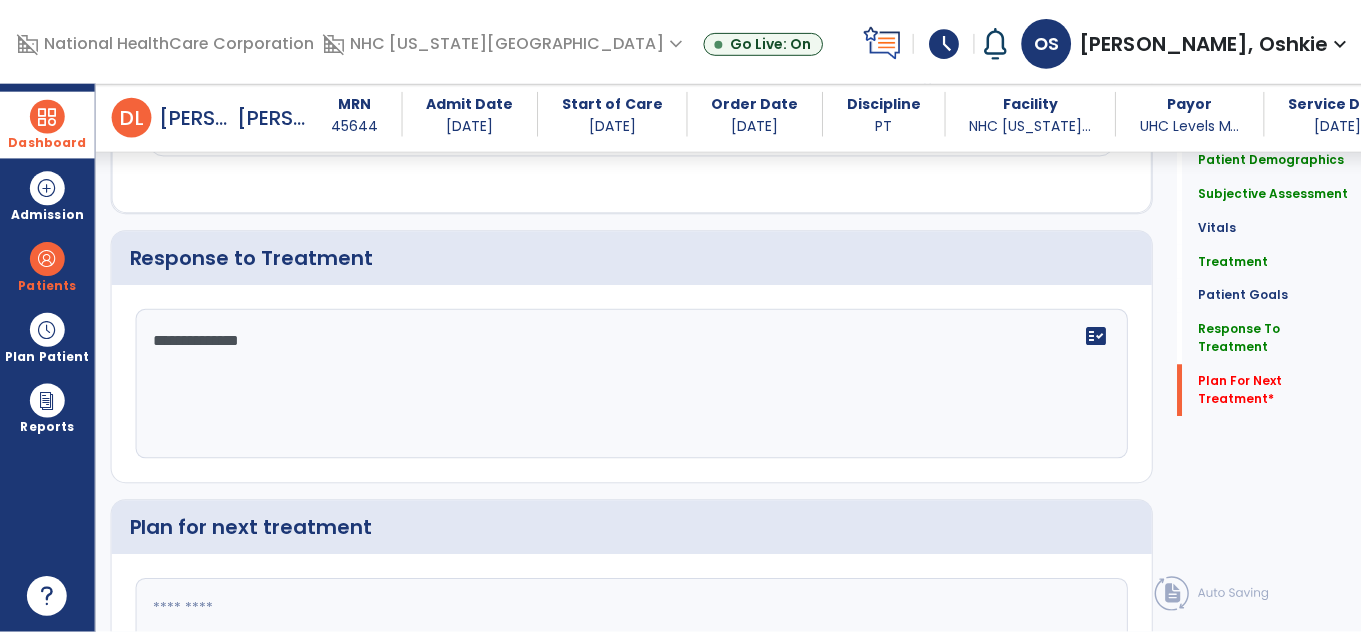 scroll, scrollTop: 2840, scrollLeft: 0, axis: vertical 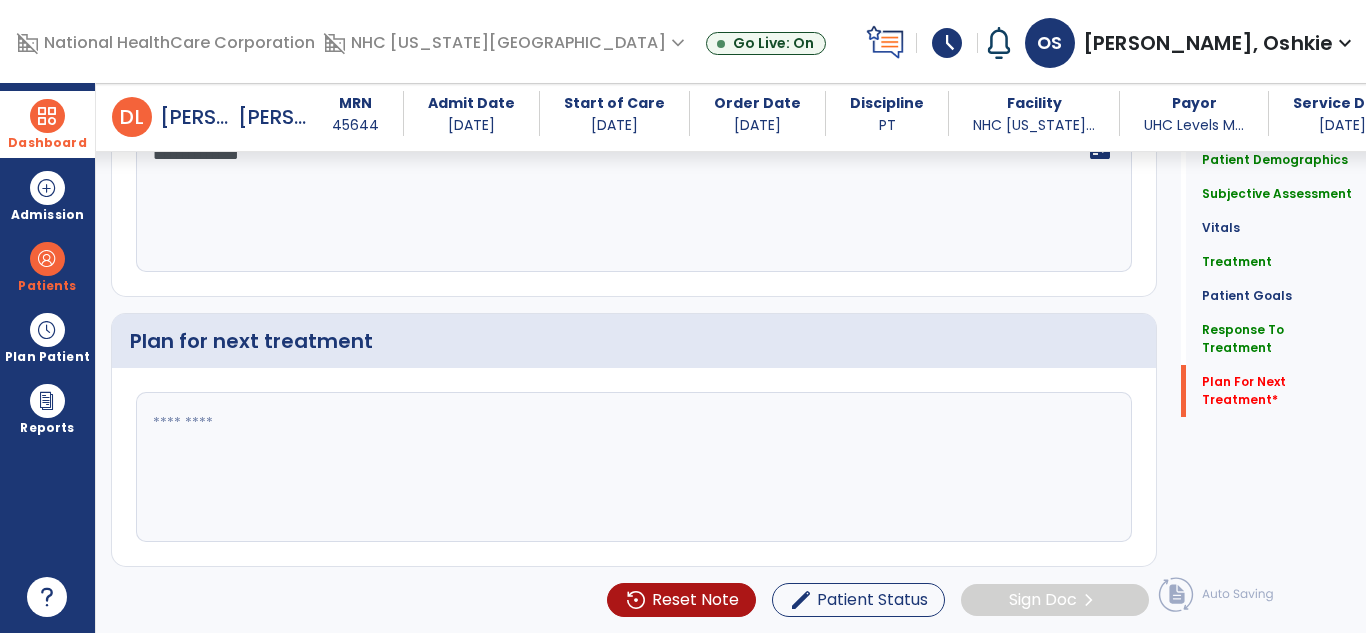 click 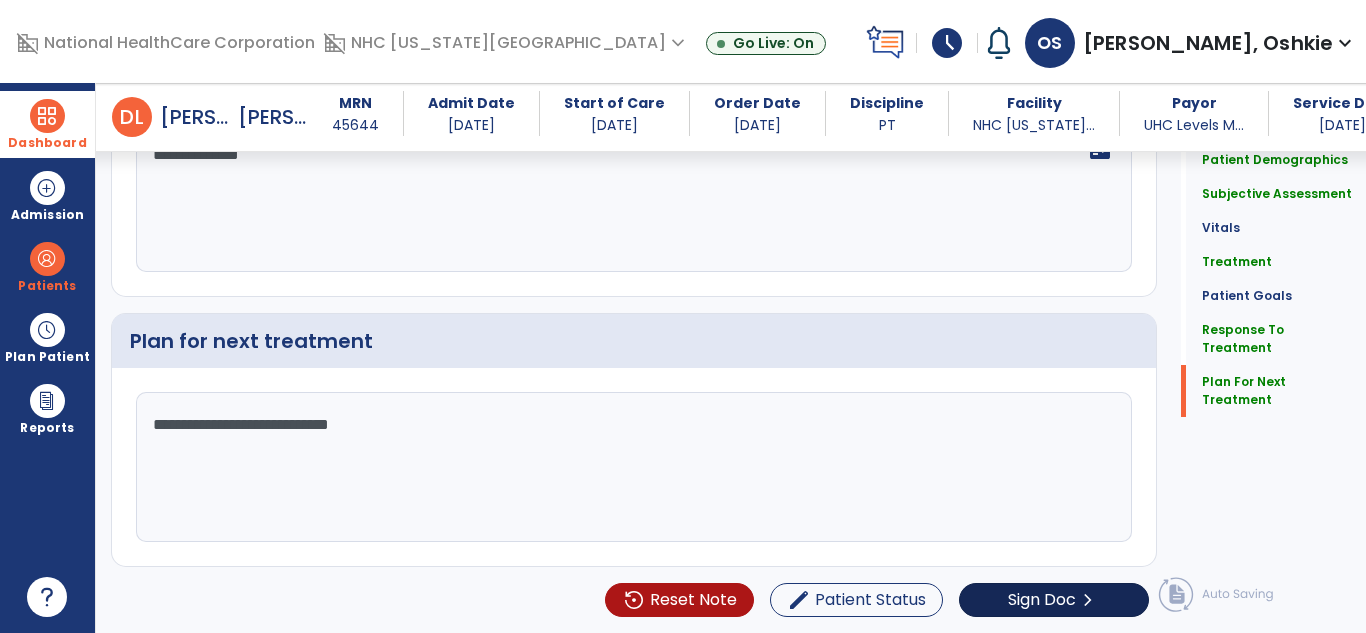 type on "**********" 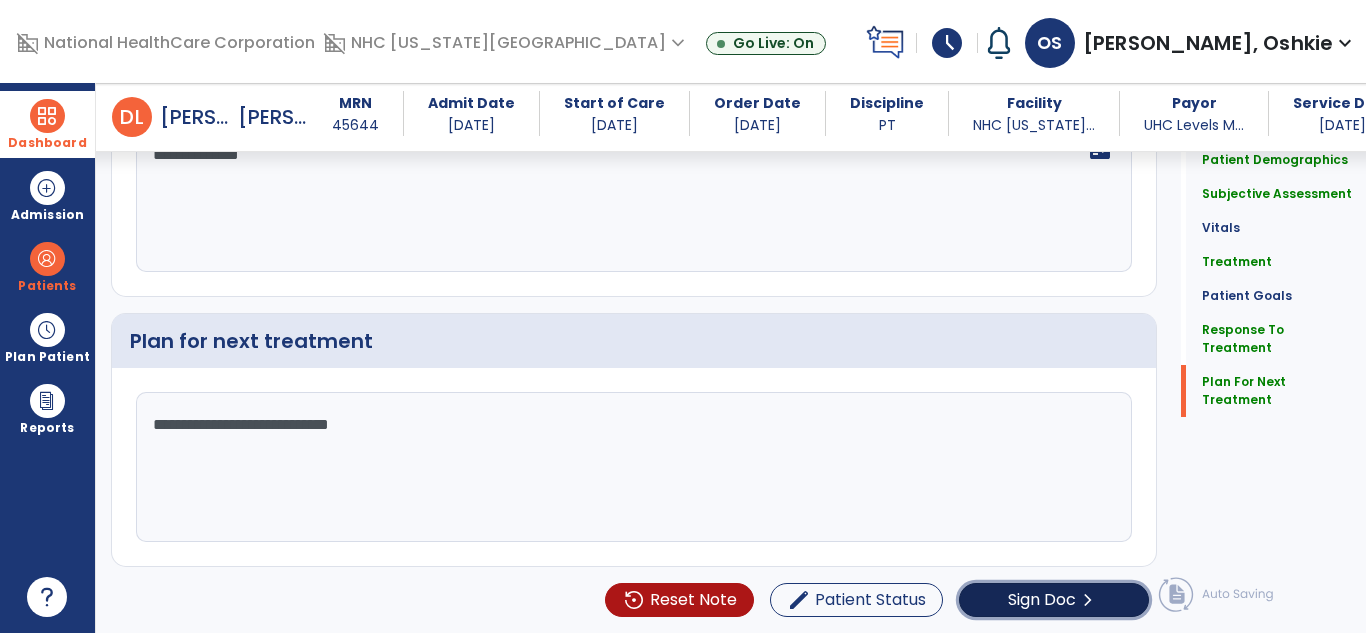 click on "chevron_right" 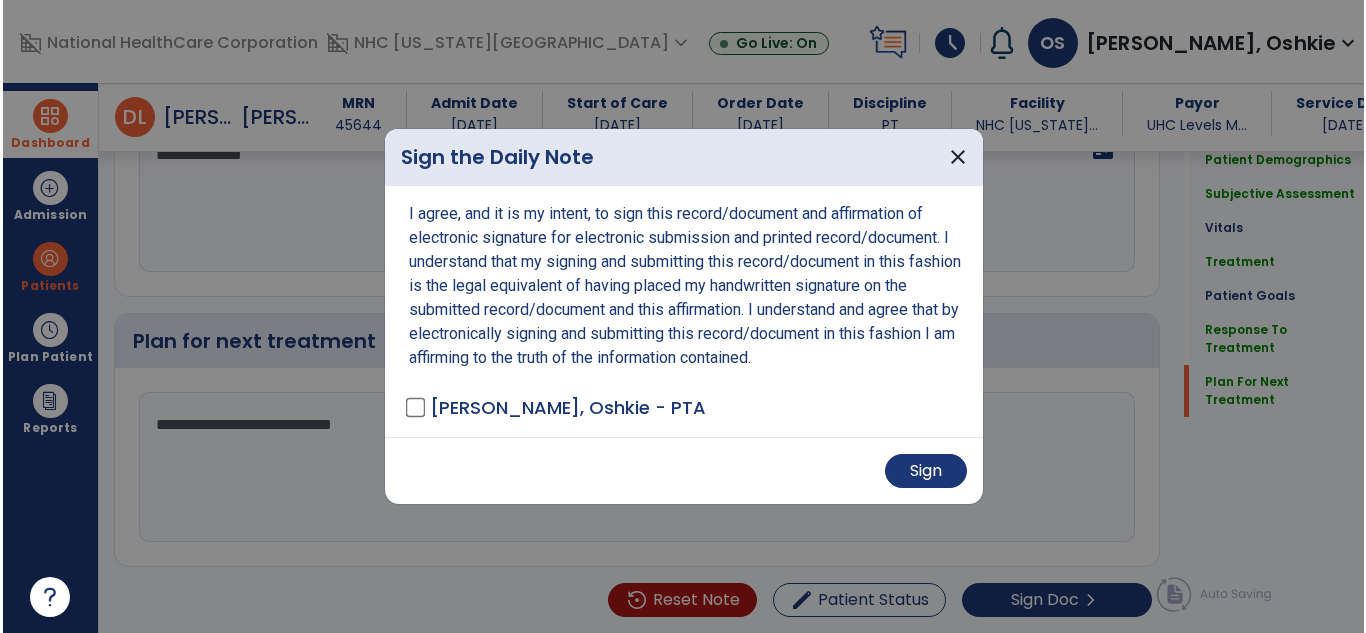 scroll, scrollTop: 2840, scrollLeft: 0, axis: vertical 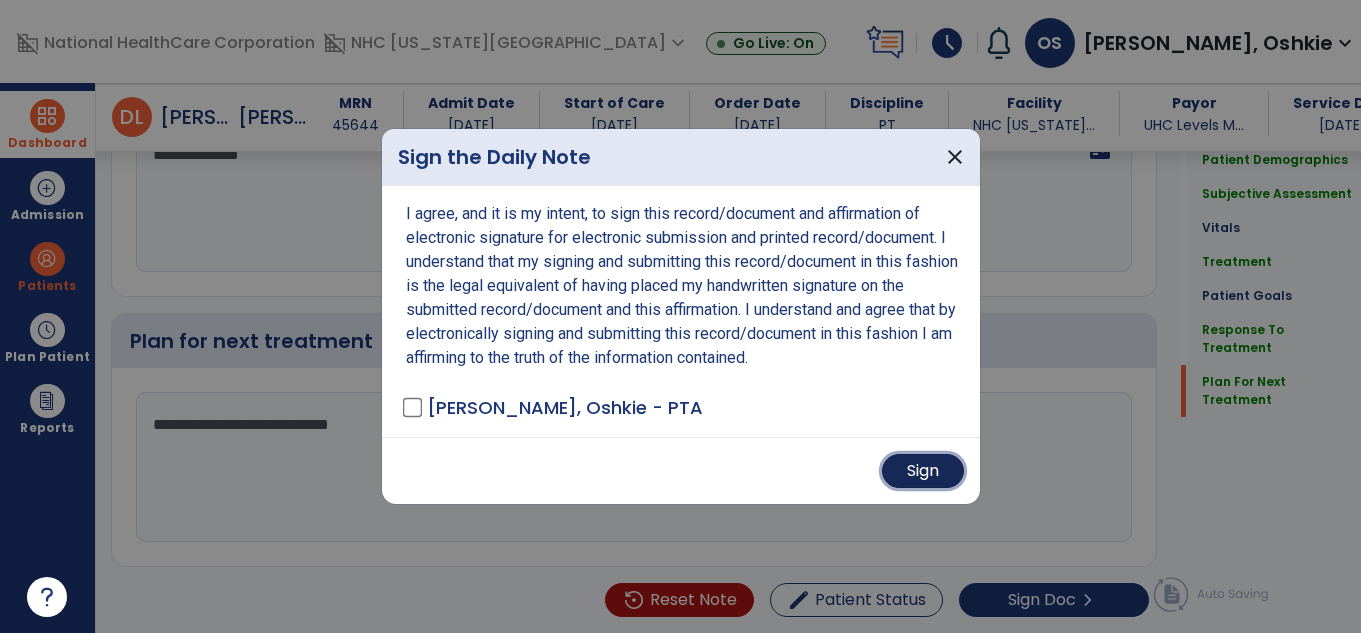 click on "Sign" at bounding box center [923, 471] 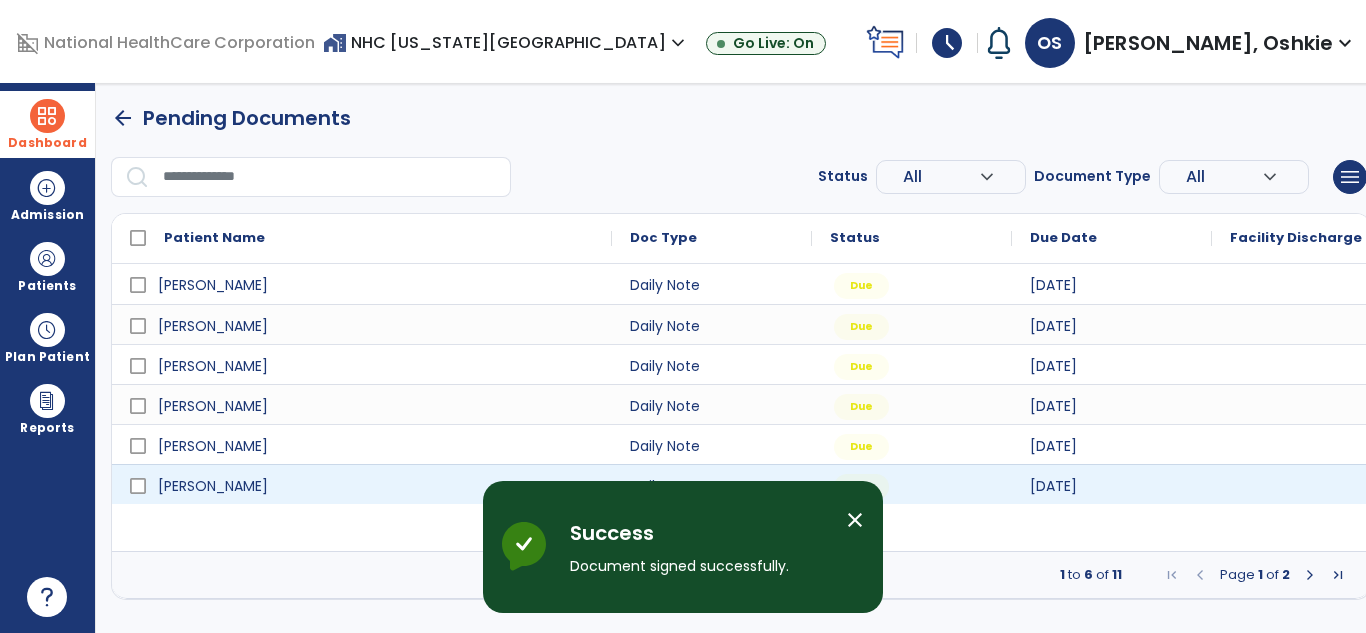 scroll, scrollTop: 0, scrollLeft: 0, axis: both 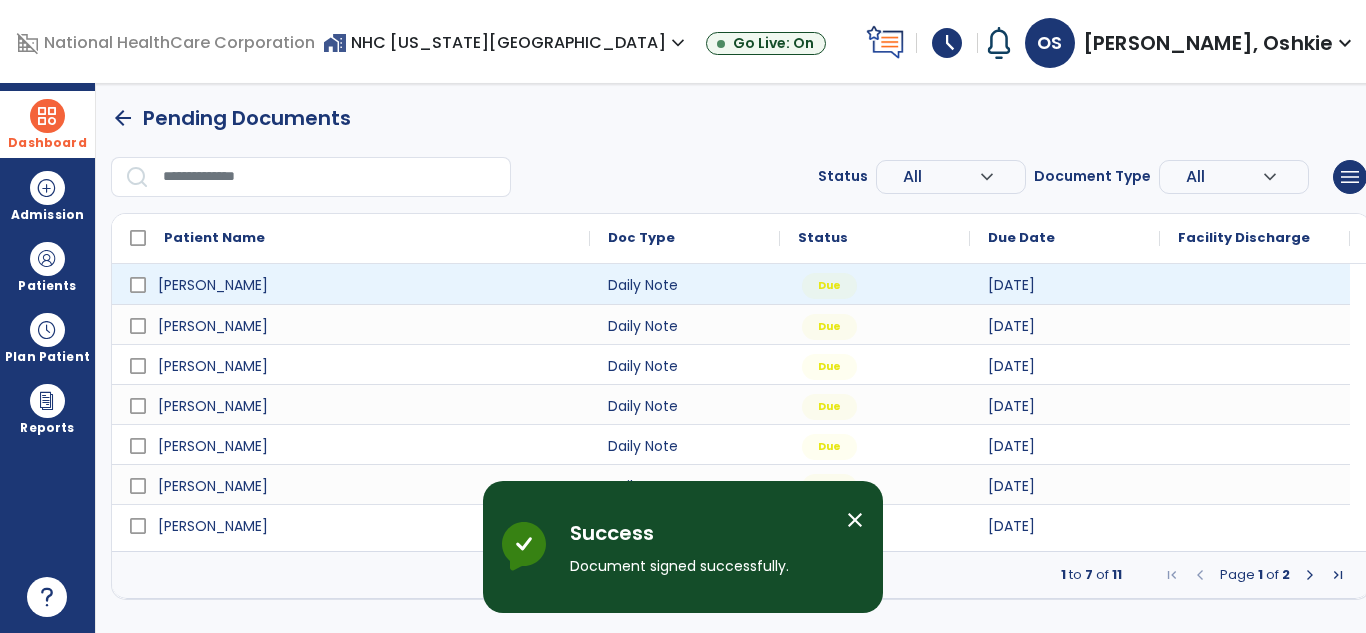 click at bounding box center [1255, 284] 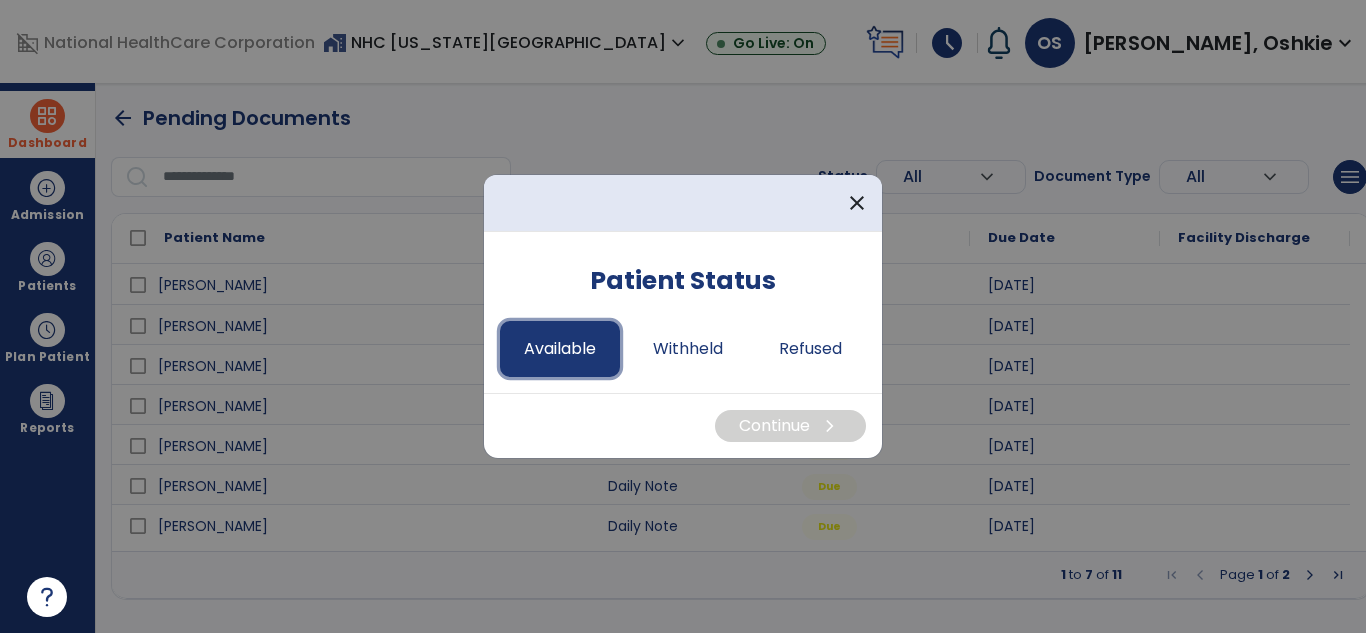click on "Available" at bounding box center (560, 349) 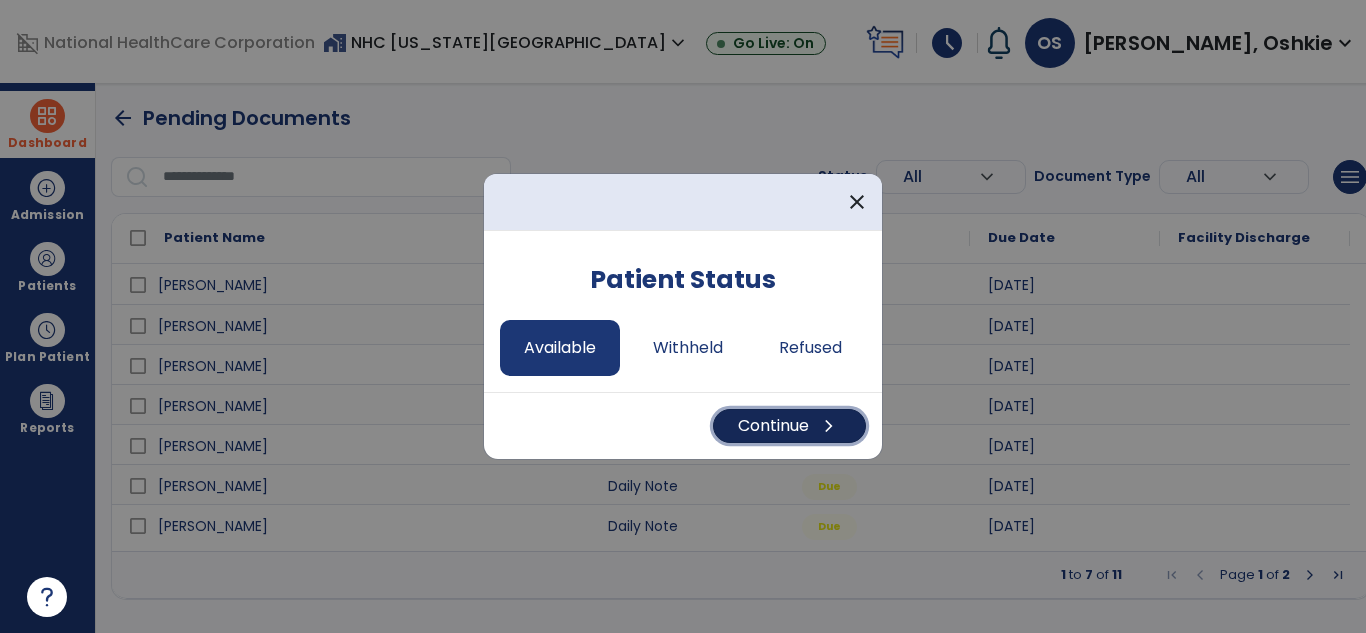 click on "chevron_right" at bounding box center [829, 426] 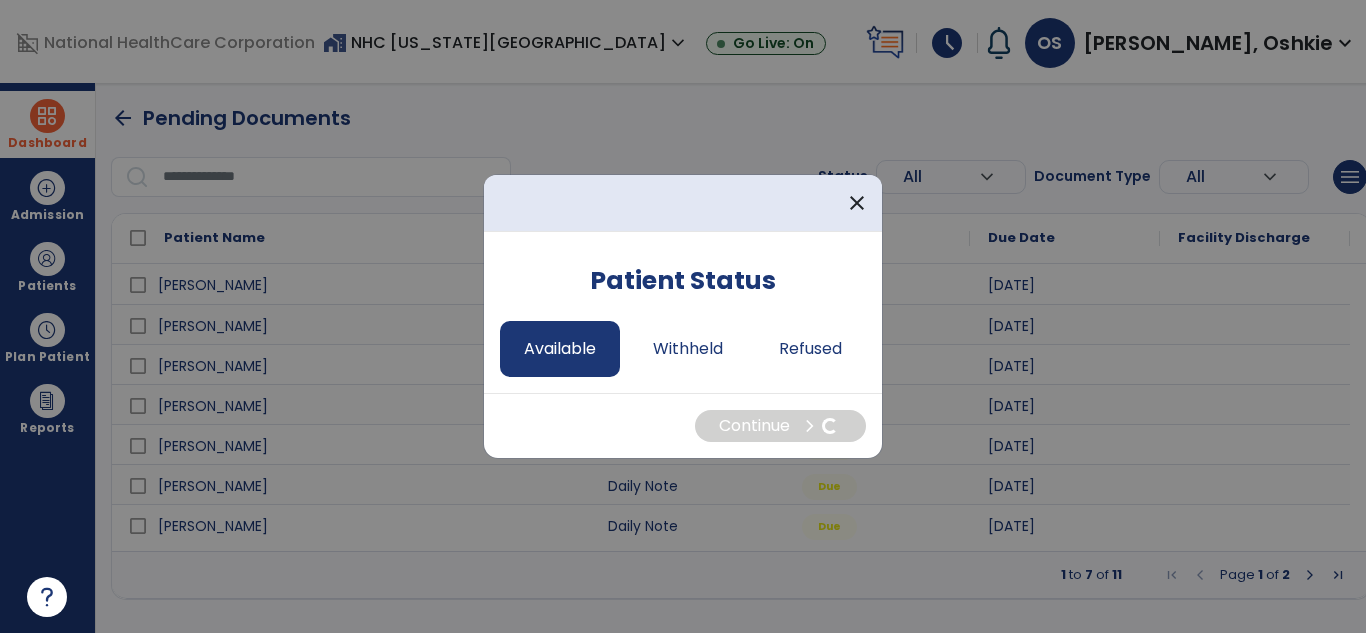 select on "*" 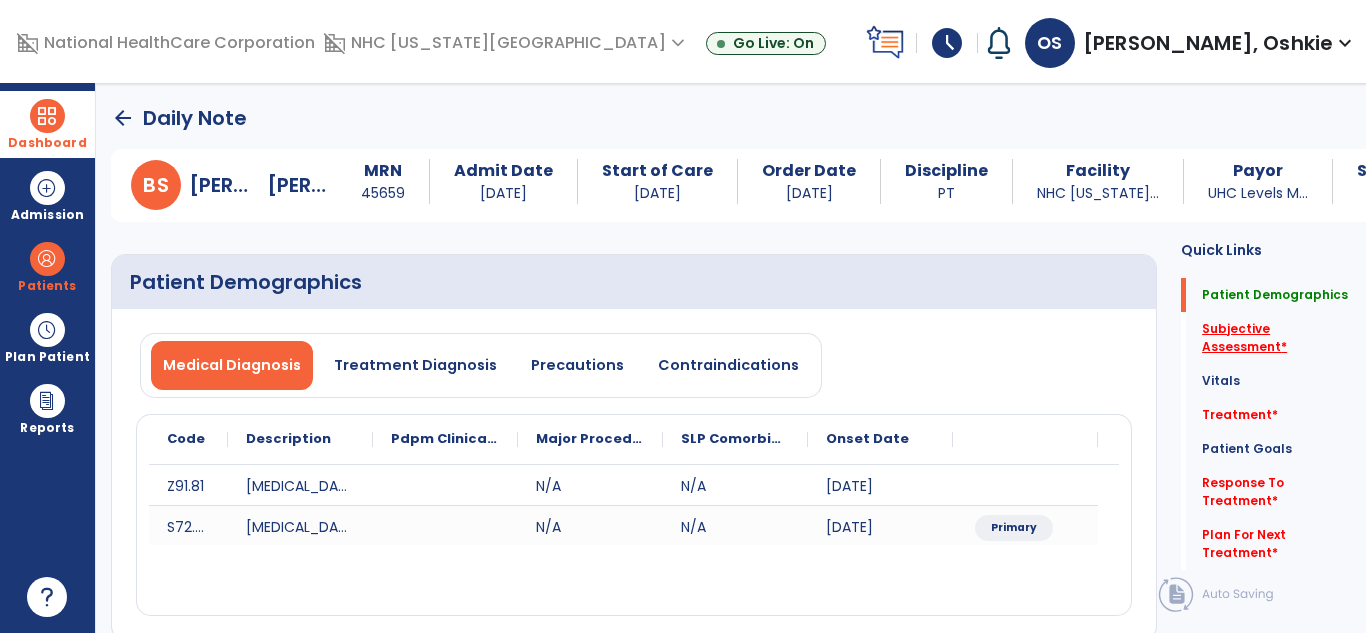 click on "Subjective Assessment   *" 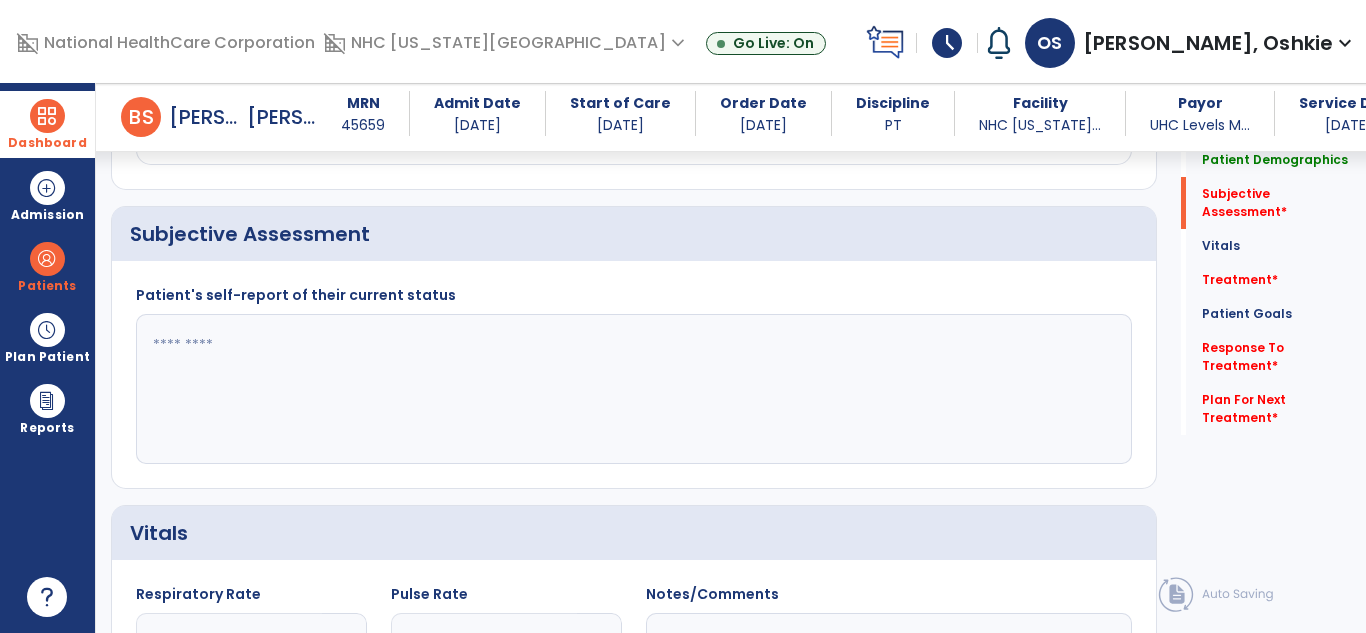 scroll, scrollTop: 440, scrollLeft: 0, axis: vertical 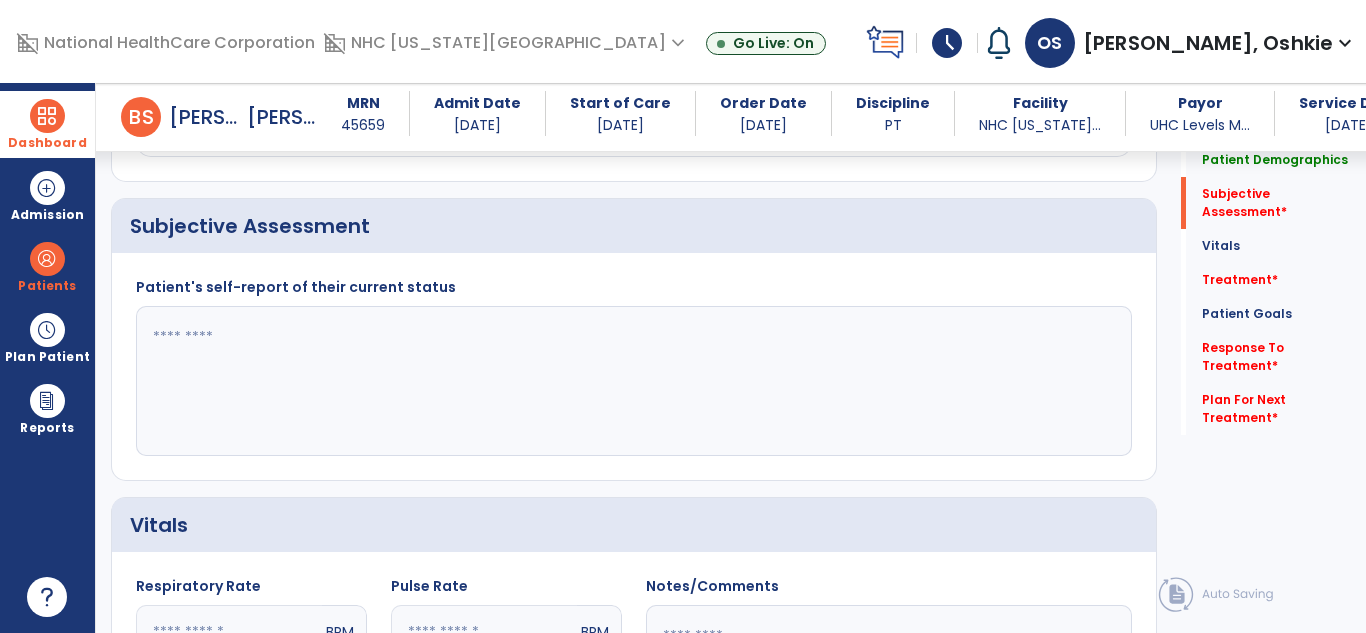 click 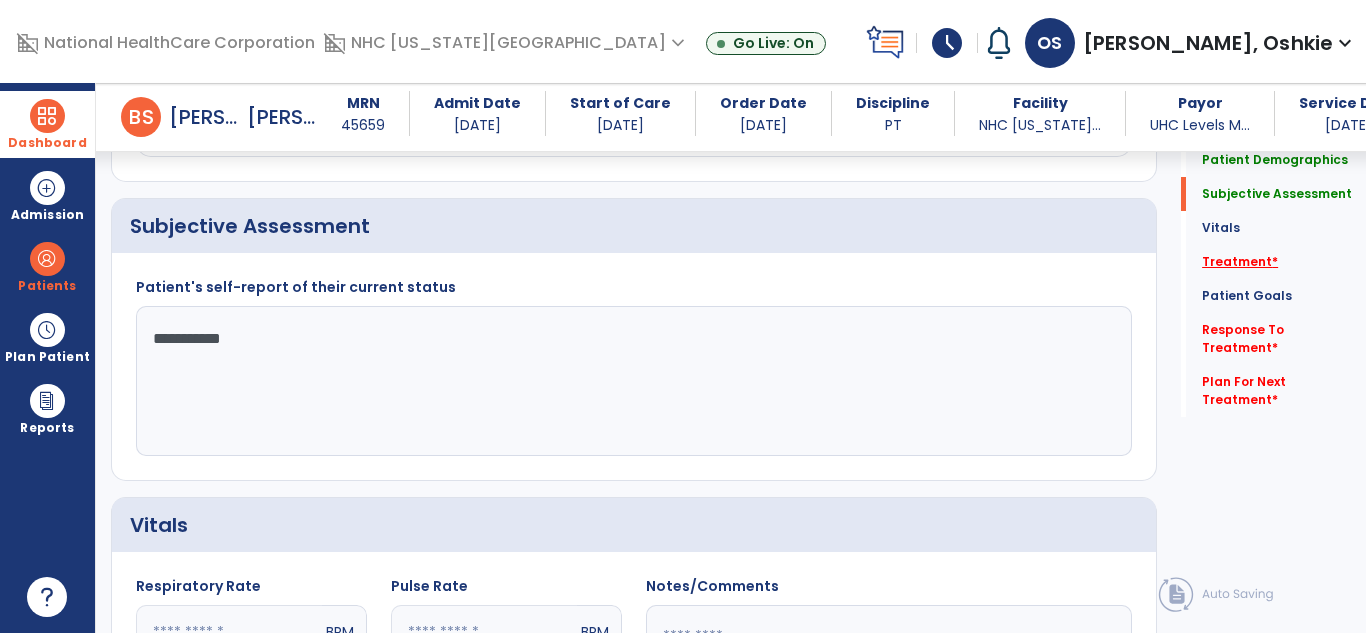 type on "**********" 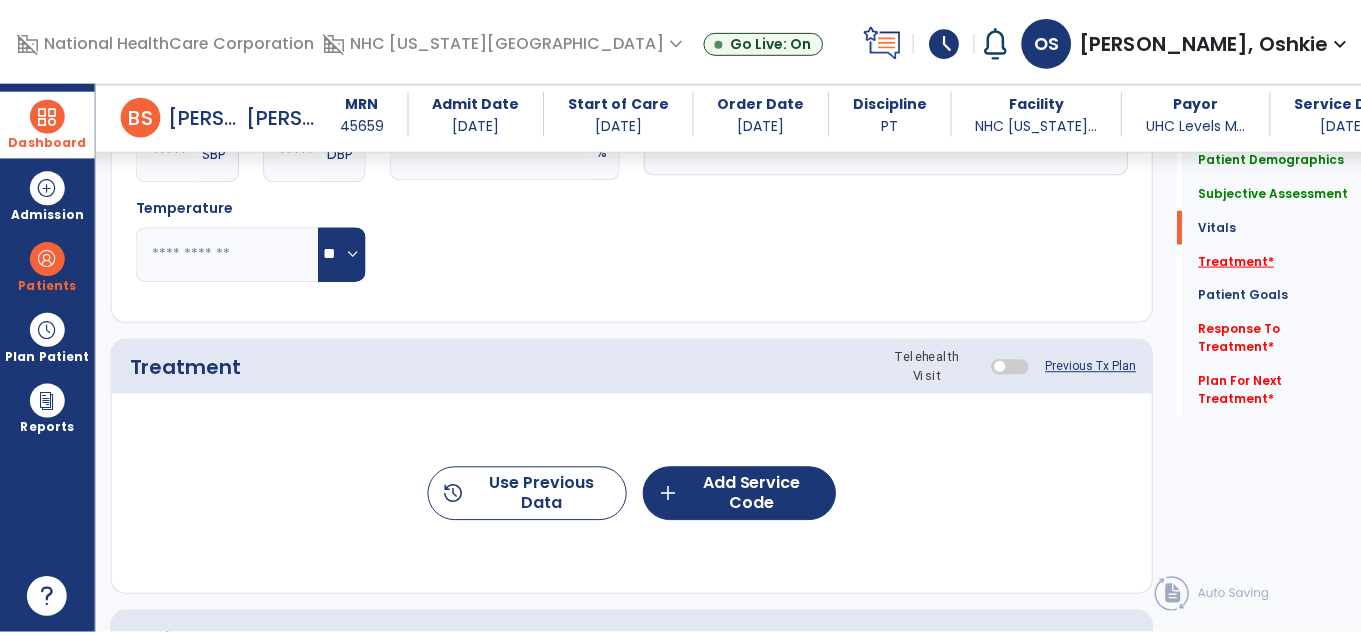 scroll, scrollTop: 1130, scrollLeft: 0, axis: vertical 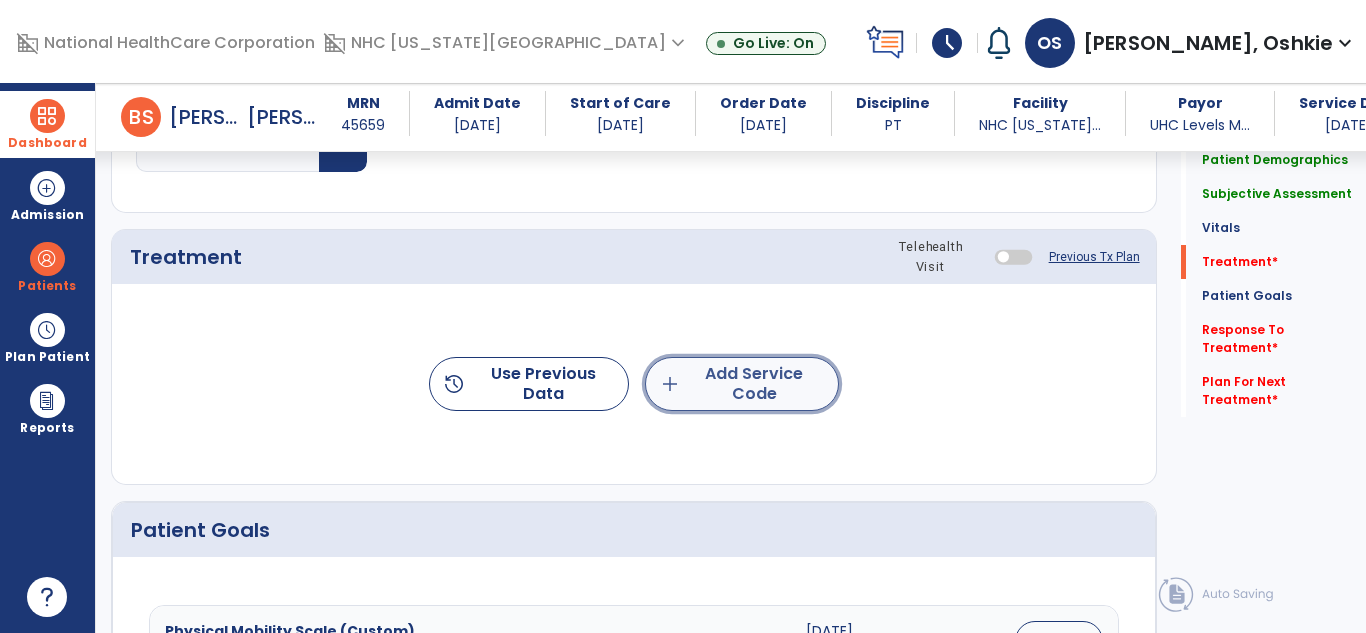 click on "add  Add Service Code" 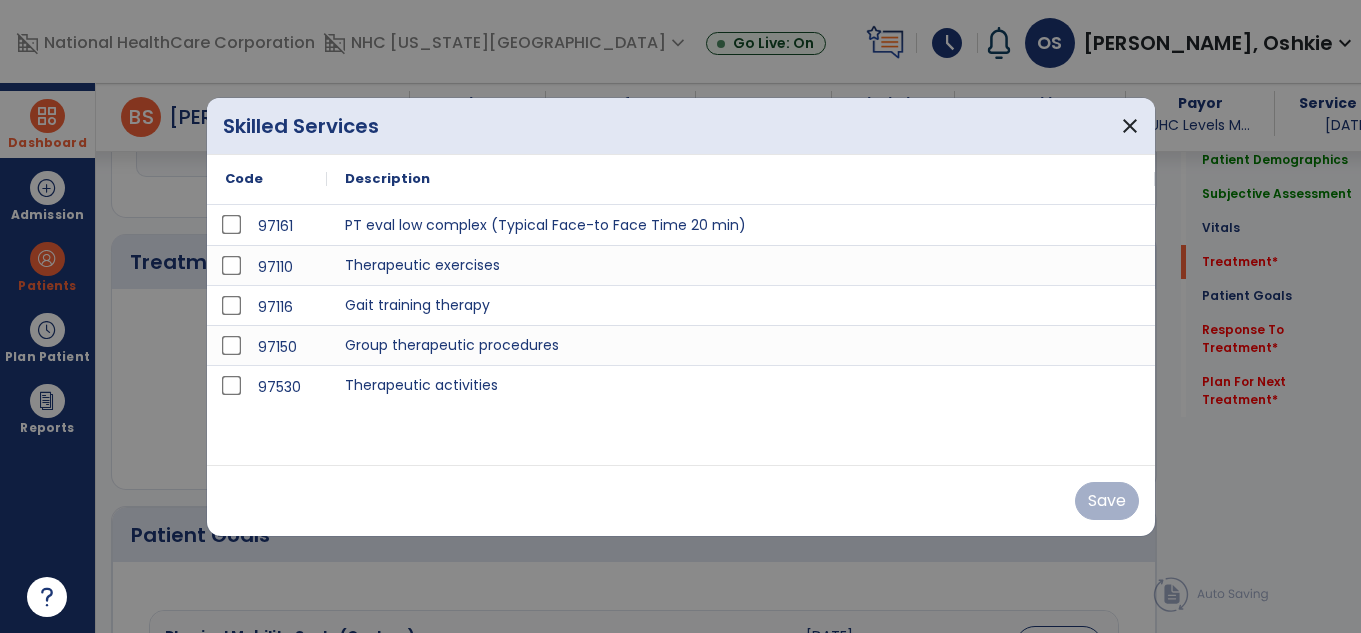 scroll, scrollTop: 1130, scrollLeft: 0, axis: vertical 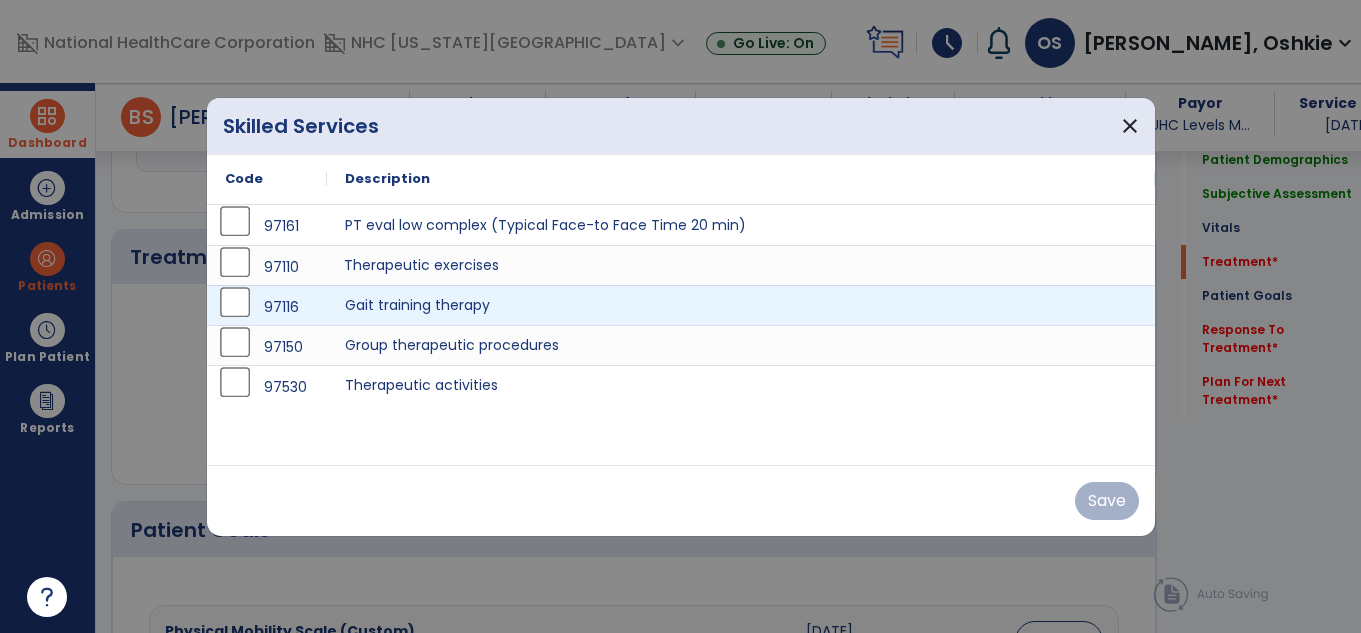 click on "Therapeutic exercises" at bounding box center (741, 265) 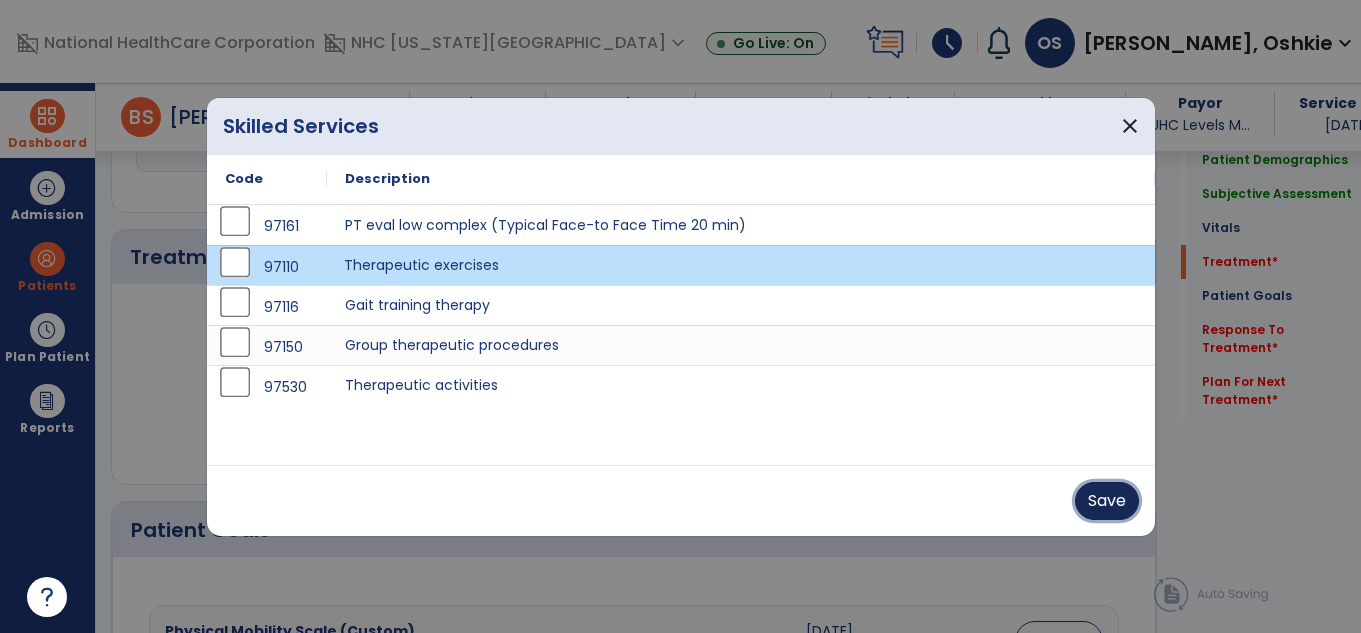 click on "Save" at bounding box center [1107, 501] 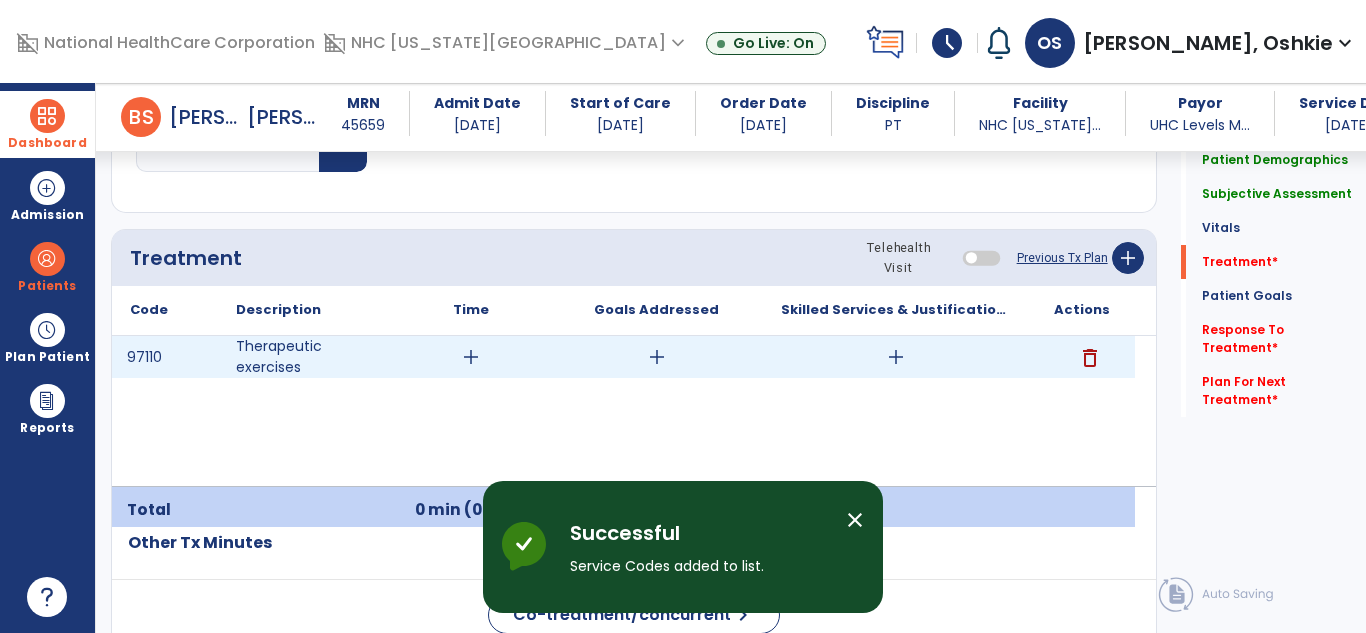 click on "add" at bounding box center (471, 357) 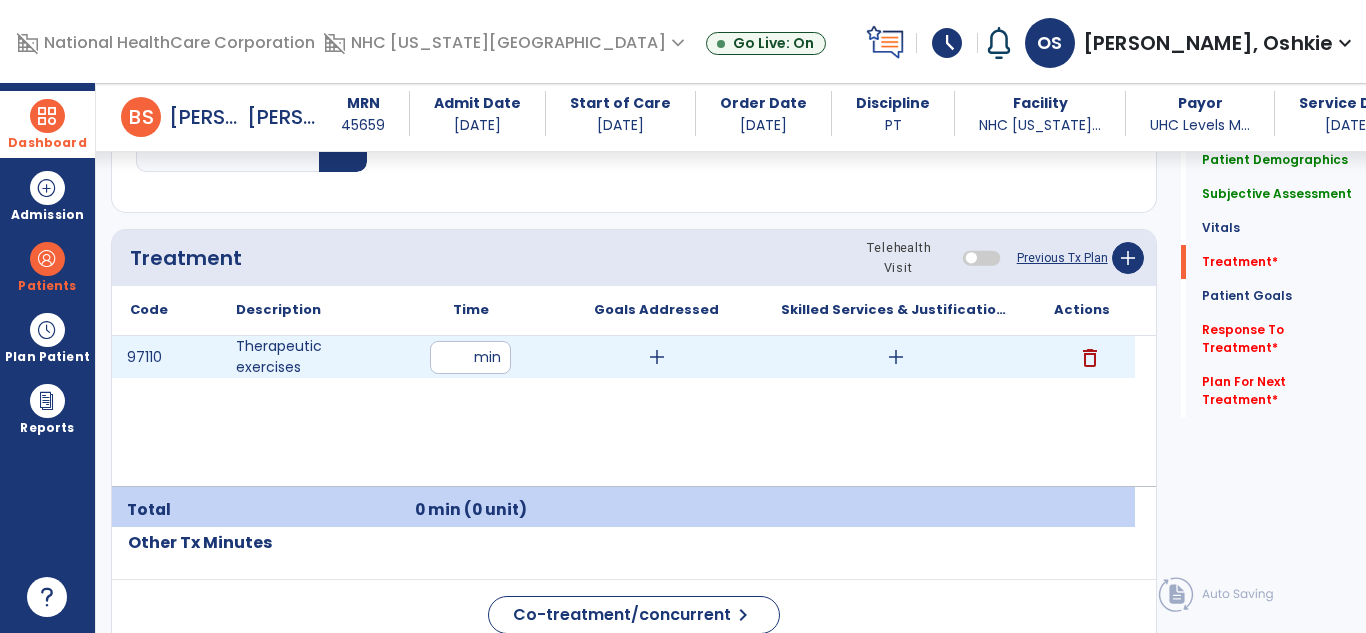 type on "**" 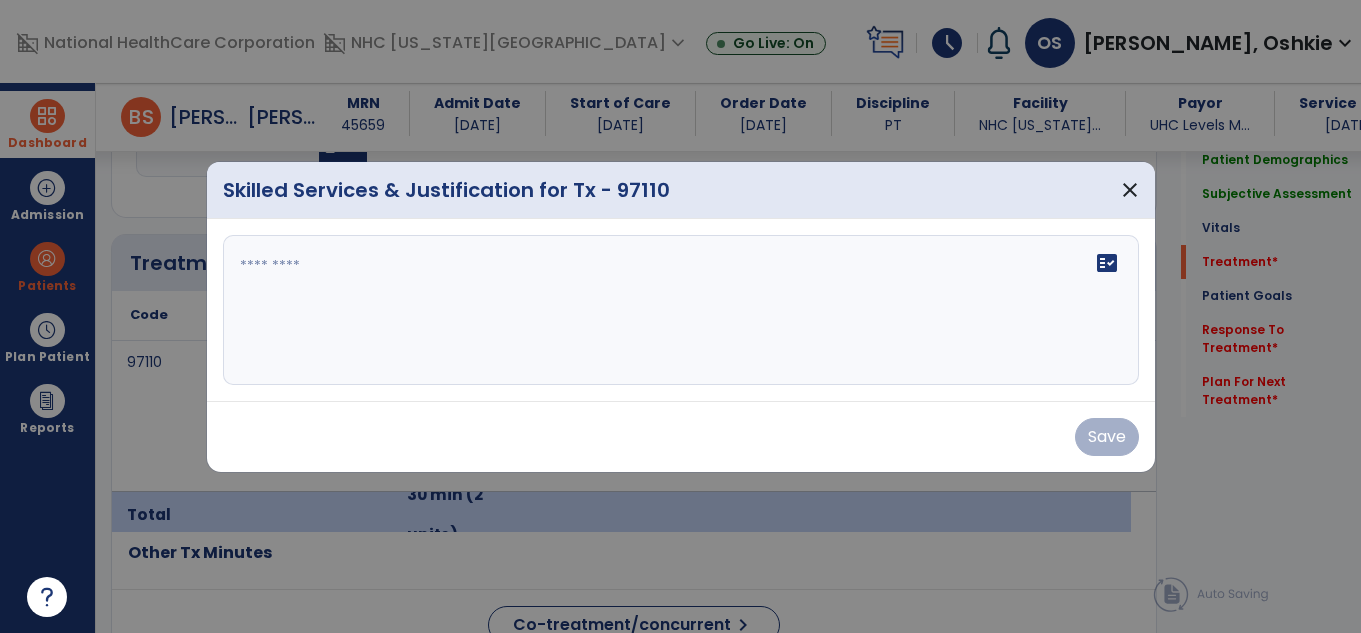 click at bounding box center (681, 310) 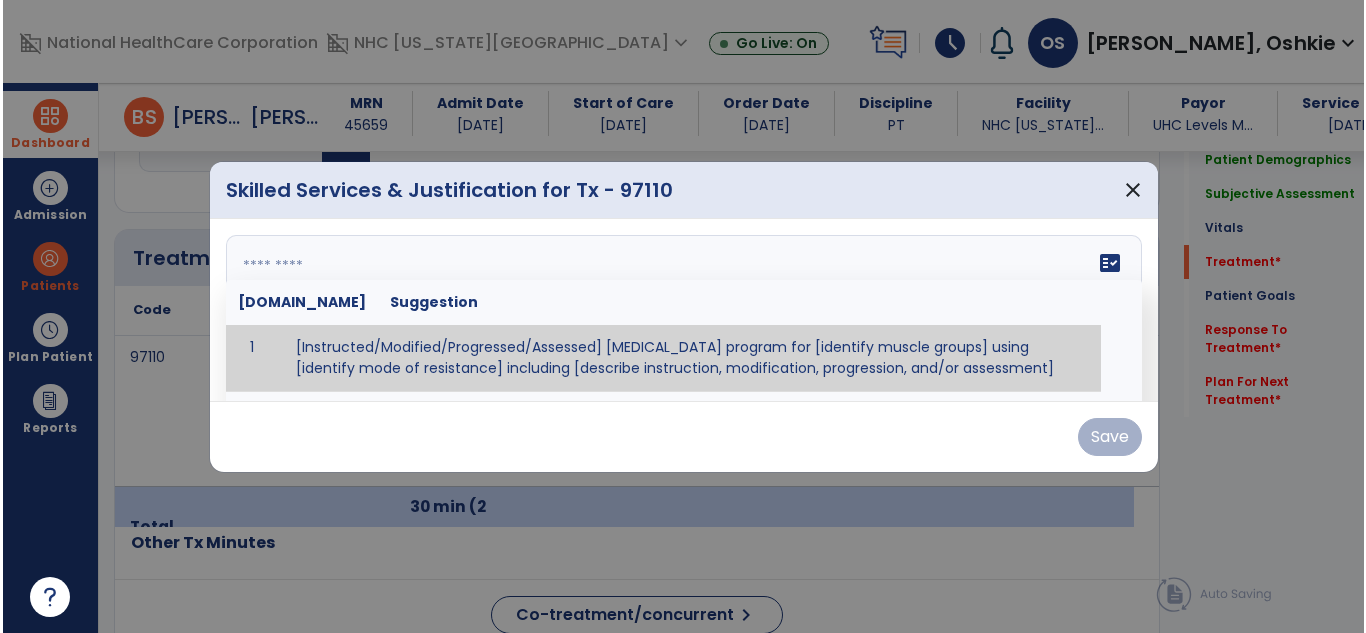 scroll, scrollTop: 1130, scrollLeft: 0, axis: vertical 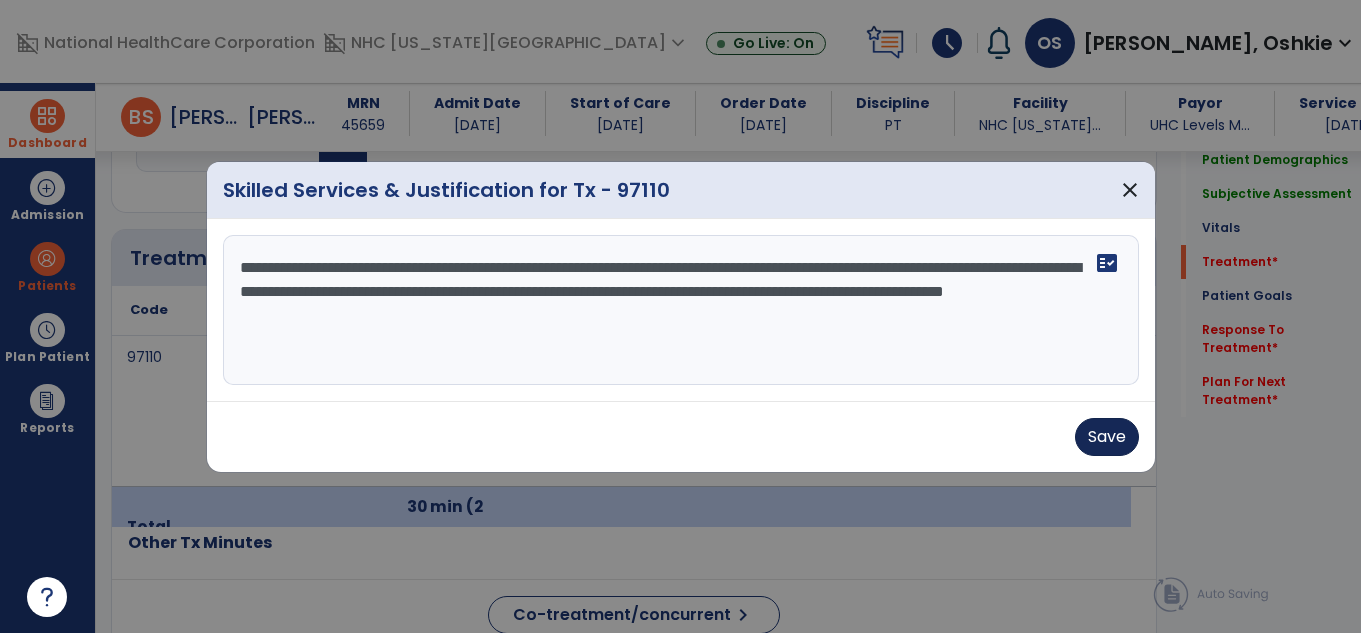type on "**********" 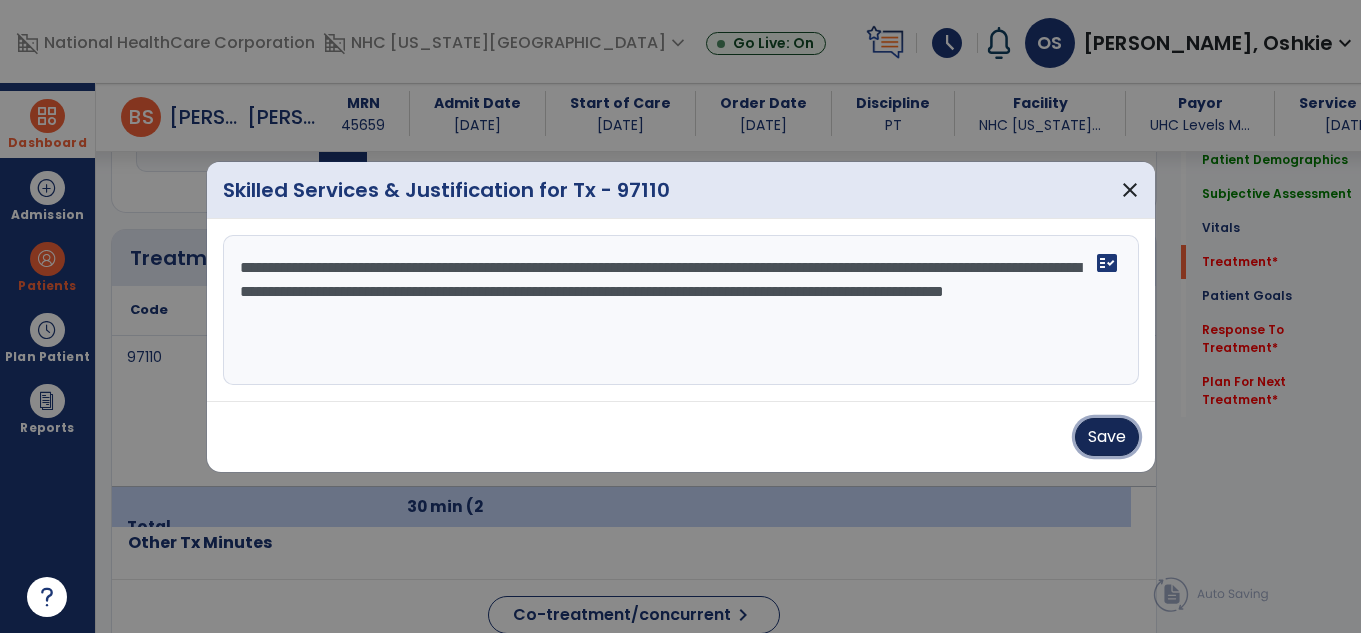 click on "Save" at bounding box center (1107, 437) 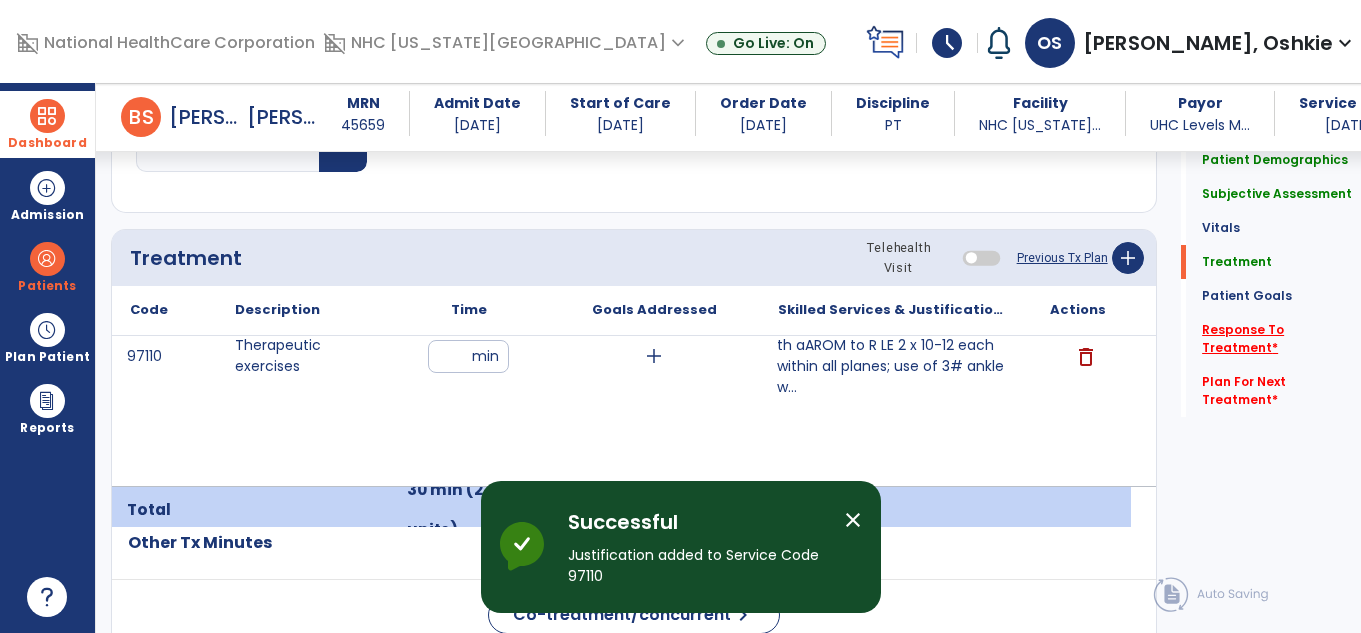 click on "Response To Treatment   *" 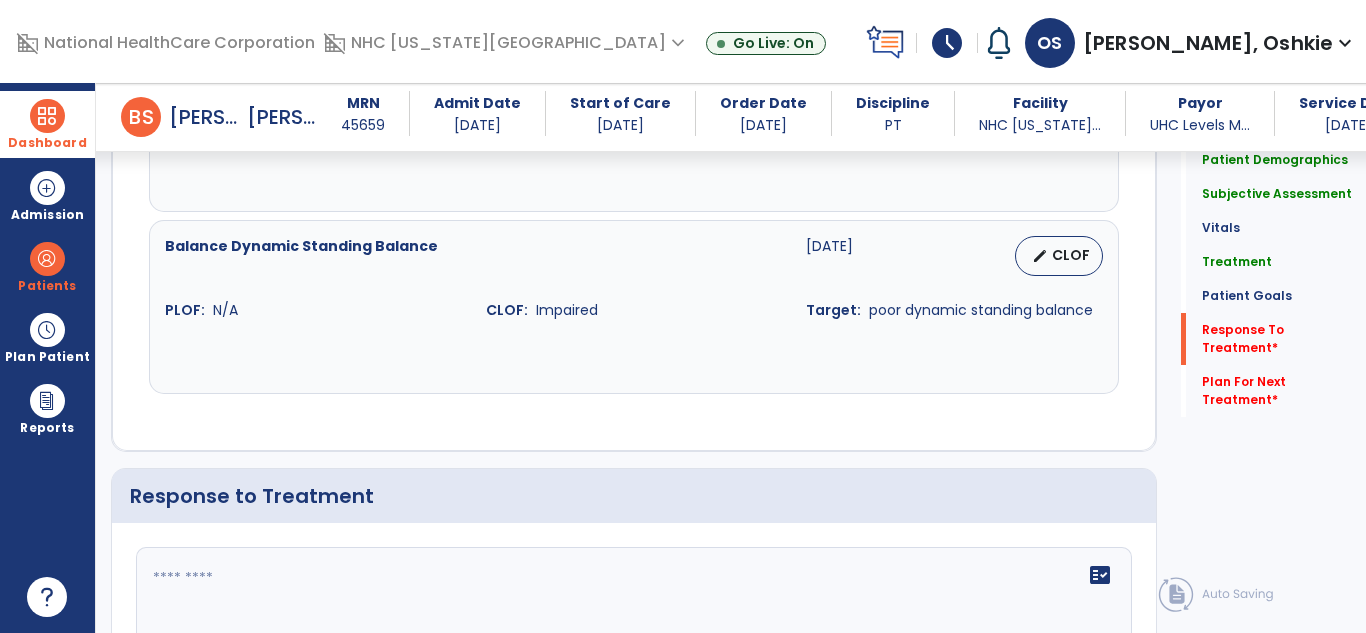 scroll, scrollTop: 2787, scrollLeft: 0, axis: vertical 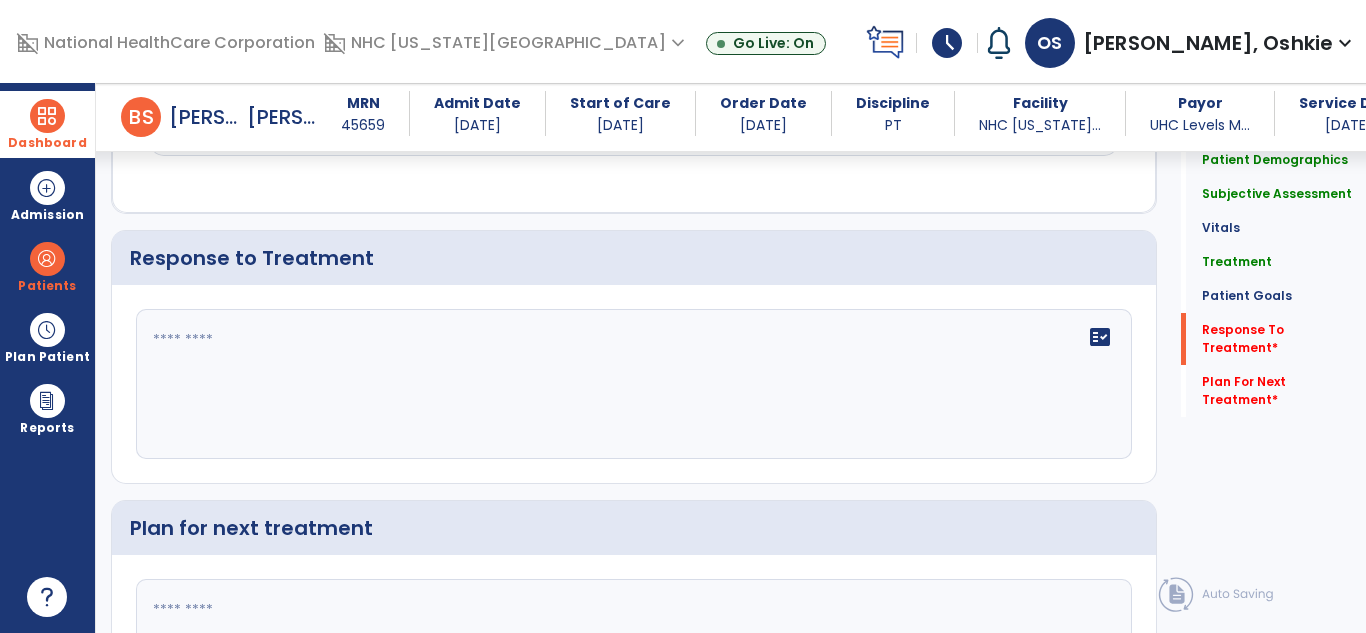 click on "fact_check" 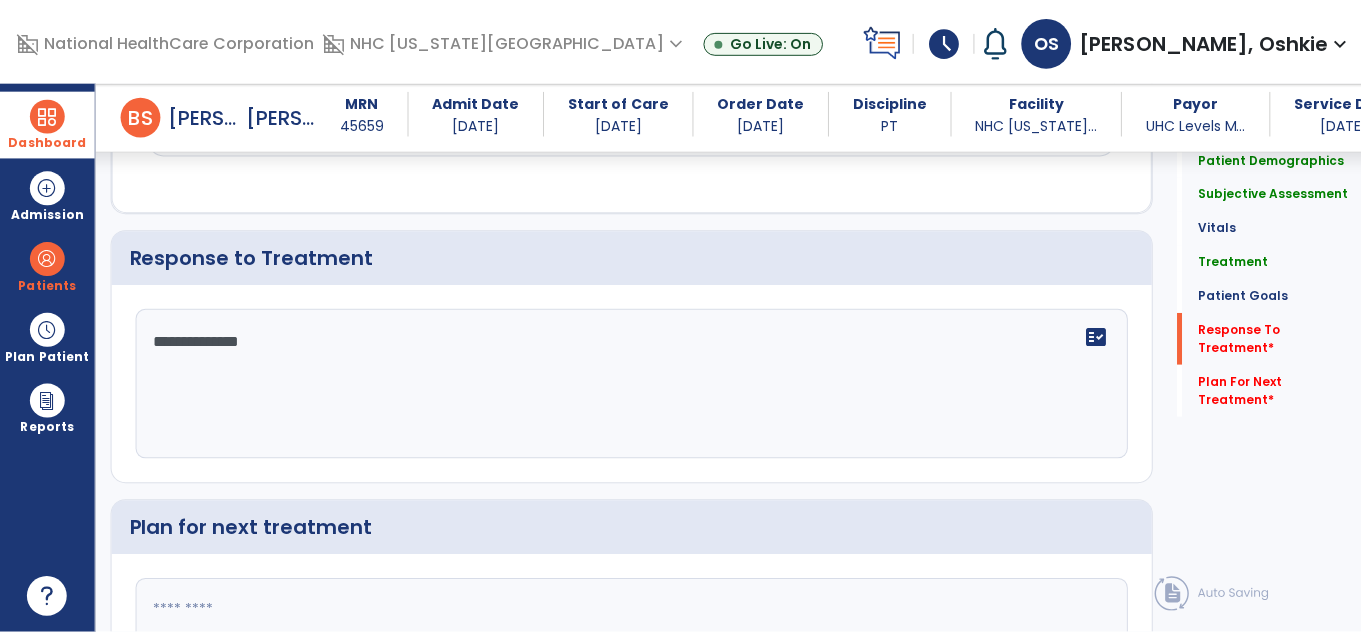 scroll, scrollTop: 2975, scrollLeft: 0, axis: vertical 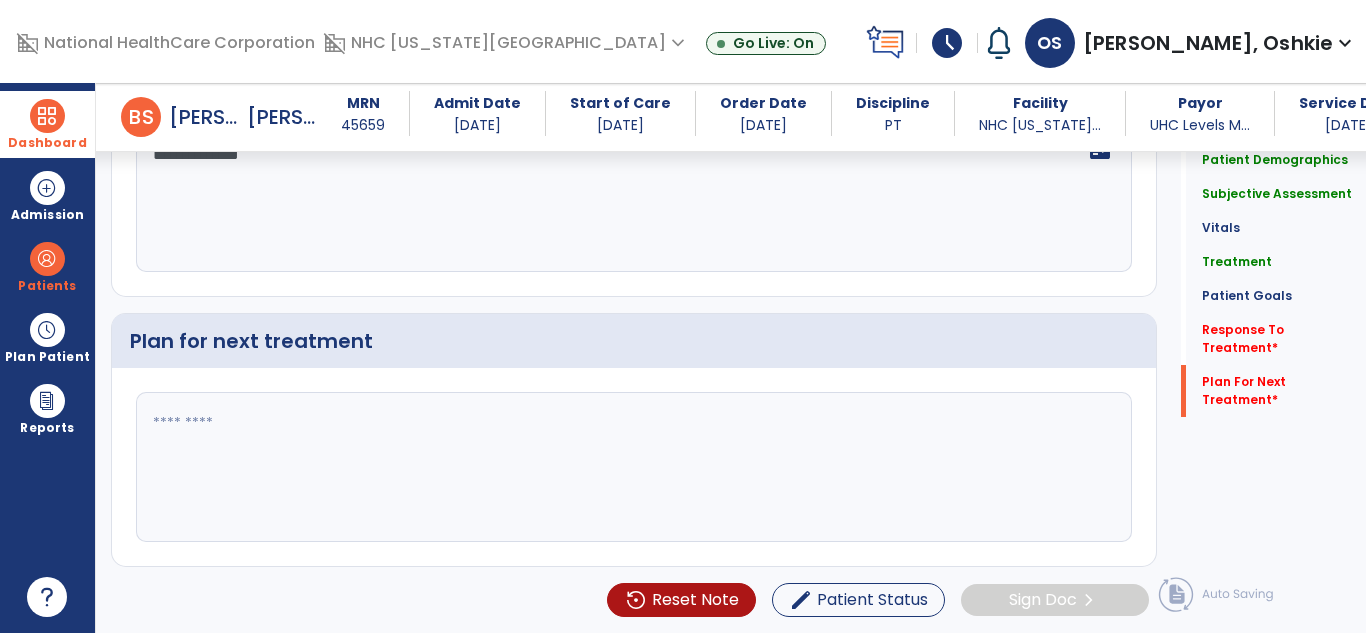 type on "**********" 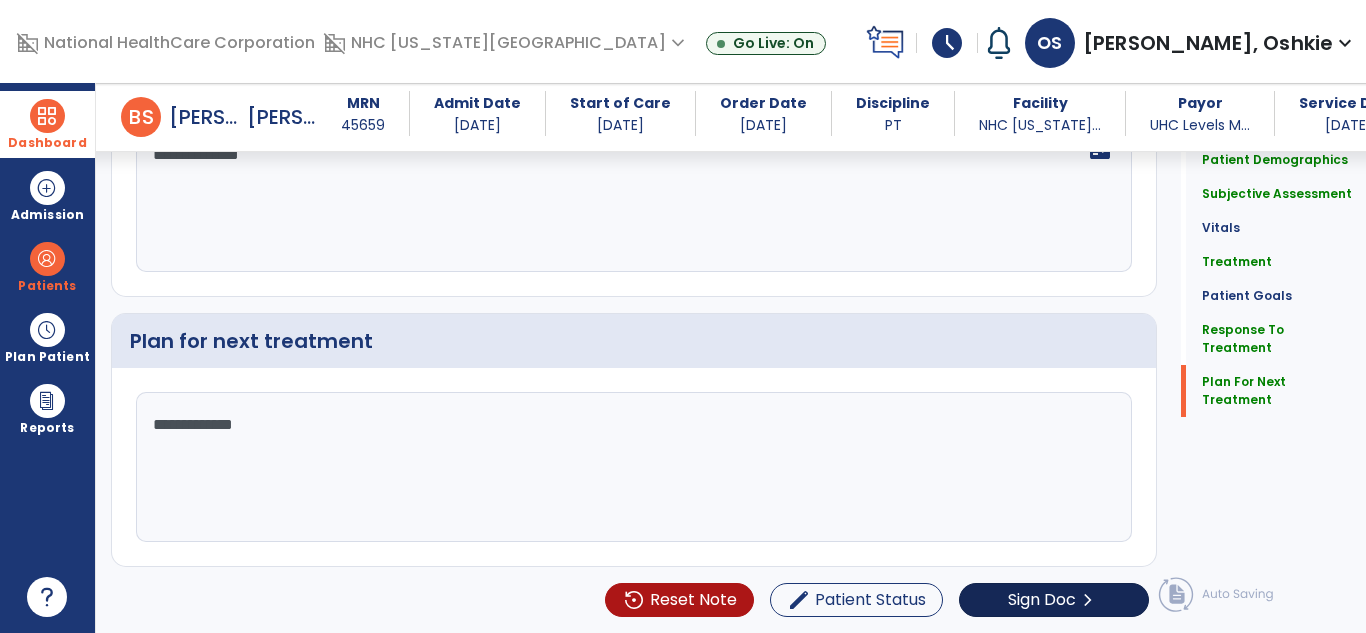 type on "**********" 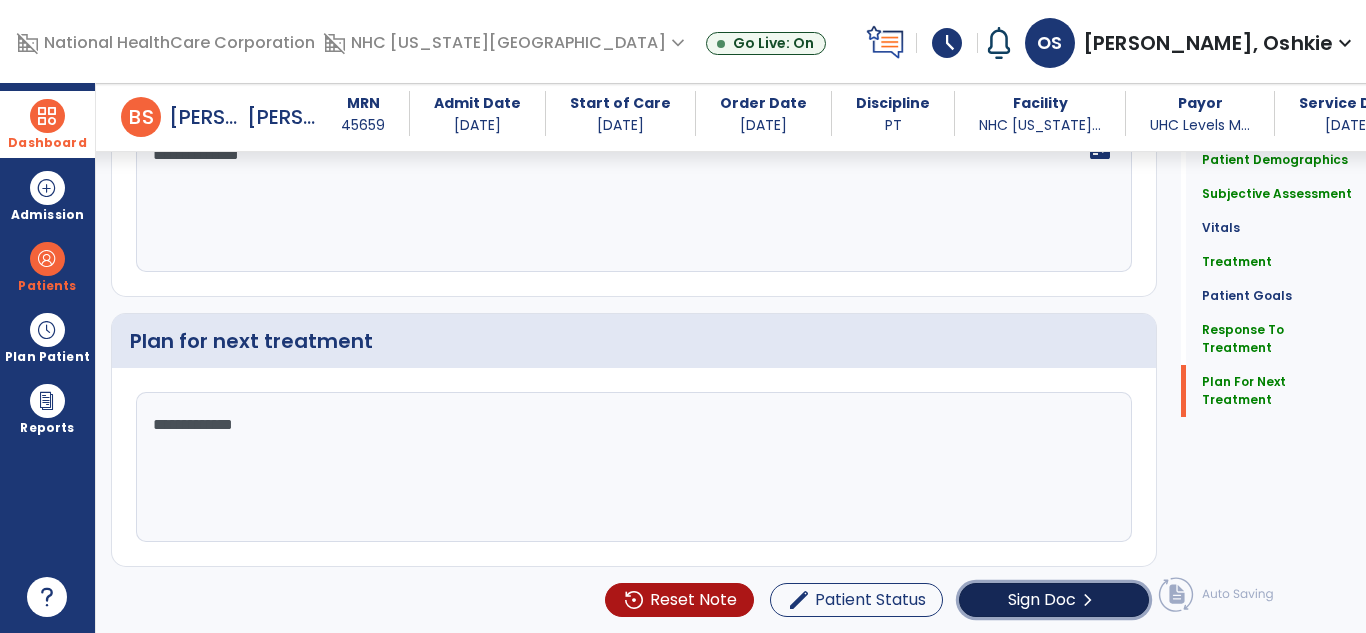 click on "Sign Doc  chevron_right" 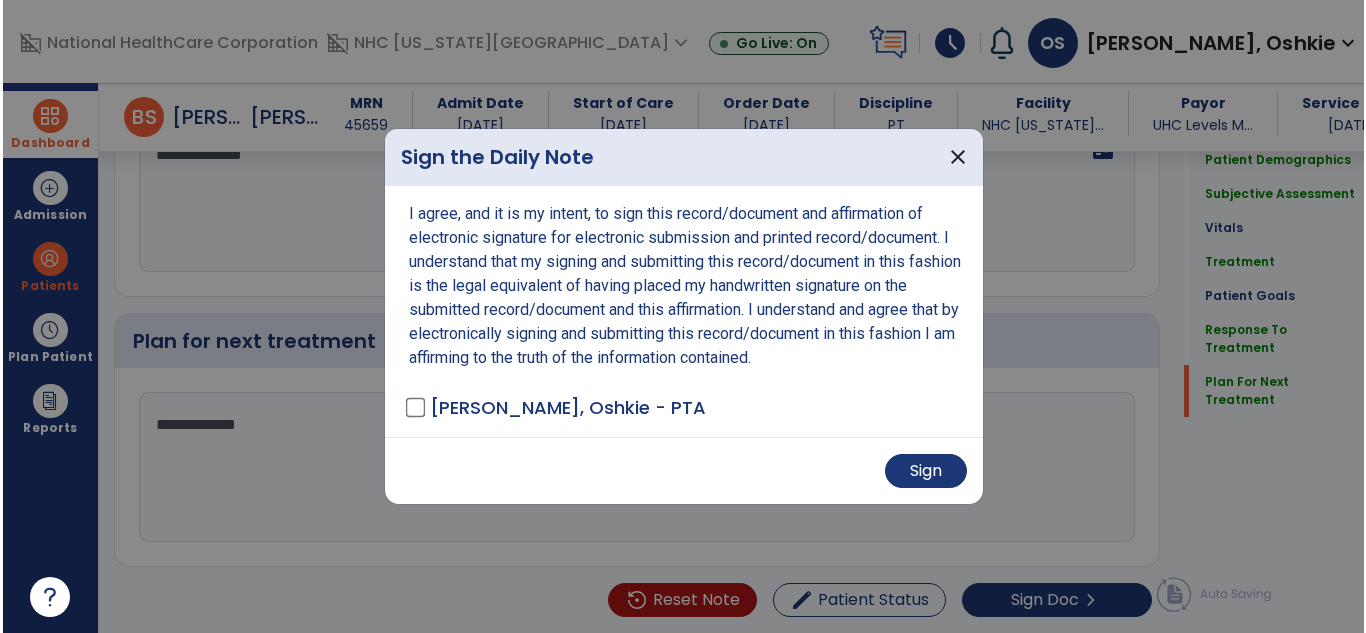 scroll, scrollTop: 3038, scrollLeft: 0, axis: vertical 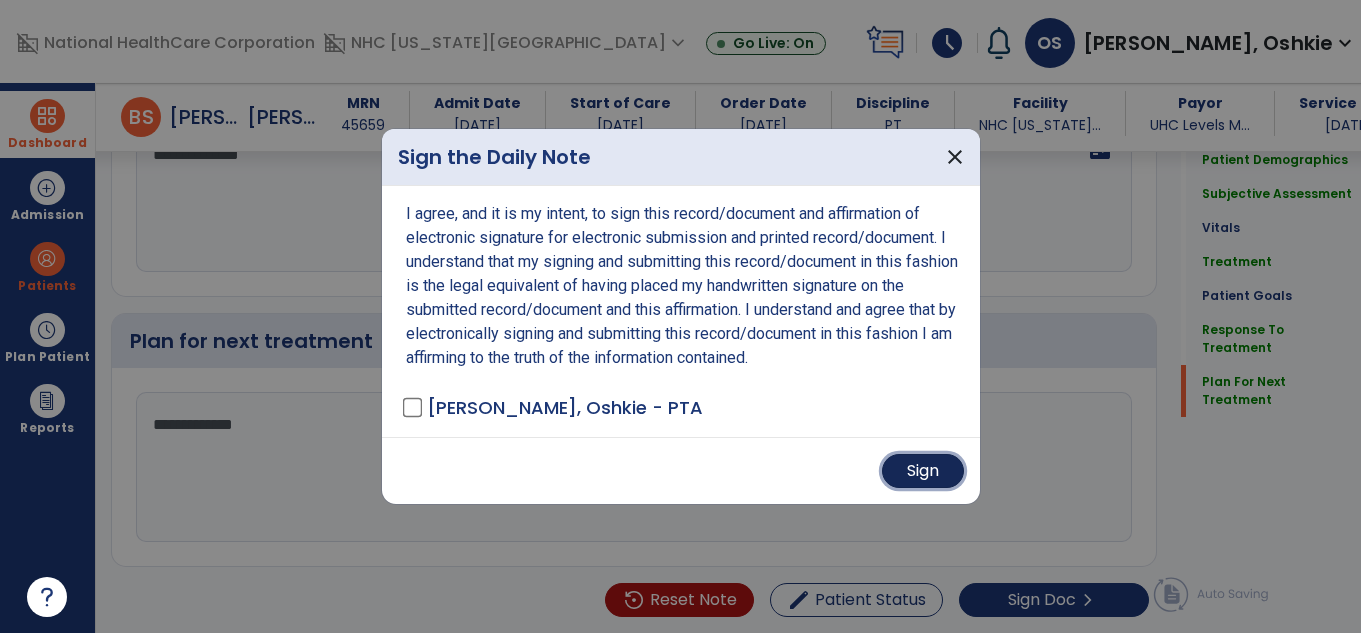click on "Sign" at bounding box center [923, 471] 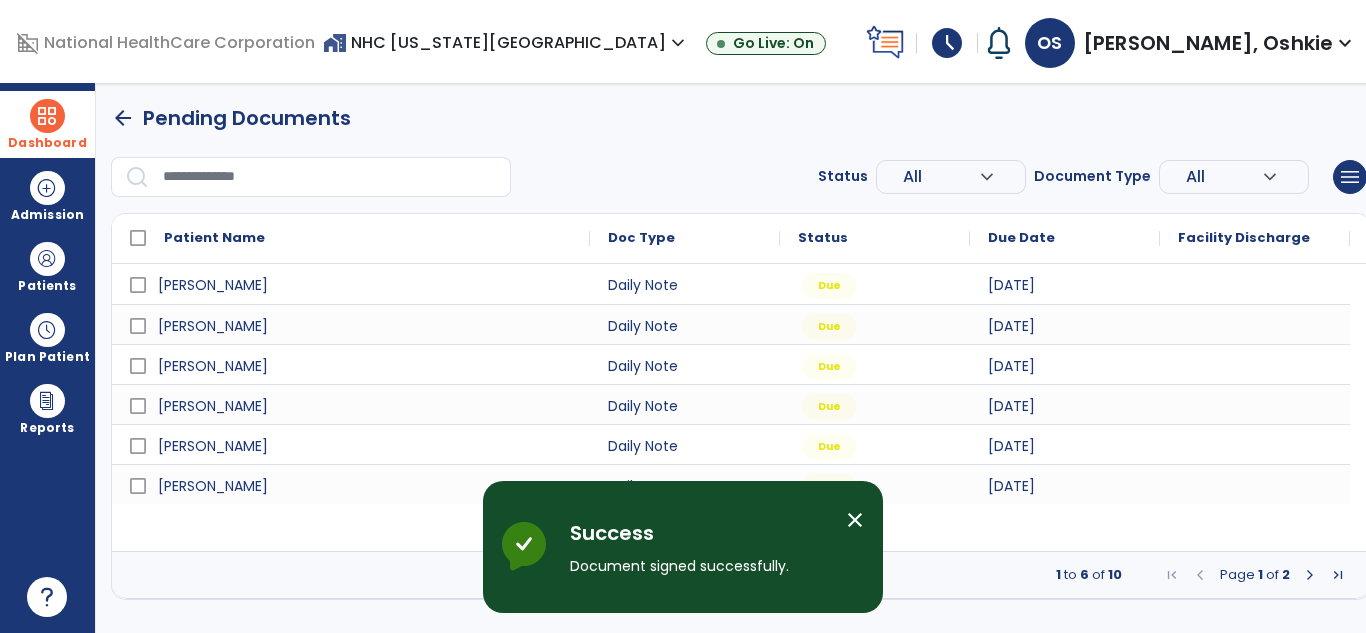 scroll, scrollTop: 0, scrollLeft: 0, axis: both 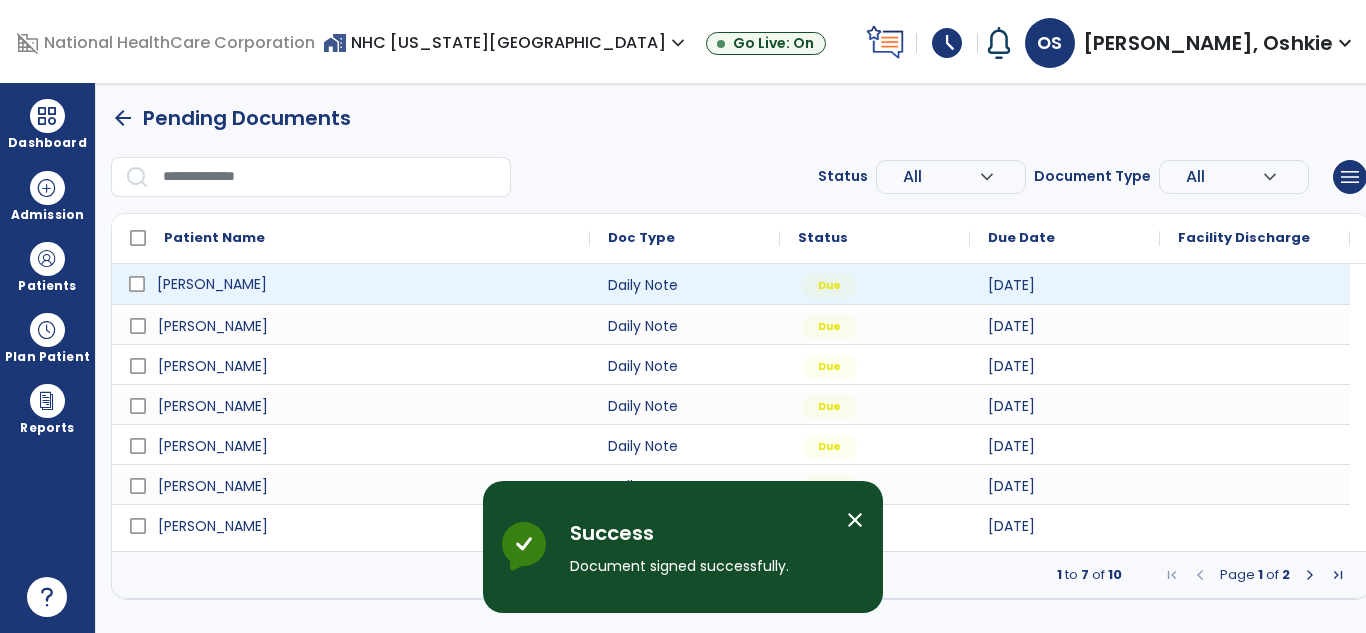 click on "[PERSON_NAME]" at bounding box center [365, 284] 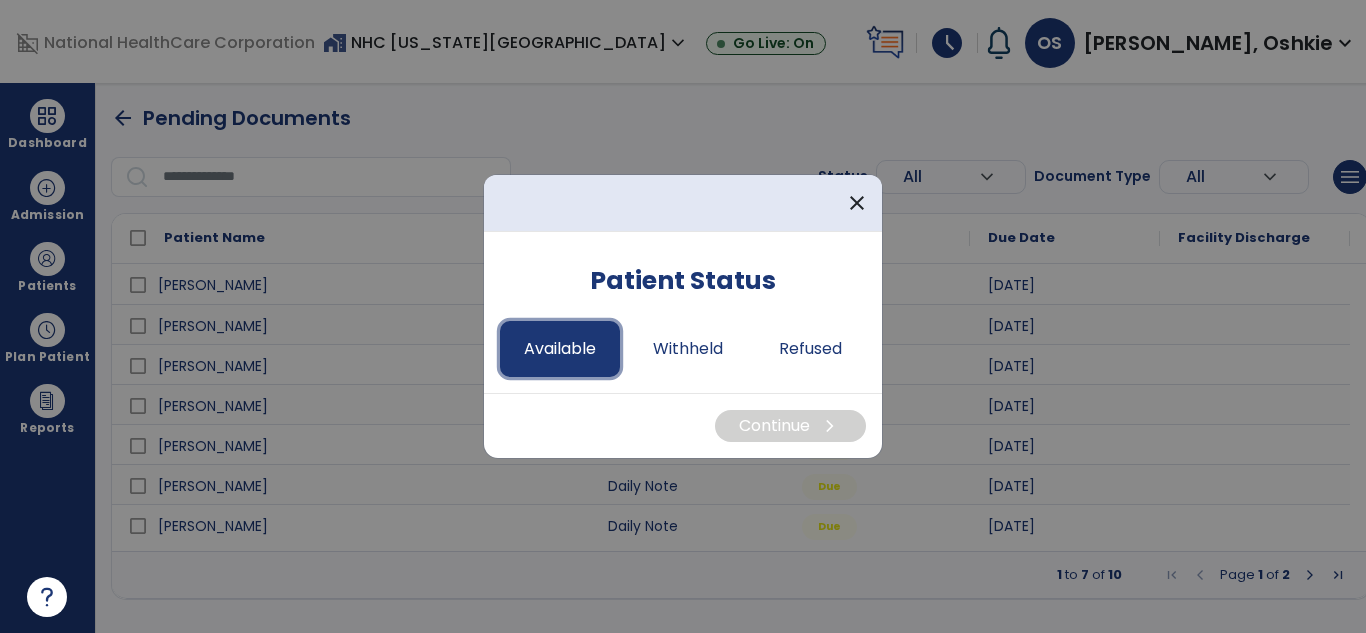 click on "Available" at bounding box center [560, 349] 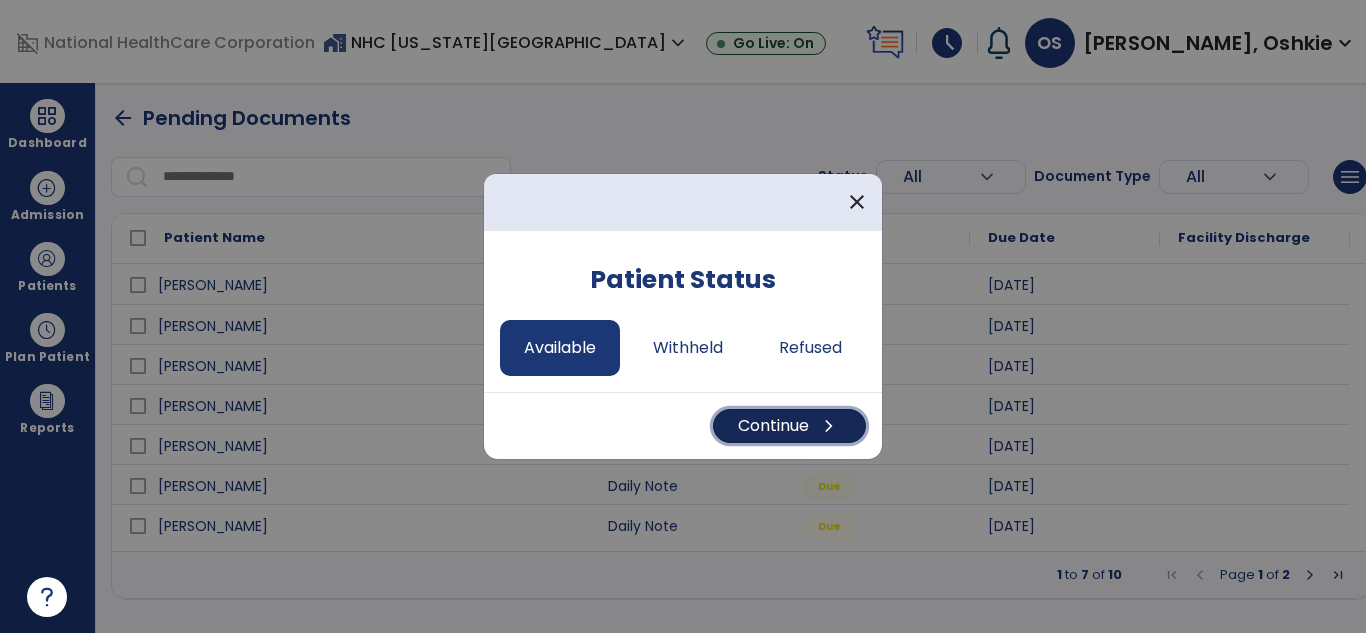 click on "Continue   chevron_right" at bounding box center (789, 426) 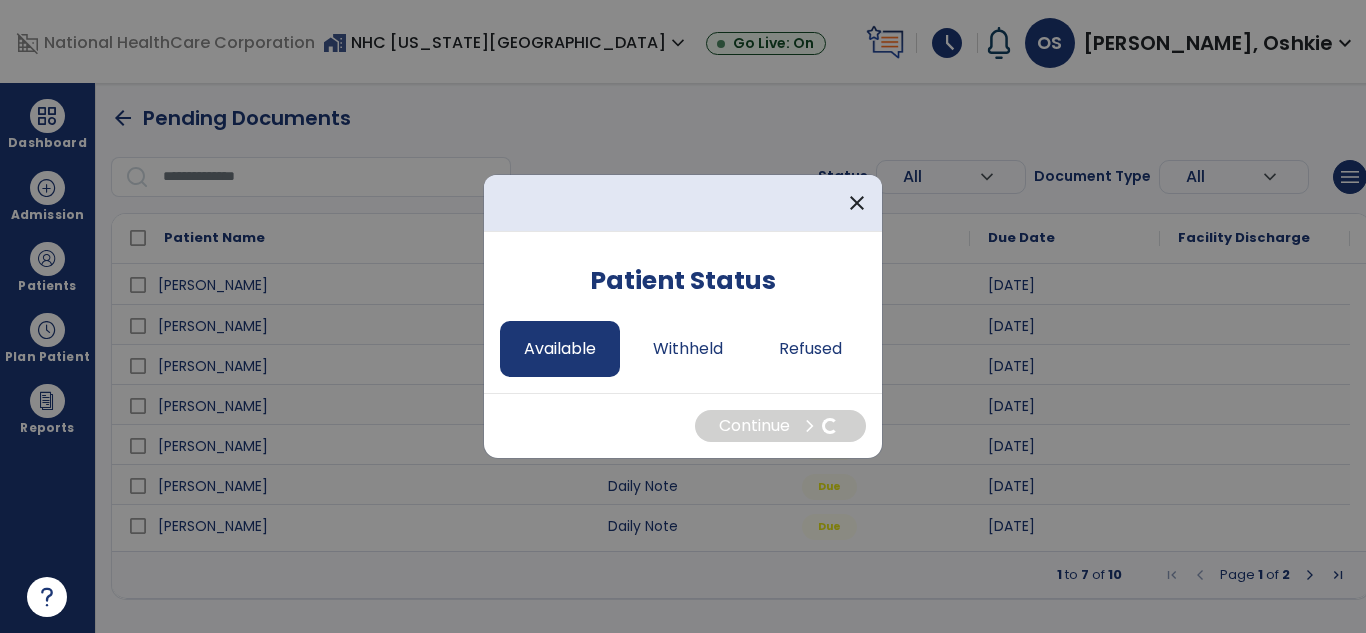 select on "*" 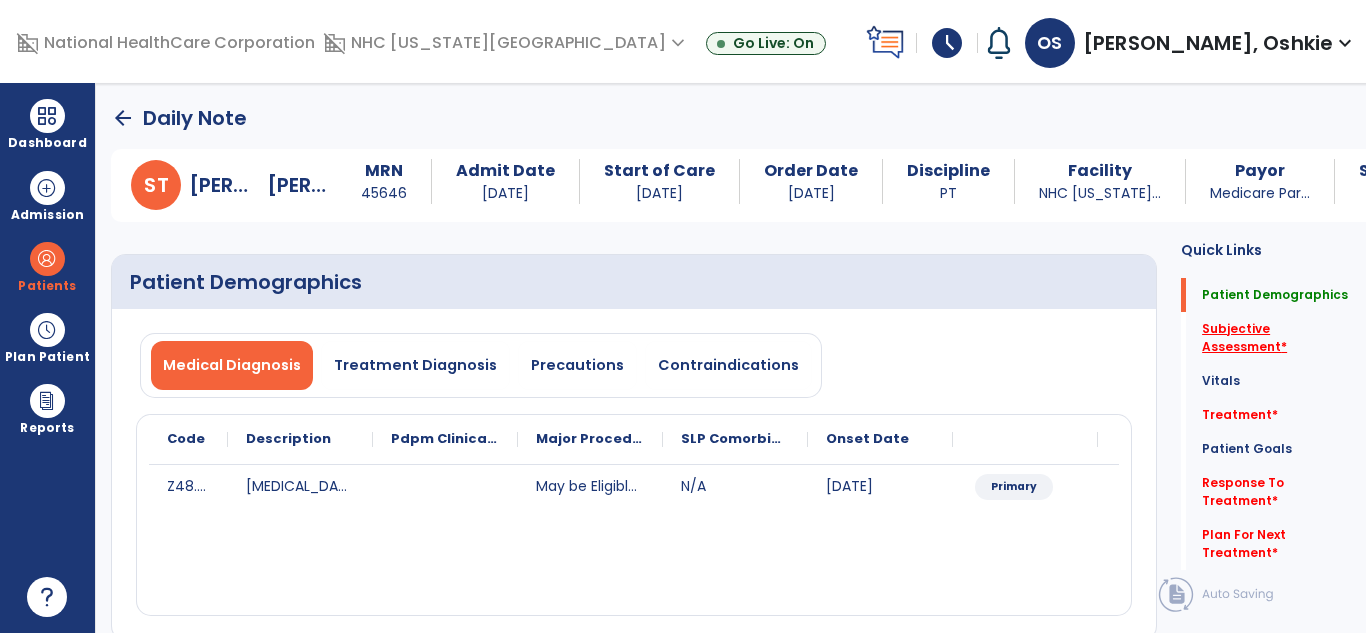 click on "Subjective Assessment   *" 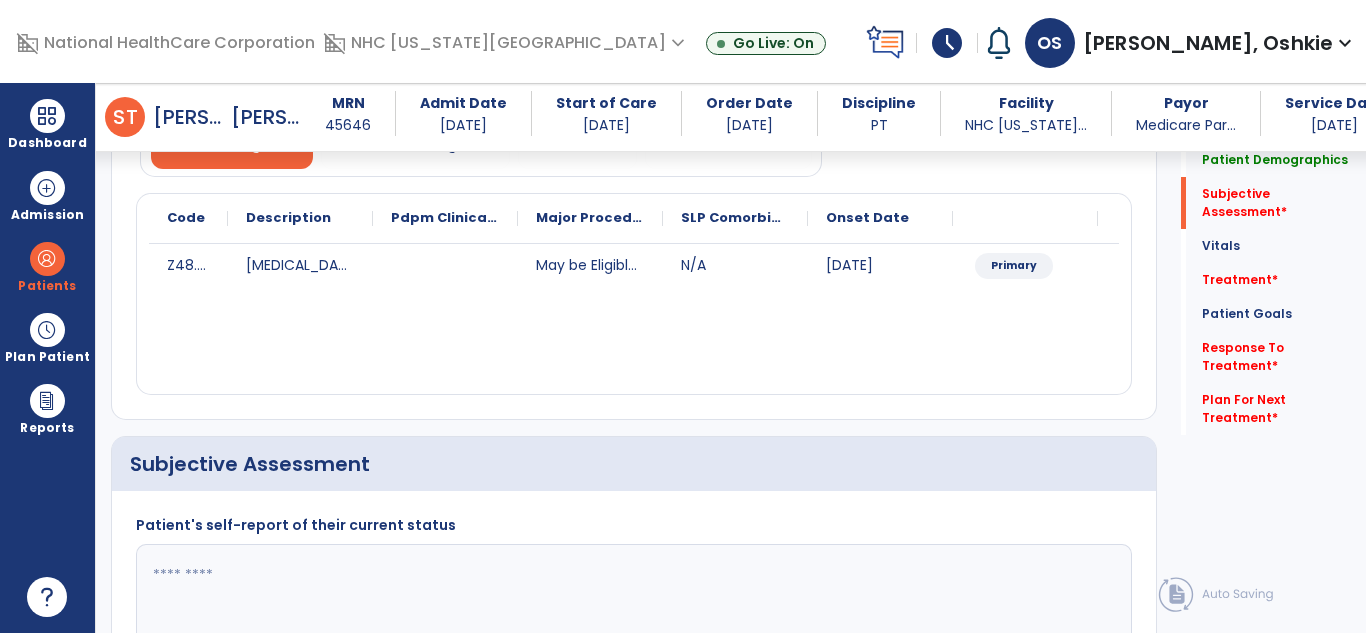 scroll, scrollTop: 440, scrollLeft: 0, axis: vertical 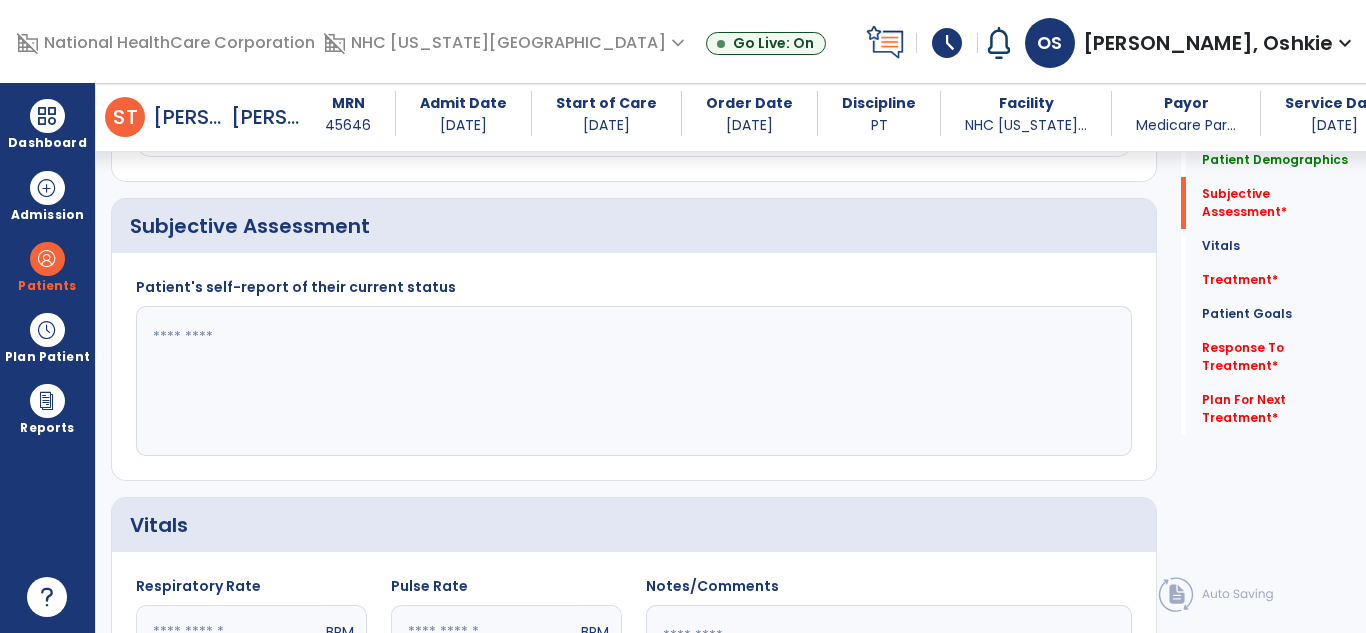 click 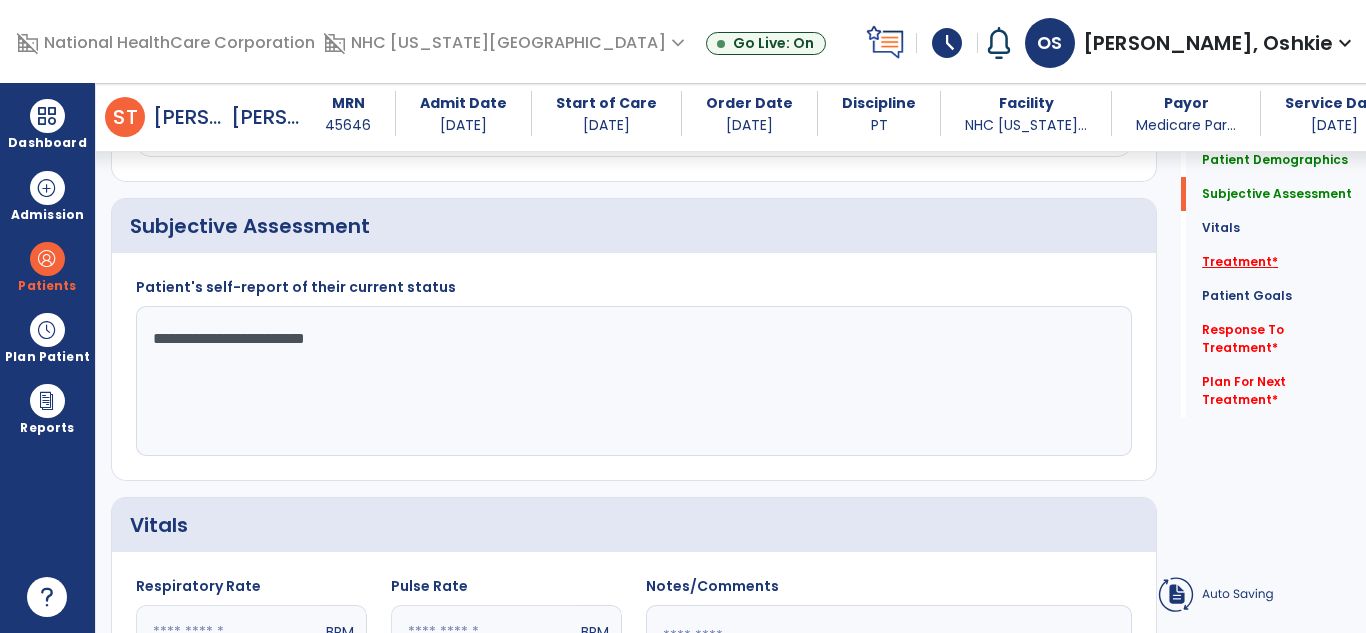 type on "**********" 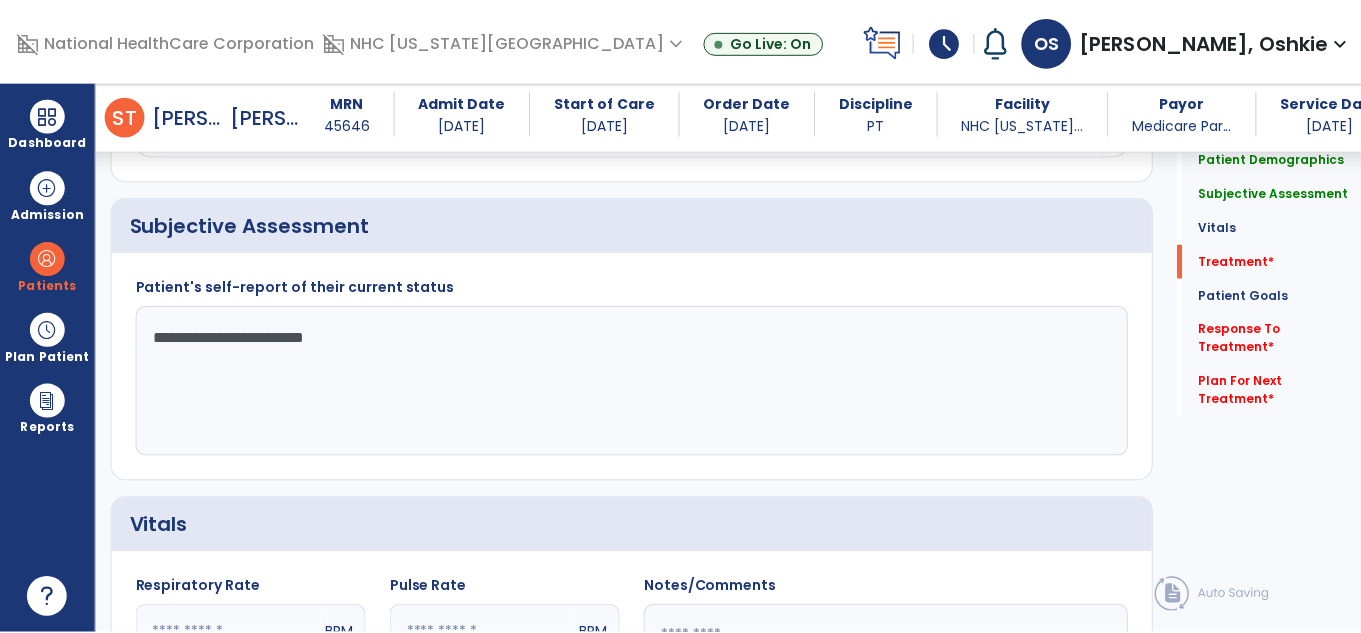 scroll, scrollTop: 1130, scrollLeft: 0, axis: vertical 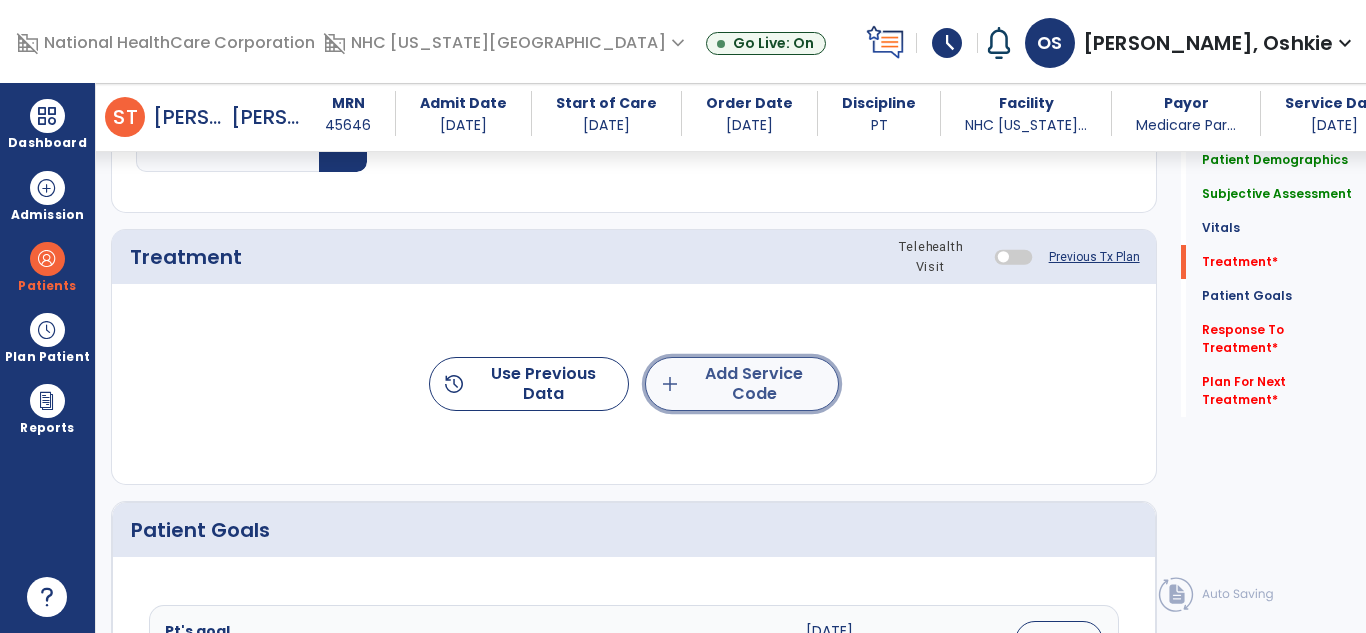 click on "add  Add Service Code" 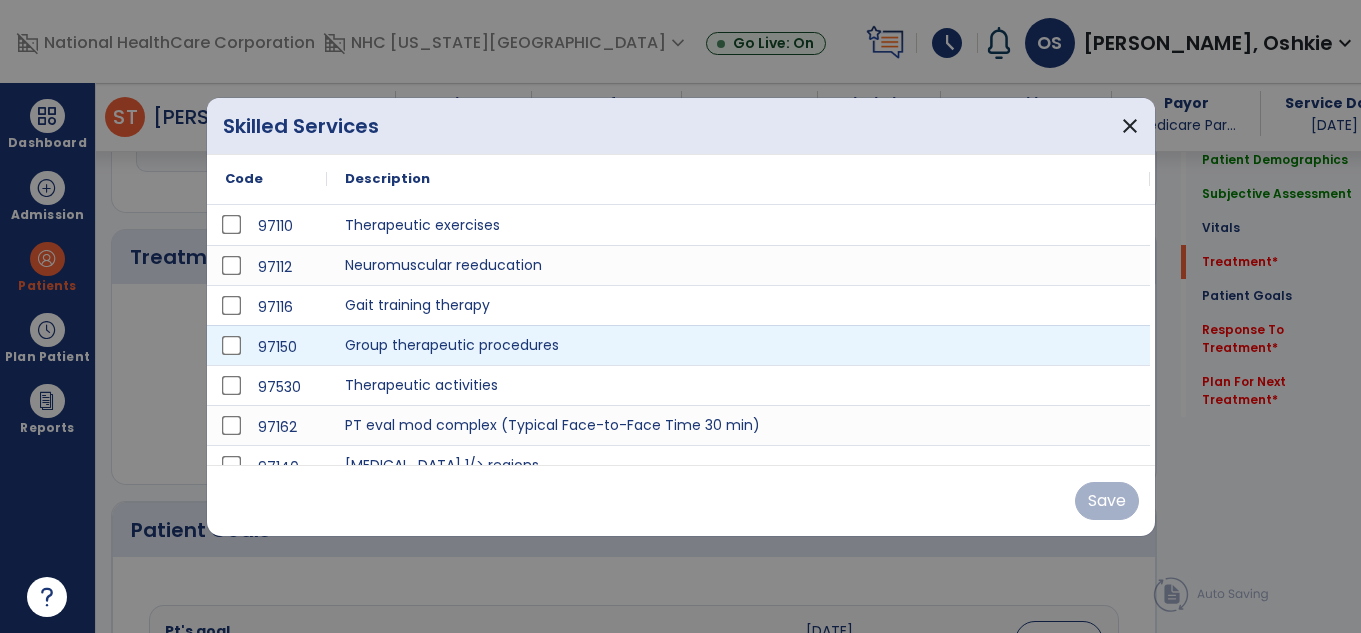 scroll, scrollTop: 1130, scrollLeft: 0, axis: vertical 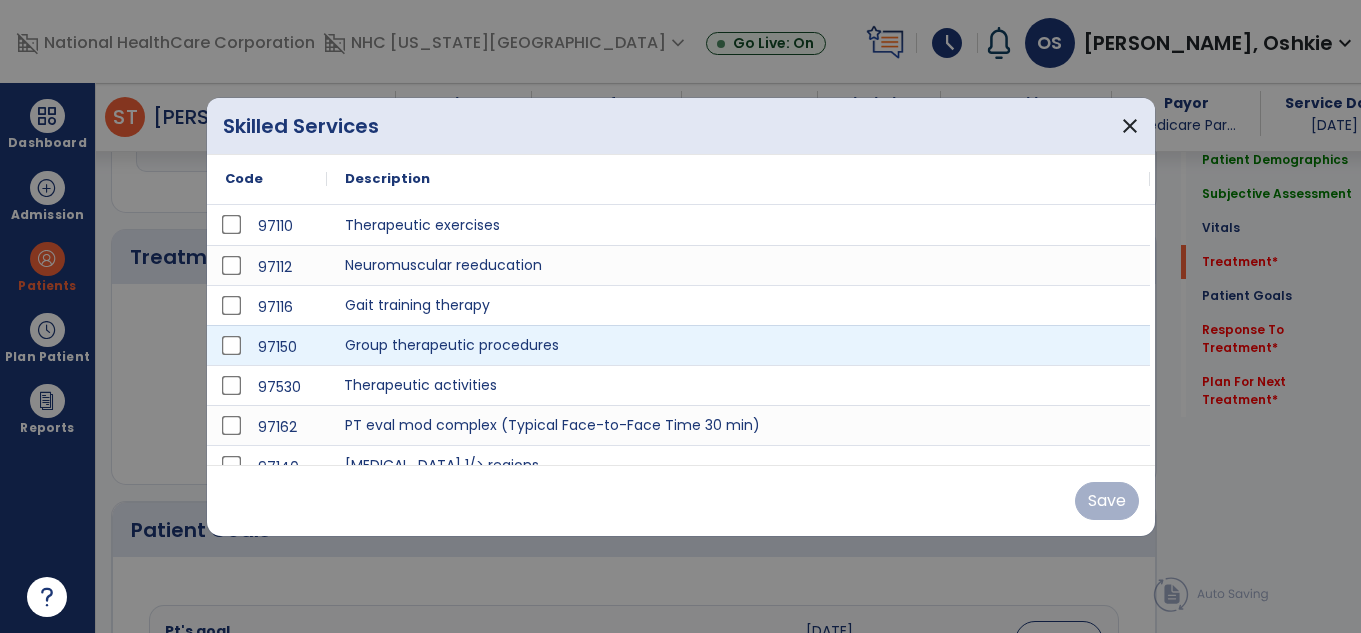 click on "Therapeutic activities" at bounding box center (738, 385) 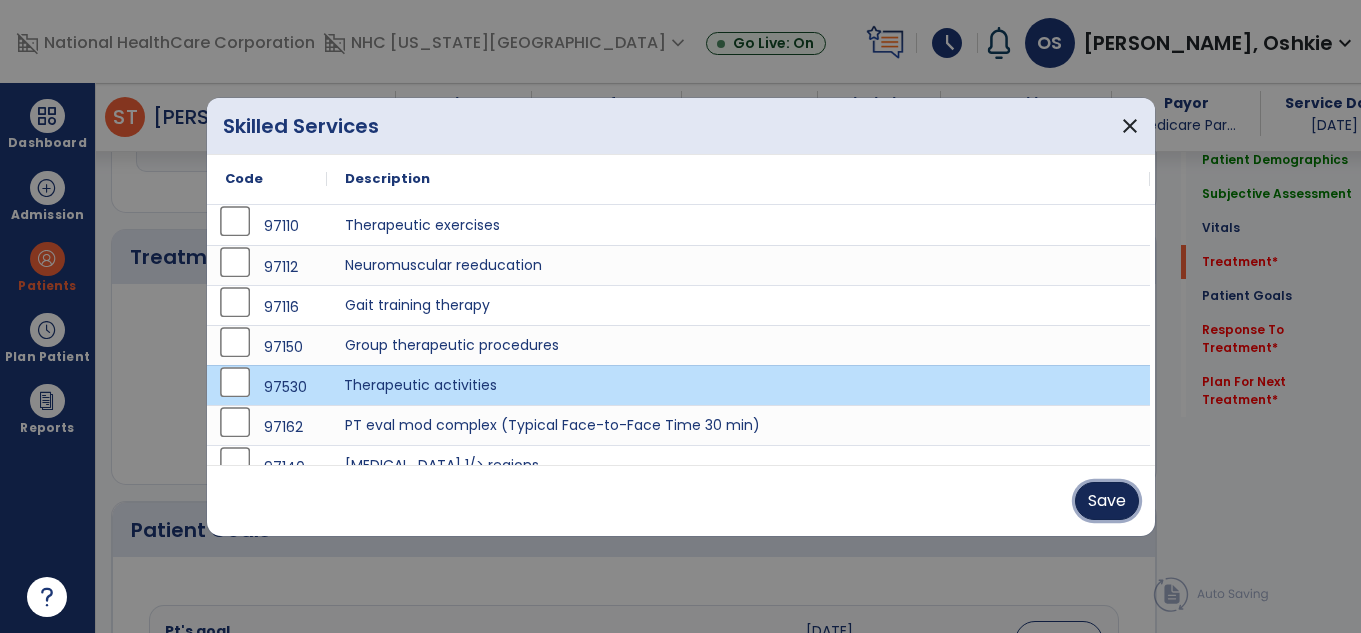 click on "Save" at bounding box center [1107, 501] 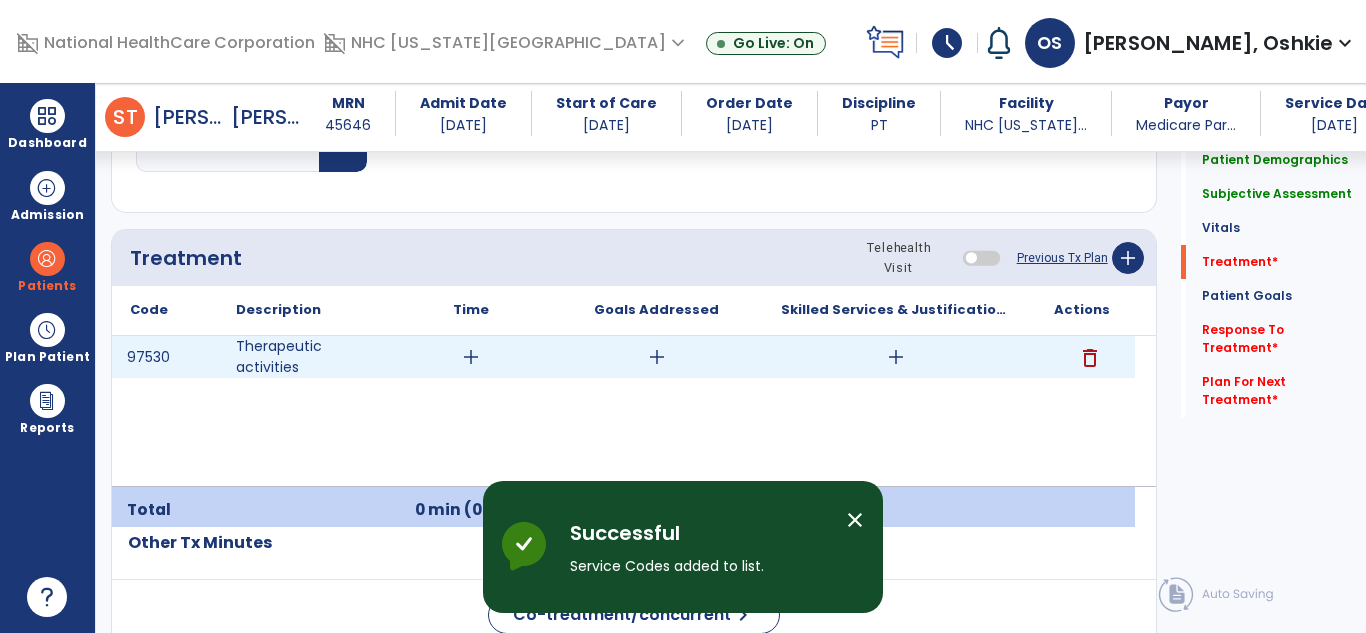 click on "add" at bounding box center [471, 357] 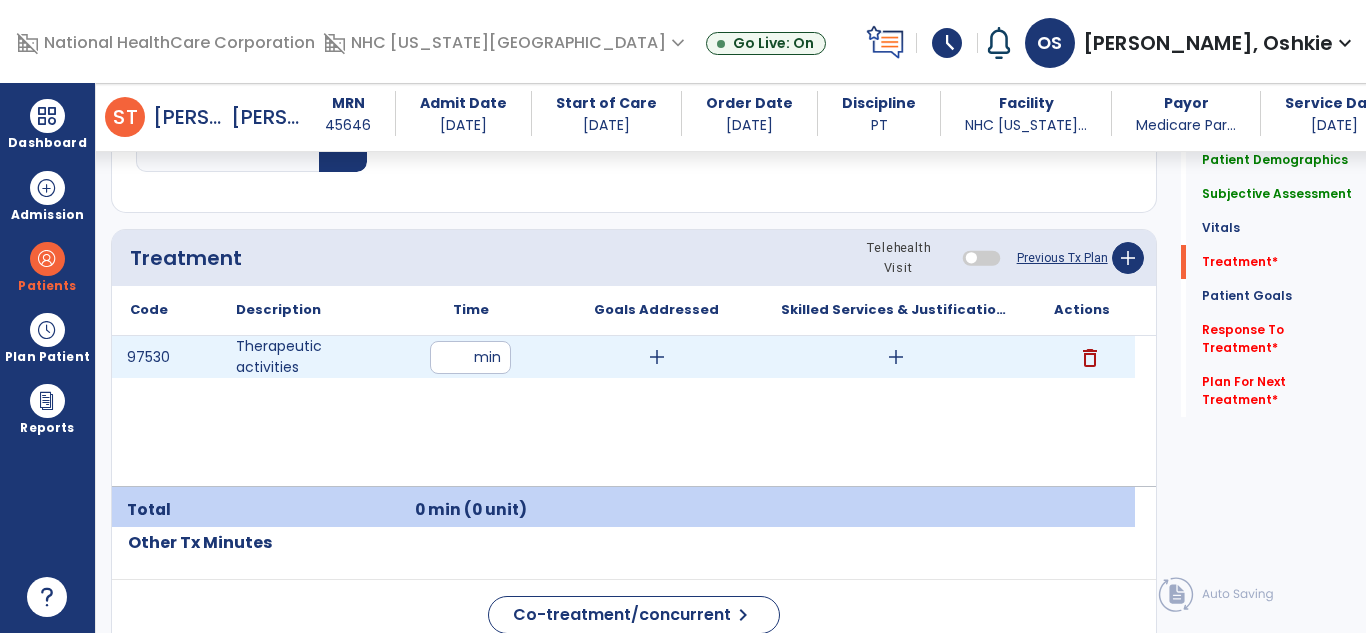 type on "**" 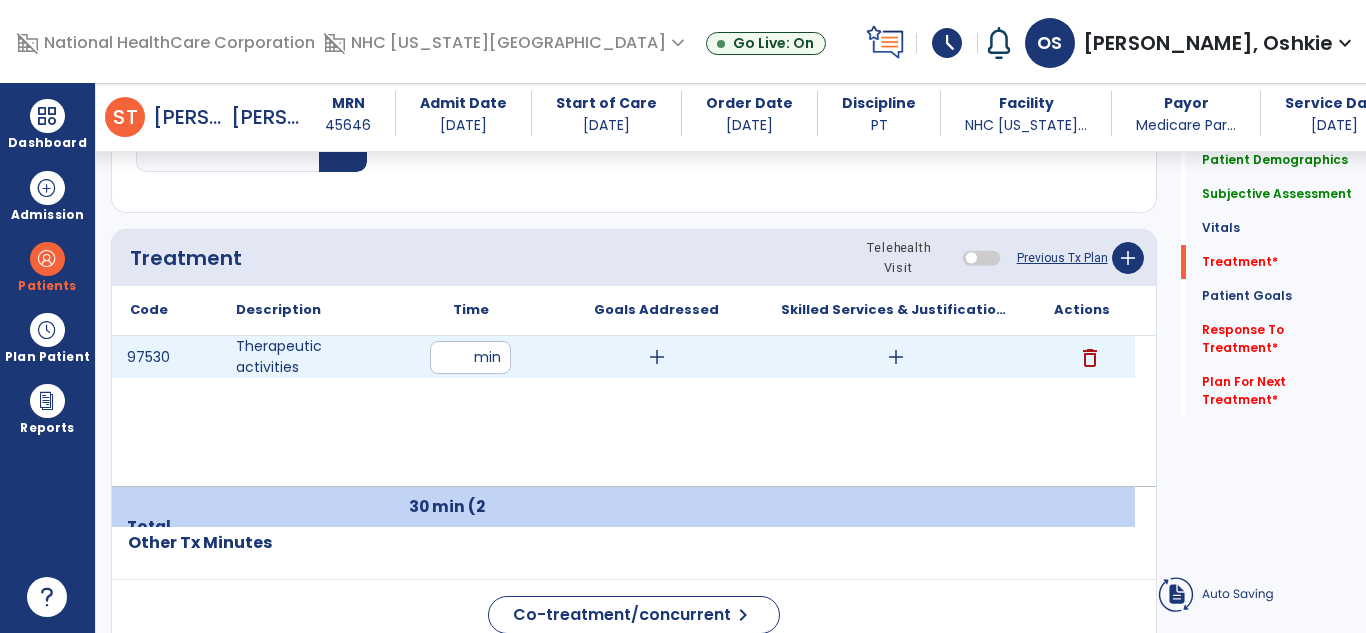 click on "add" at bounding box center (896, 357) 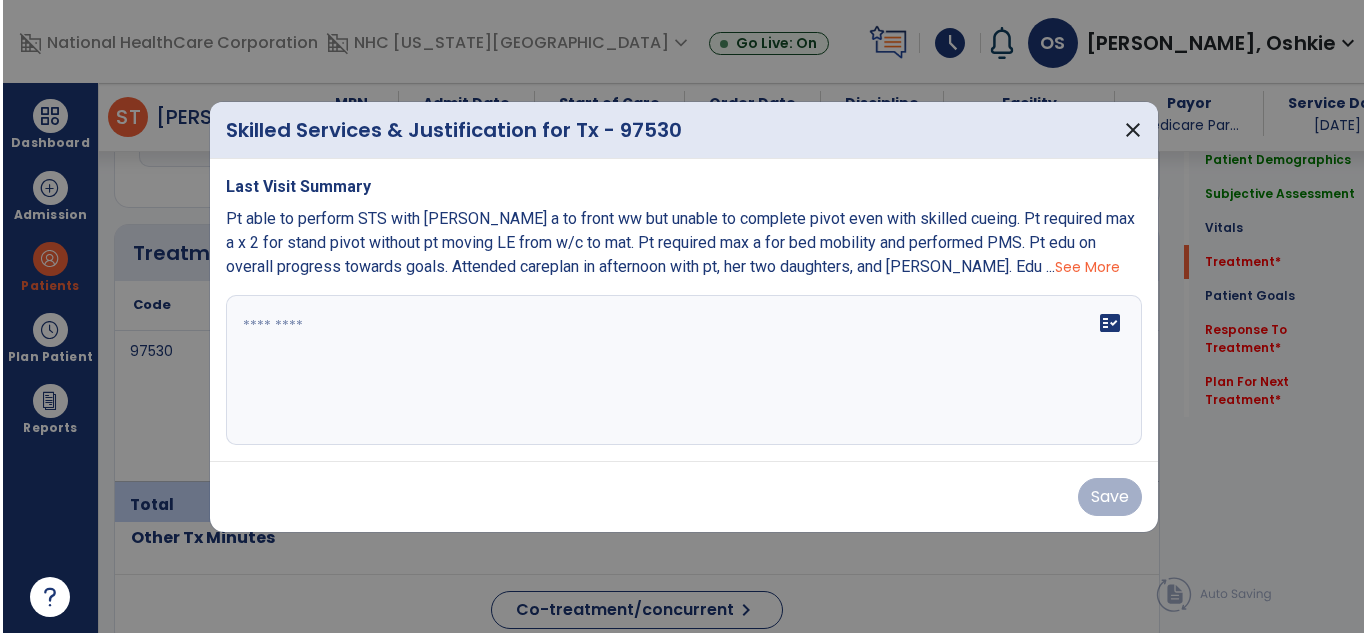 scroll, scrollTop: 1130, scrollLeft: 0, axis: vertical 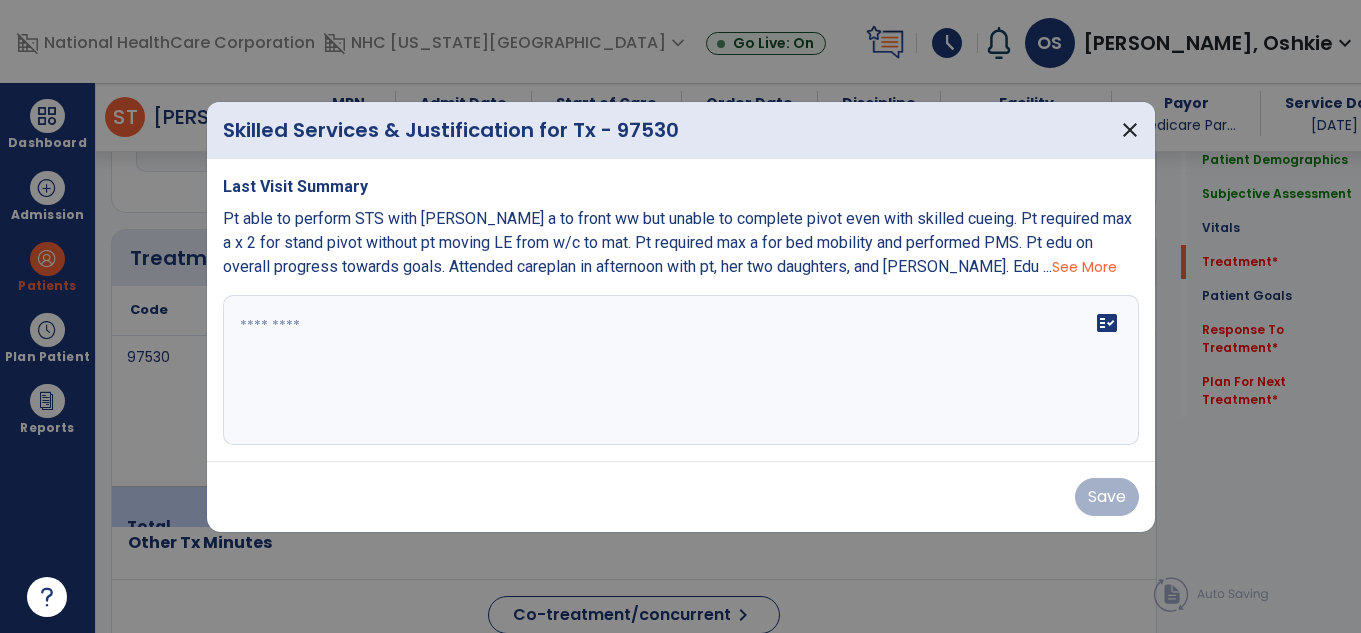 click on "fact_check" at bounding box center (681, 370) 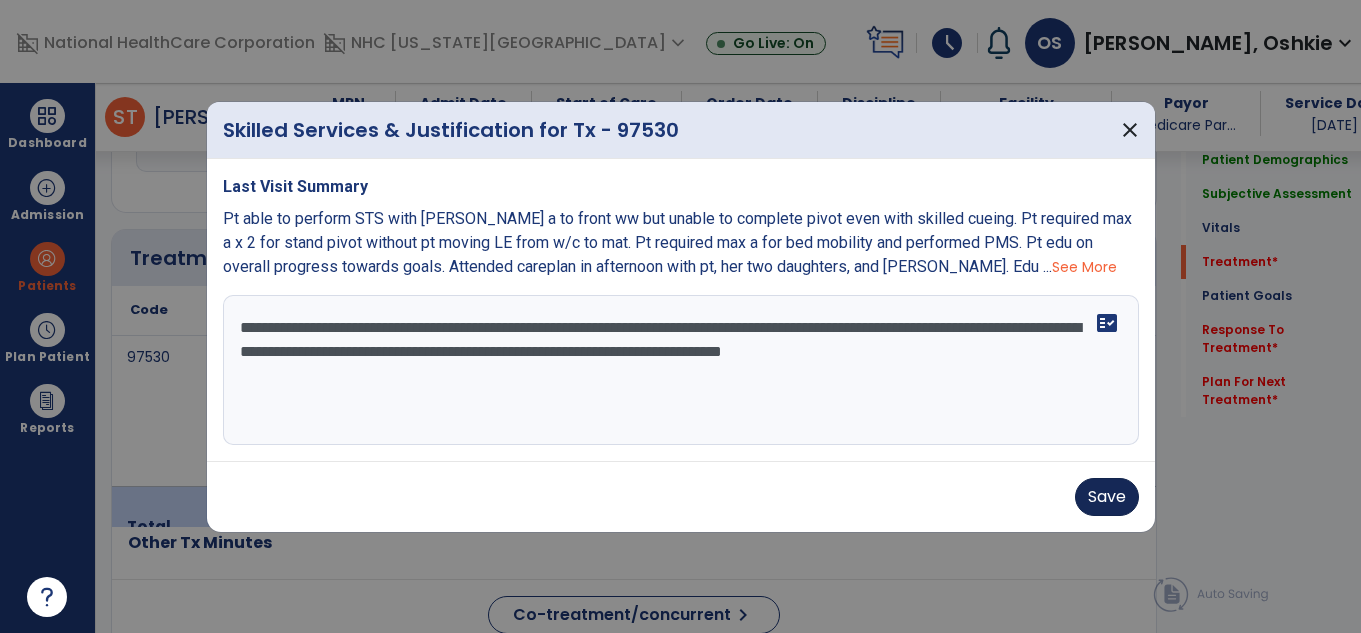 type on "**********" 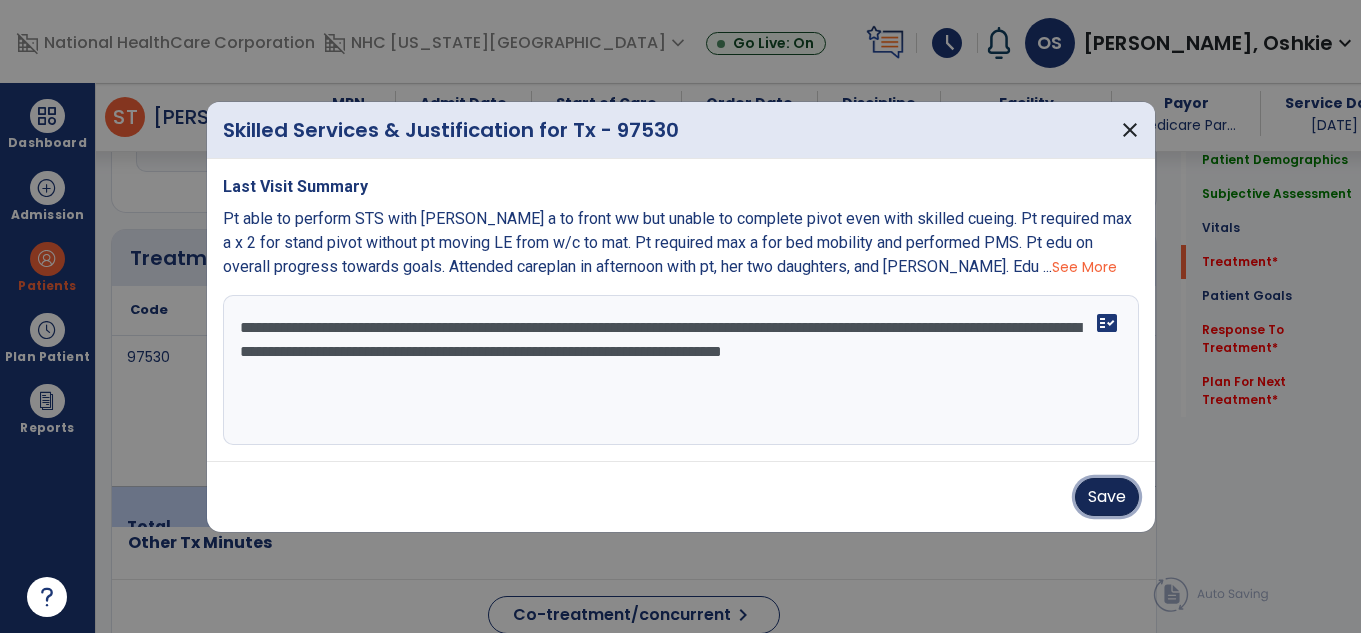 click on "Save" at bounding box center [1107, 497] 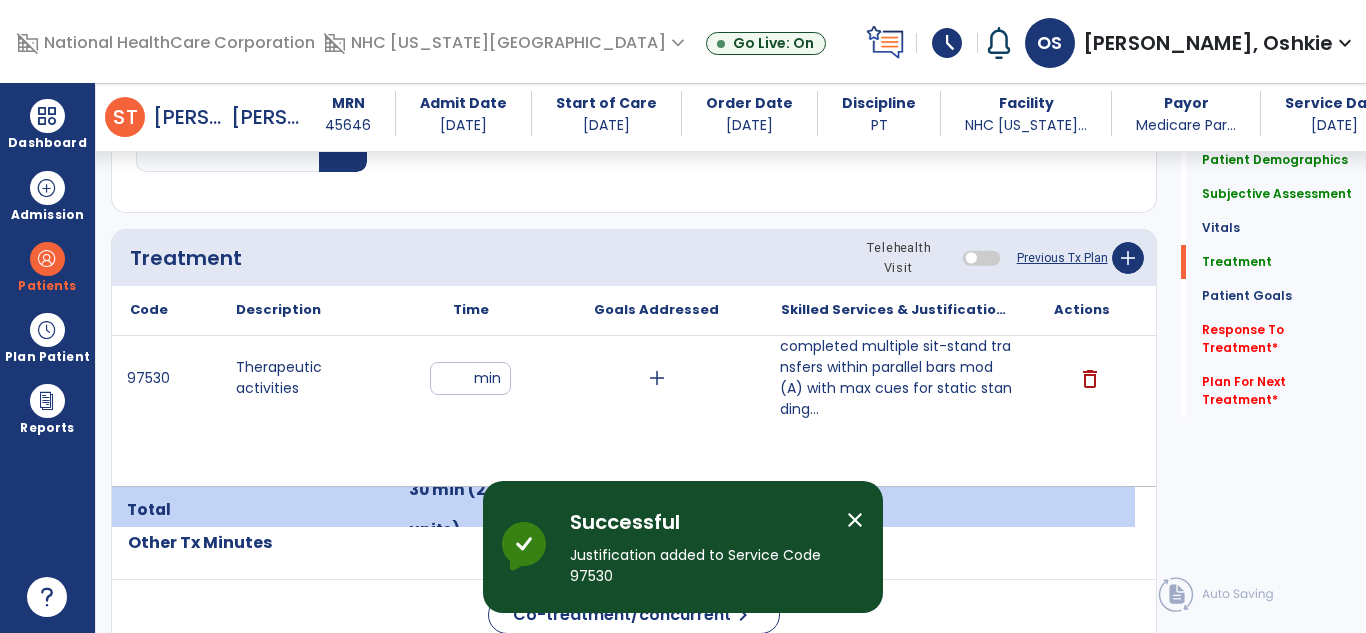click on "Response To Treatment   *" 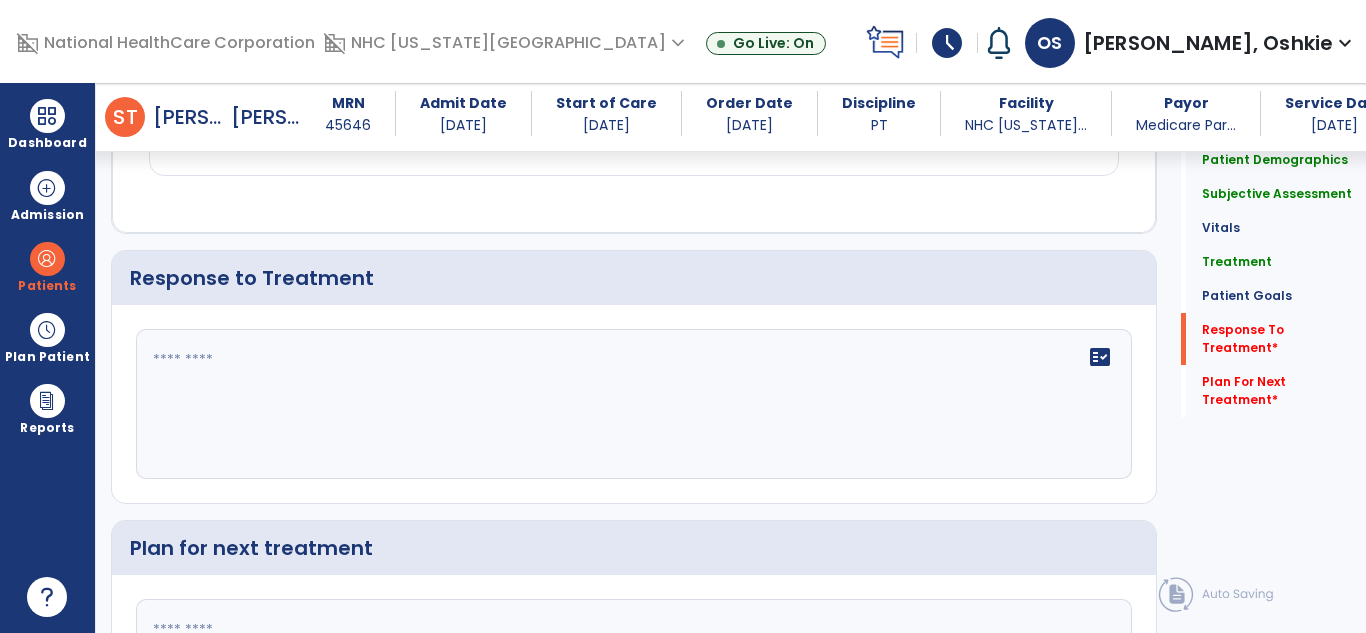 scroll, scrollTop: 2668, scrollLeft: 0, axis: vertical 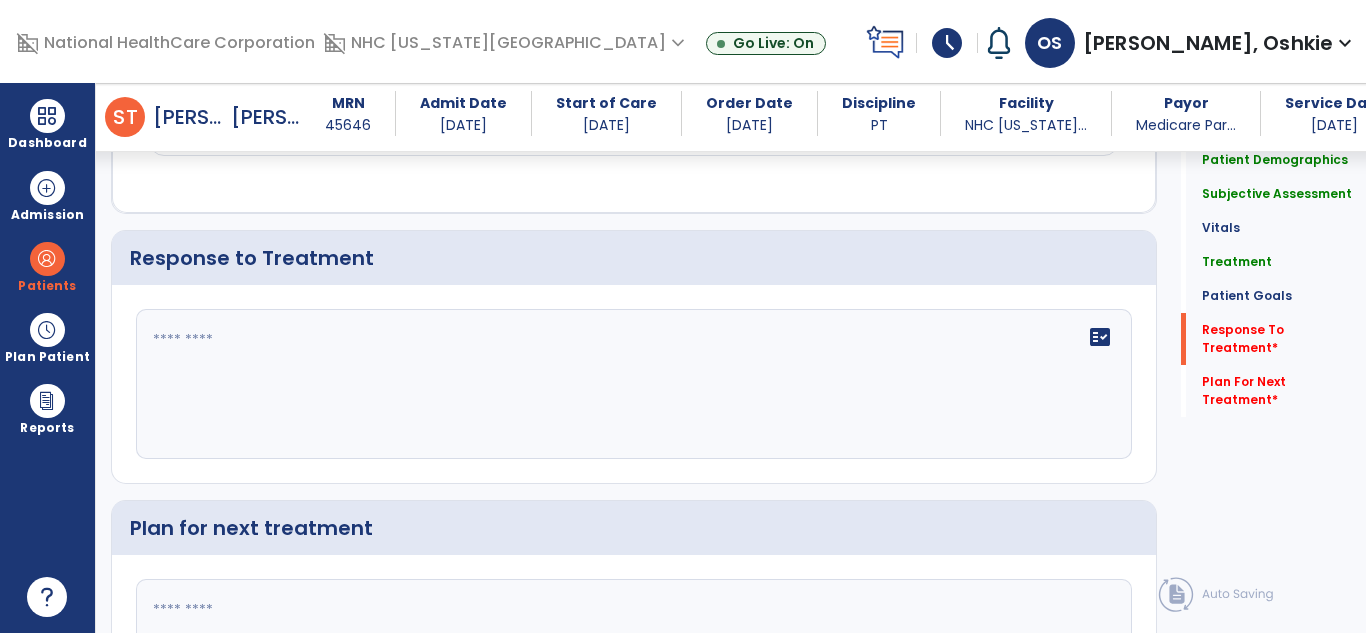 click on "fact_check" 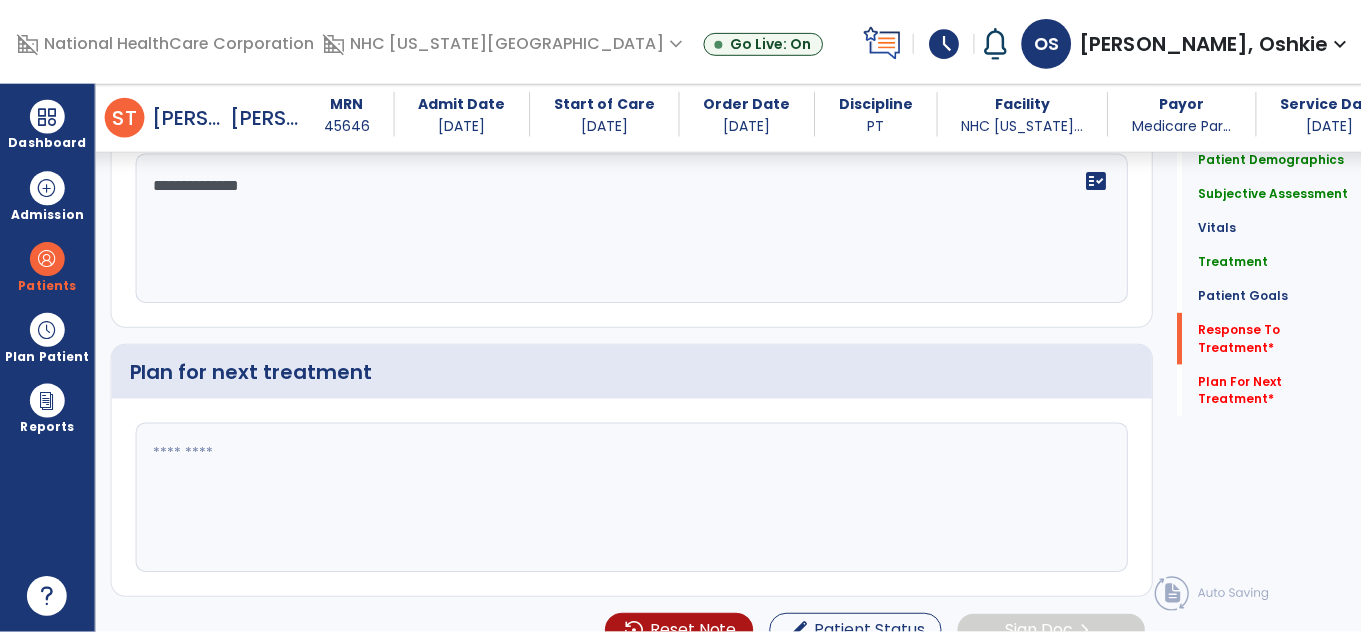 scroll, scrollTop: 2856, scrollLeft: 0, axis: vertical 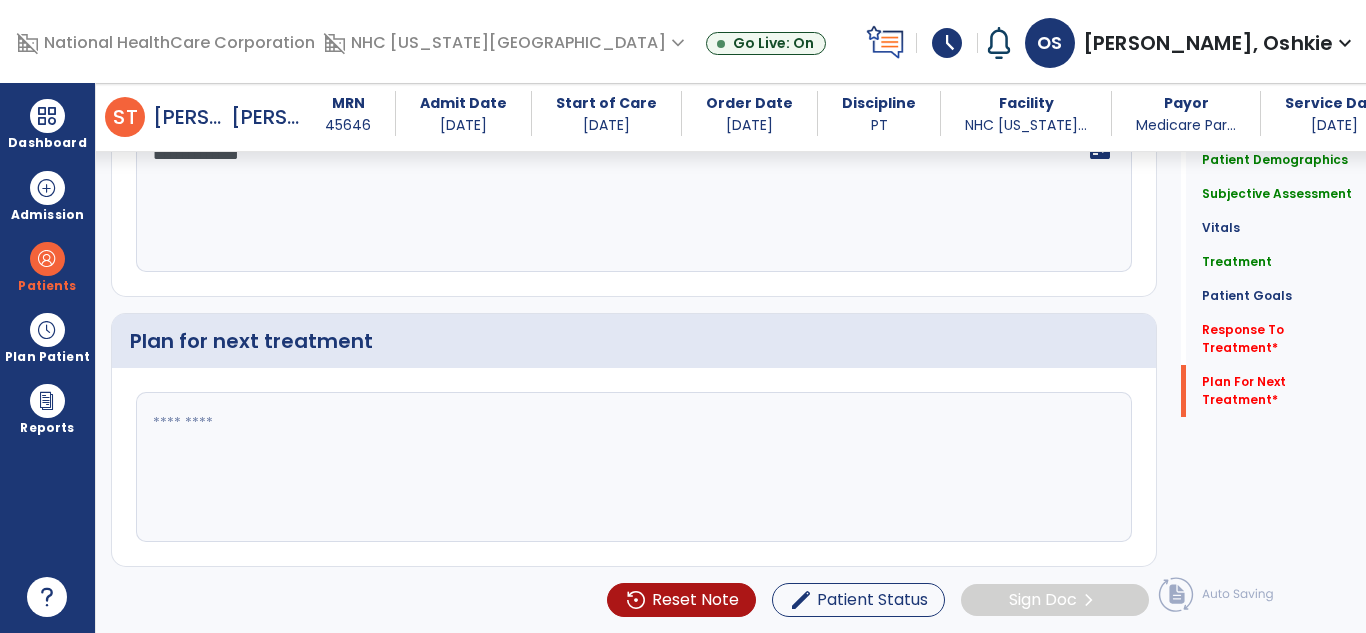 type on "**********" 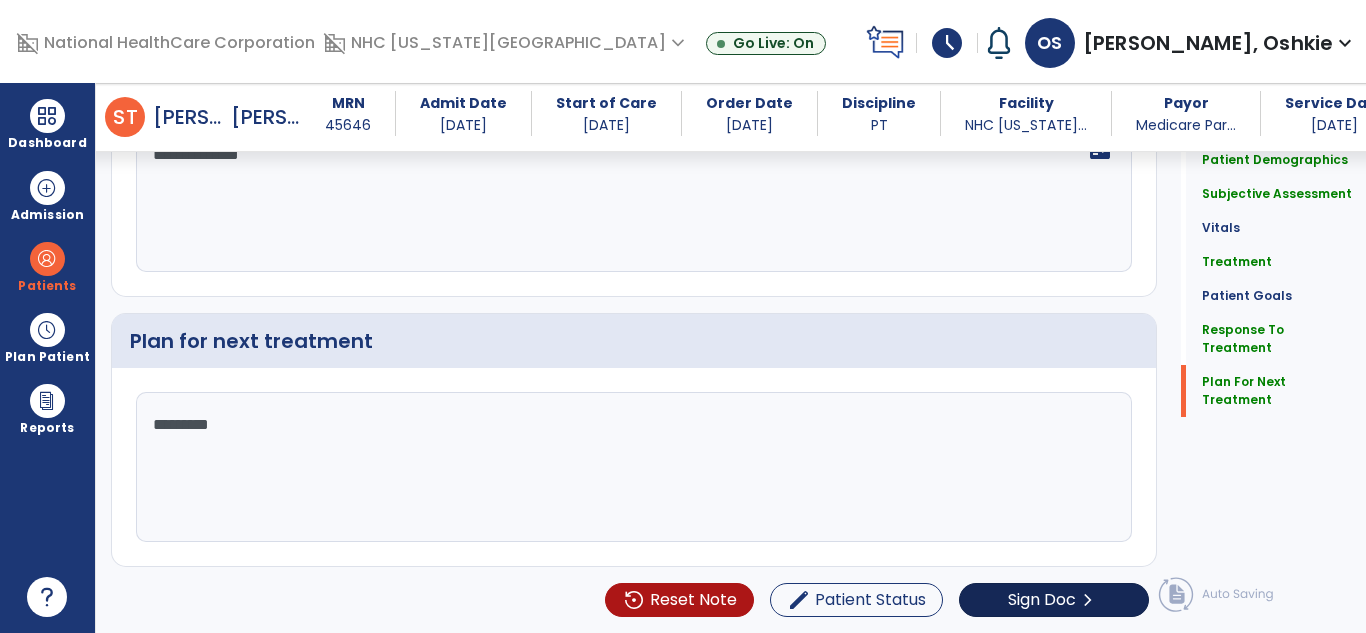 type on "*********" 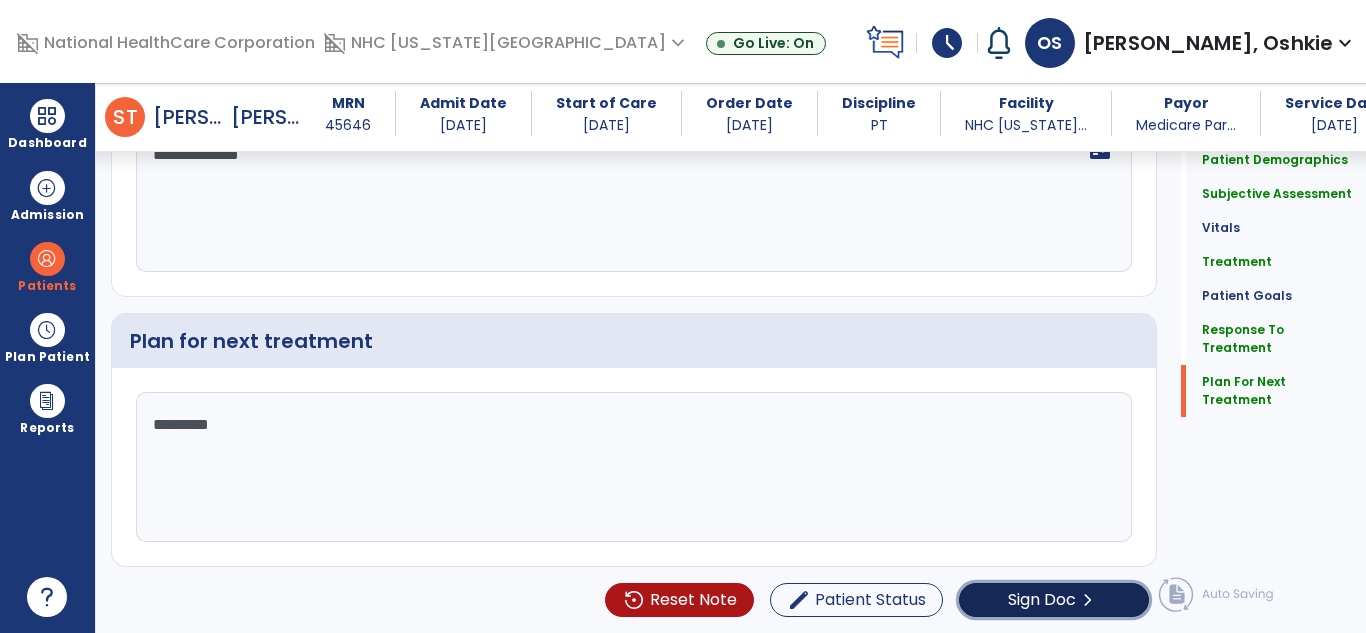 click on "Sign Doc  chevron_right" 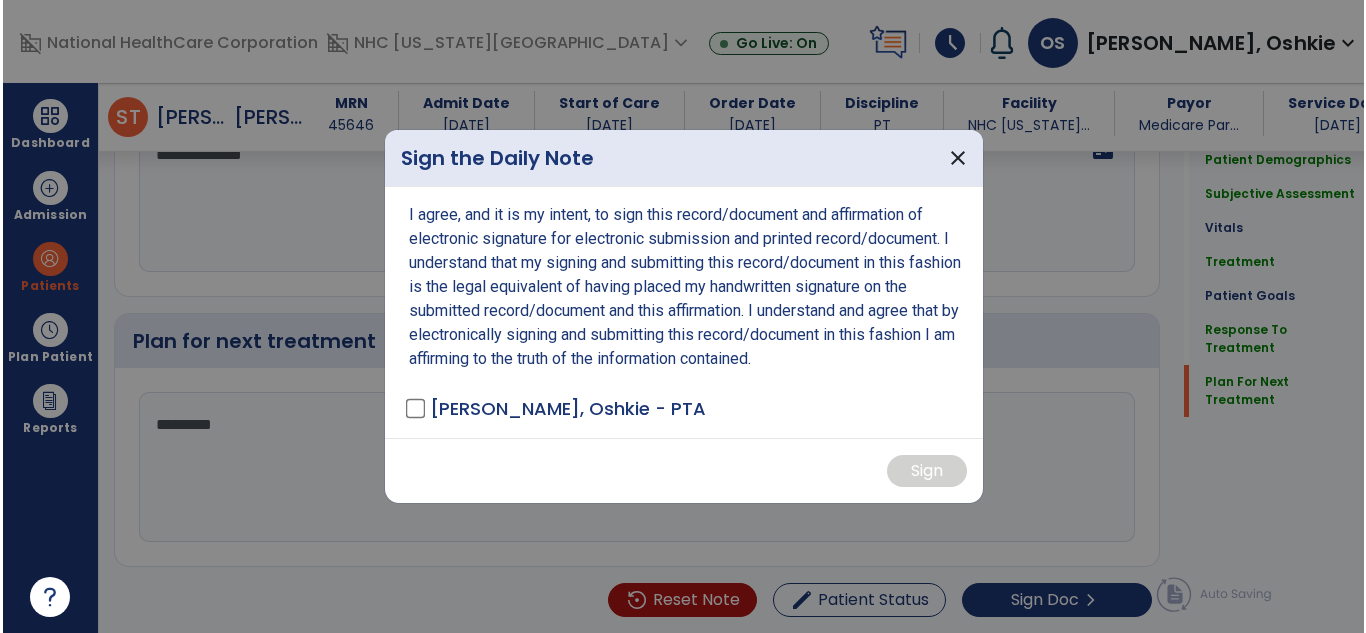 scroll, scrollTop: 2877, scrollLeft: 0, axis: vertical 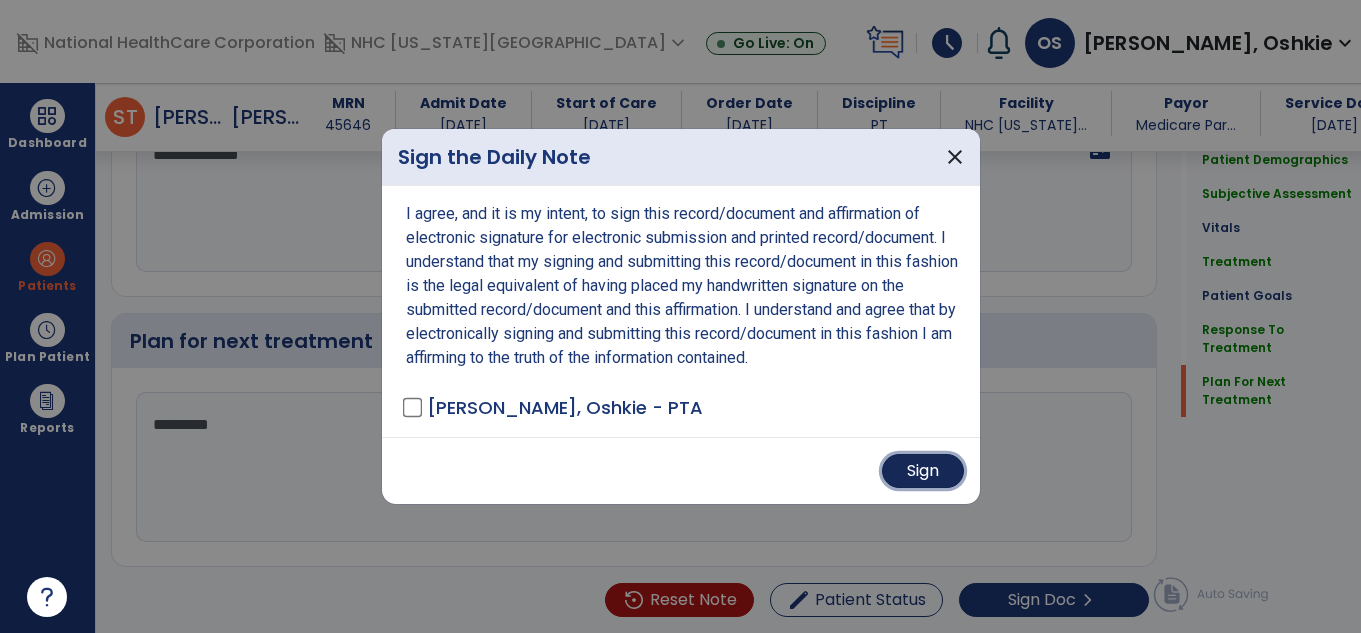 click on "Sign" at bounding box center [923, 471] 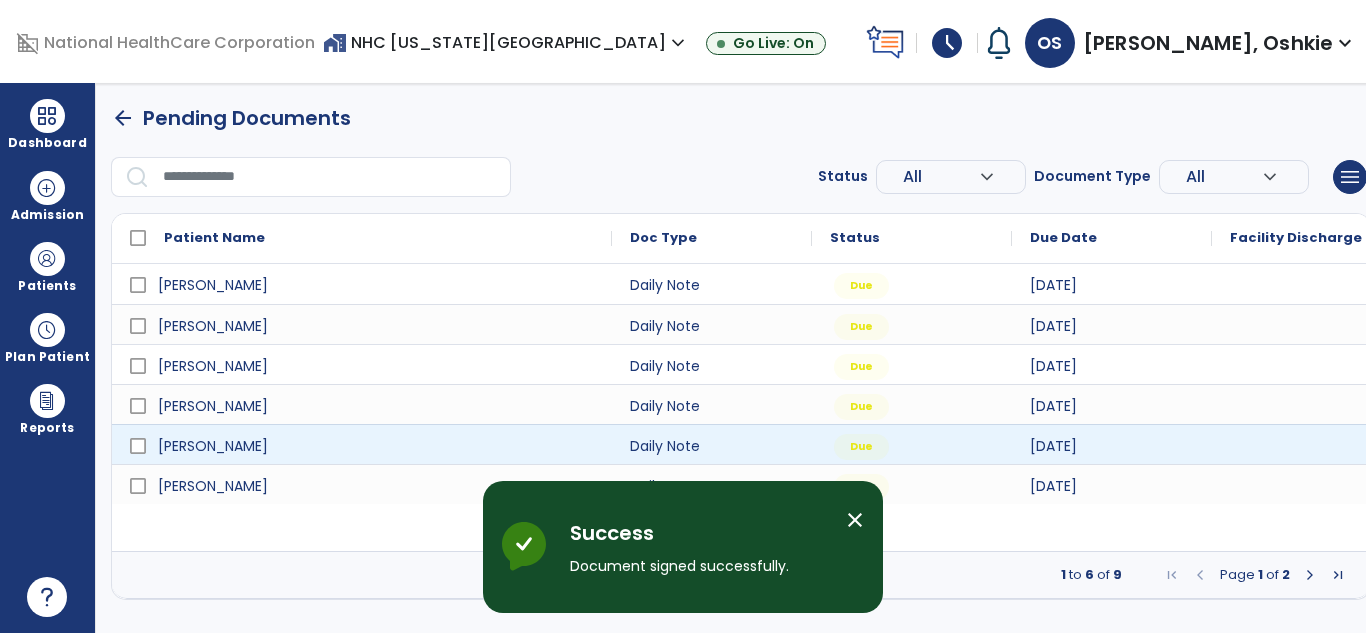 scroll, scrollTop: 0, scrollLeft: 0, axis: both 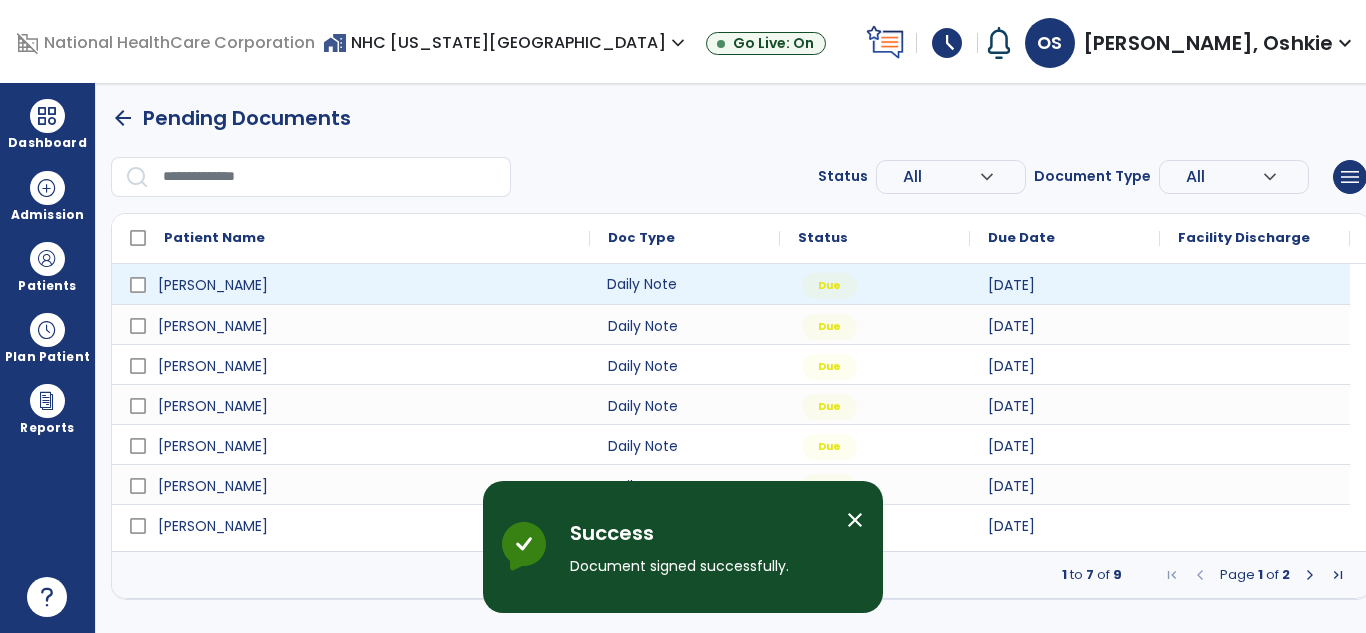 click on "Daily Note" at bounding box center [685, 284] 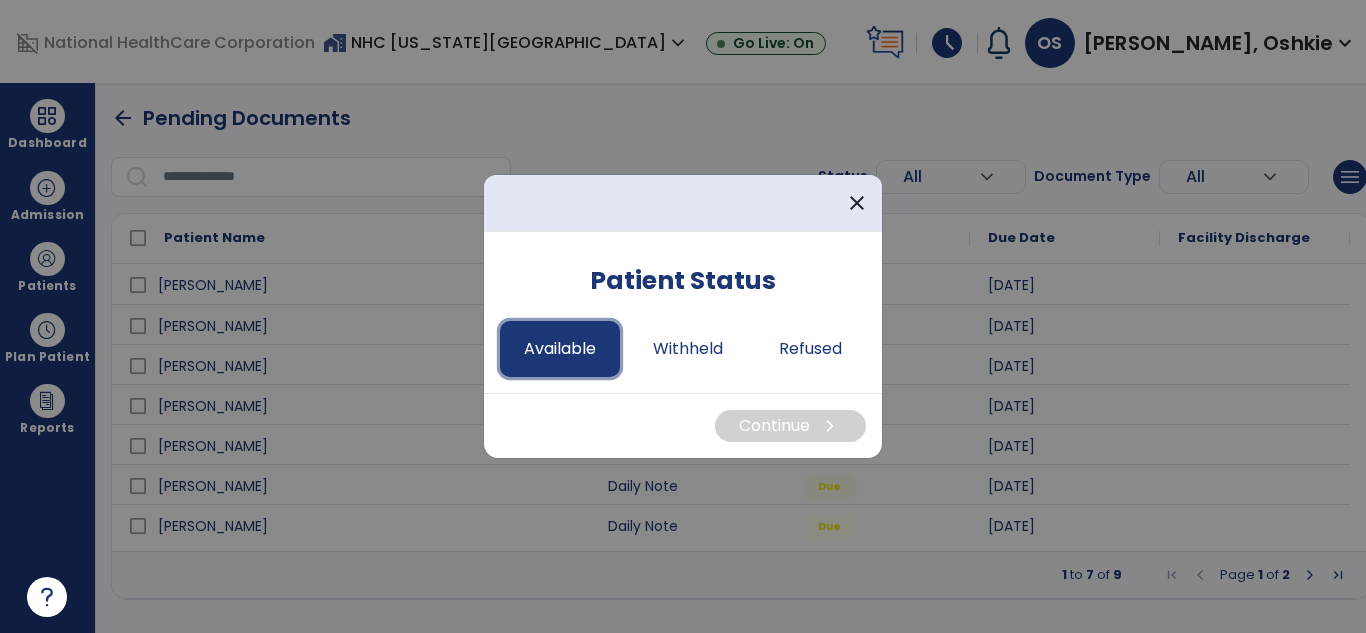 click on "Available" at bounding box center [560, 349] 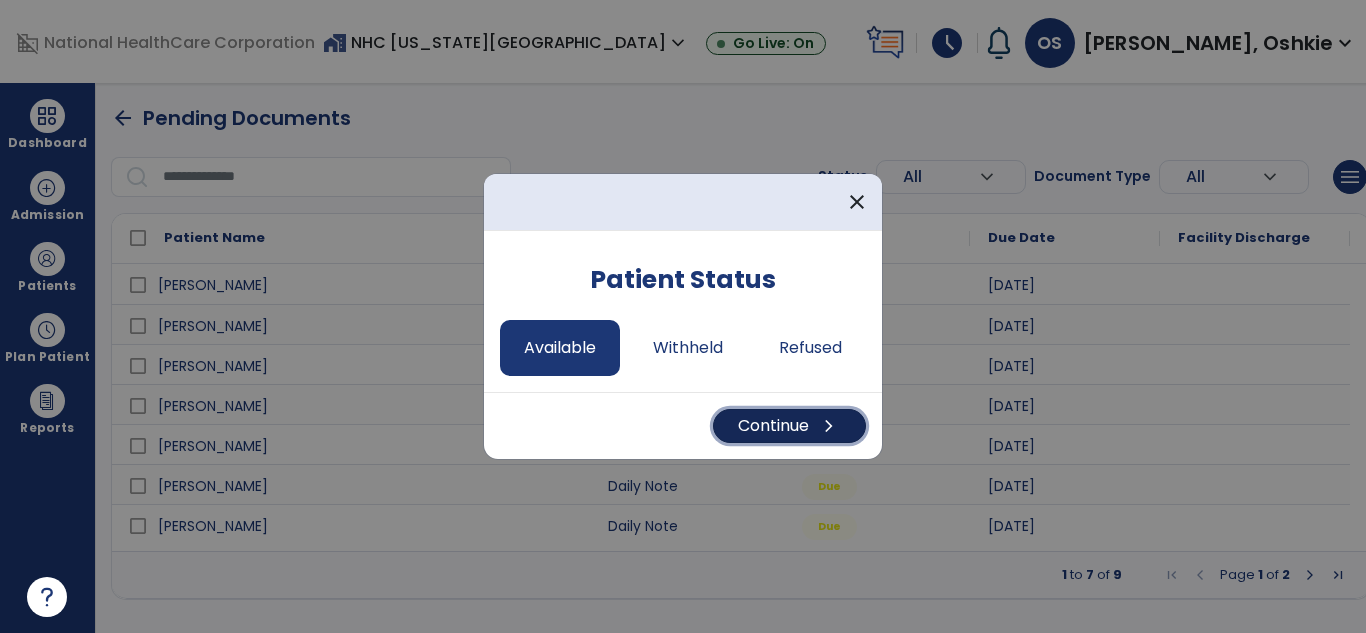 click on "chevron_right" at bounding box center (829, 426) 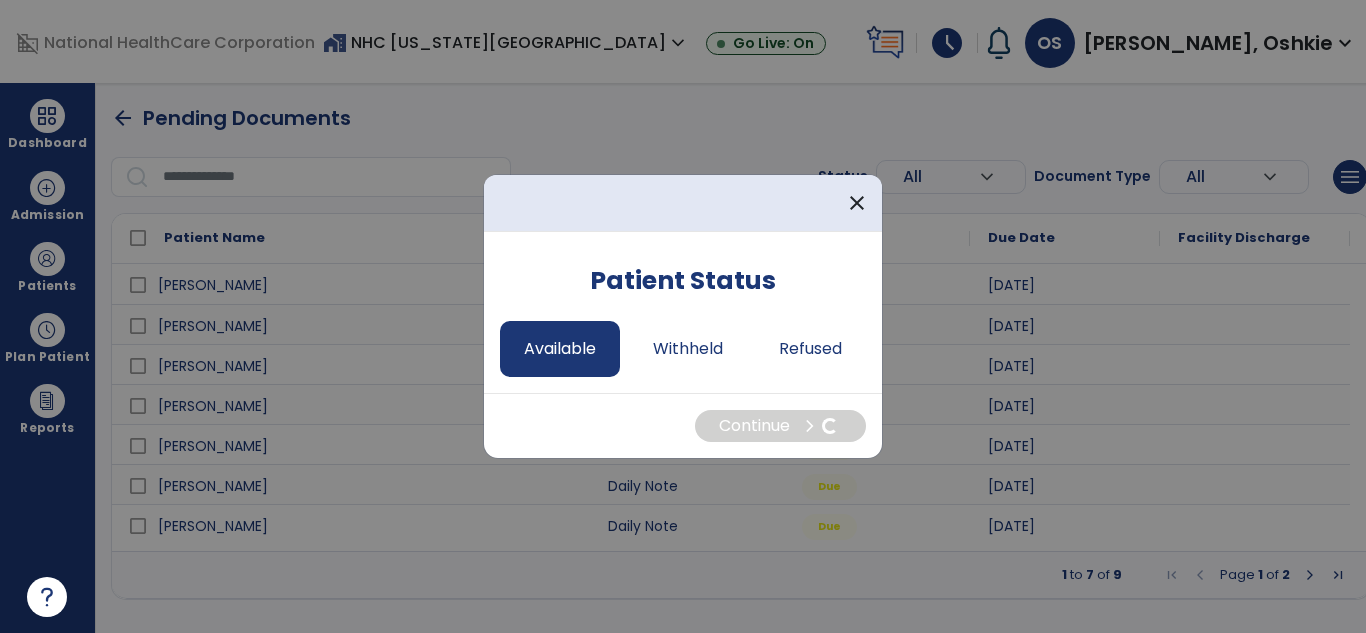 select on "*" 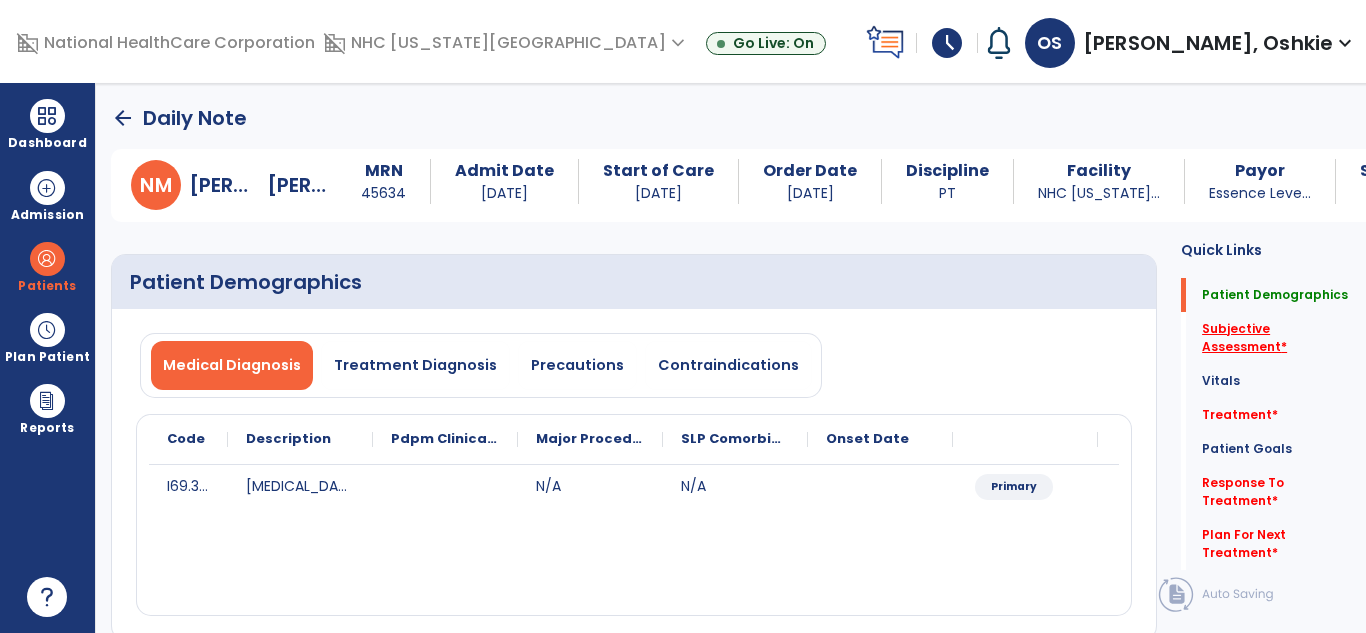click on "Subjective Assessment   *" 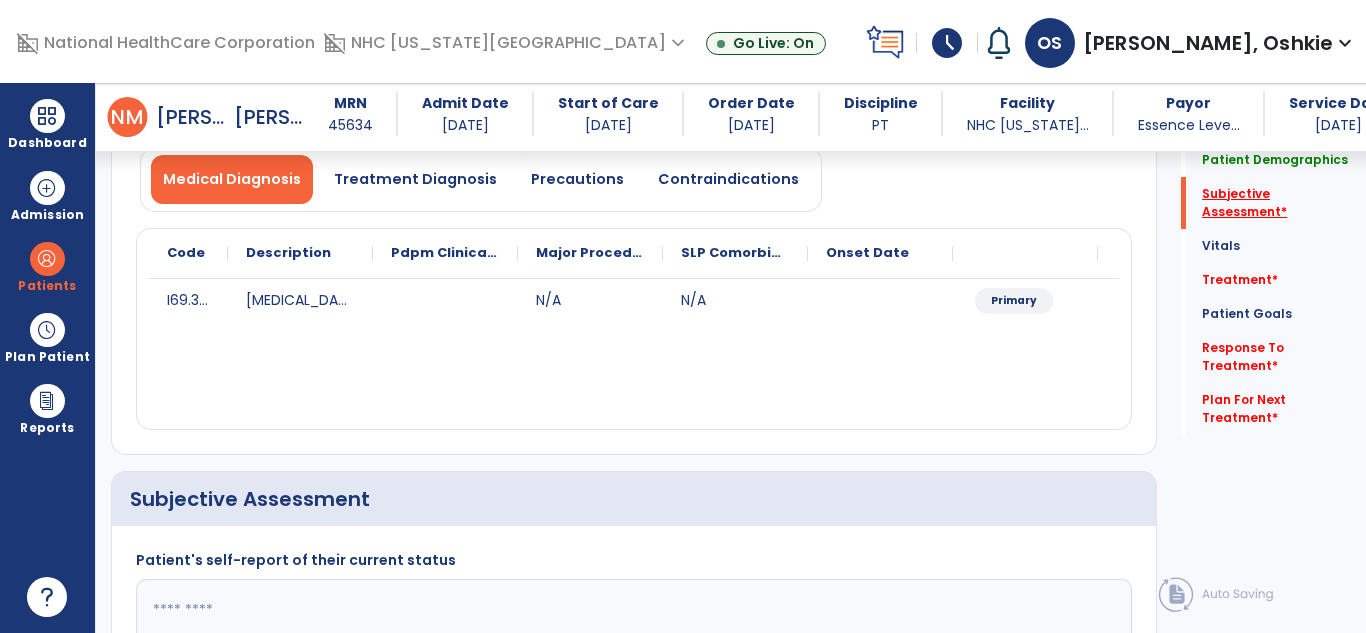 scroll, scrollTop: 440, scrollLeft: 0, axis: vertical 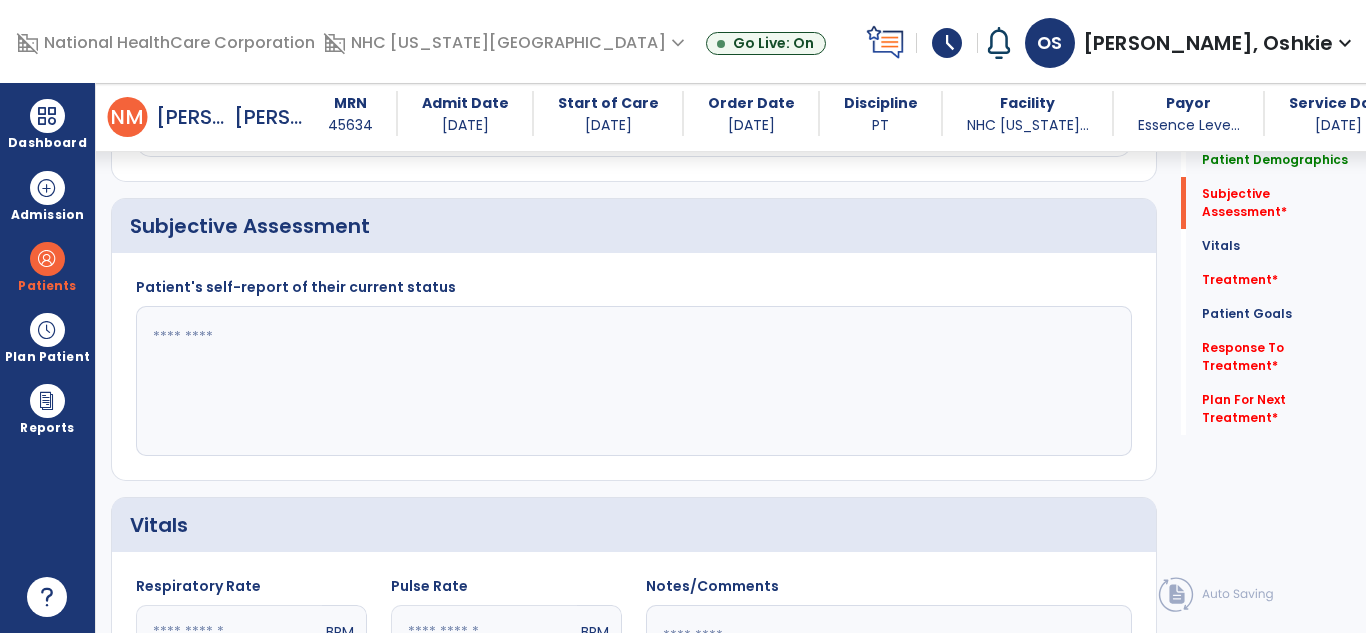 click 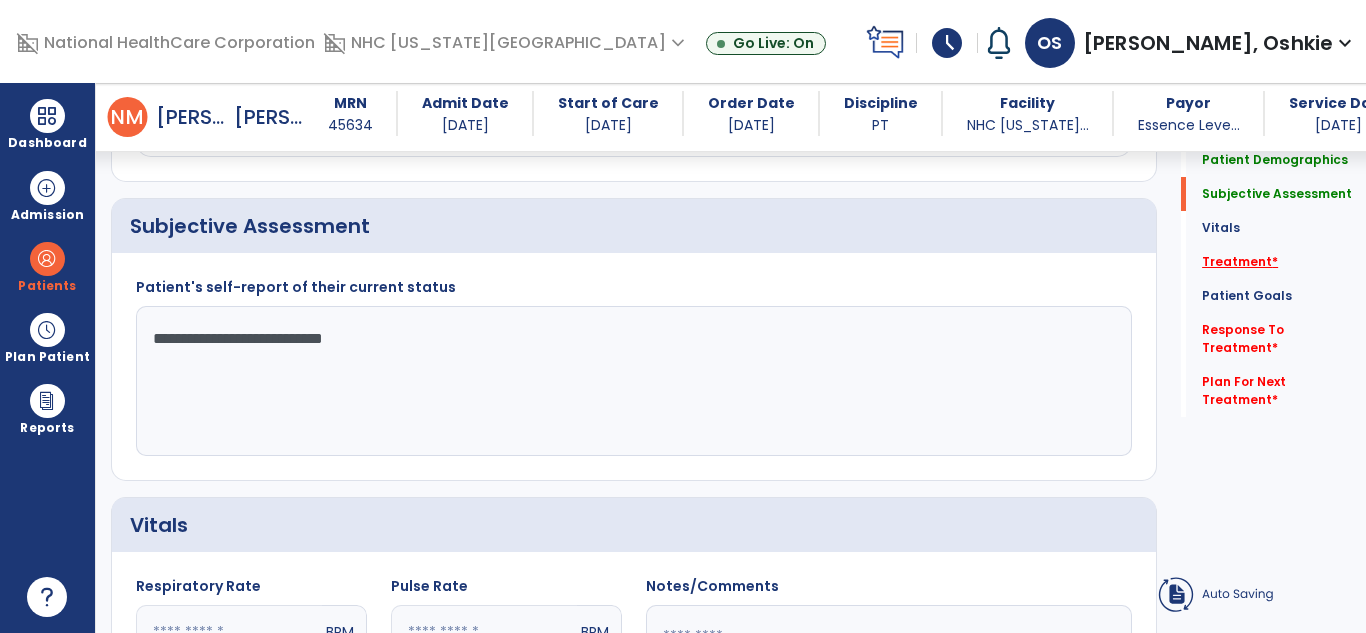 type on "**********" 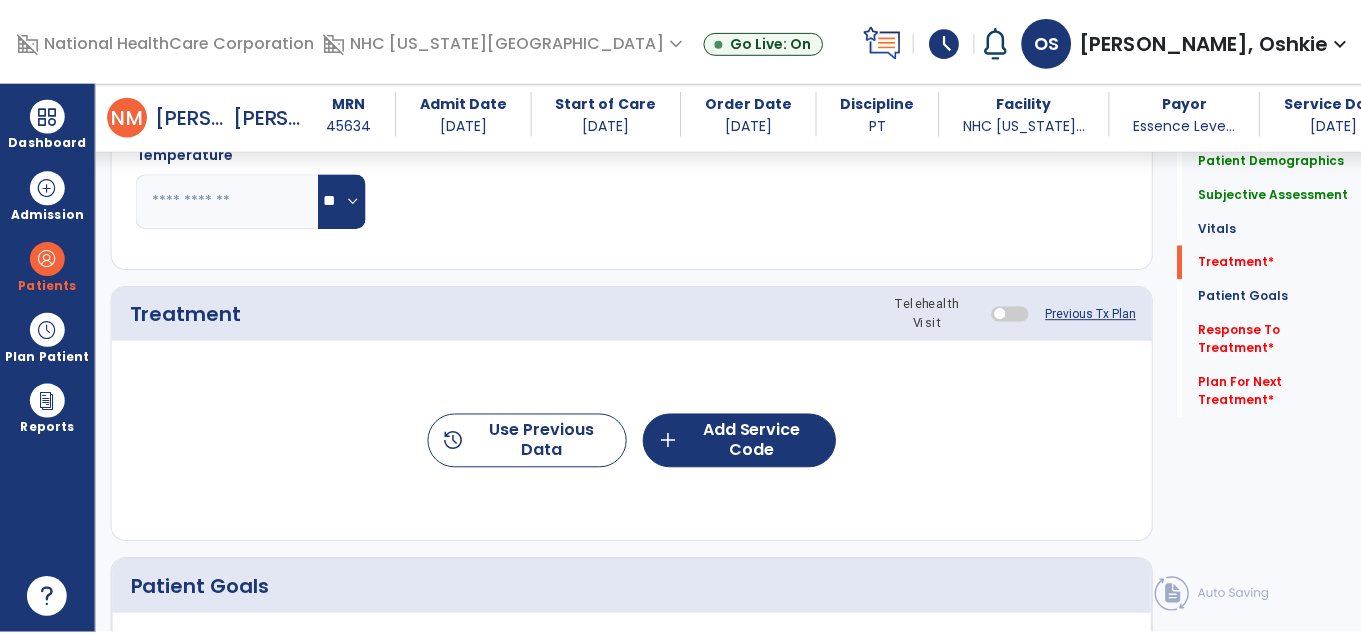scroll, scrollTop: 1130, scrollLeft: 0, axis: vertical 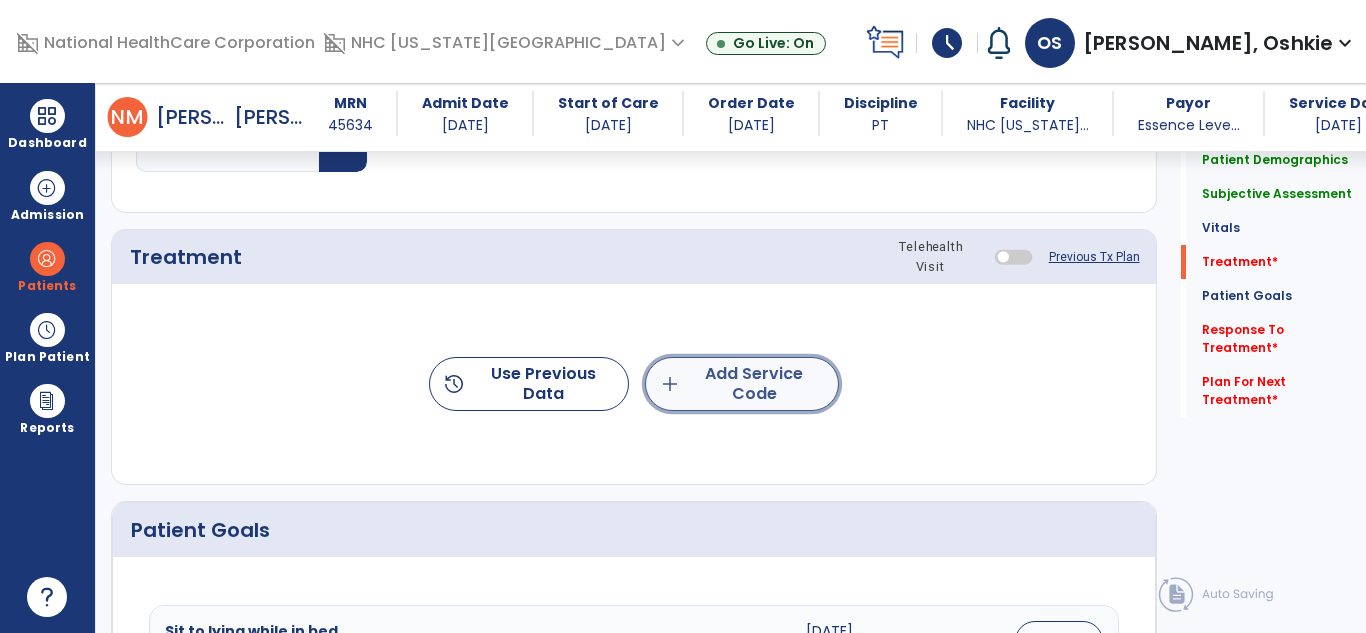click on "add  Add Service Code" 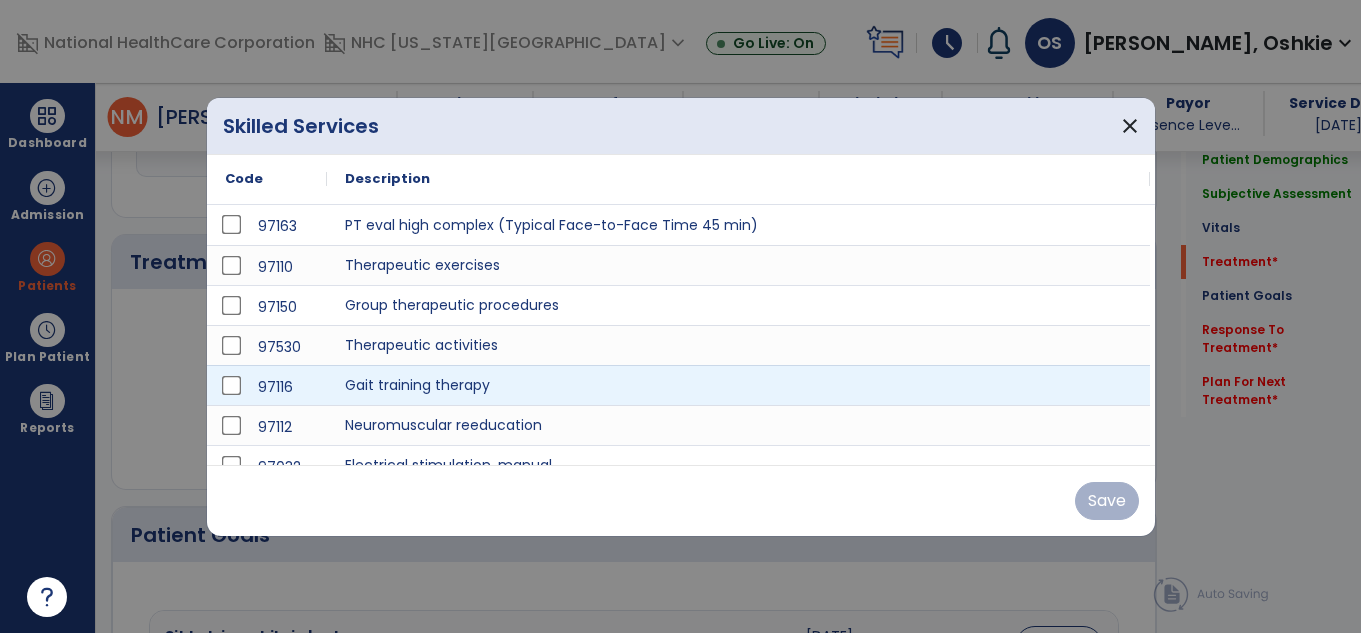 scroll, scrollTop: 1130, scrollLeft: 0, axis: vertical 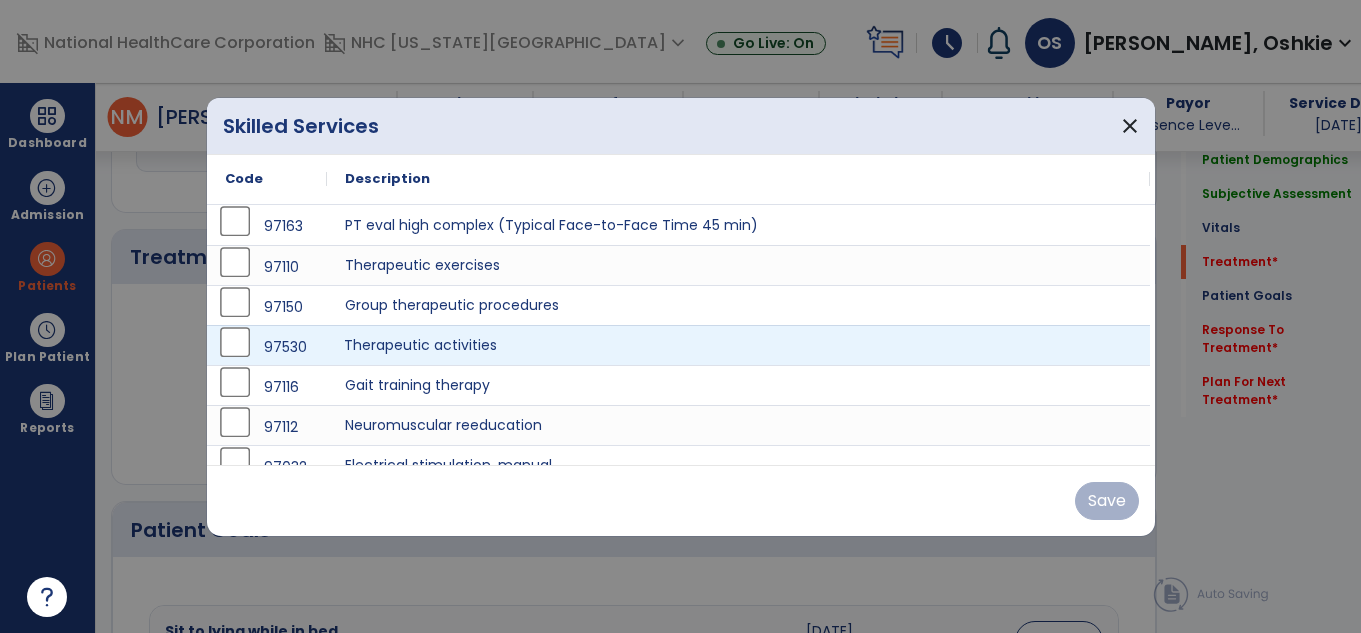 click on "Therapeutic activities" at bounding box center [738, 345] 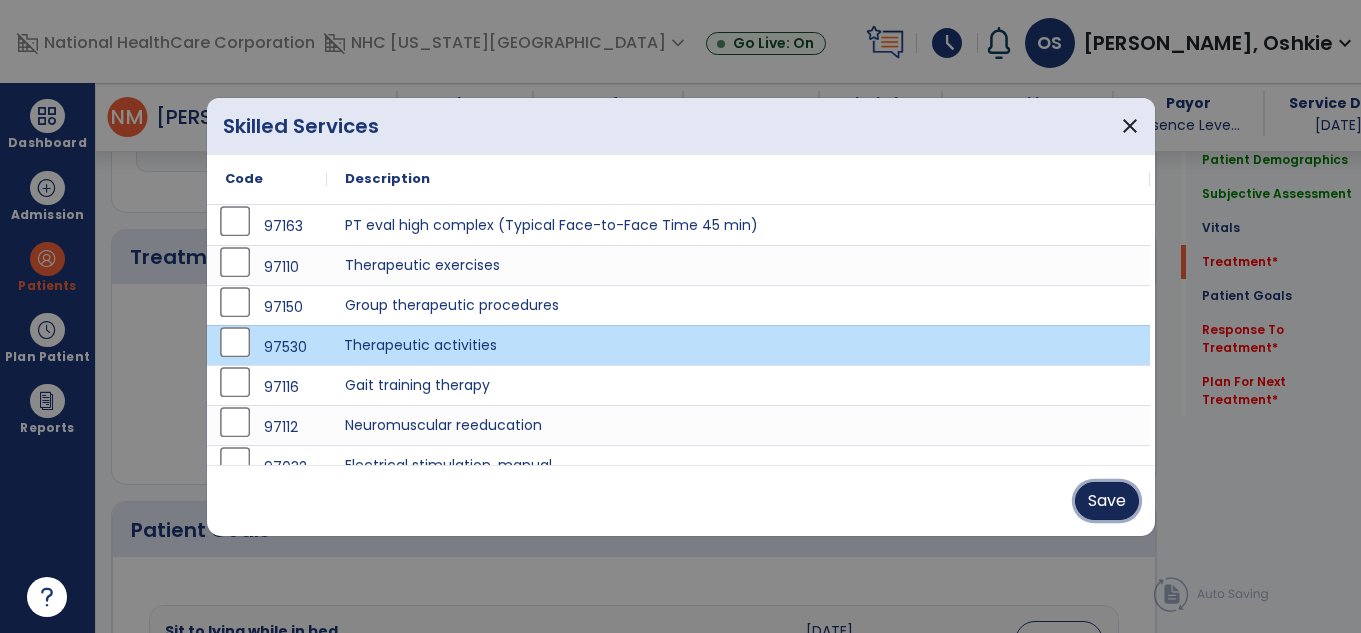 click on "Save" at bounding box center [1107, 501] 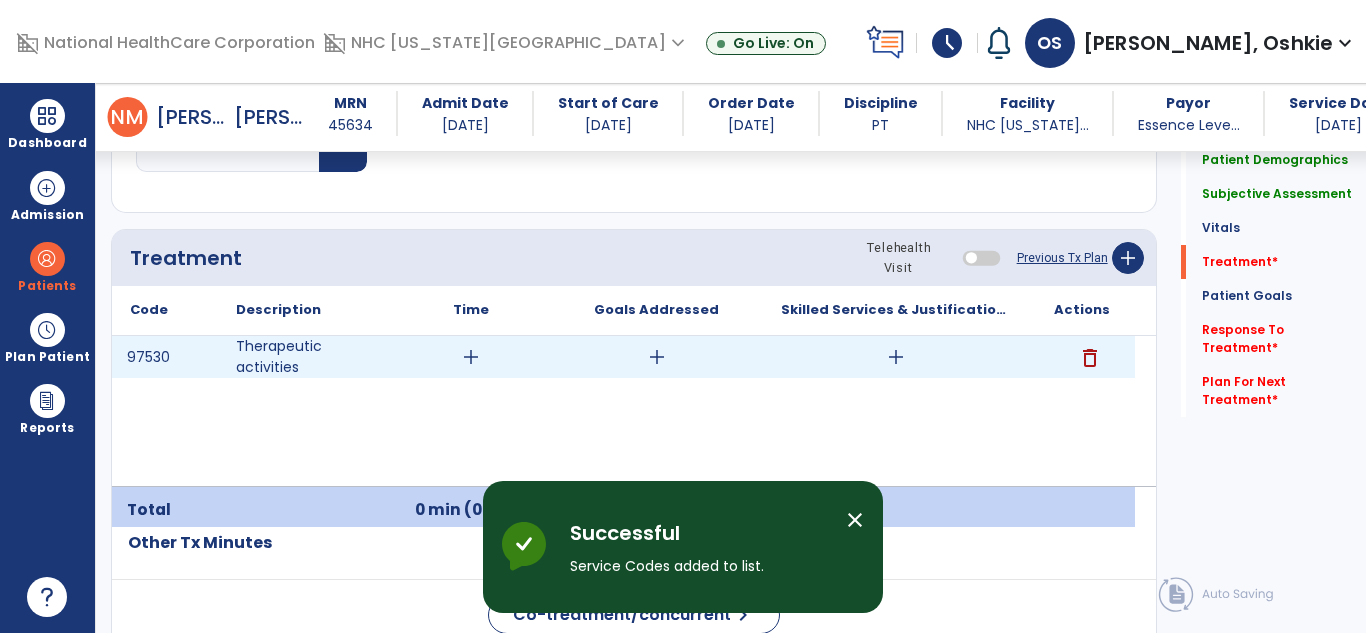 click on "add" at bounding box center (471, 357) 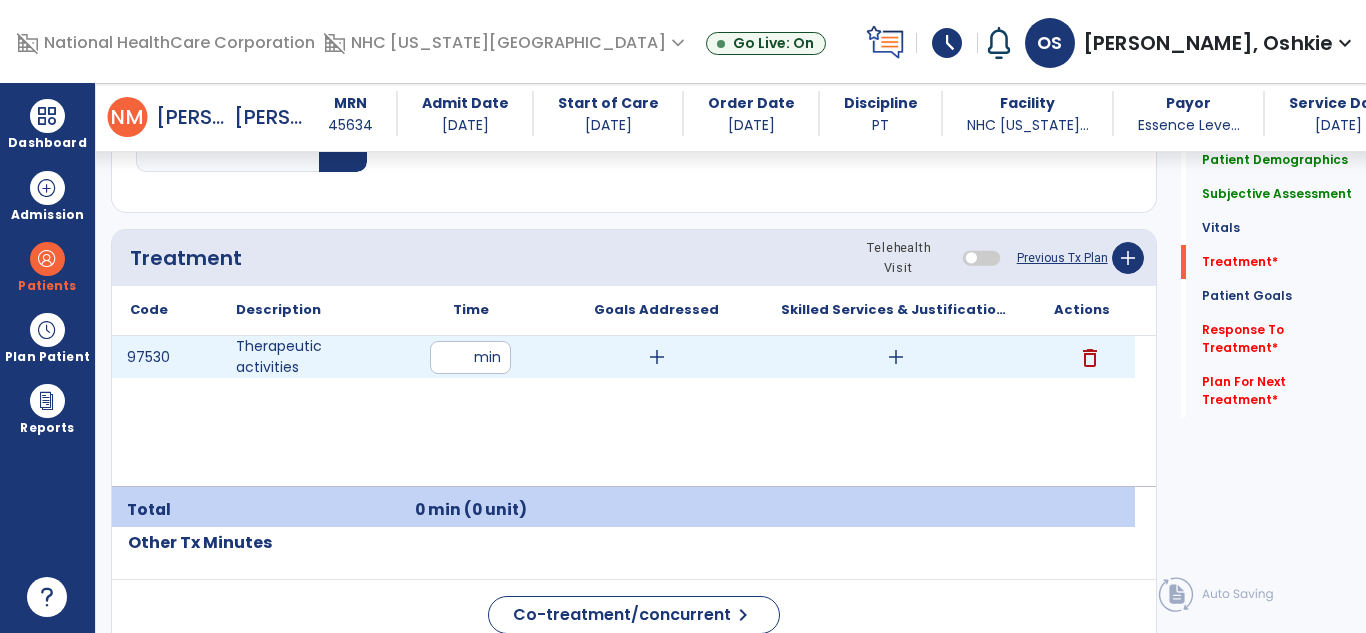 type on "**" 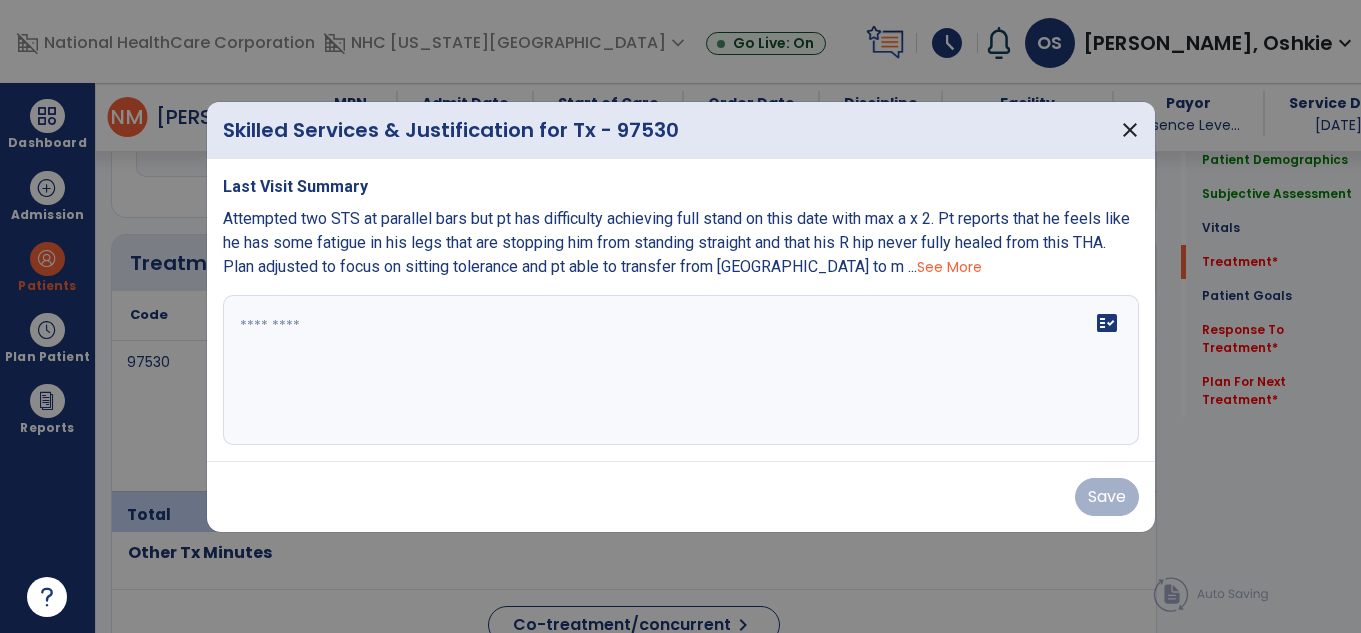 scroll, scrollTop: 1135, scrollLeft: 0, axis: vertical 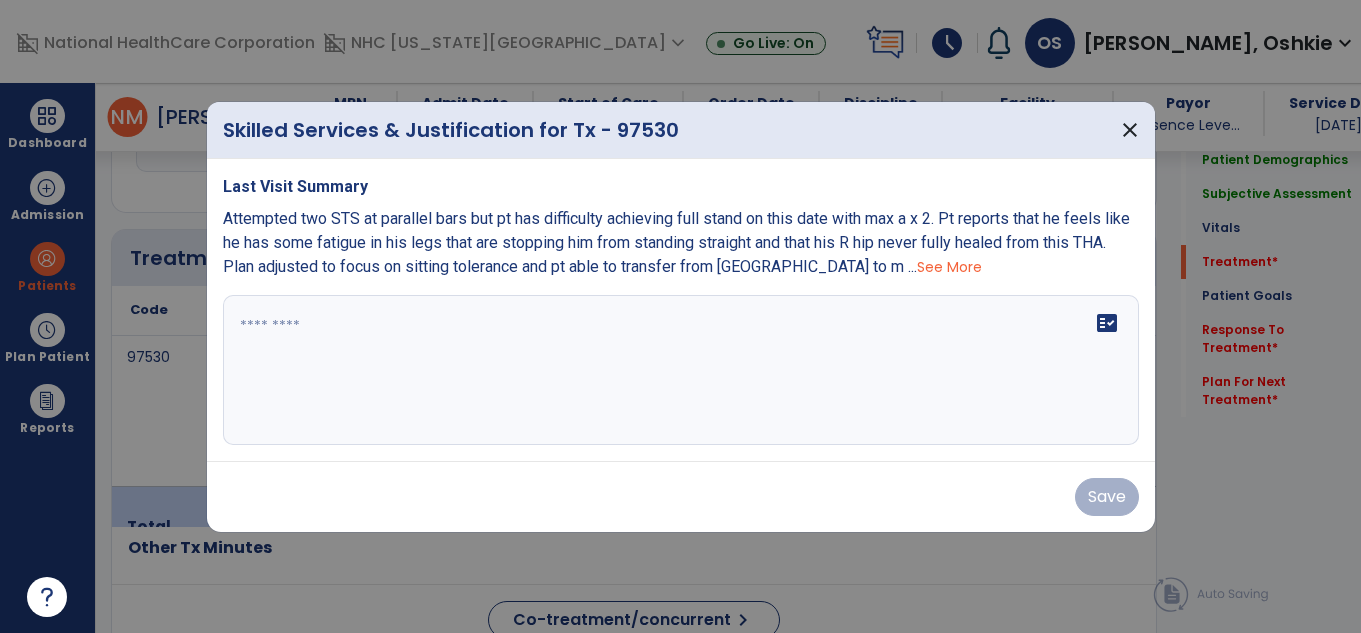 click on "fact_check" at bounding box center [681, 370] 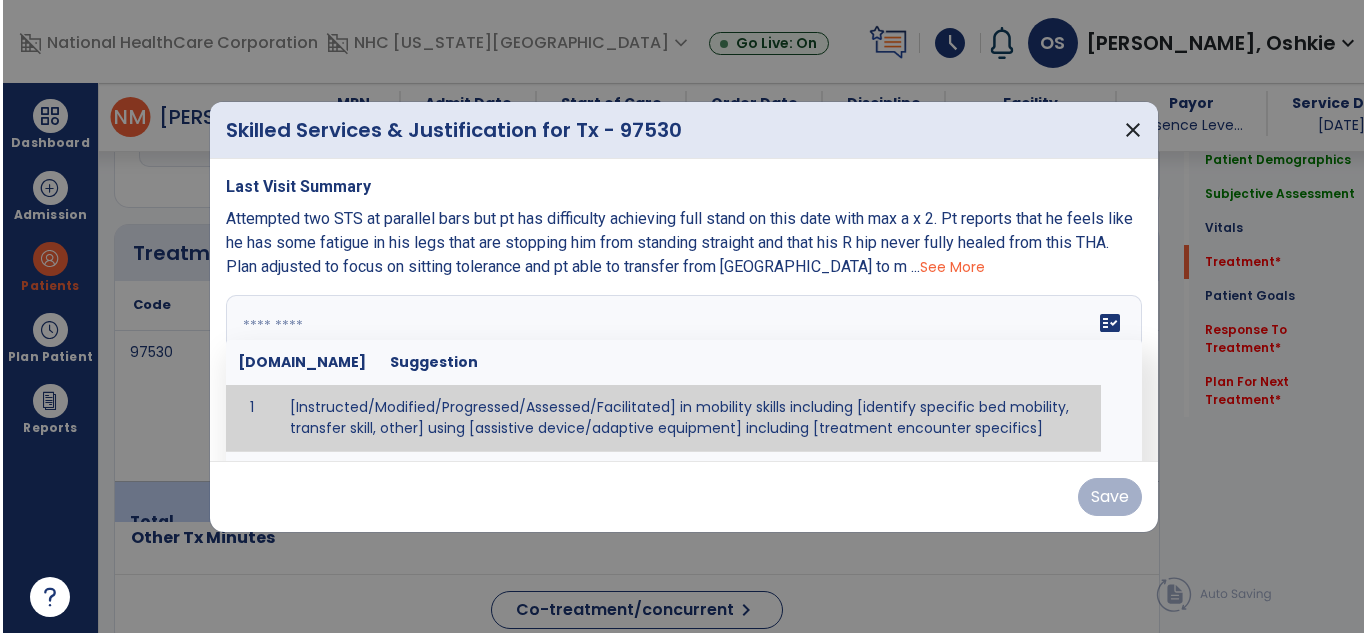 scroll, scrollTop: 1130, scrollLeft: 0, axis: vertical 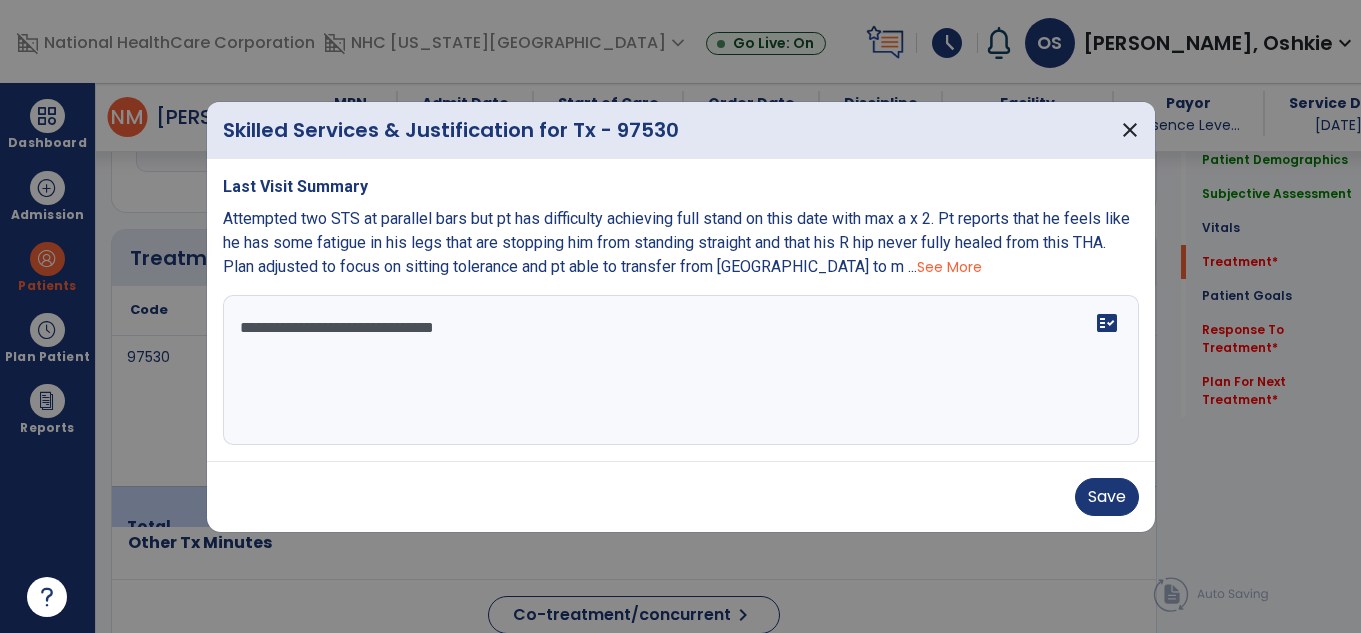 click at bounding box center (680, 316) 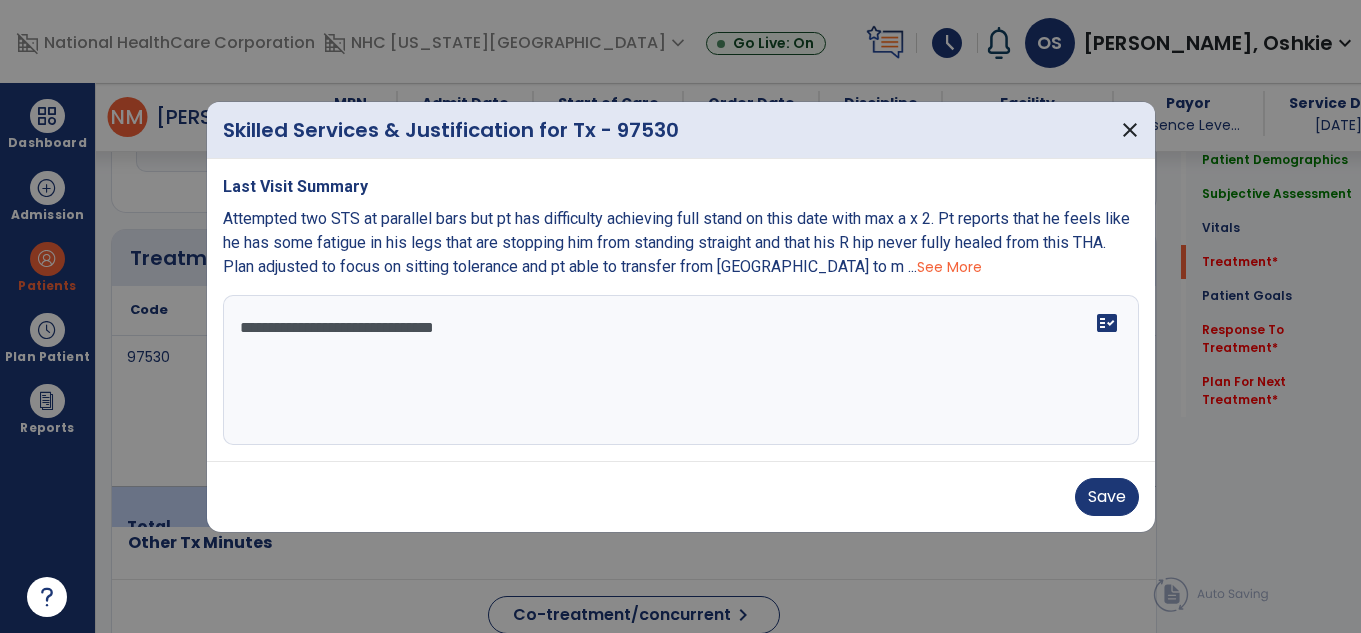 click on "**********" at bounding box center [681, 370] 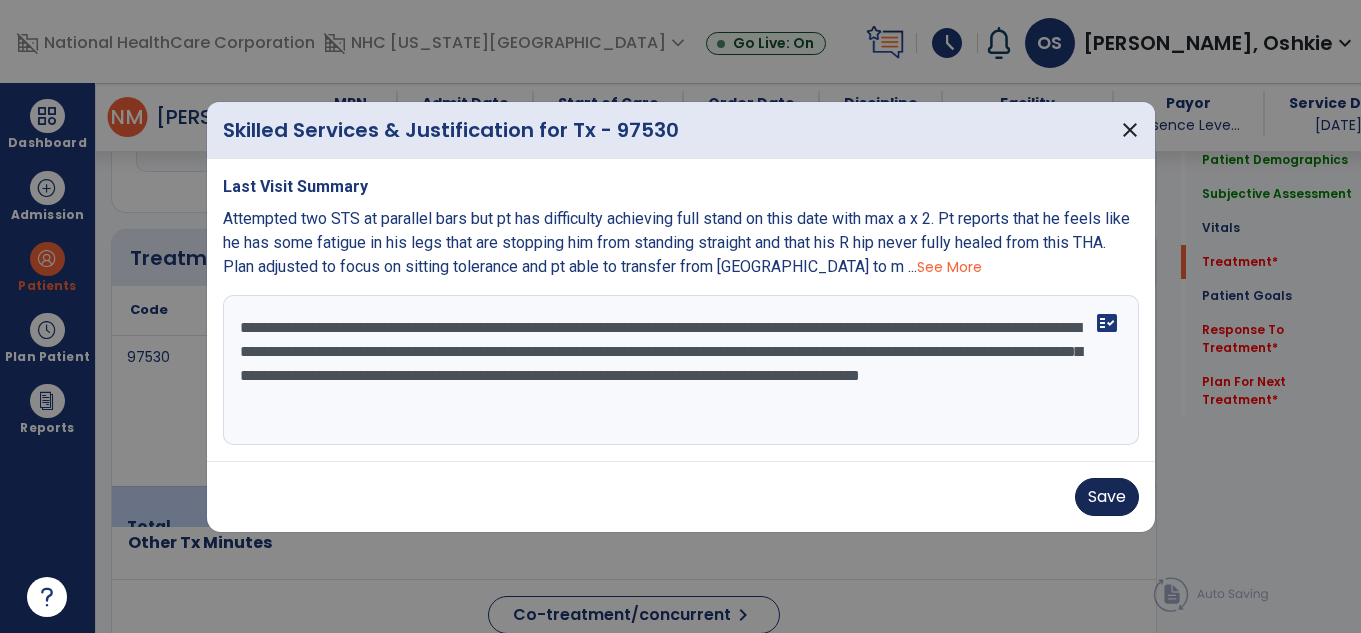 type on "**********" 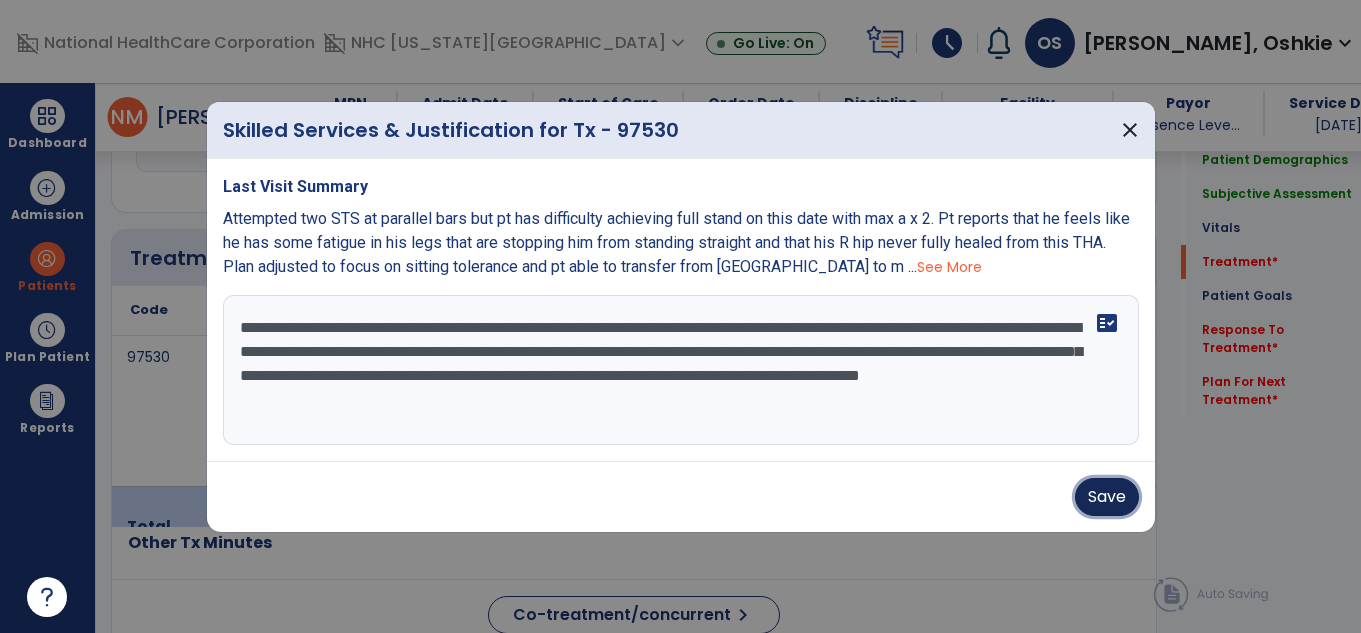 click on "Save" at bounding box center (1107, 497) 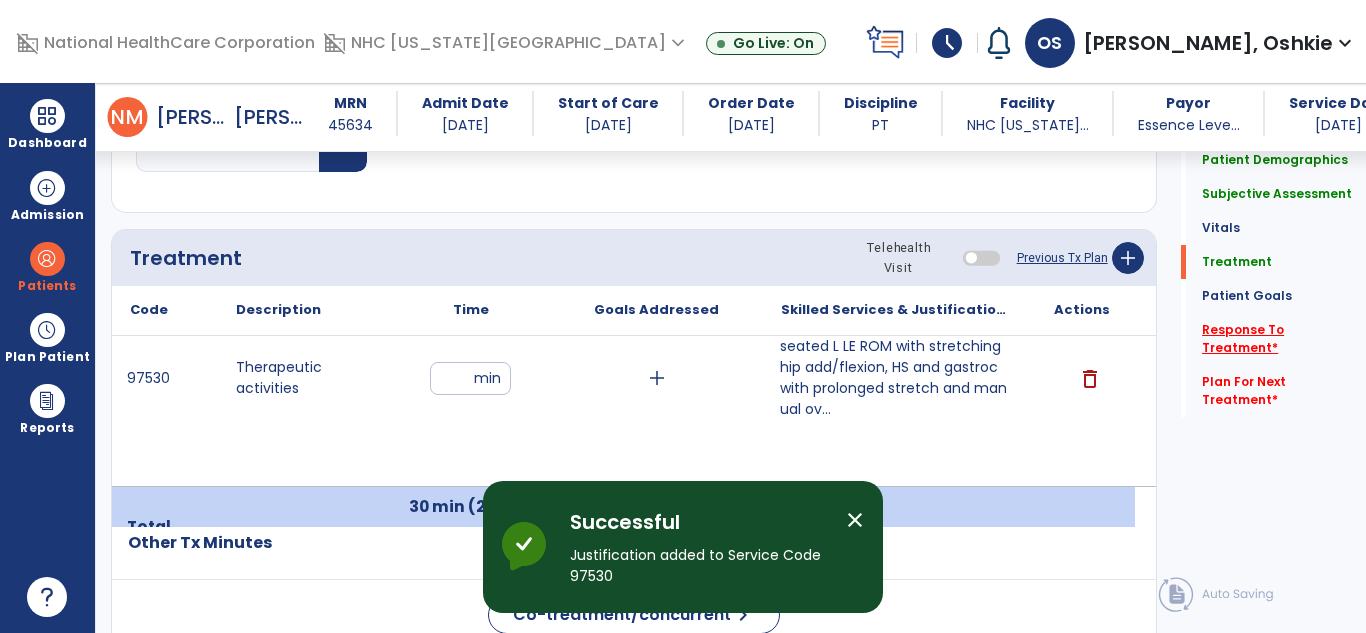 click on "Response To Treatment   *" 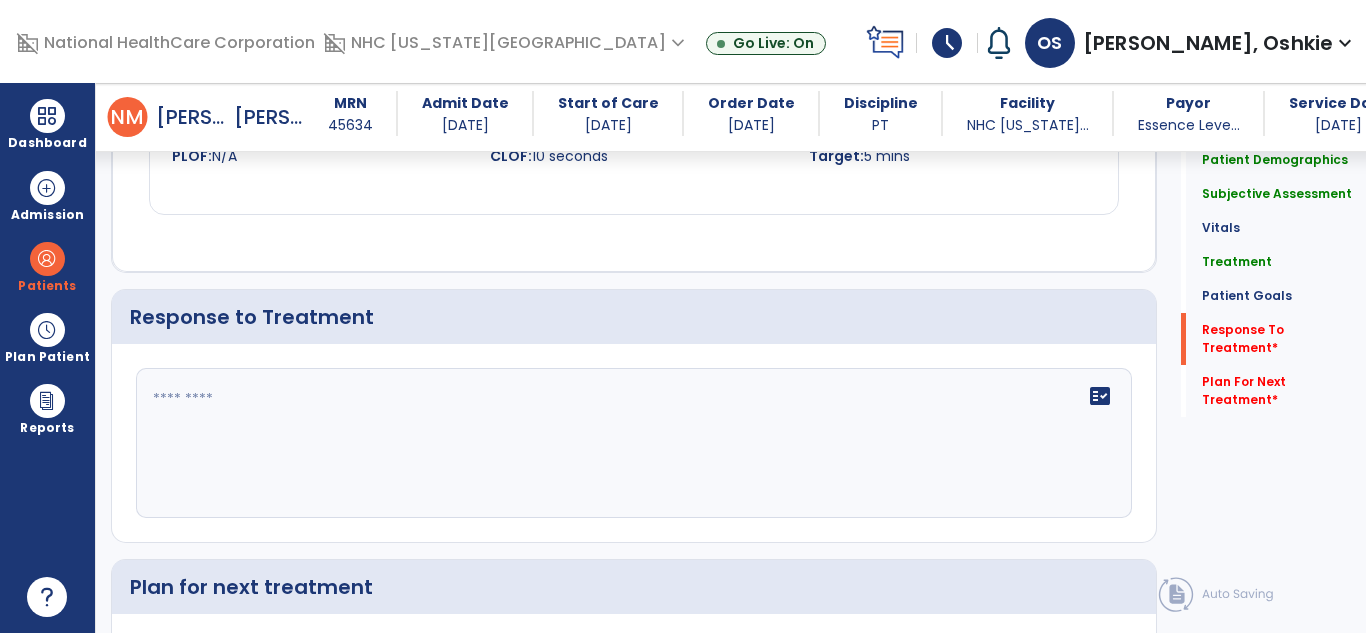 scroll, scrollTop: 2763, scrollLeft: 0, axis: vertical 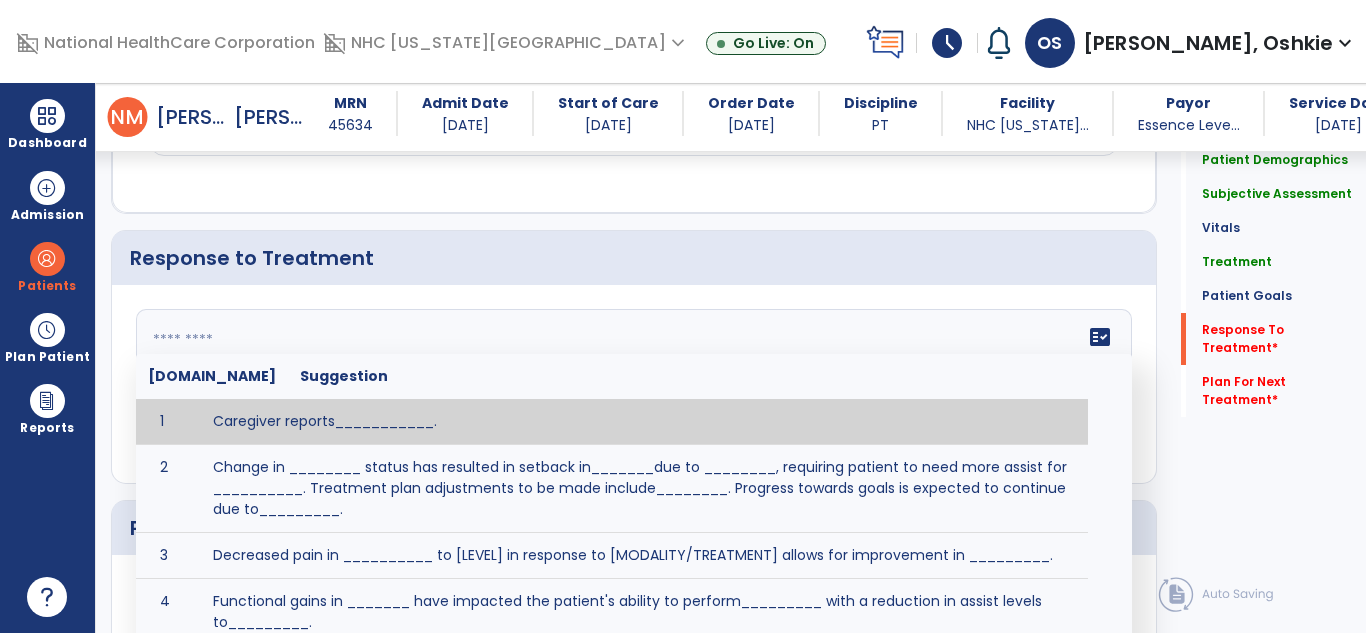click on "fact_check  [DOMAIN_NAME] Suggestion 1 Caregiver reports___________. 2 Change in ________ status has resulted in setback in_______due to ________, requiring patient to need more assist for __________.   Treatment plan adjustments to be made include________.  Progress towards goals is expected to continue due to_________. 3 Decreased pain in __________ to [LEVEL] in response to [MODALITY/TREATMENT] allows for improvement in _________. 4 Functional gains in _______ have impacted the patient's ability to perform_________ with a reduction in assist levels to_________. 5 Functional progress this week has been significant due to__________. 6 Gains in ________ have improved the patient's ability to perform ______with decreased levels of assist to___________. 7 Improvement in ________allows patient to tolerate higher levels of challenges in_________. 8 Pain in [AREA] has decreased to [LEVEL] in response to [TREATMENT/MODALITY], allowing fore ease in completing__________. 9 10 11 12 13 14 15 16 17 18 19 20 21" 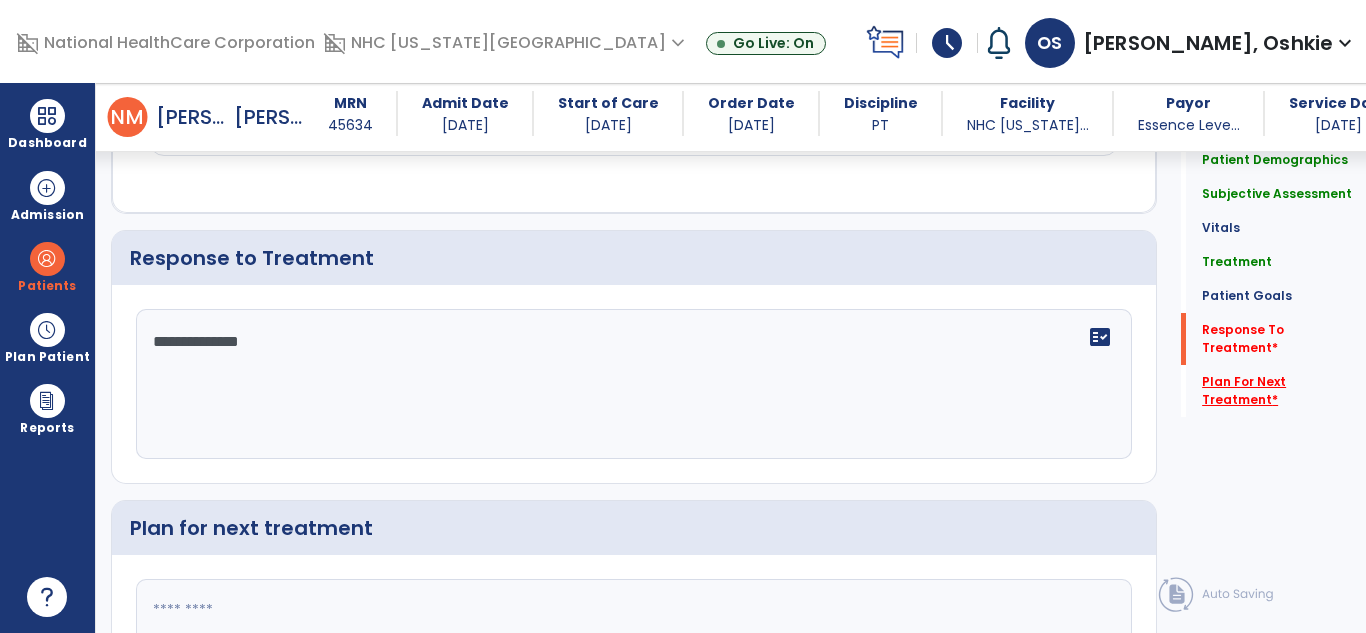 type on "**********" 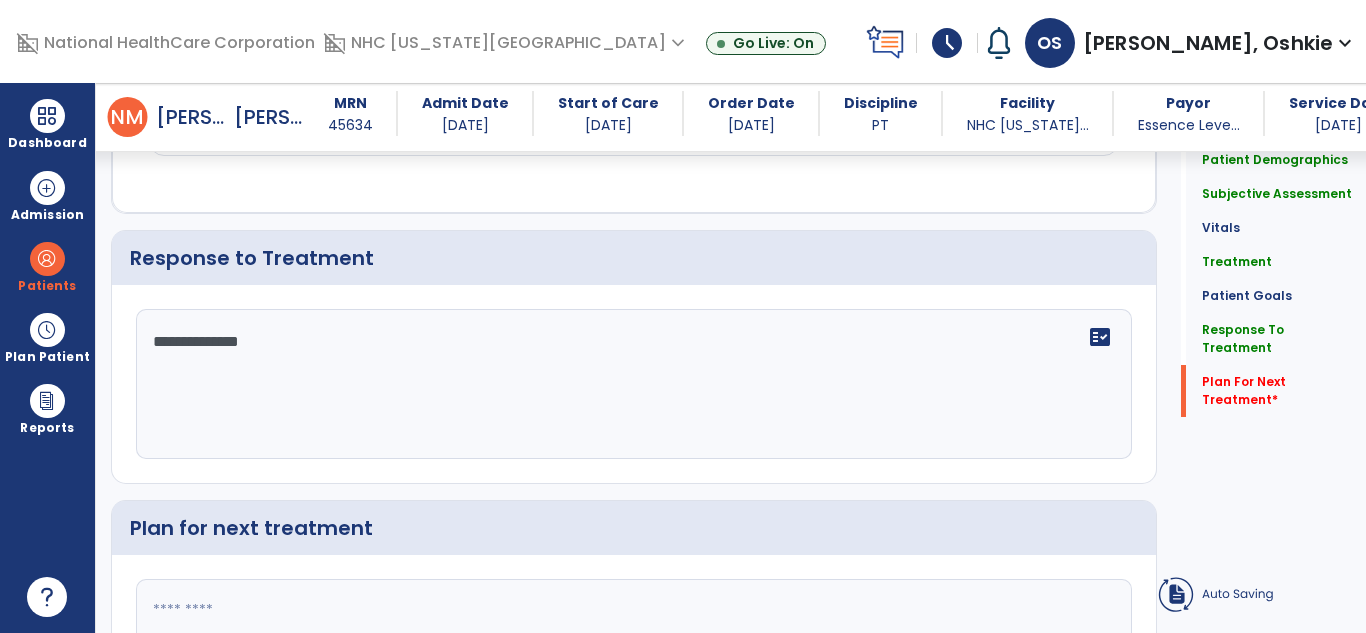 scroll, scrollTop: 2951, scrollLeft: 0, axis: vertical 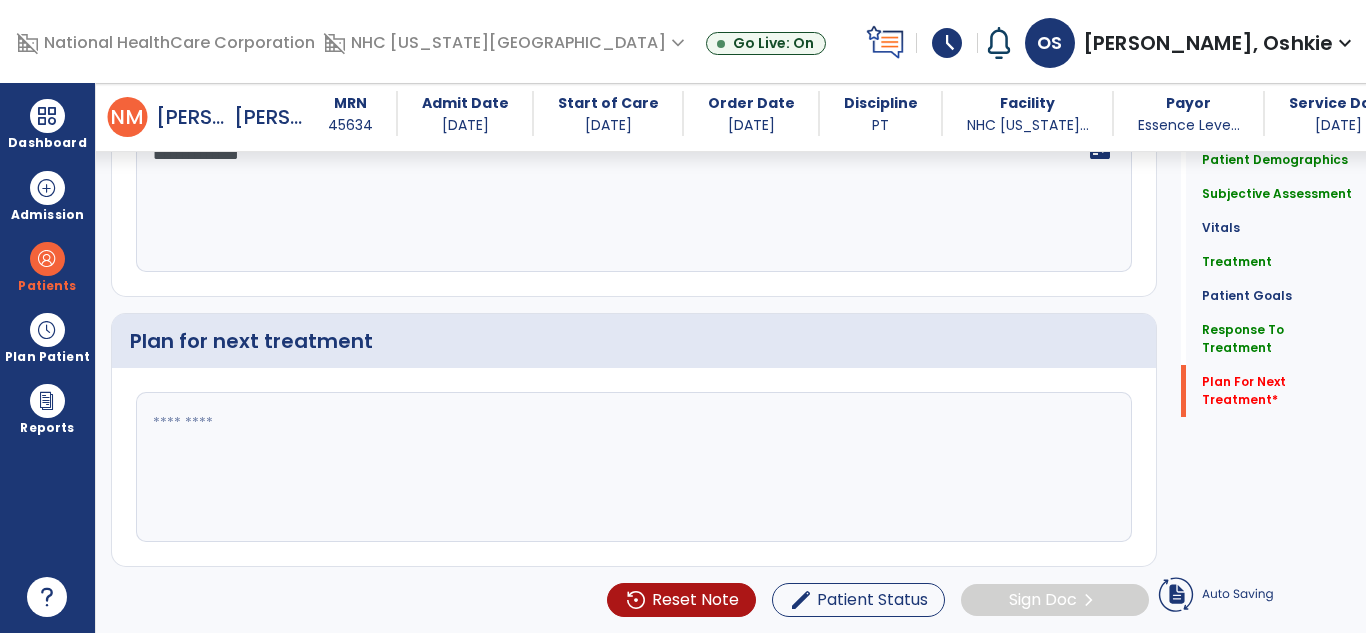 click 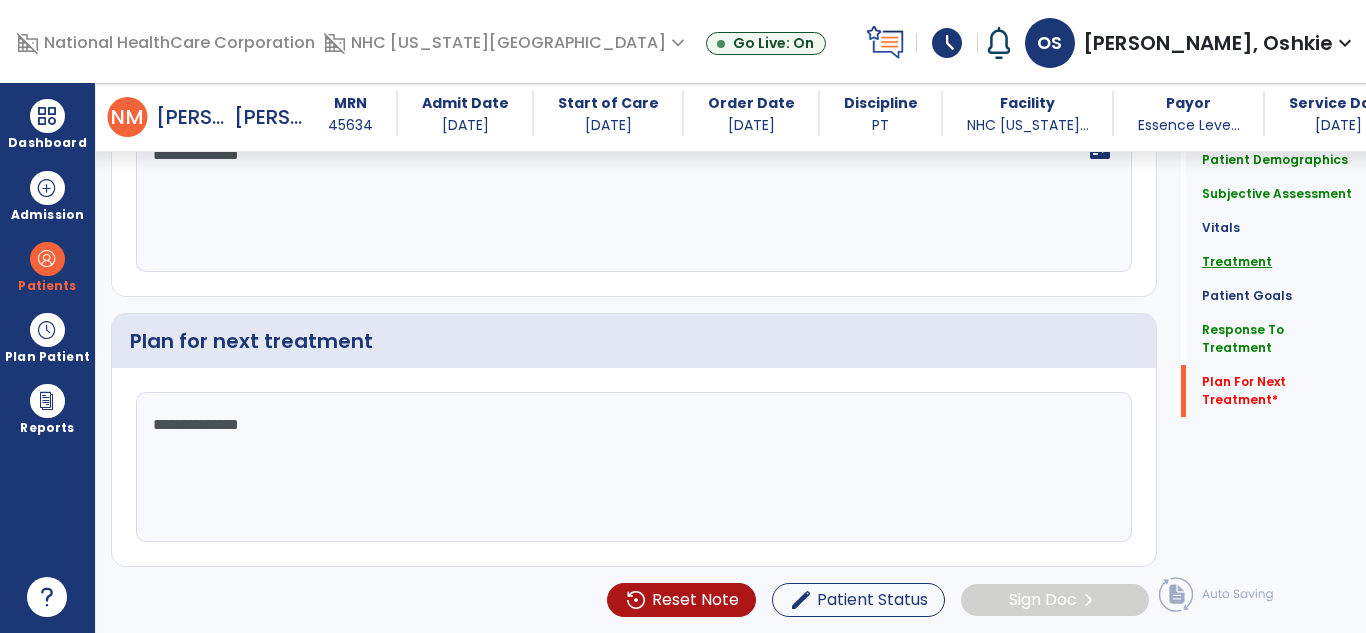 type on "**********" 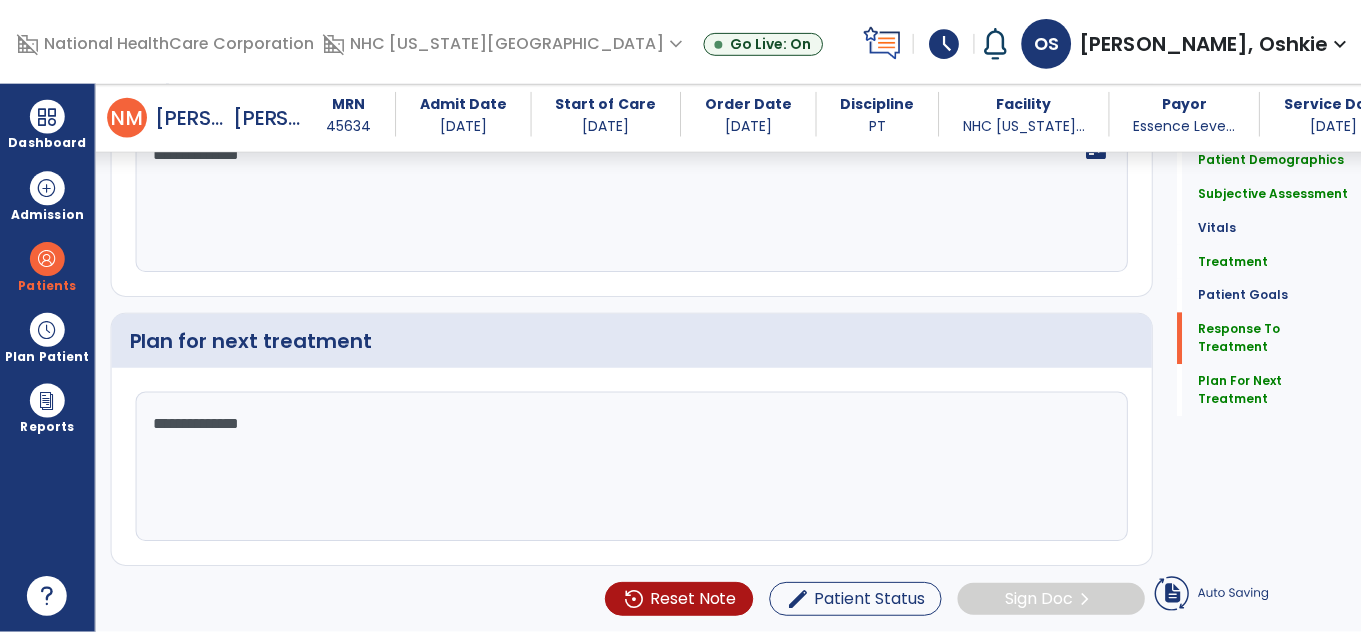 scroll, scrollTop: 1213, scrollLeft: 0, axis: vertical 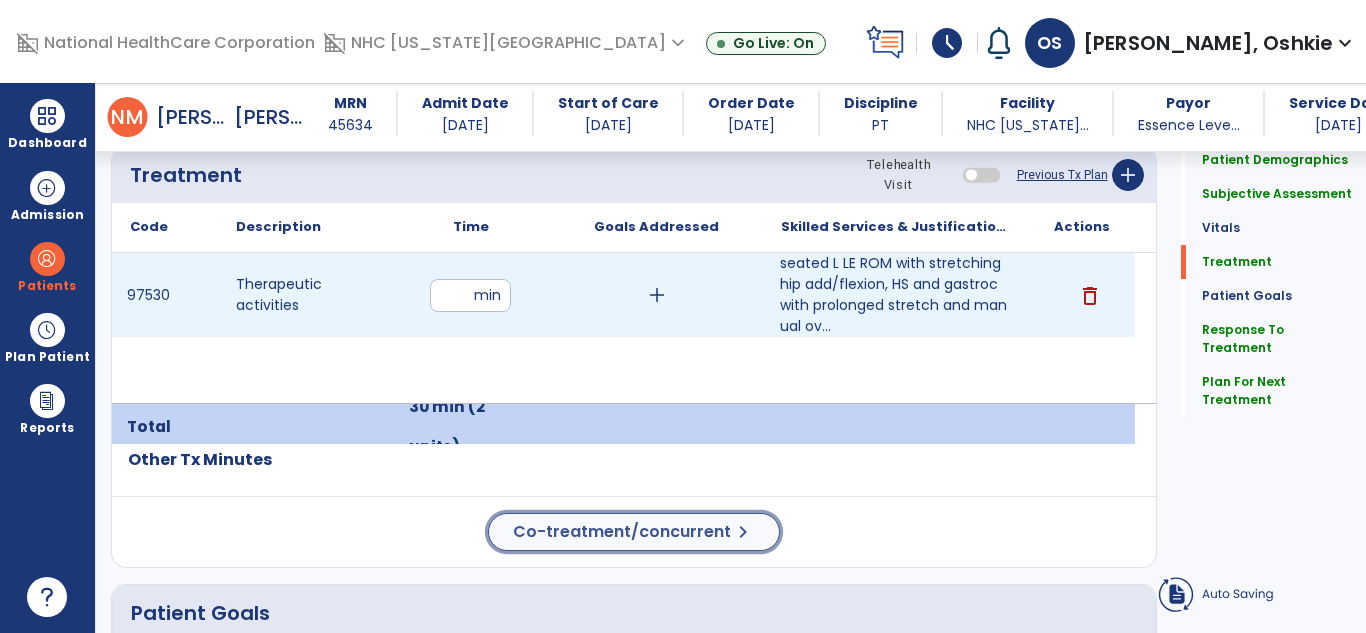click on "Co-treatment/concurrent  chevron_right" 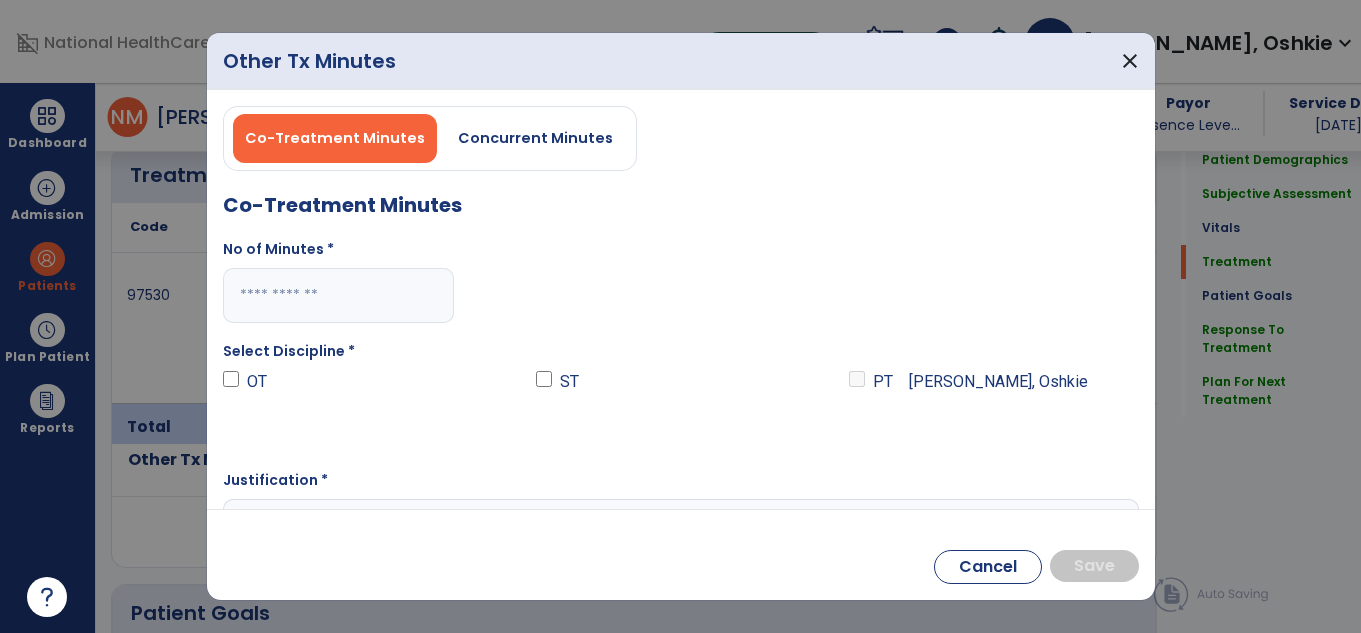 scroll, scrollTop: 1213, scrollLeft: 0, axis: vertical 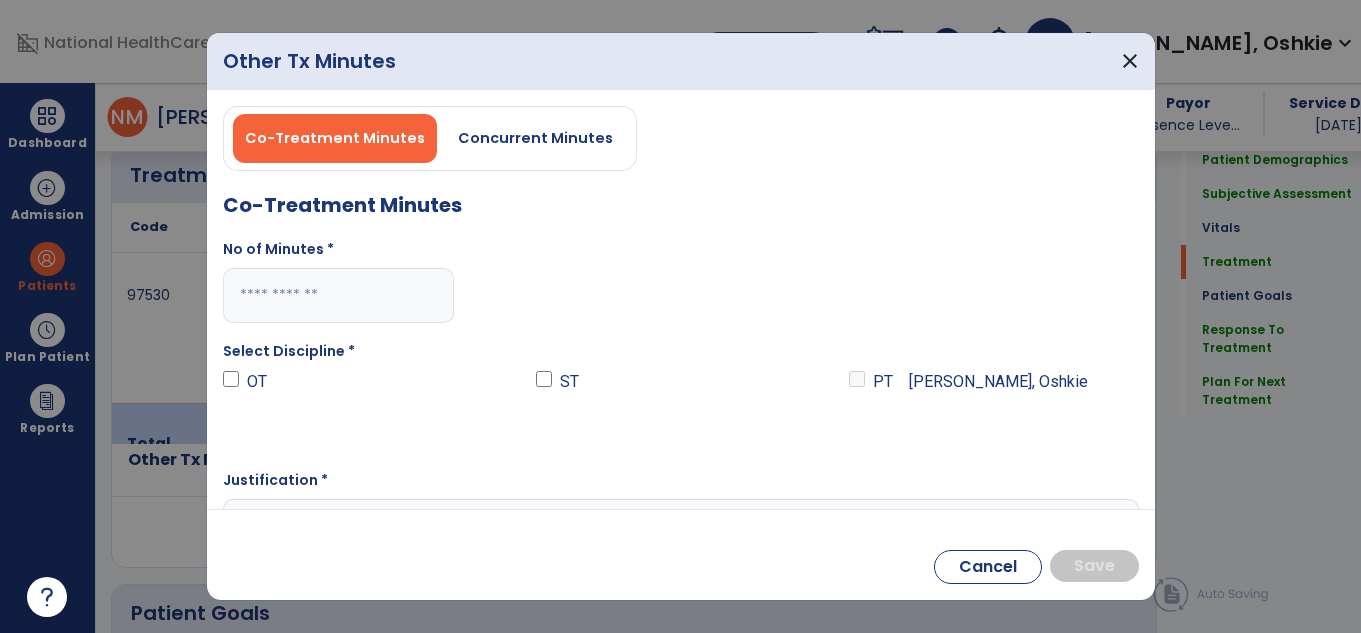 click at bounding box center (338, 295) 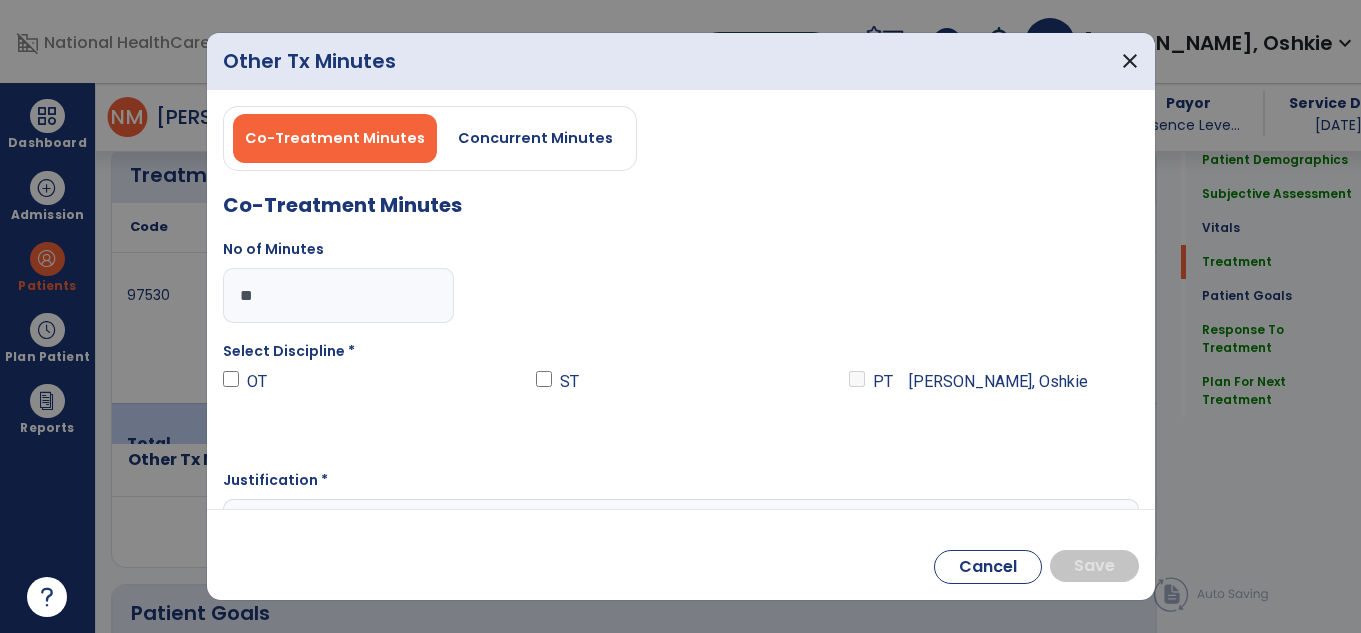 type on "**" 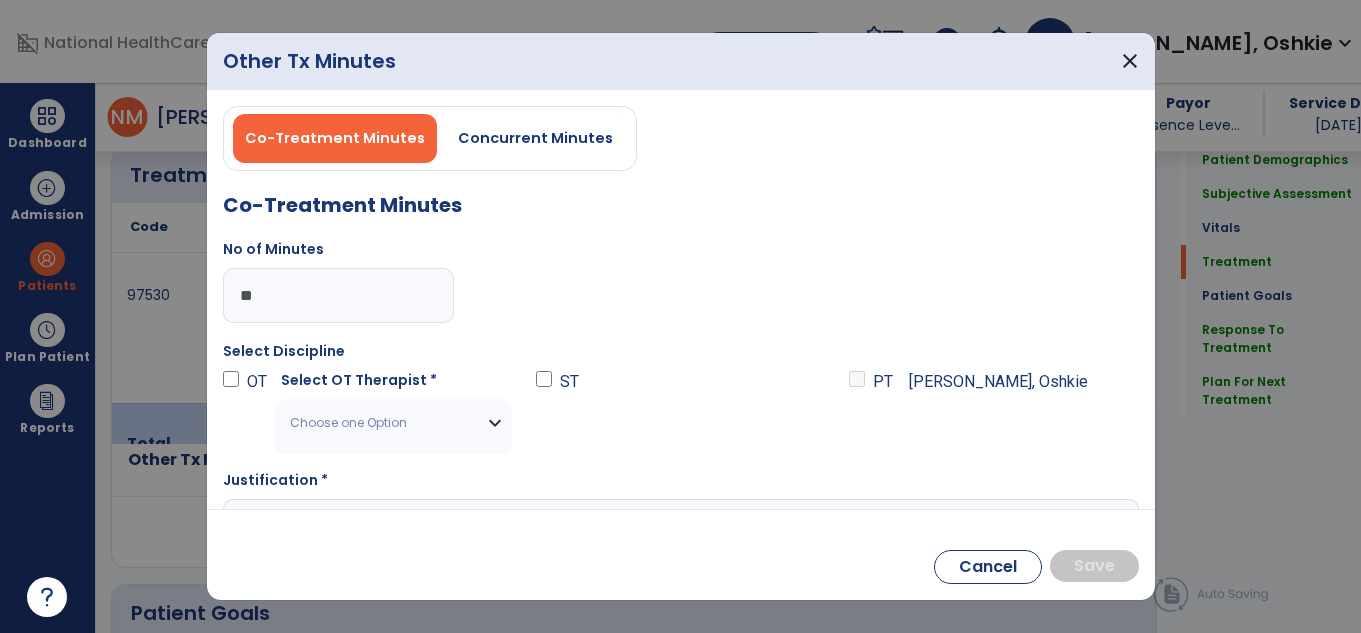 click on "Choose one Option" at bounding box center (393, 423) 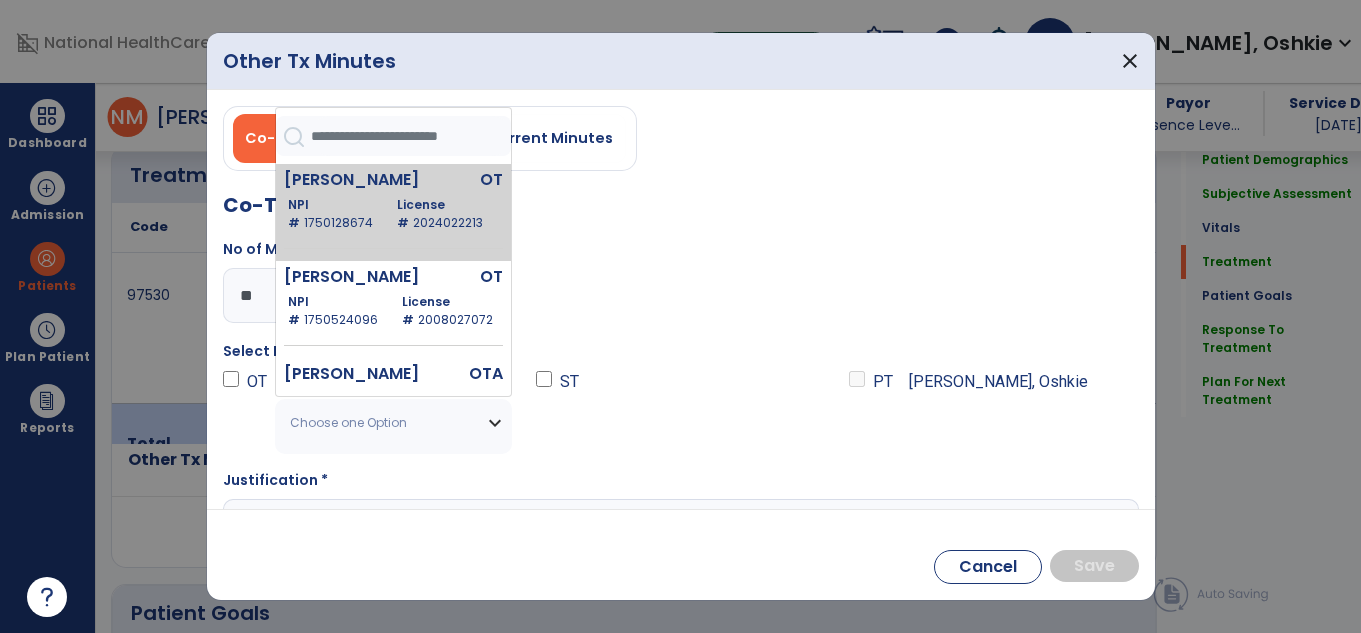 click on "License #  2024022213" at bounding box center (446, 214) 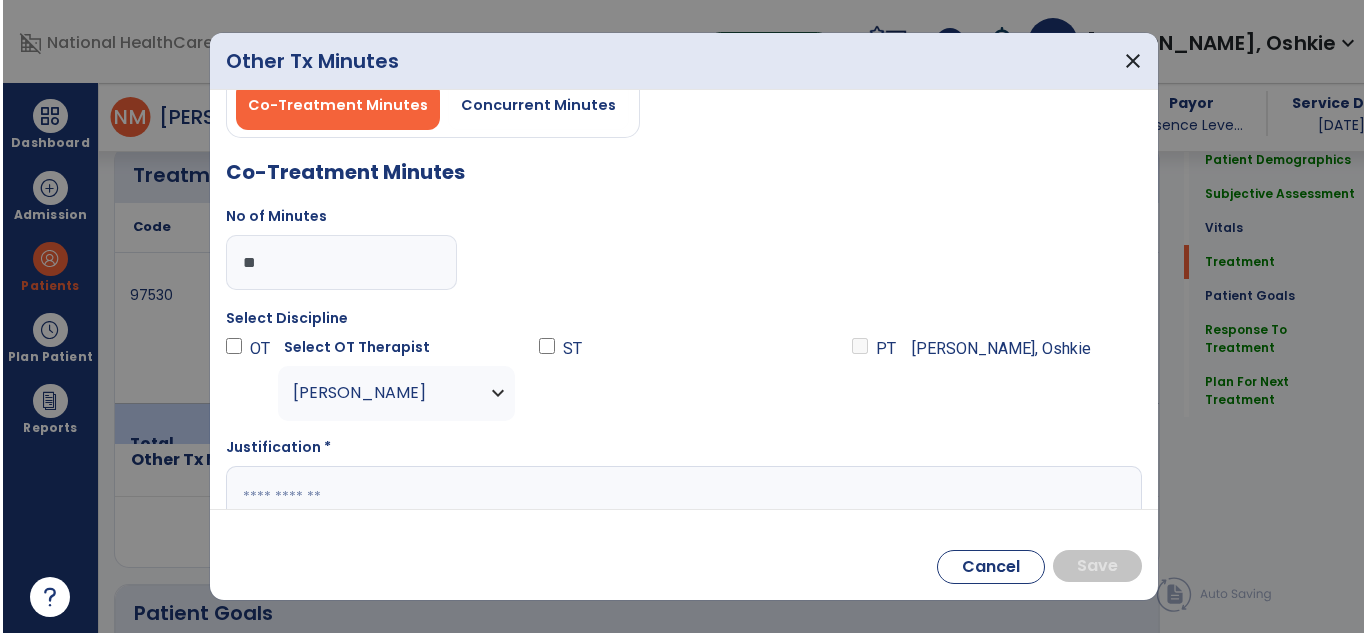 scroll, scrollTop: 84, scrollLeft: 0, axis: vertical 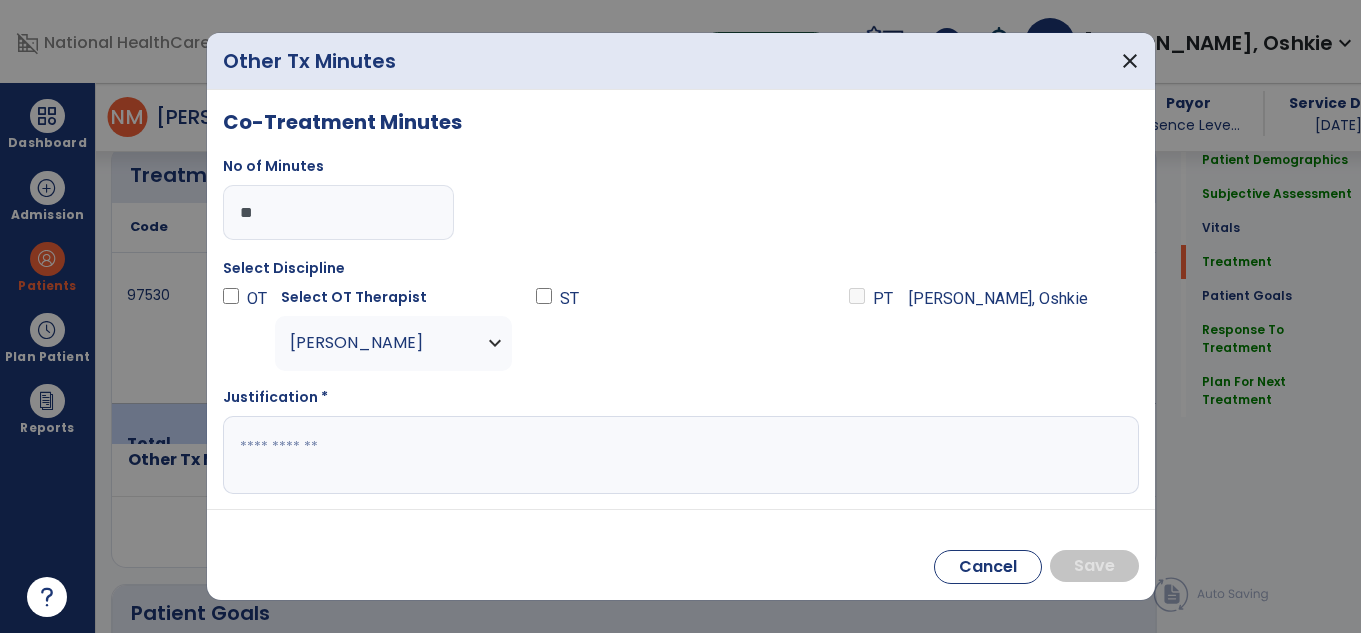 click at bounding box center [678, 455] 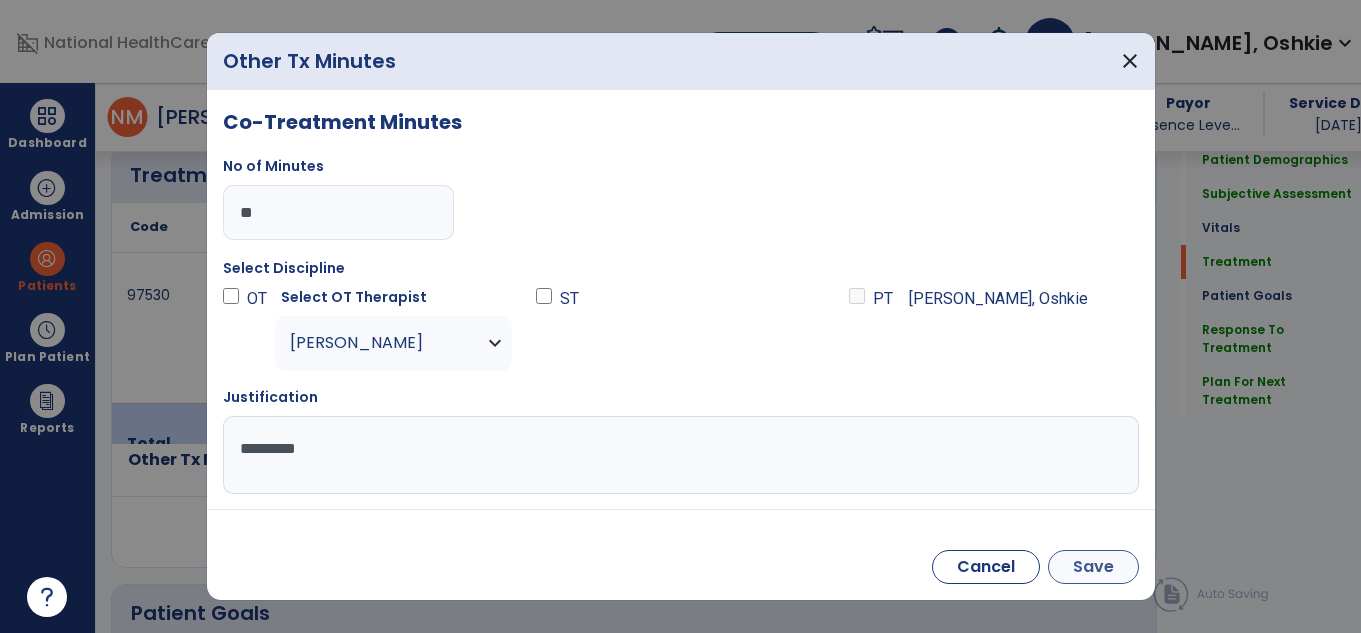 type on "*********" 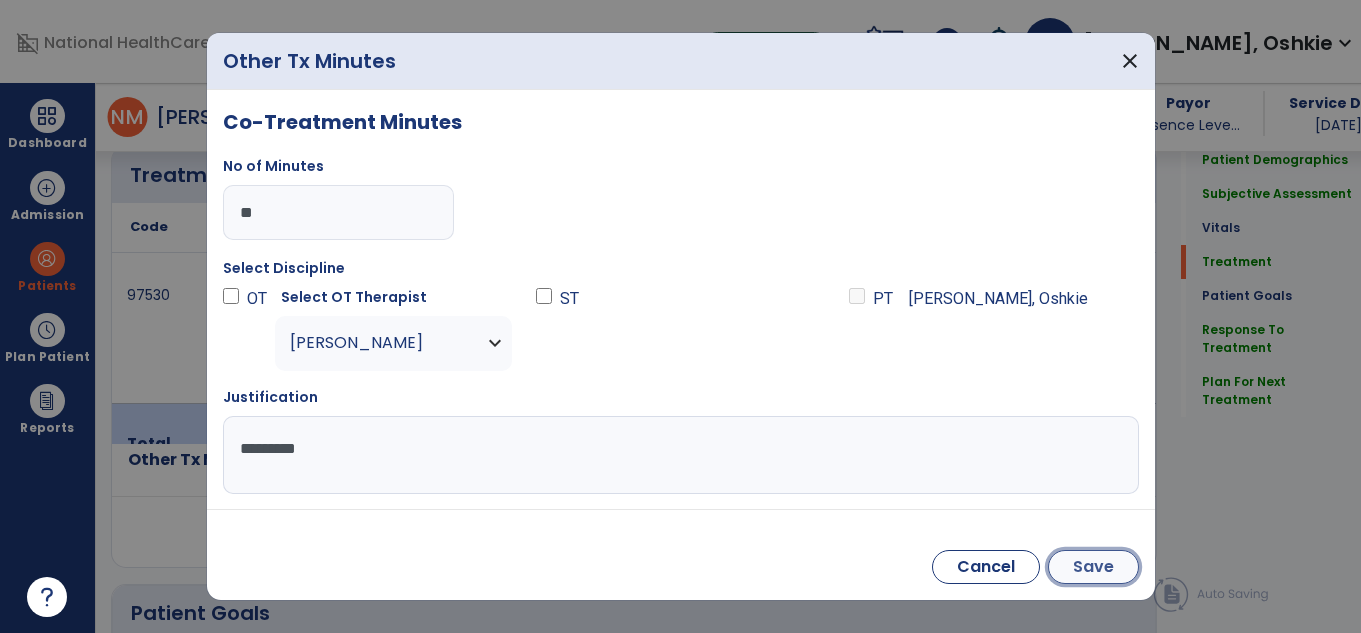 click on "Save" at bounding box center [1093, 567] 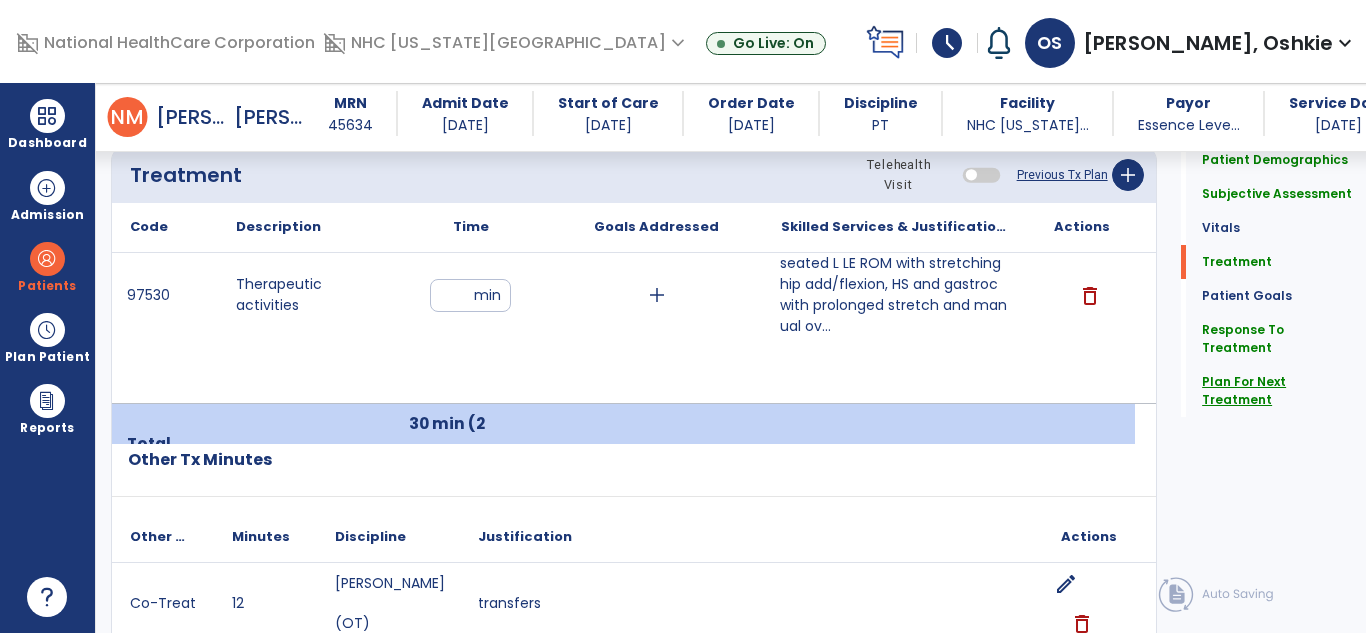 click on "Plan For Next Treatment" 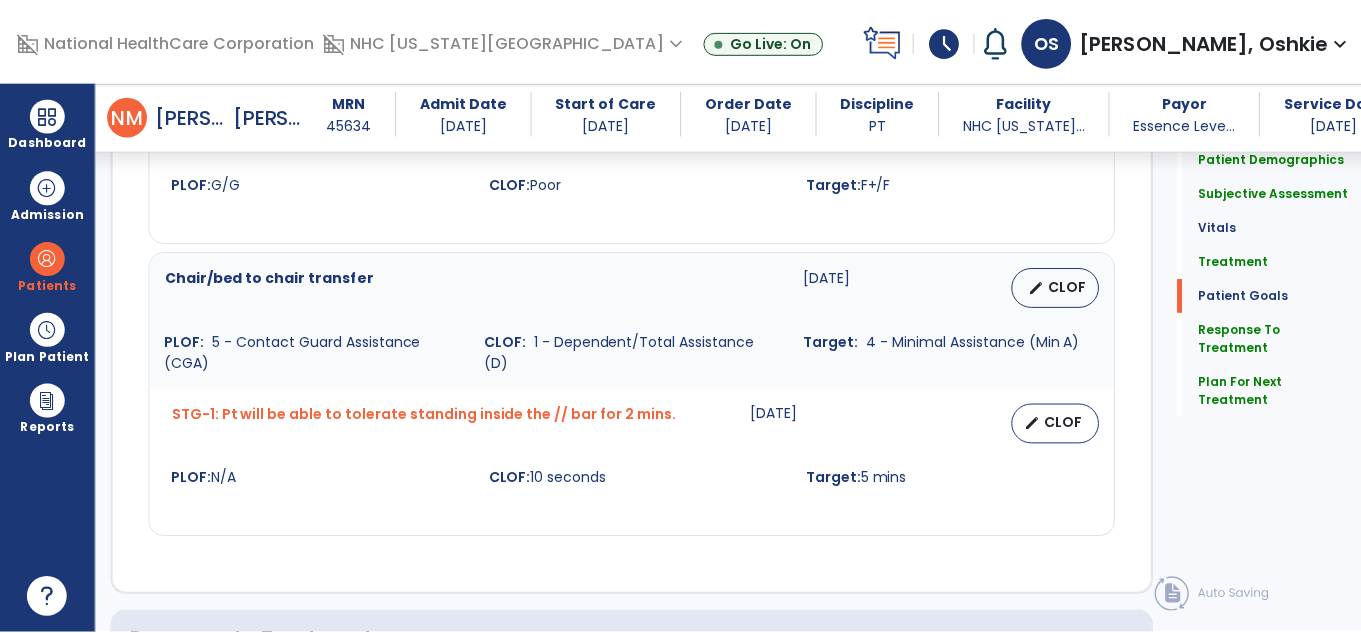 scroll, scrollTop: 3097, scrollLeft: 0, axis: vertical 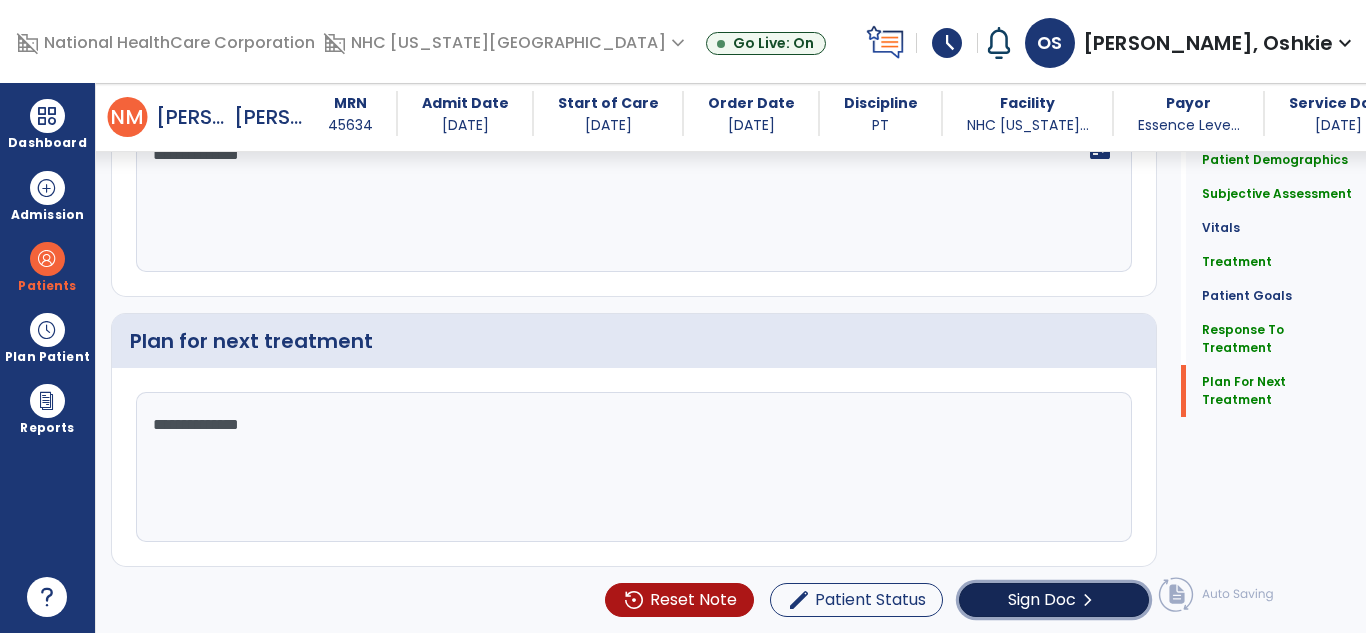 click on "Sign Doc" 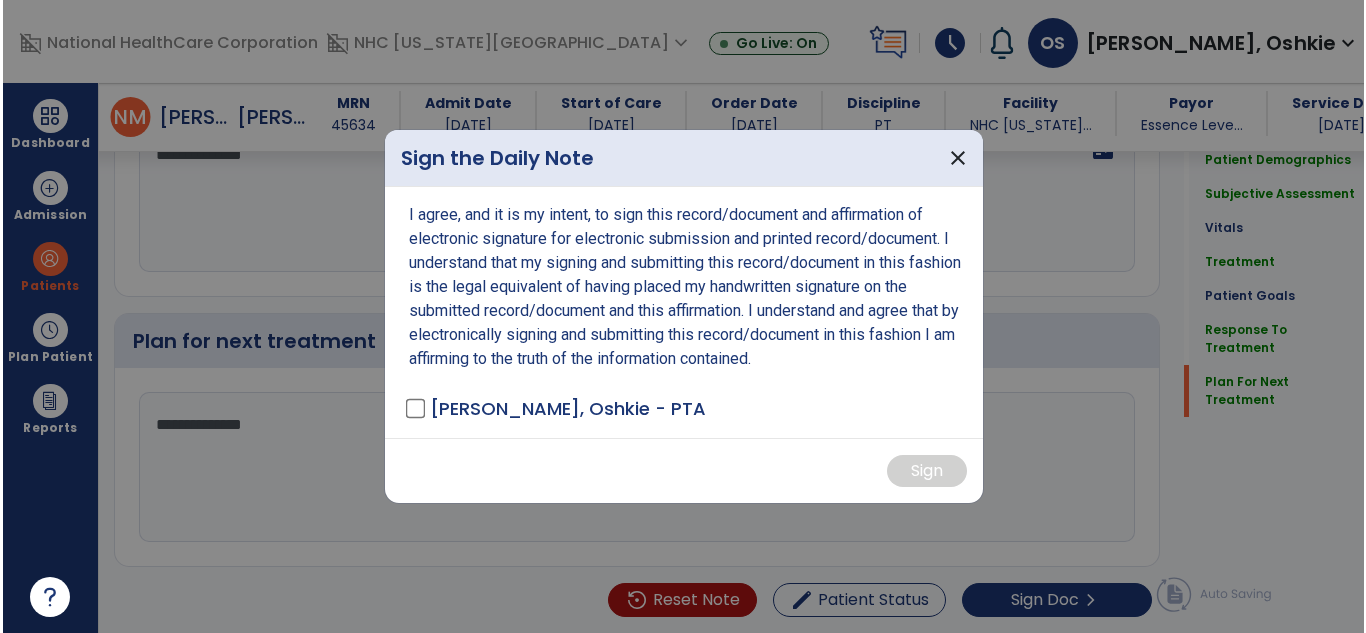 scroll, scrollTop: 3128, scrollLeft: 0, axis: vertical 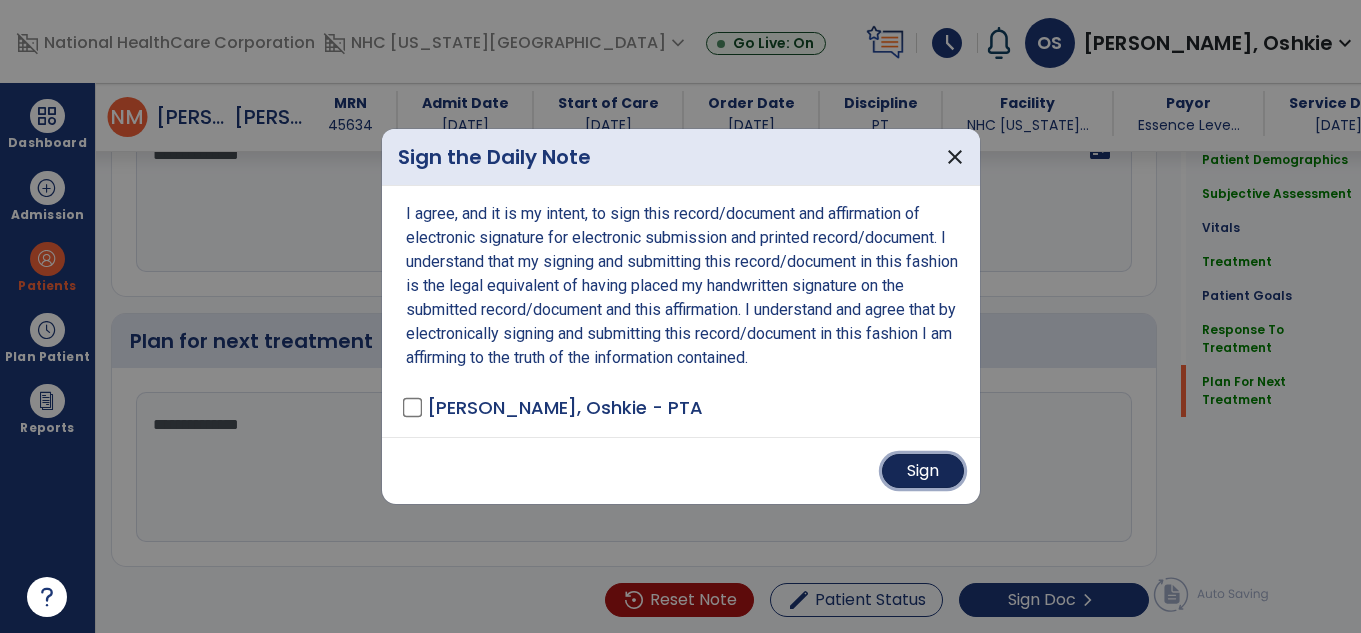 click on "Sign" at bounding box center [923, 471] 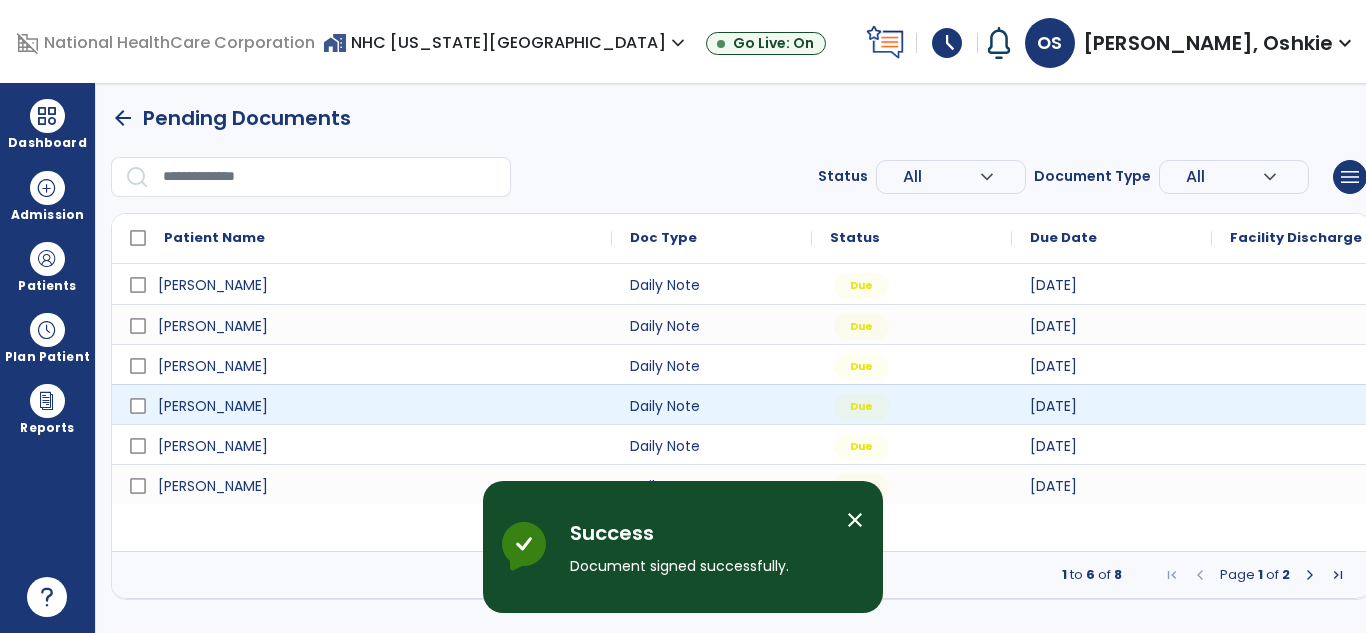scroll, scrollTop: 0, scrollLeft: 0, axis: both 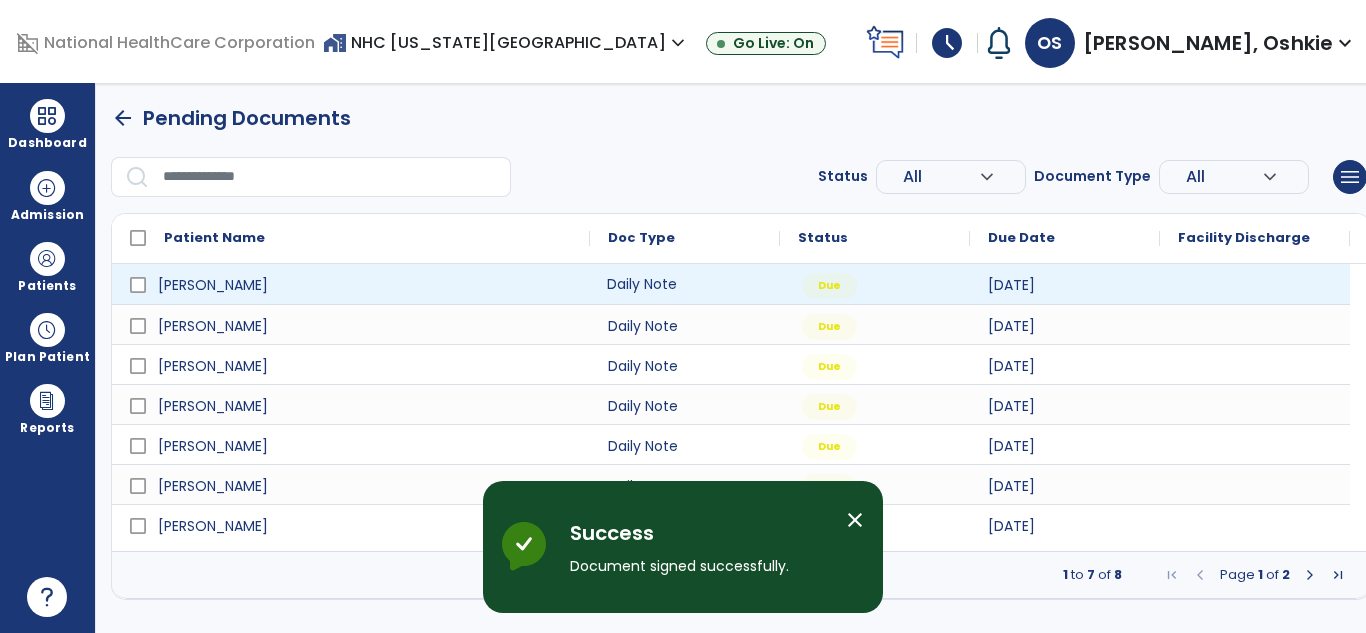 click on "Daily Note" at bounding box center [685, 284] 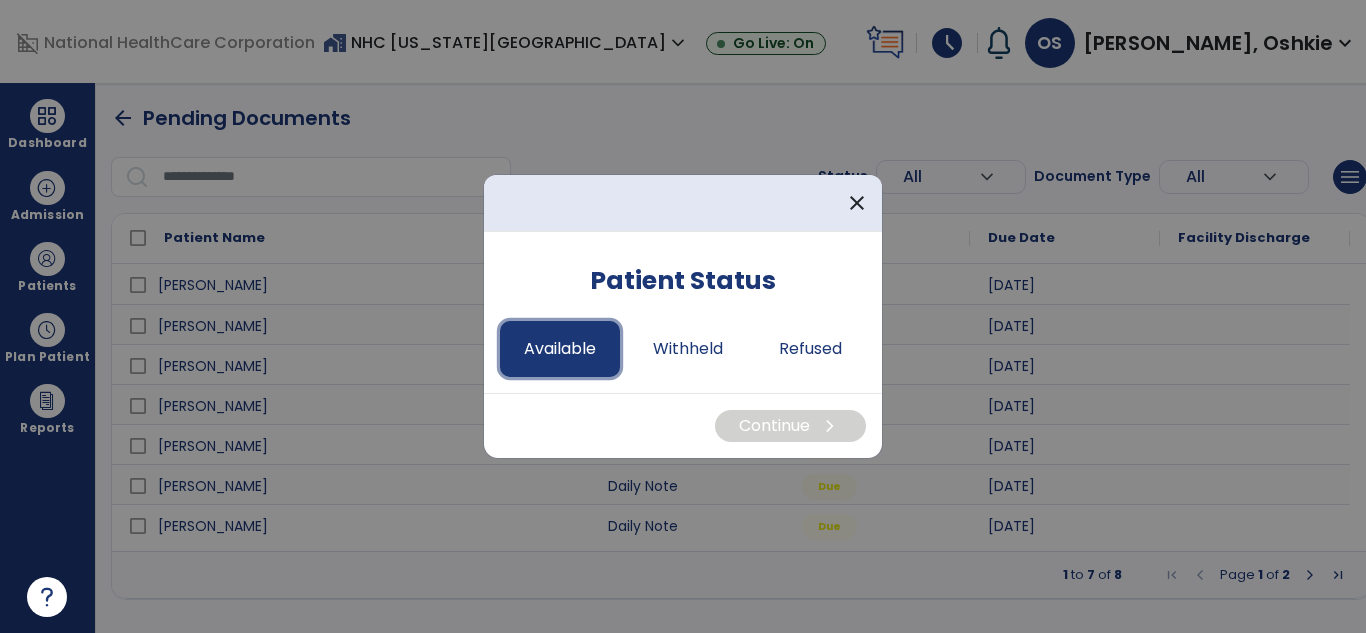 click on "Available" at bounding box center (560, 349) 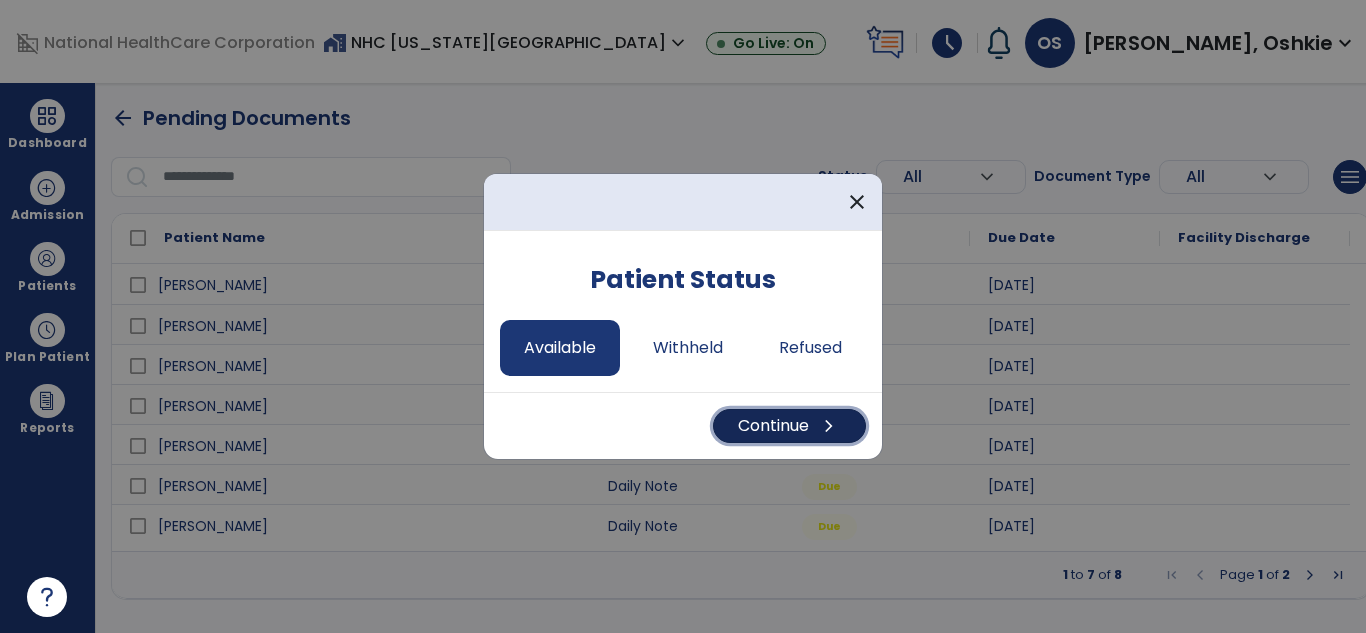 click on "Continue   chevron_right" at bounding box center [789, 426] 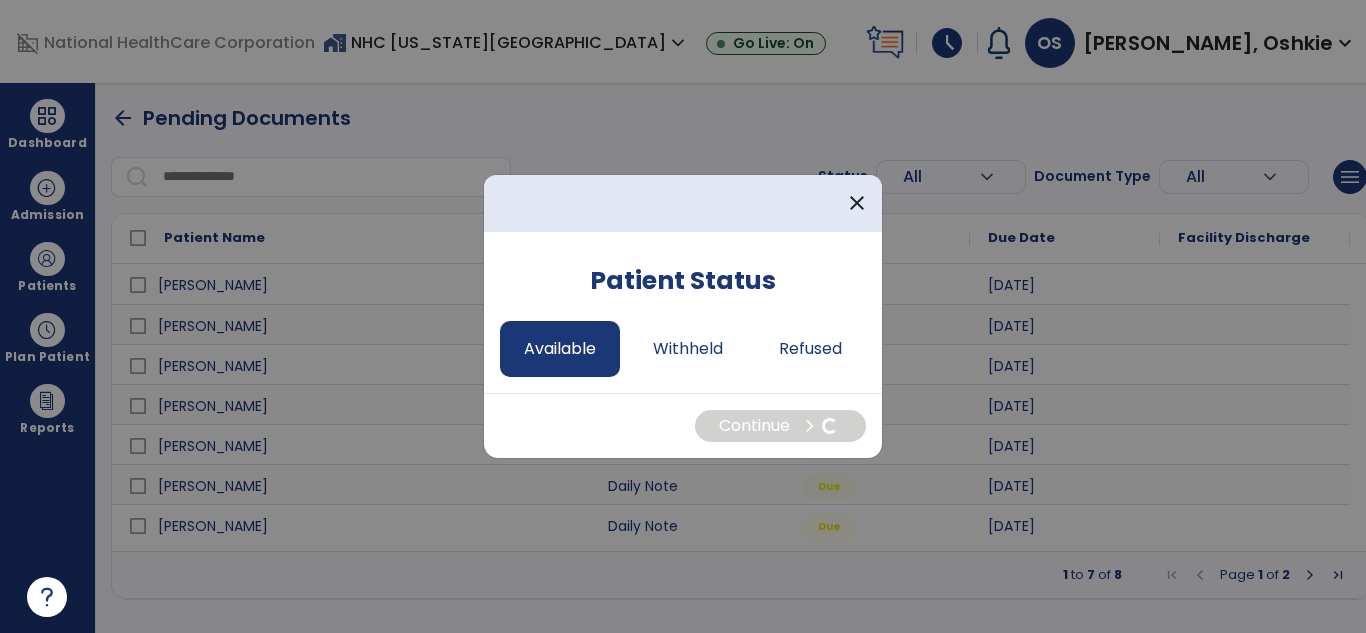 select on "*" 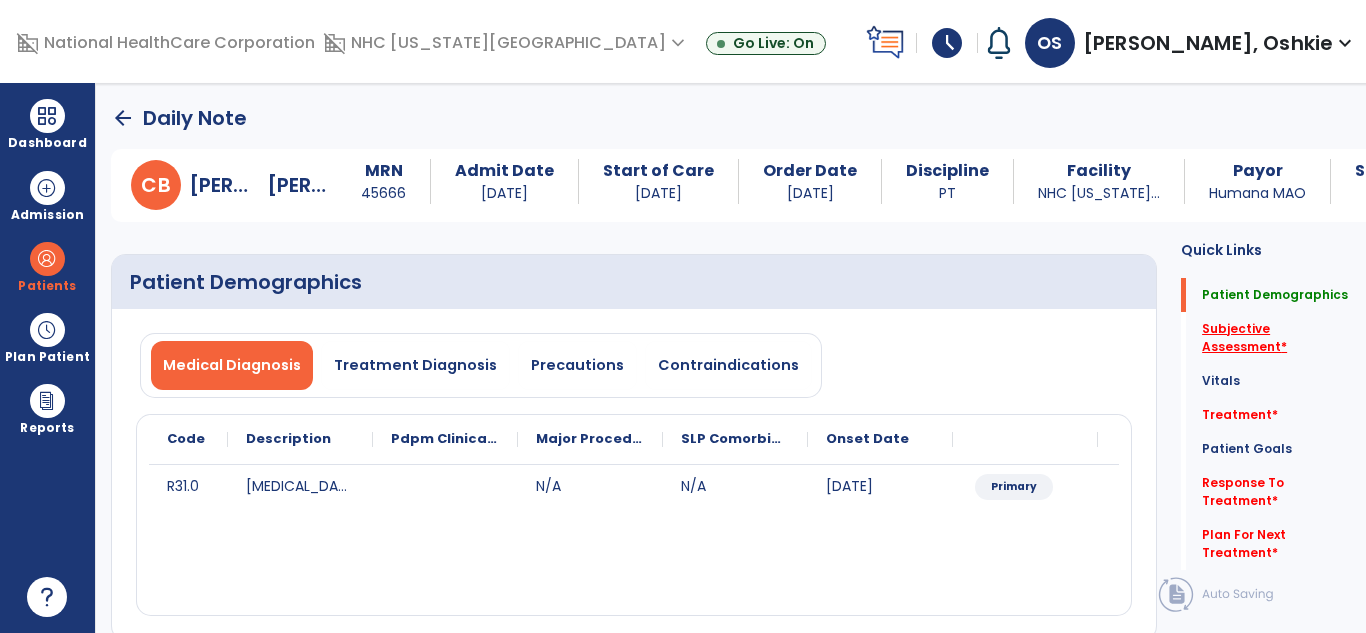 click on "Subjective Assessment   *" 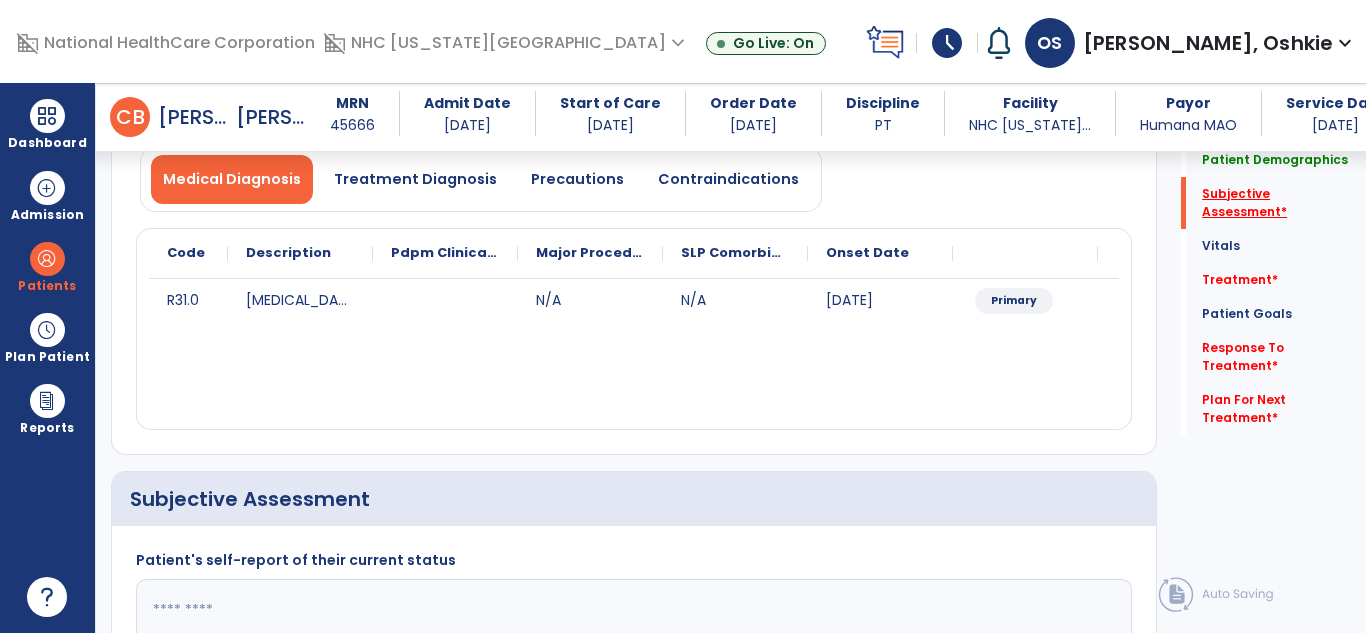 scroll, scrollTop: 440, scrollLeft: 0, axis: vertical 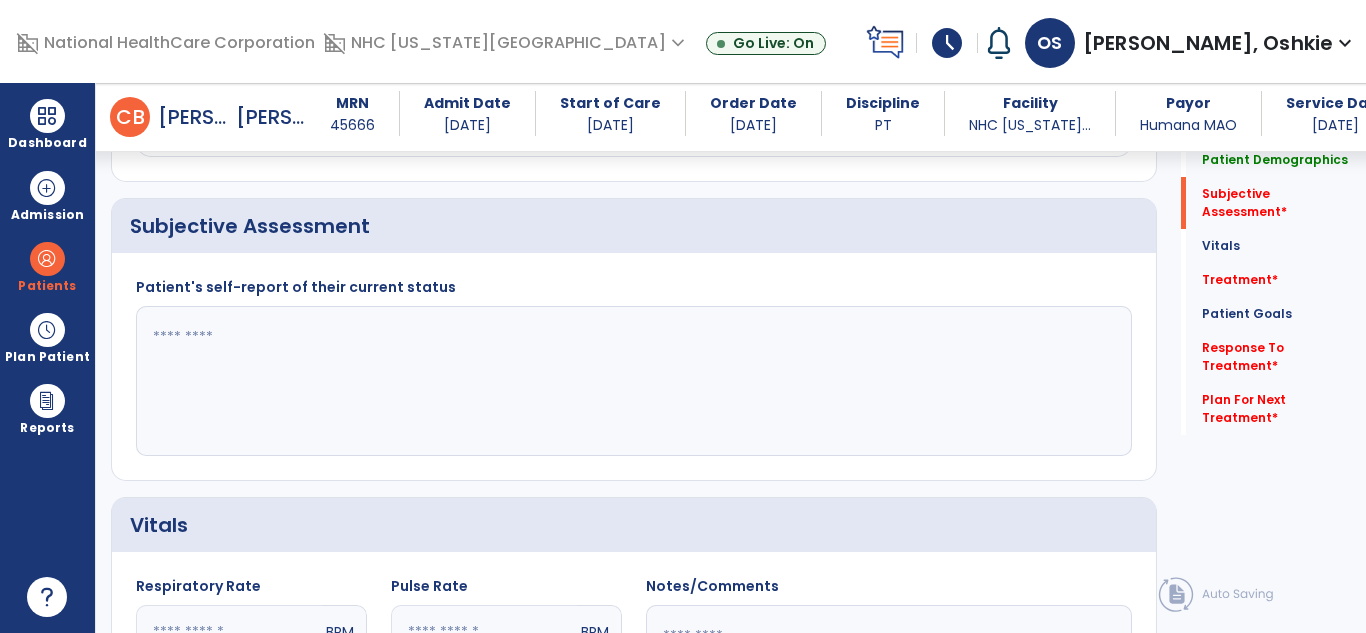 click 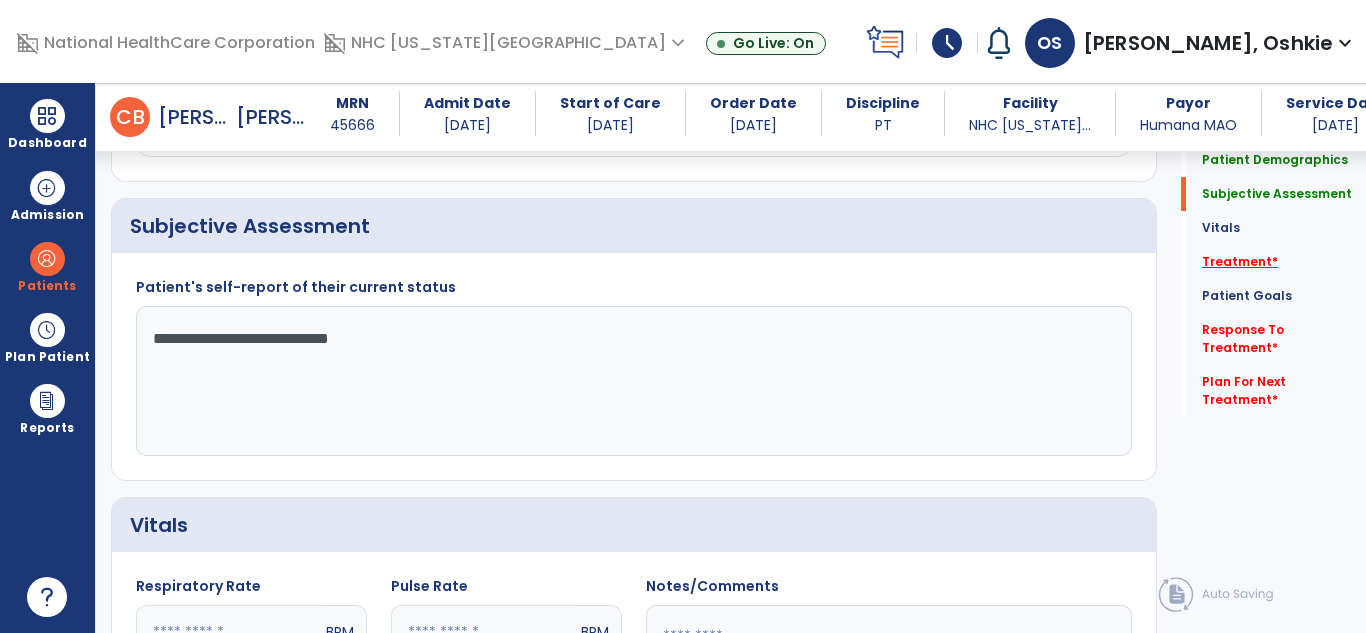 type on "**********" 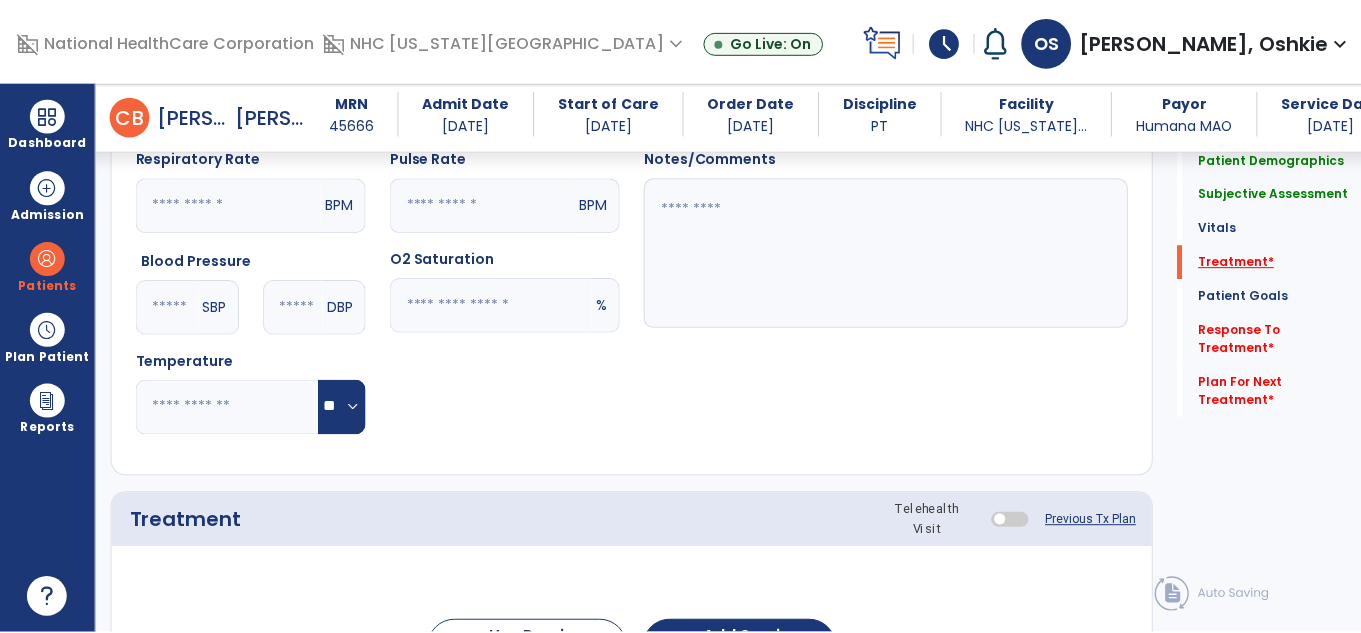 scroll, scrollTop: 1130, scrollLeft: 0, axis: vertical 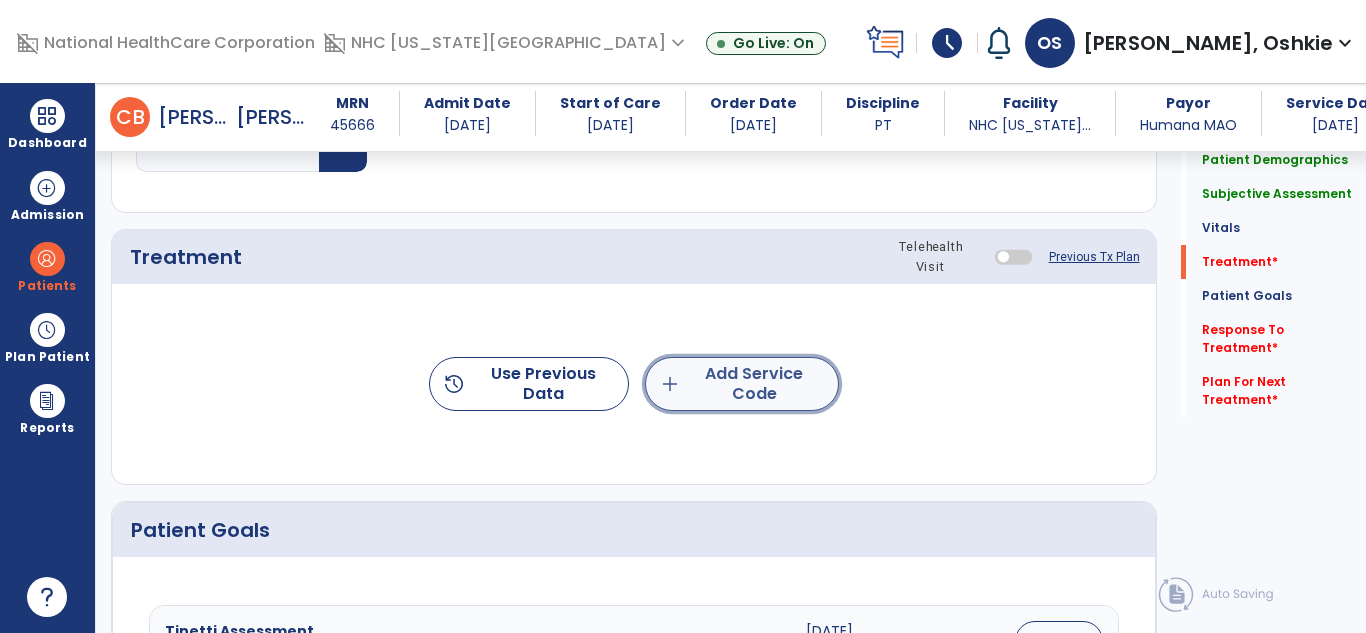 click on "add  Add Service Code" 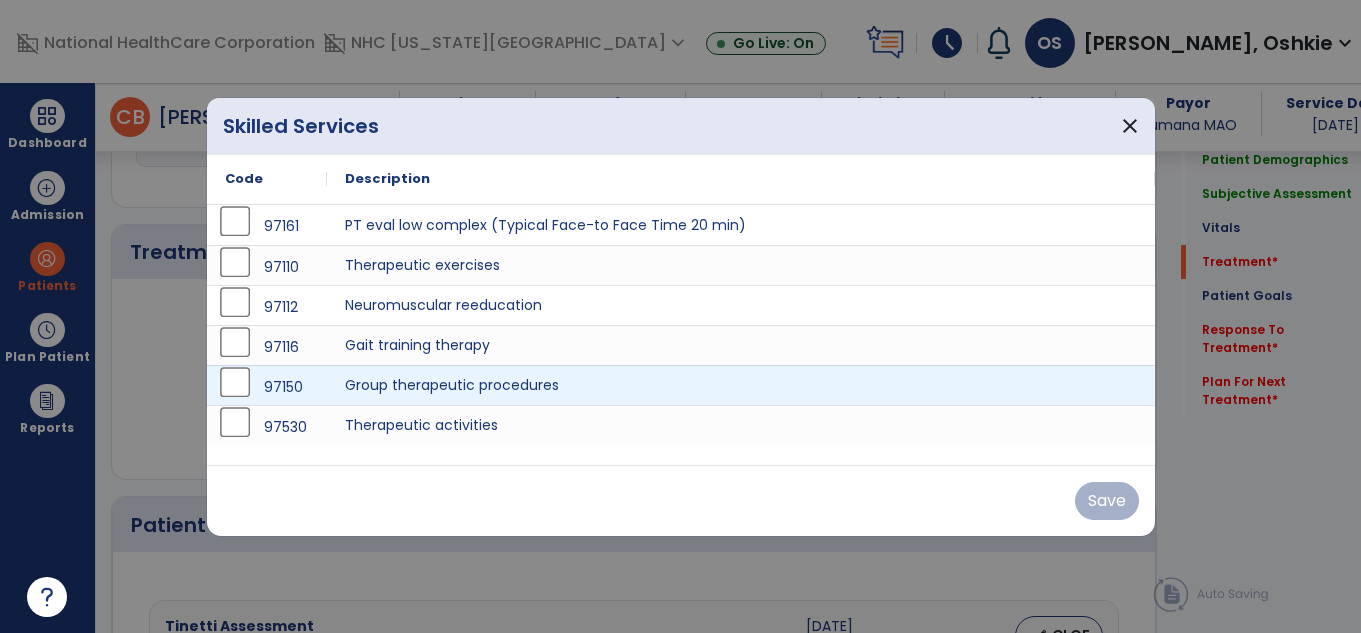 scroll, scrollTop: 1130, scrollLeft: 0, axis: vertical 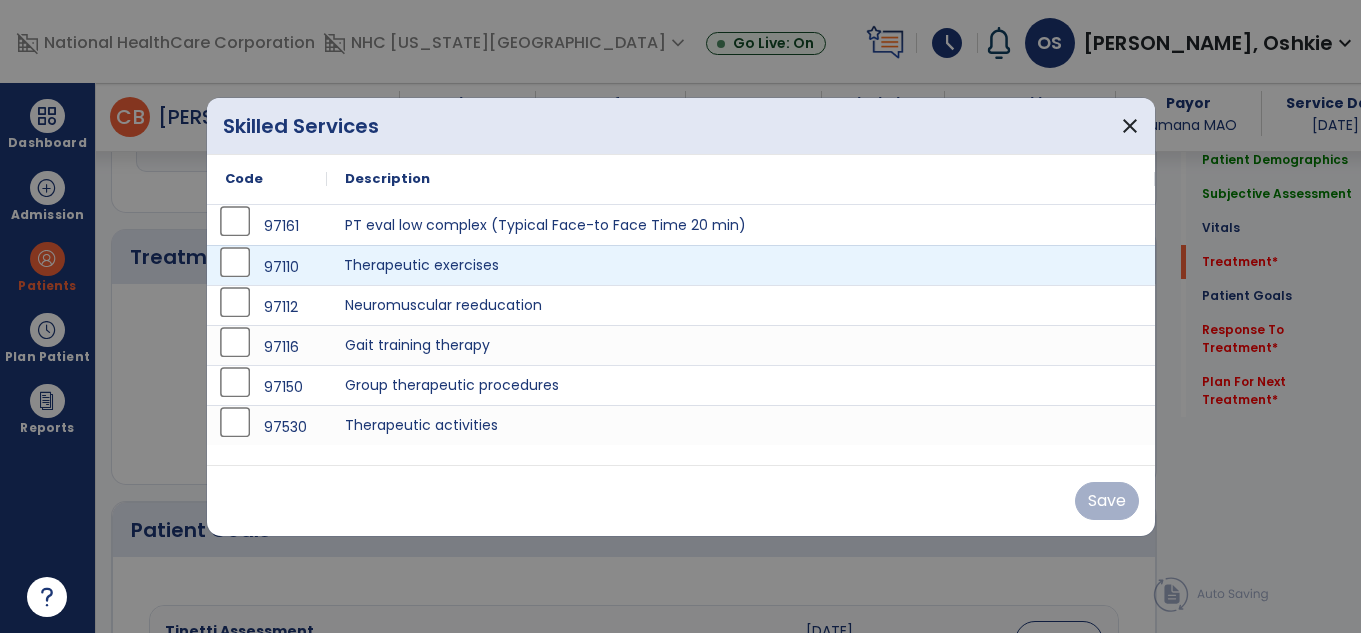 click on "Therapeutic exercises" at bounding box center (741, 265) 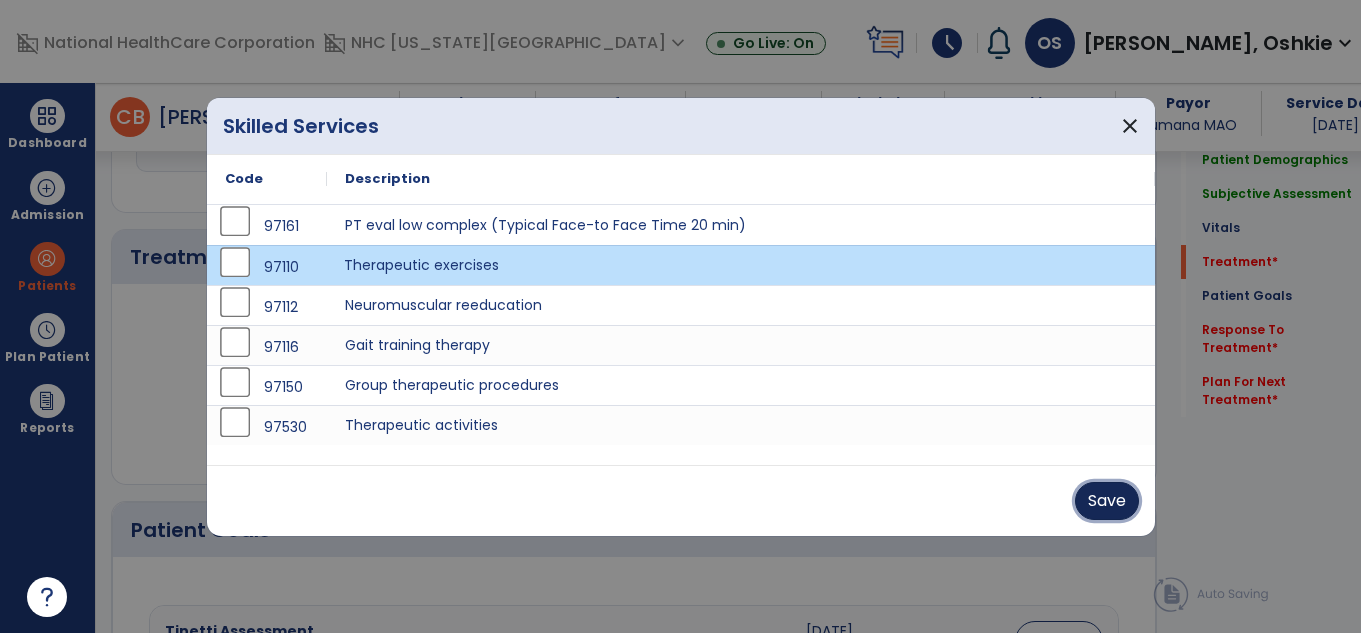 click on "Save" at bounding box center [1107, 501] 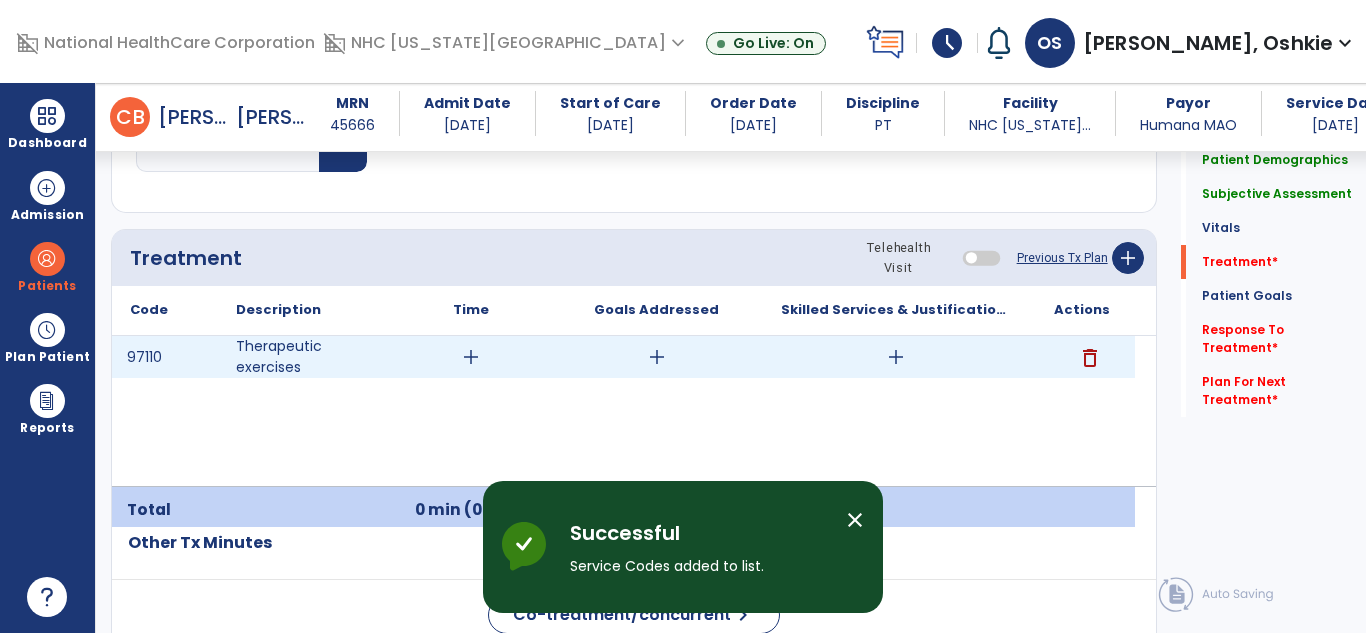 click on "add" at bounding box center (471, 357) 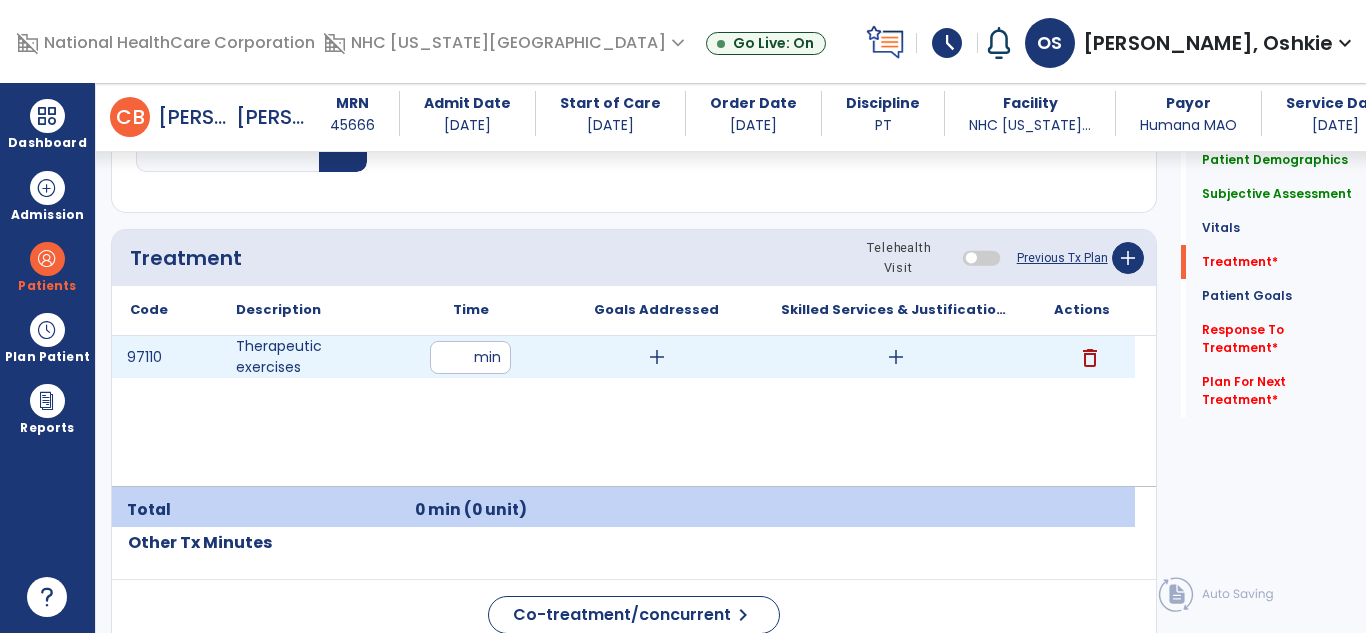 type on "**" 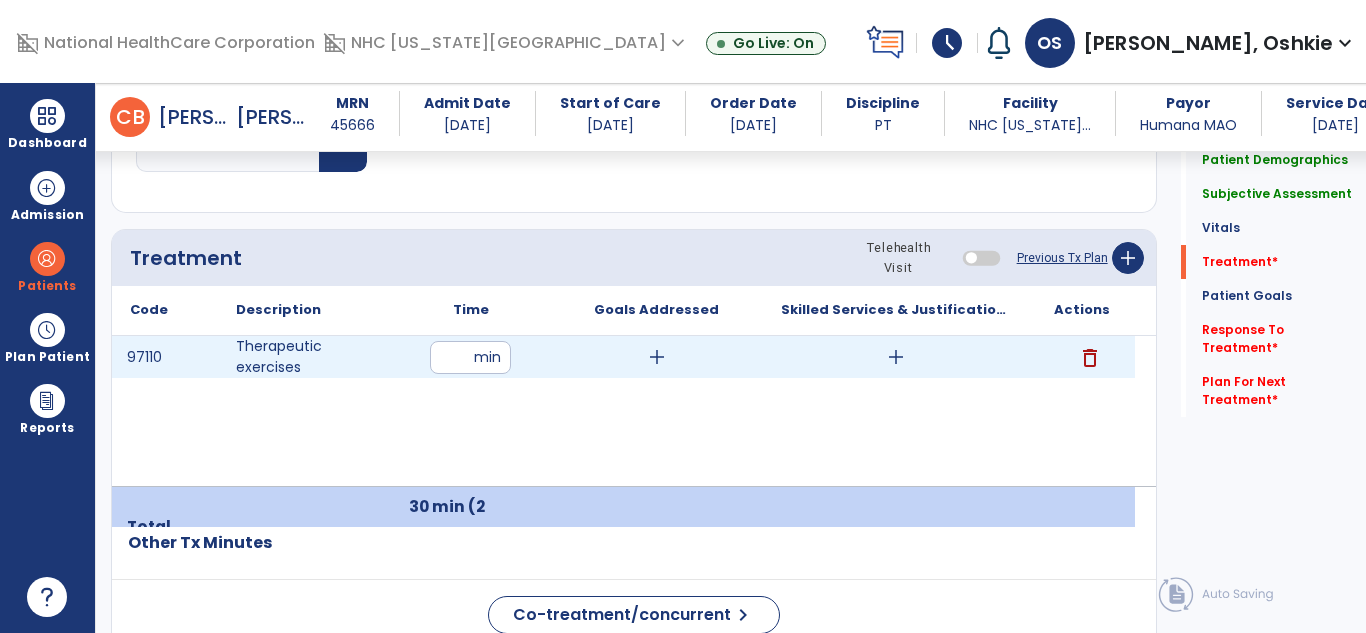 click on "add" at bounding box center (896, 357) 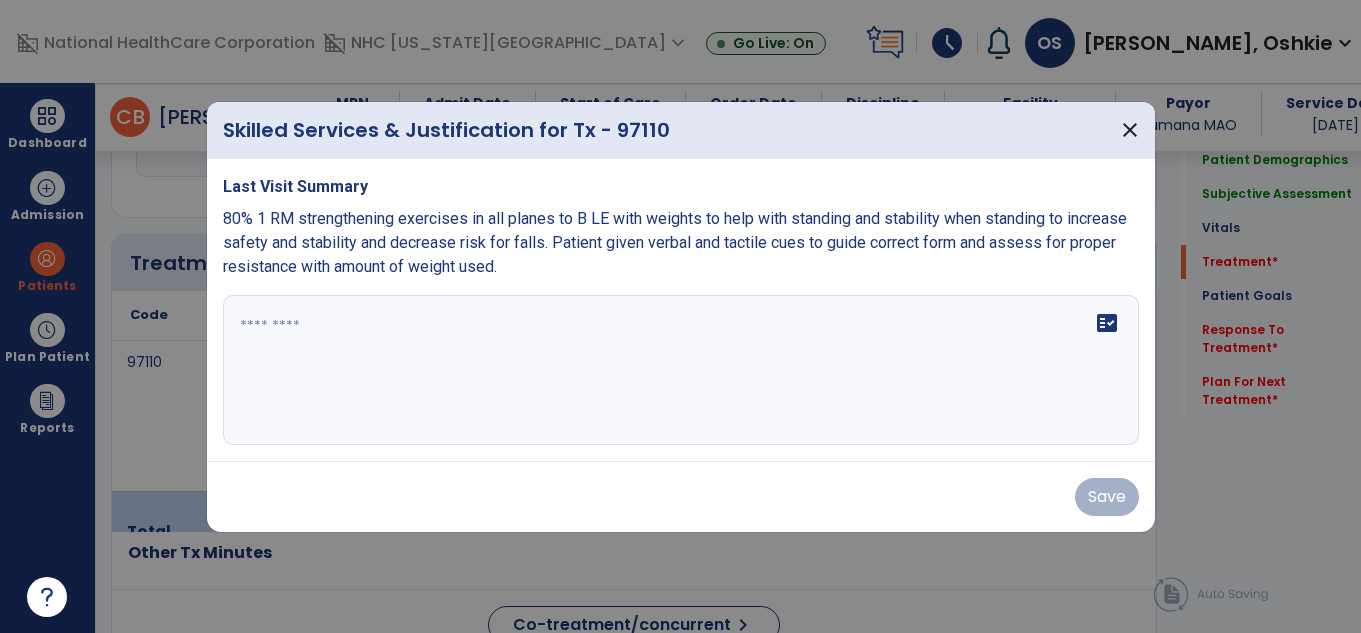 click on "fact_check" at bounding box center [681, 370] 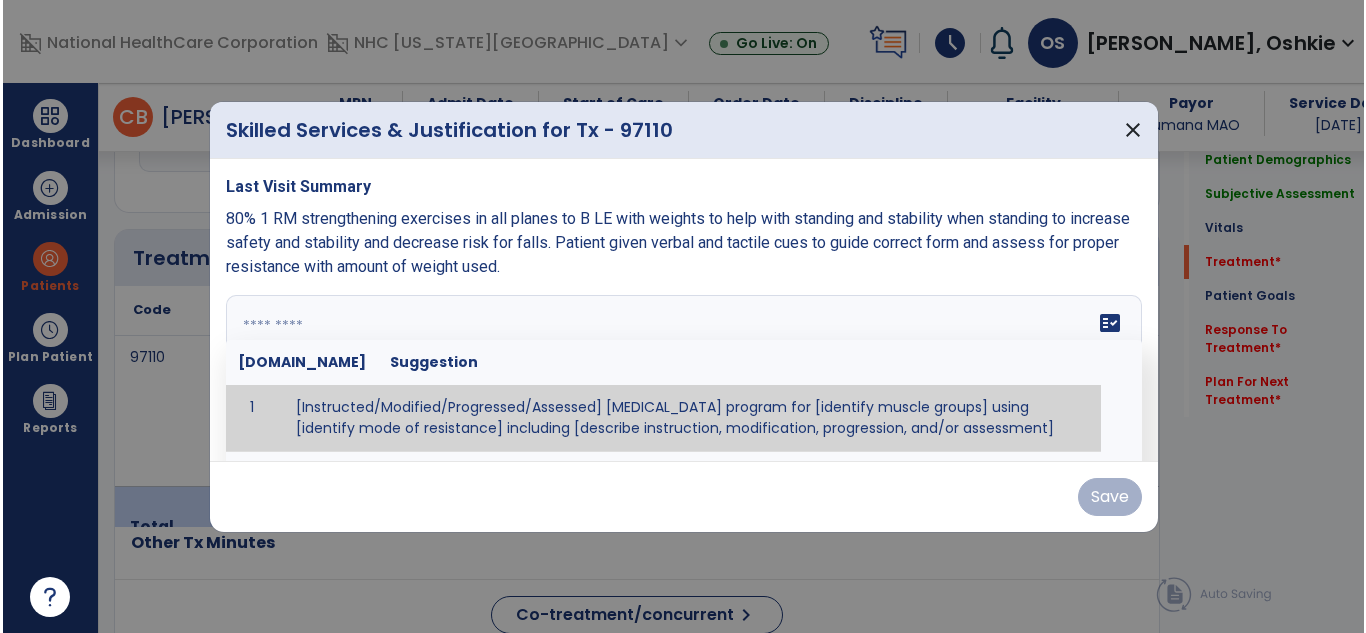 scroll, scrollTop: 1130, scrollLeft: 0, axis: vertical 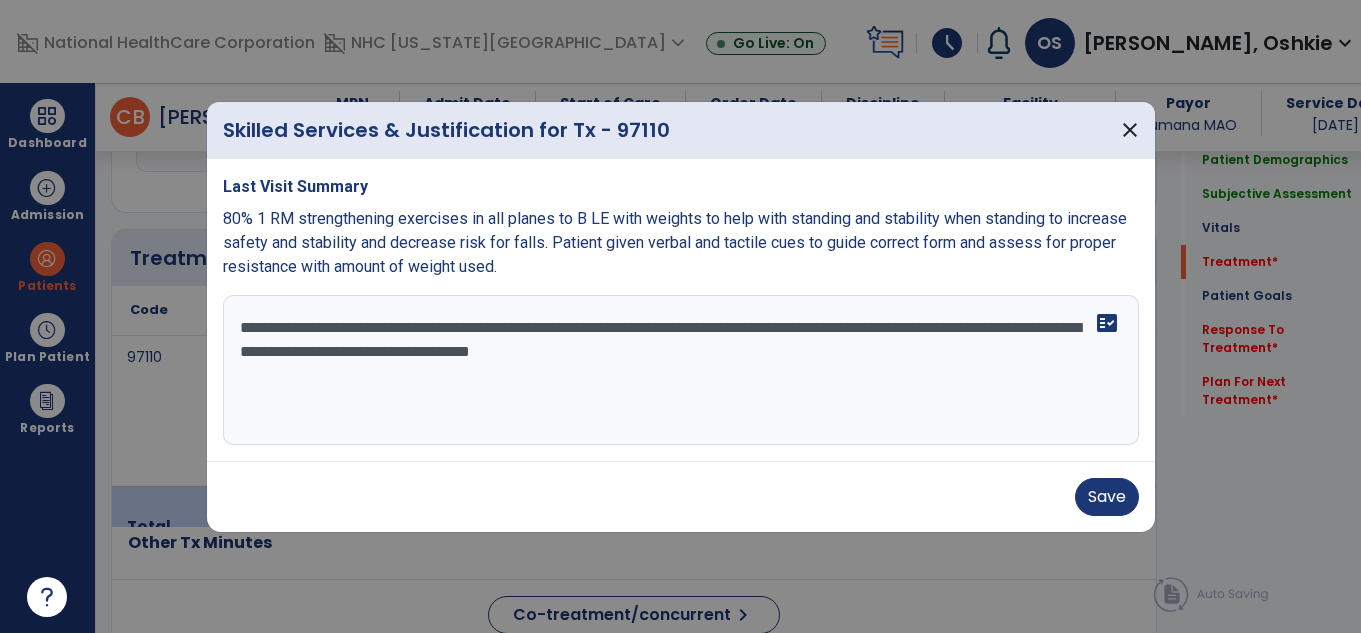 click on "**********" at bounding box center [681, 370] 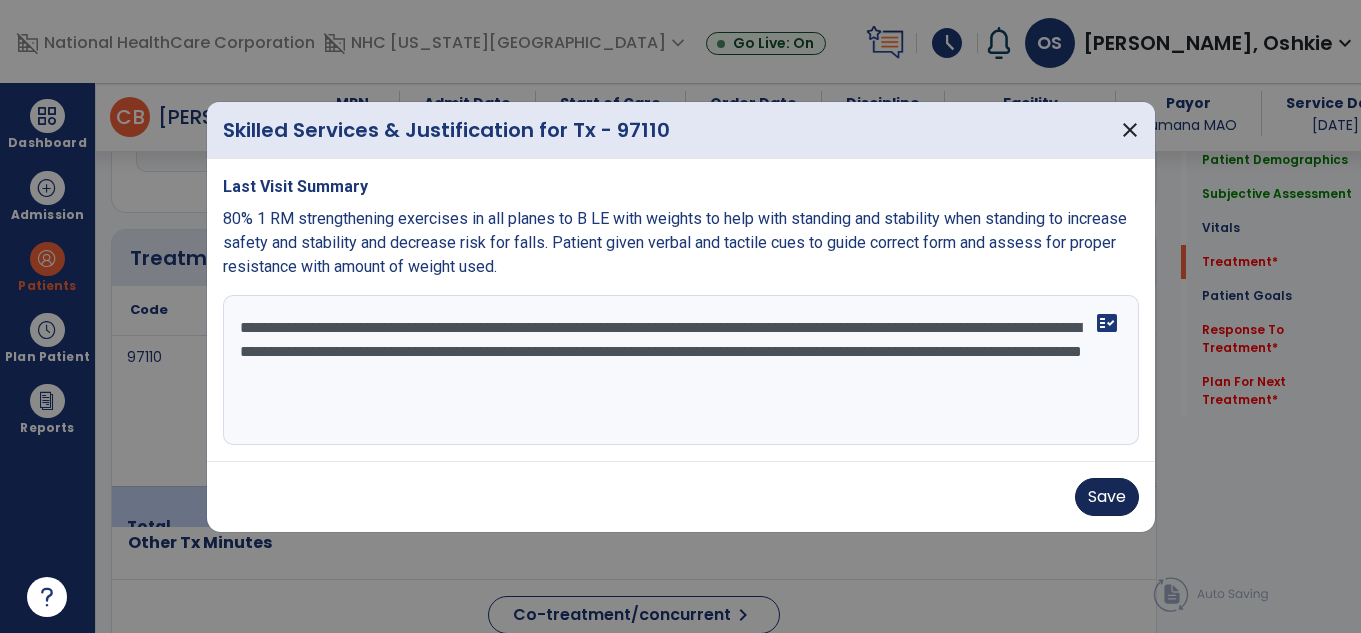 type on "**********" 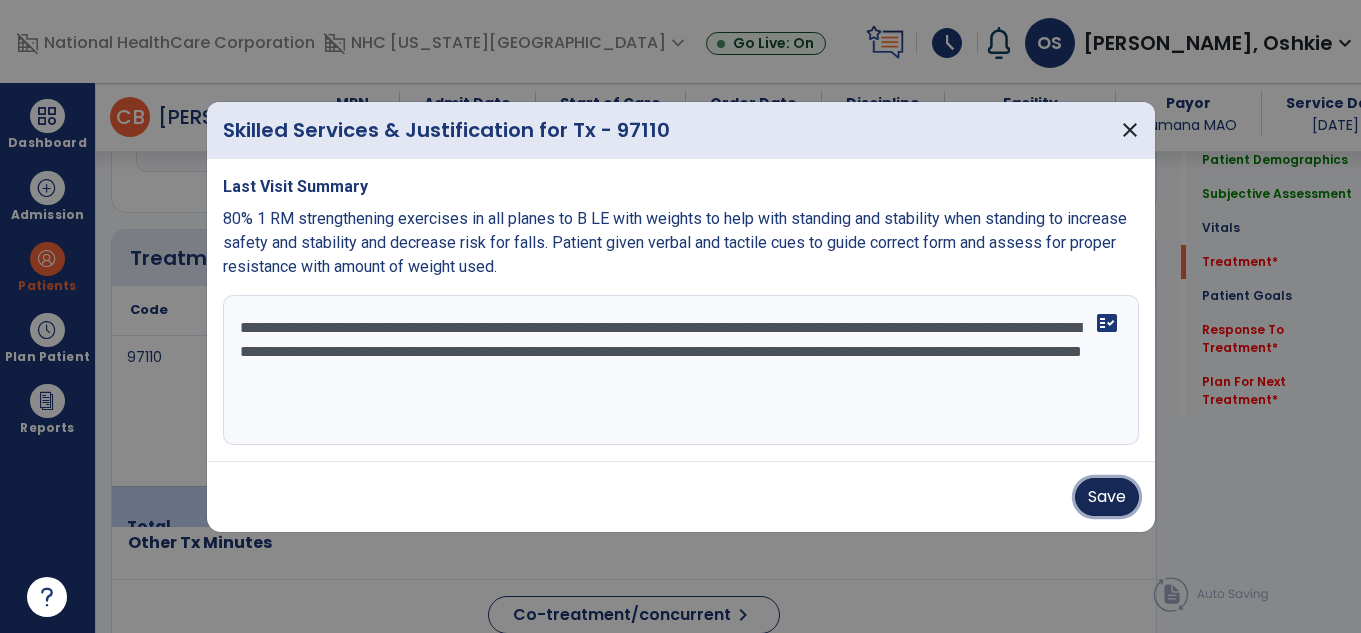 click on "Save" at bounding box center [1107, 497] 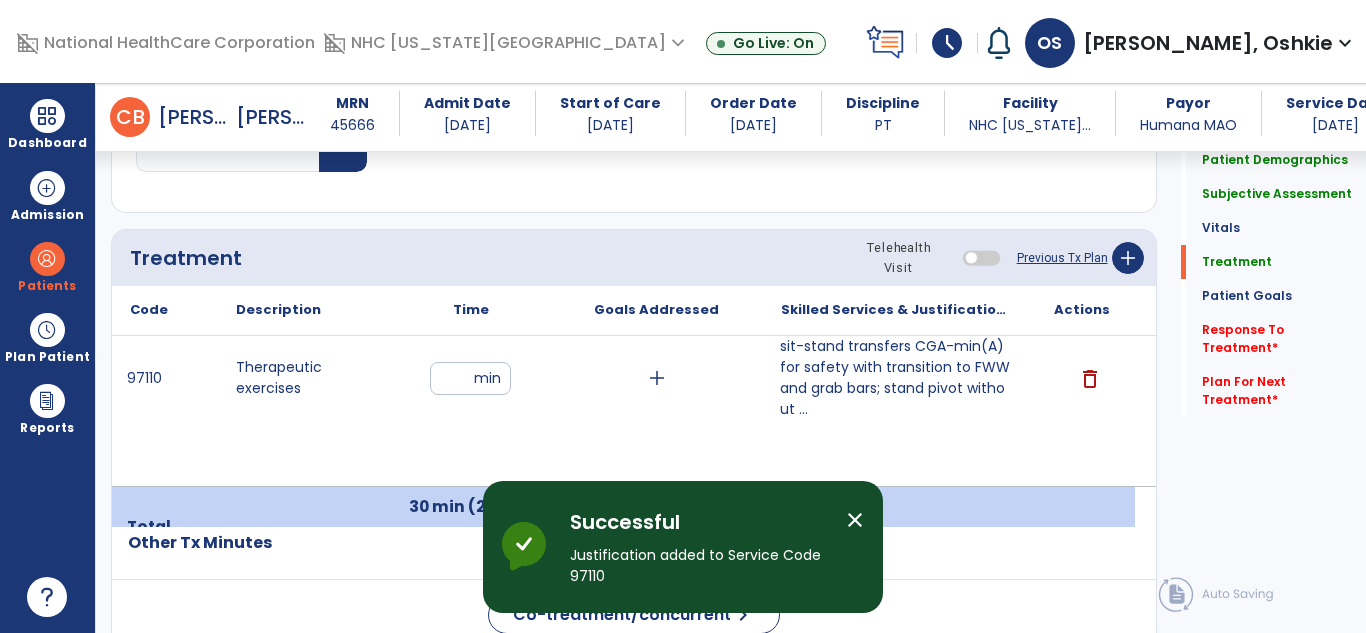click on "Response To Treatment   *" 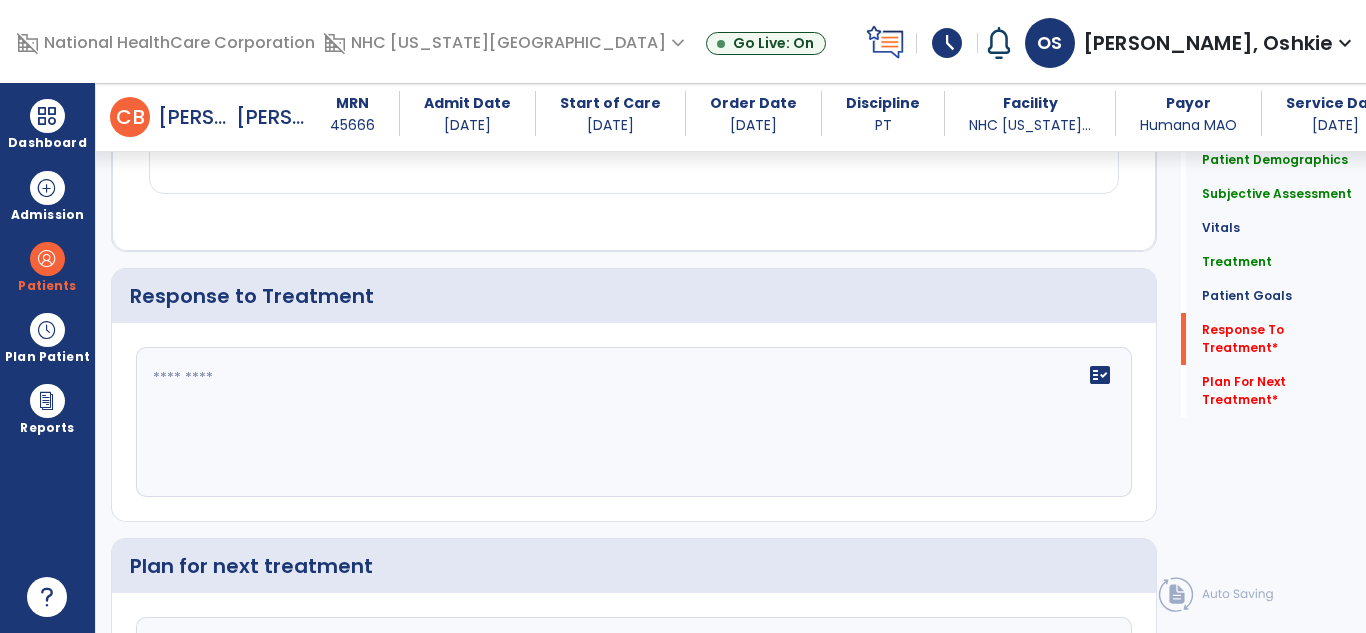 scroll, scrollTop: 2526, scrollLeft: 0, axis: vertical 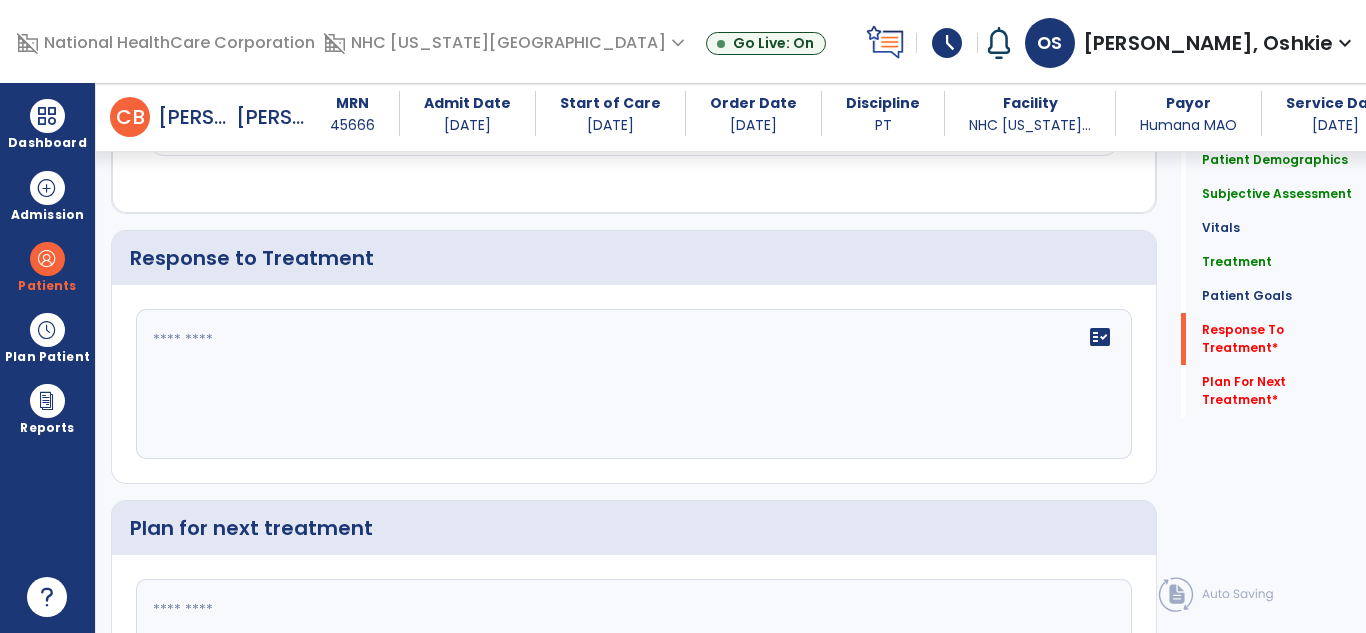 click 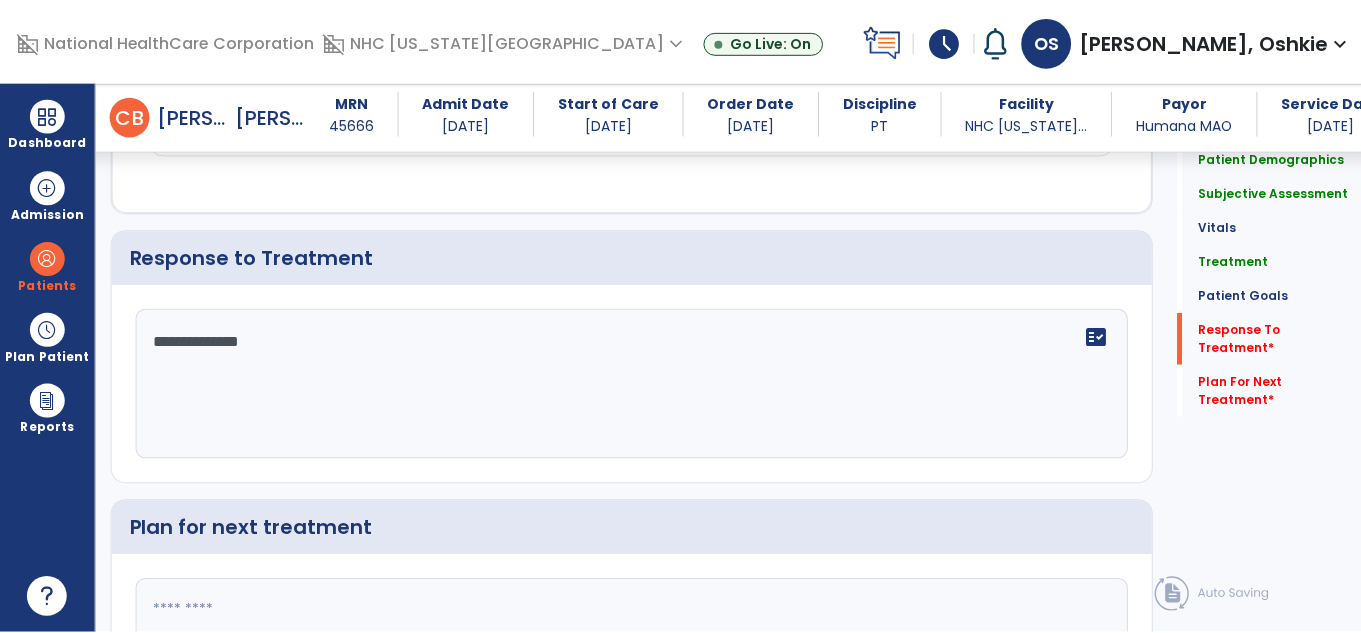scroll, scrollTop: 2714, scrollLeft: 0, axis: vertical 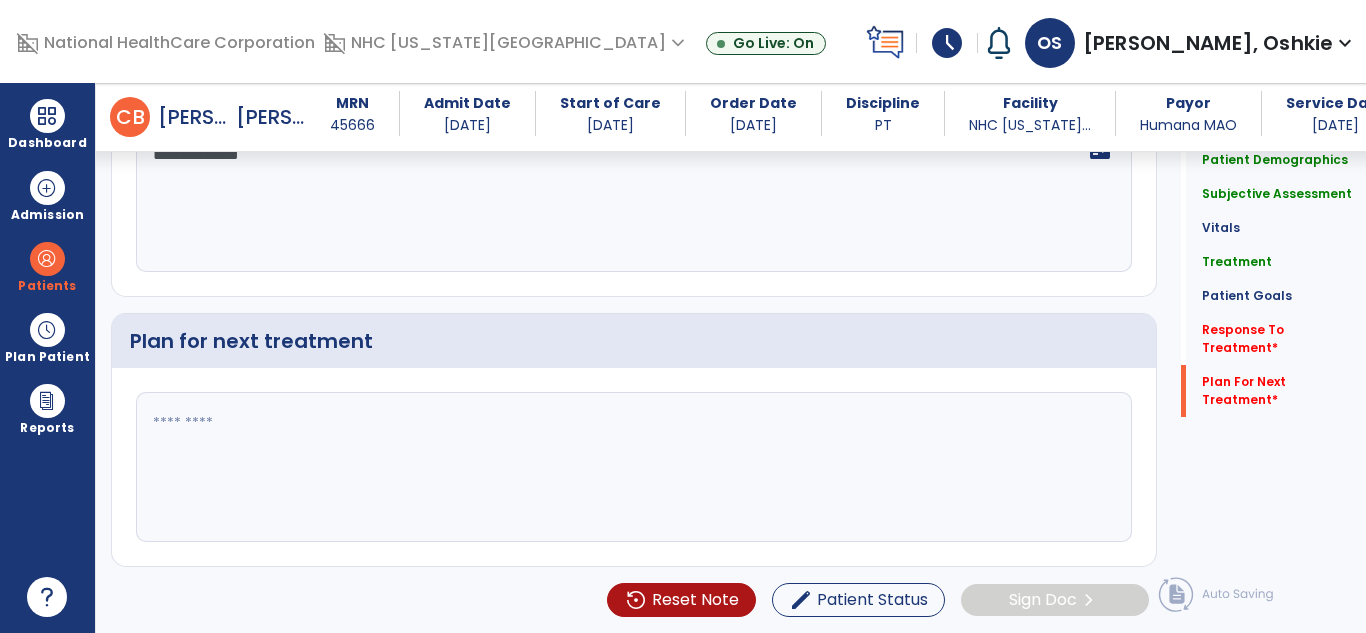 type on "**********" 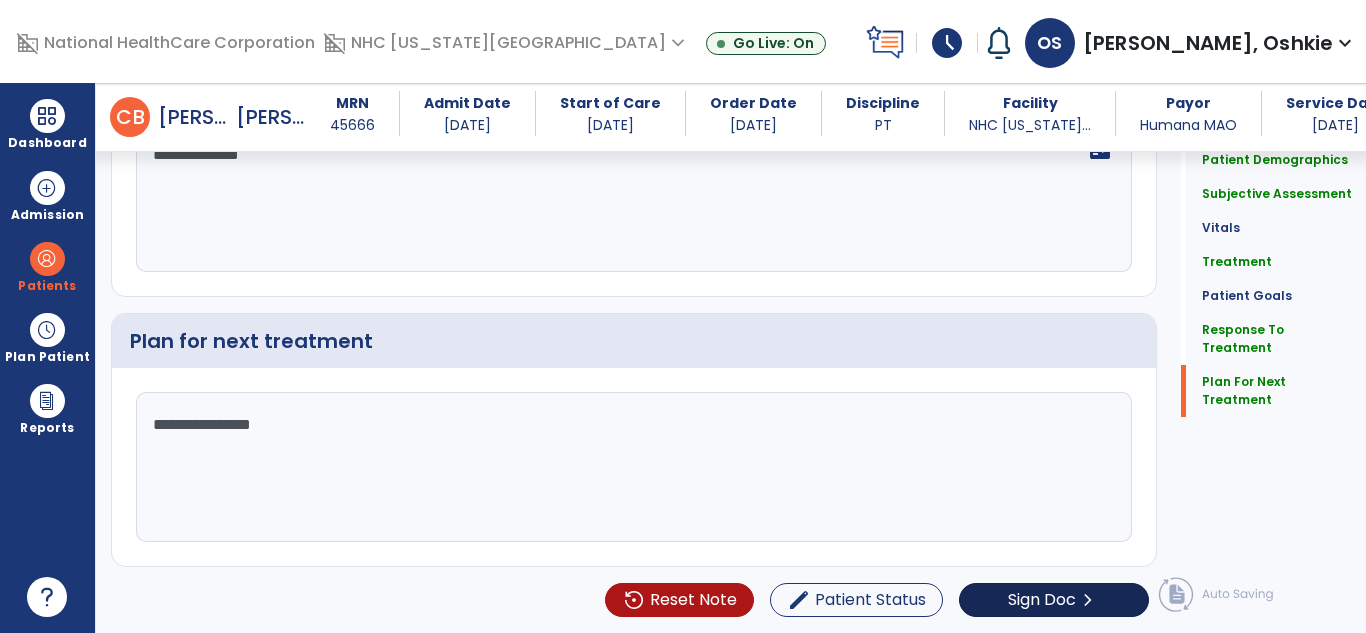 type on "**********" 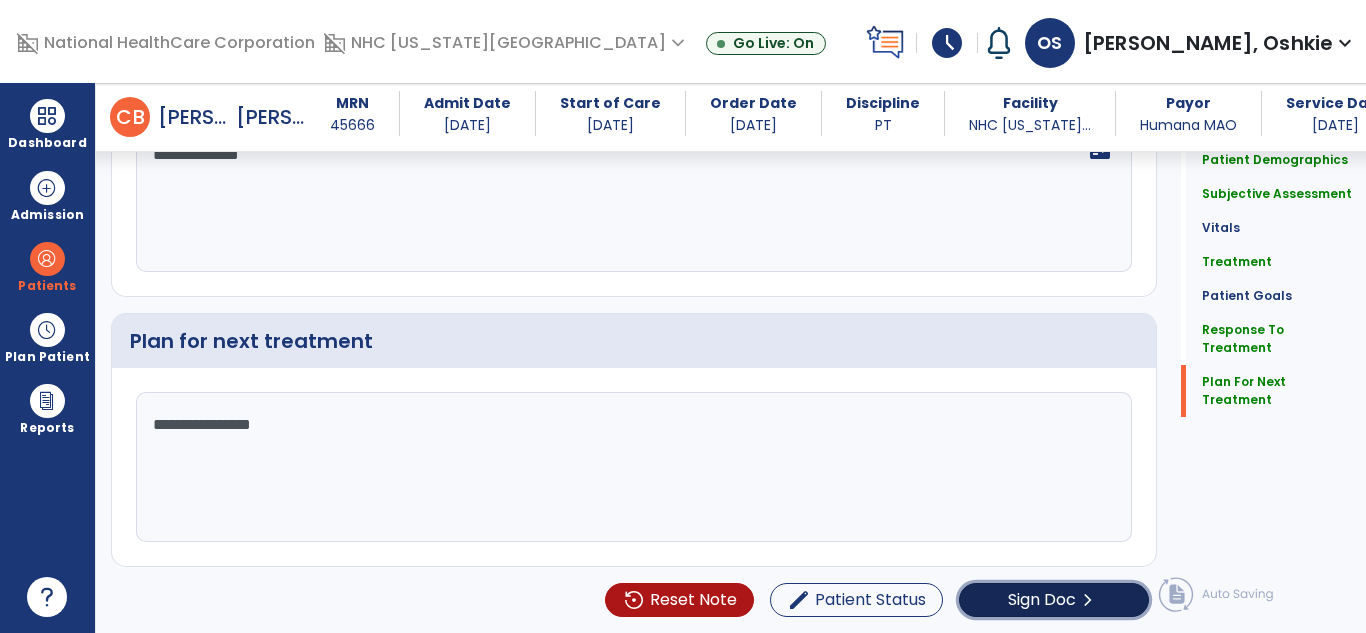 click on "Sign Doc  chevron_right" 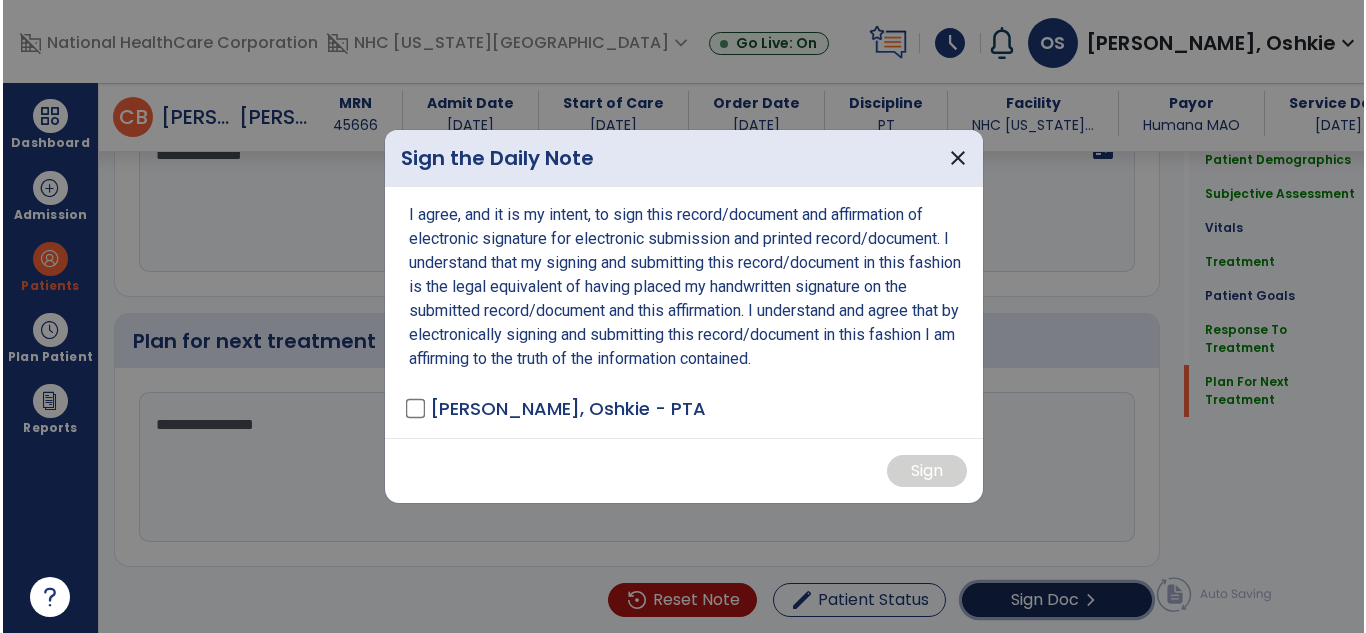 scroll, scrollTop: 2735, scrollLeft: 0, axis: vertical 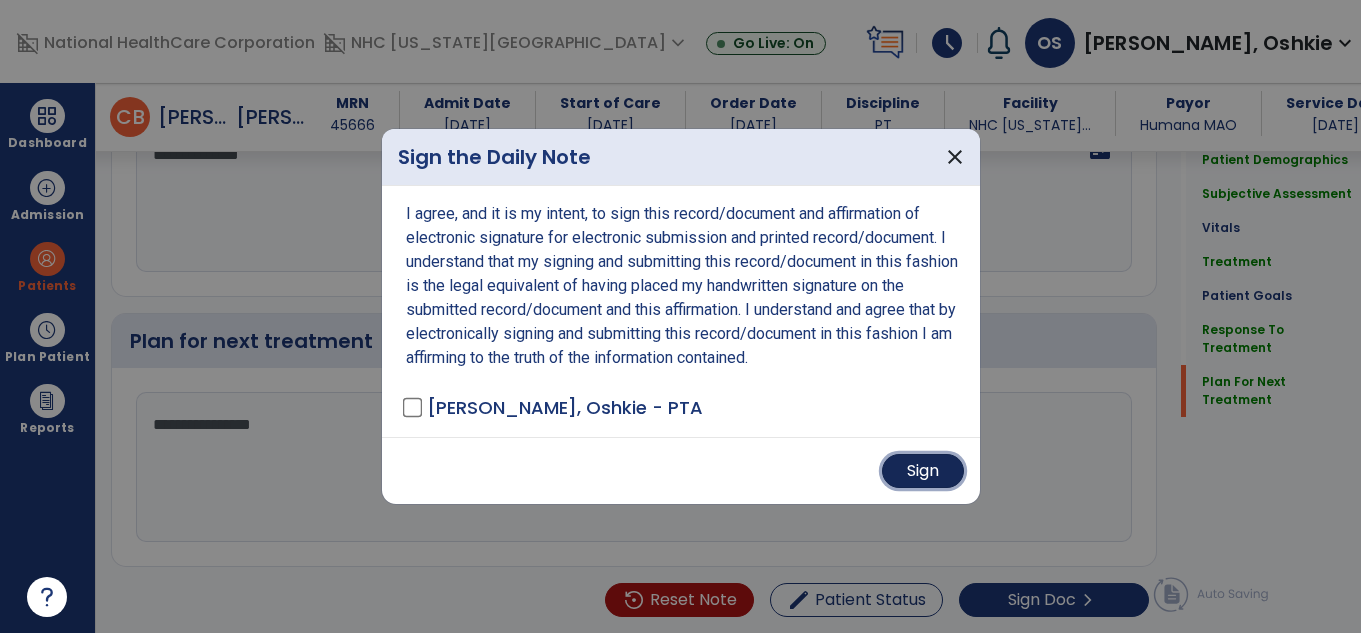 click on "Sign" at bounding box center [923, 471] 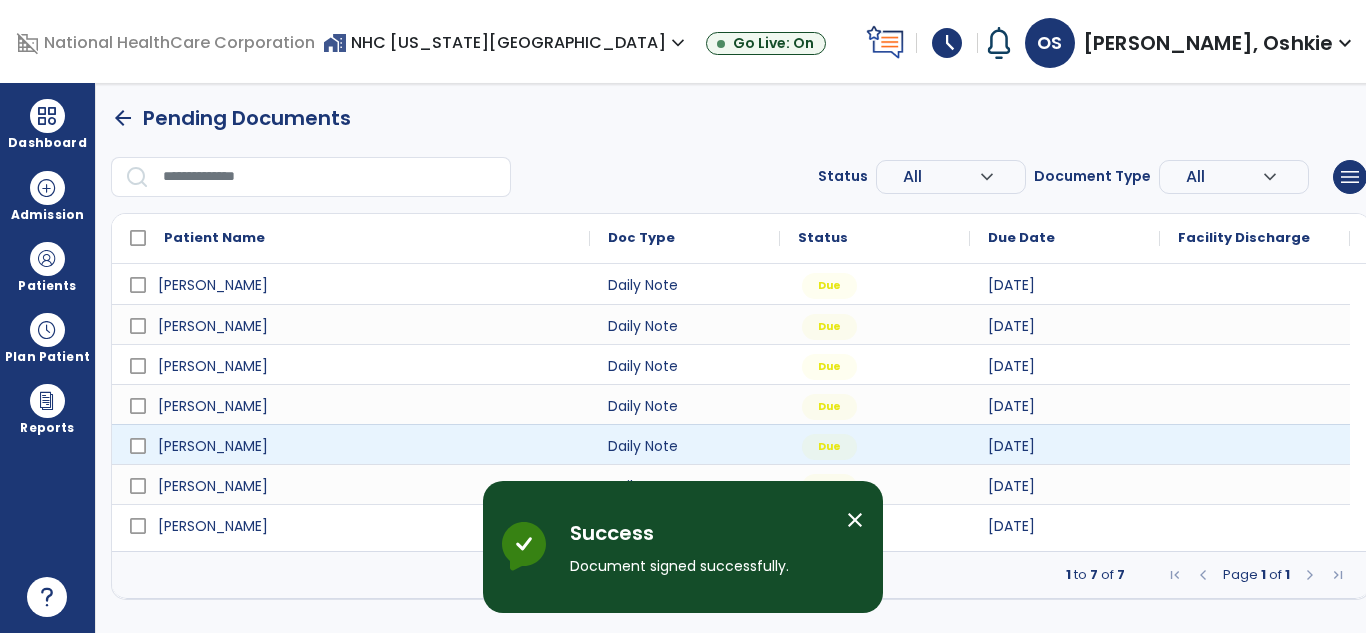 scroll, scrollTop: 0, scrollLeft: 0, axis: both 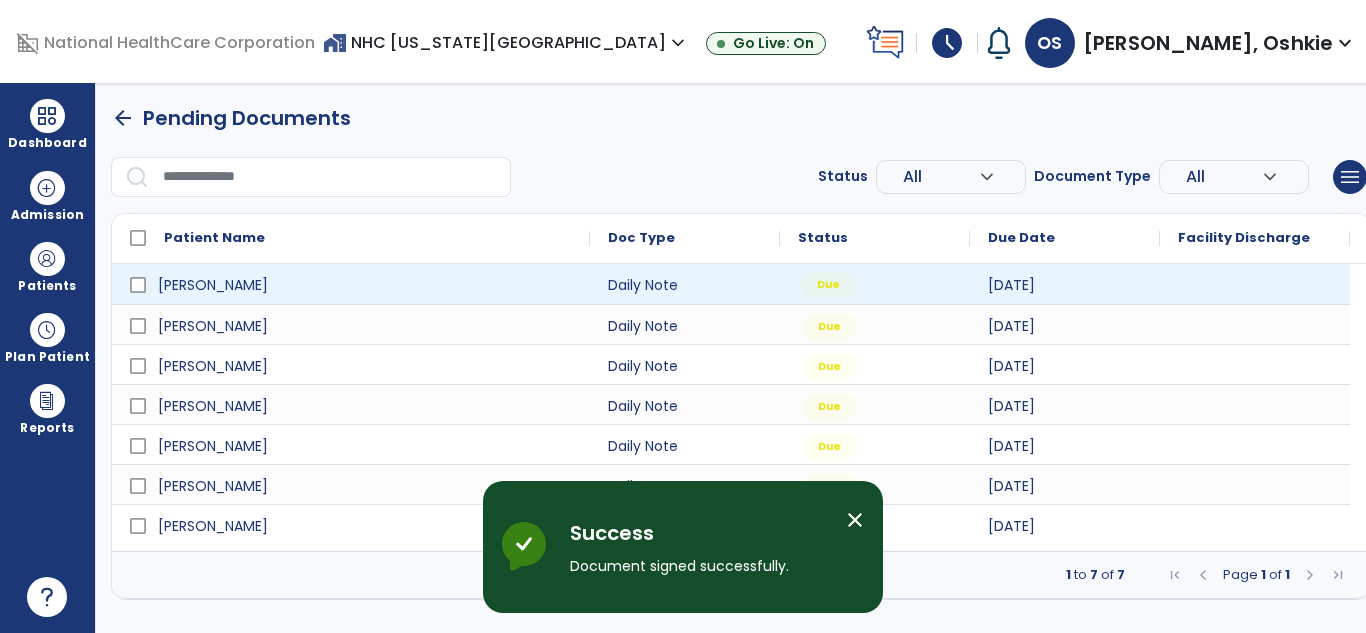 click on "Due" at bounding box center (875, 284) 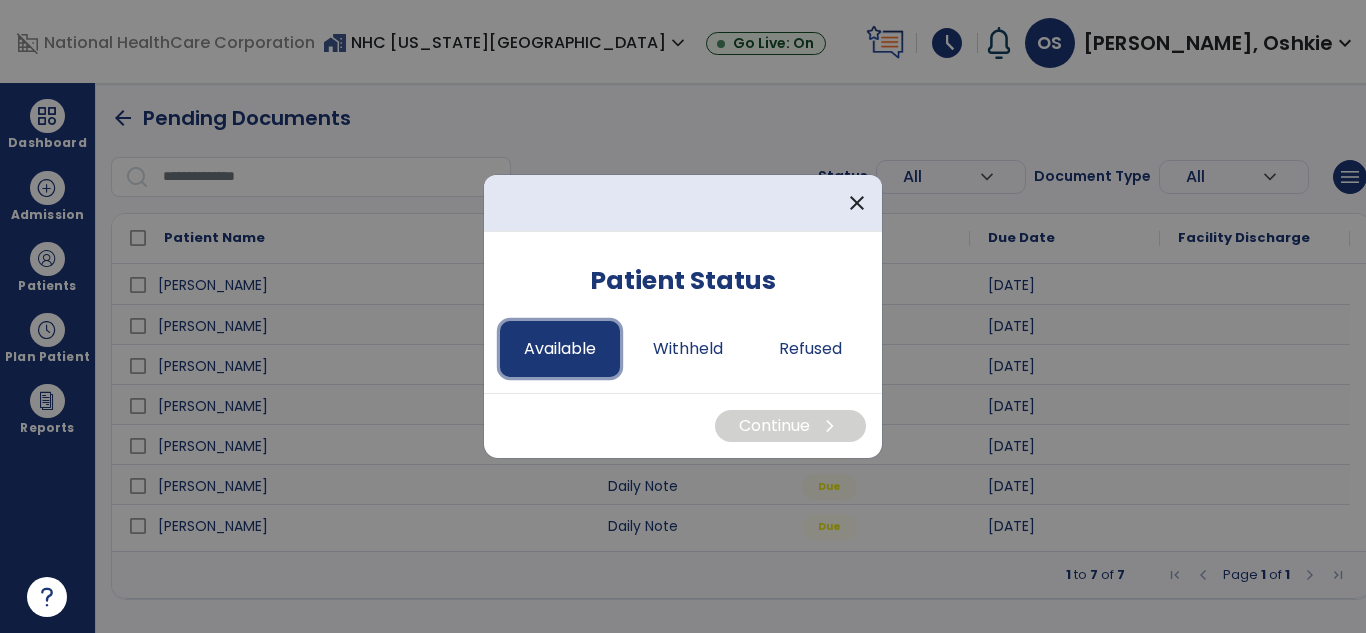 click on "Available" at bounding box center (560, 349) 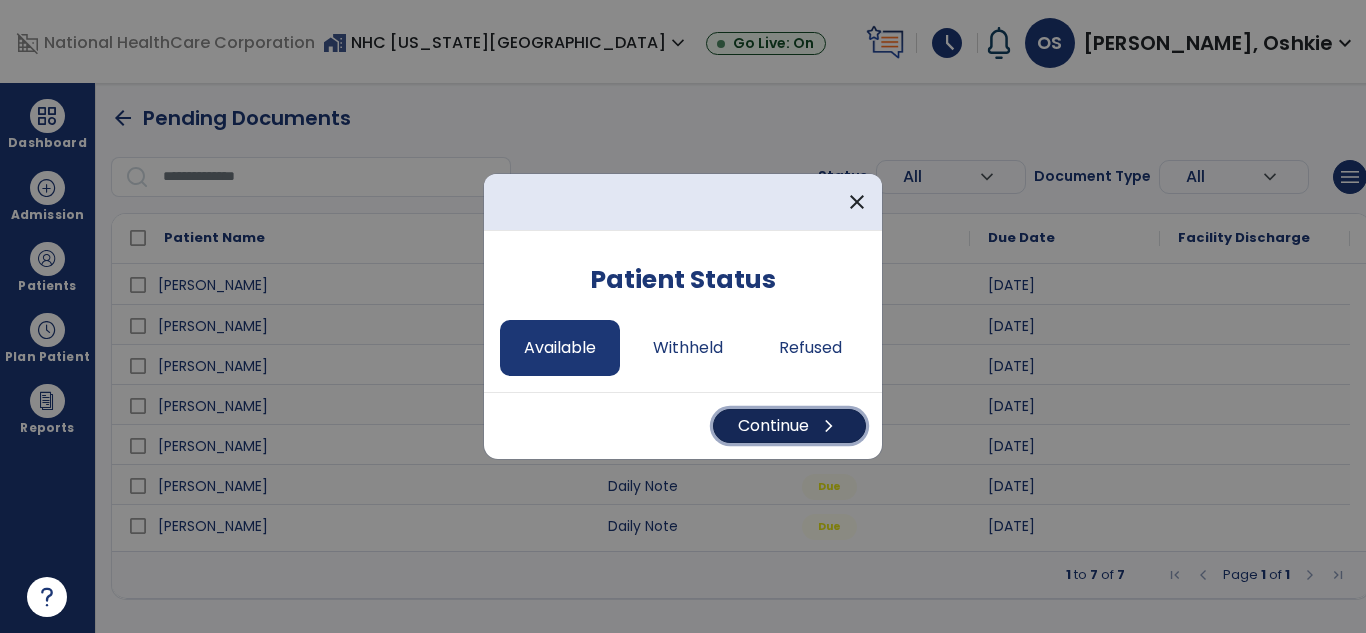 click on "Continue   chevron_right" at bounding box center [789, 426] 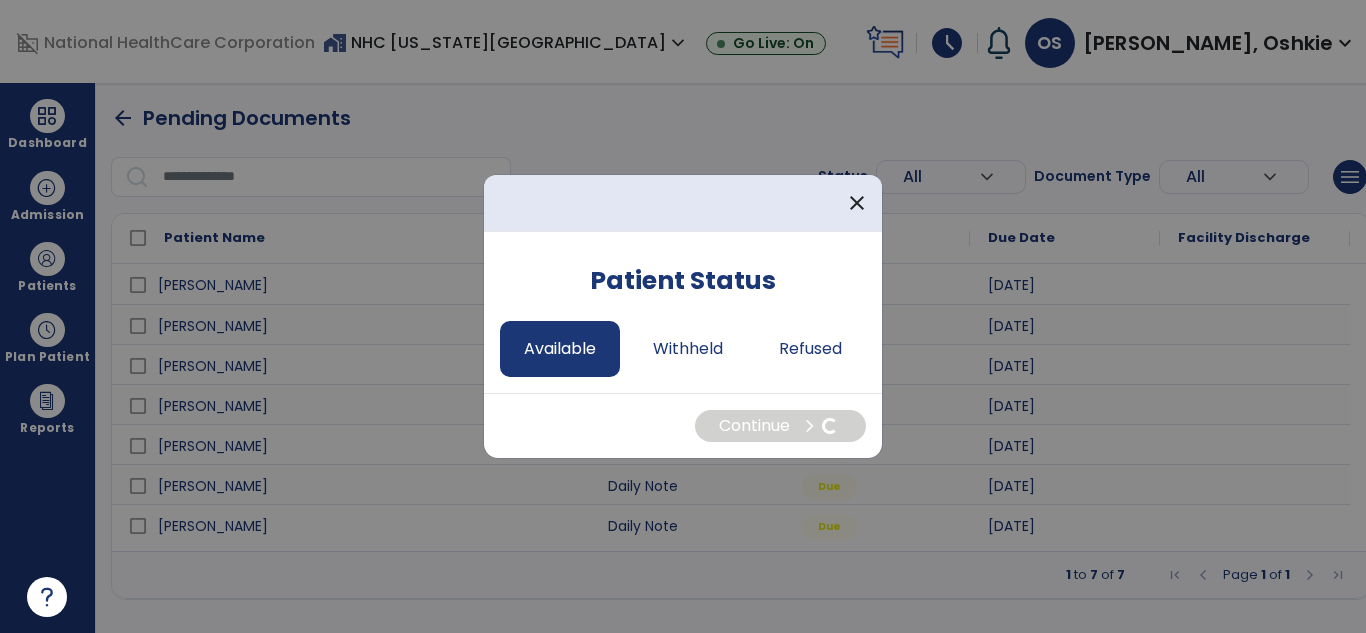 select on "*" 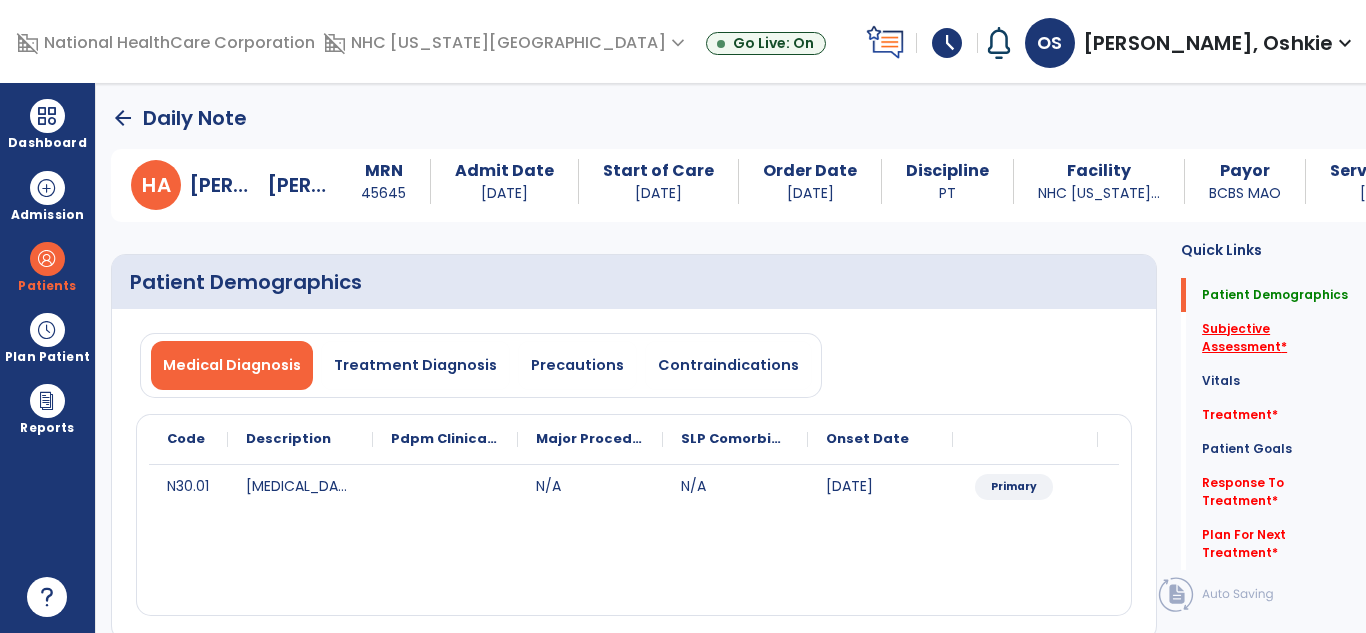 click on "Subjective Assessment   *" 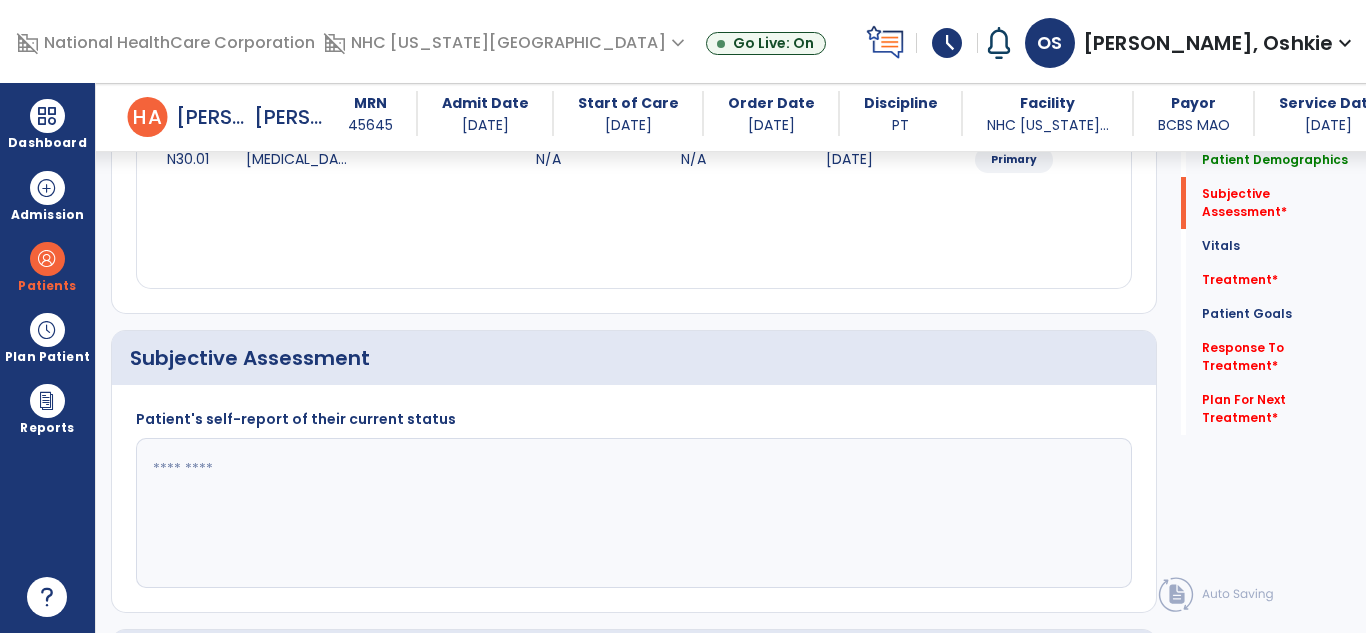 scroll, scrollTop: 440, scrollLeft: 0, axis: vertical 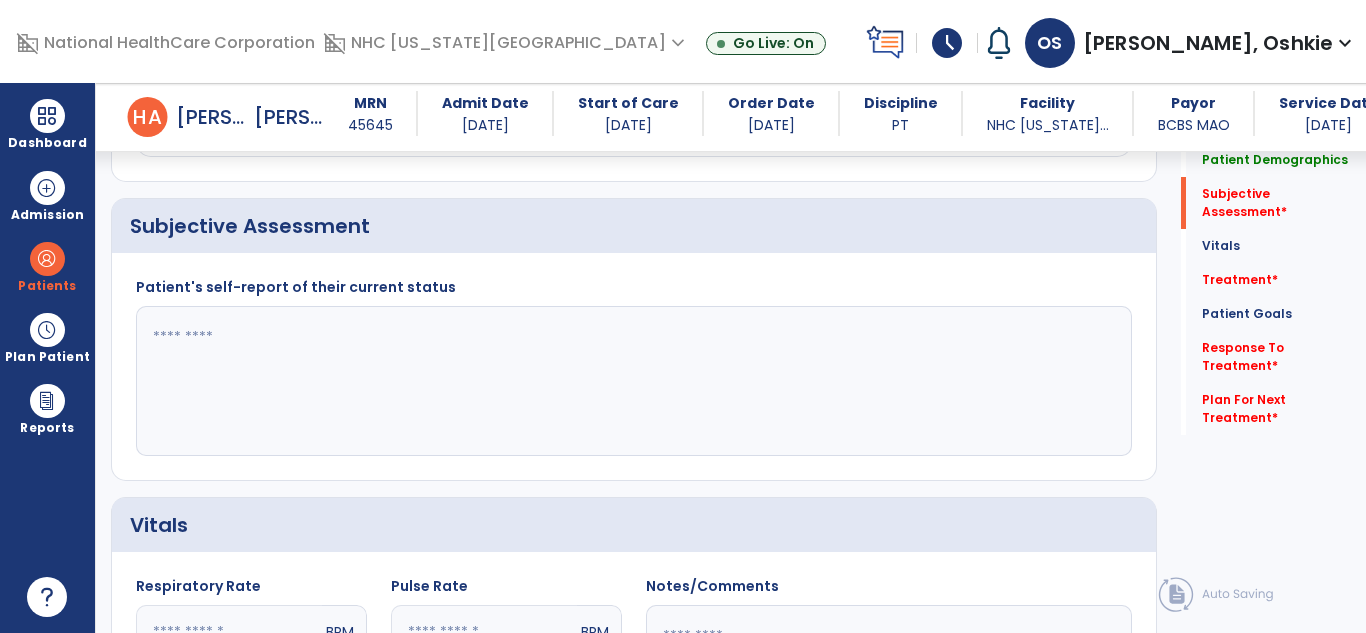 click 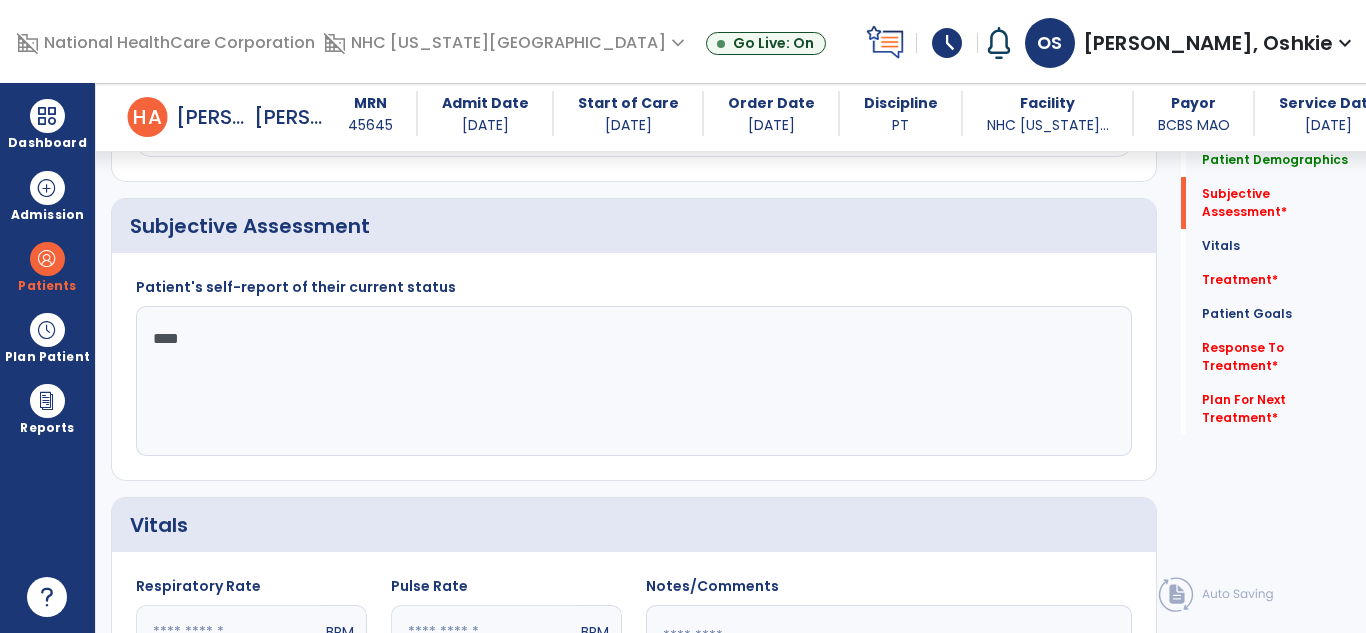 type on "****" 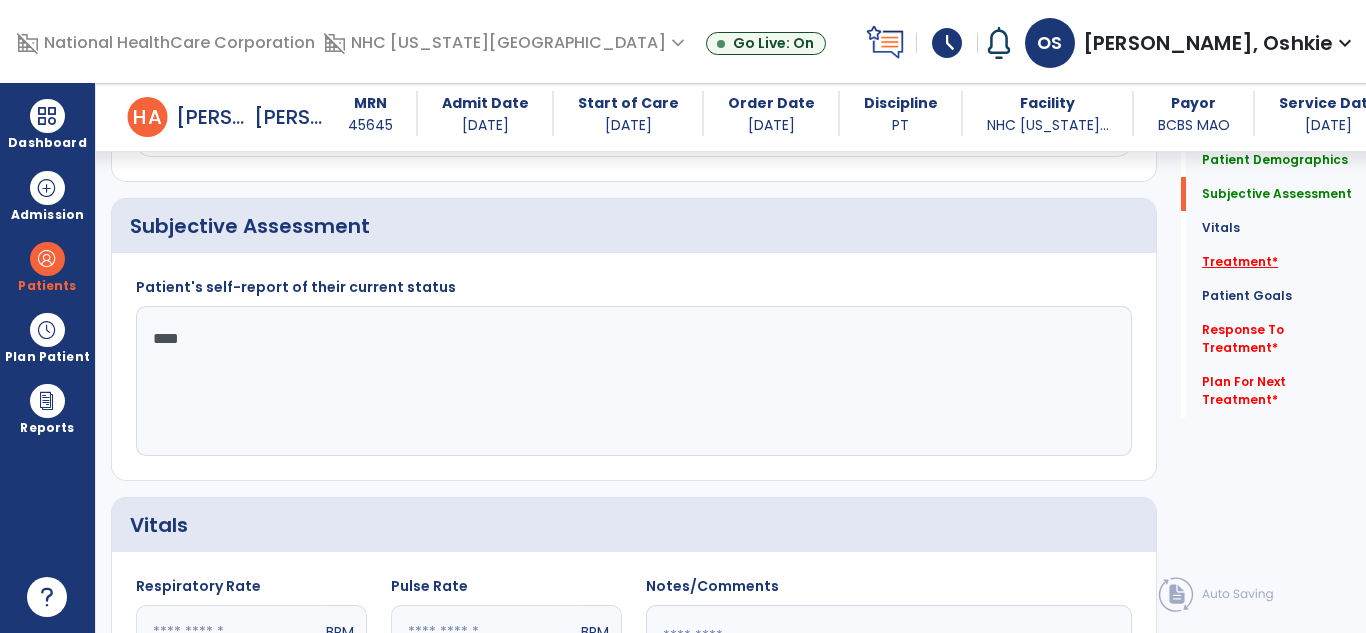 click on "Treatment   *" 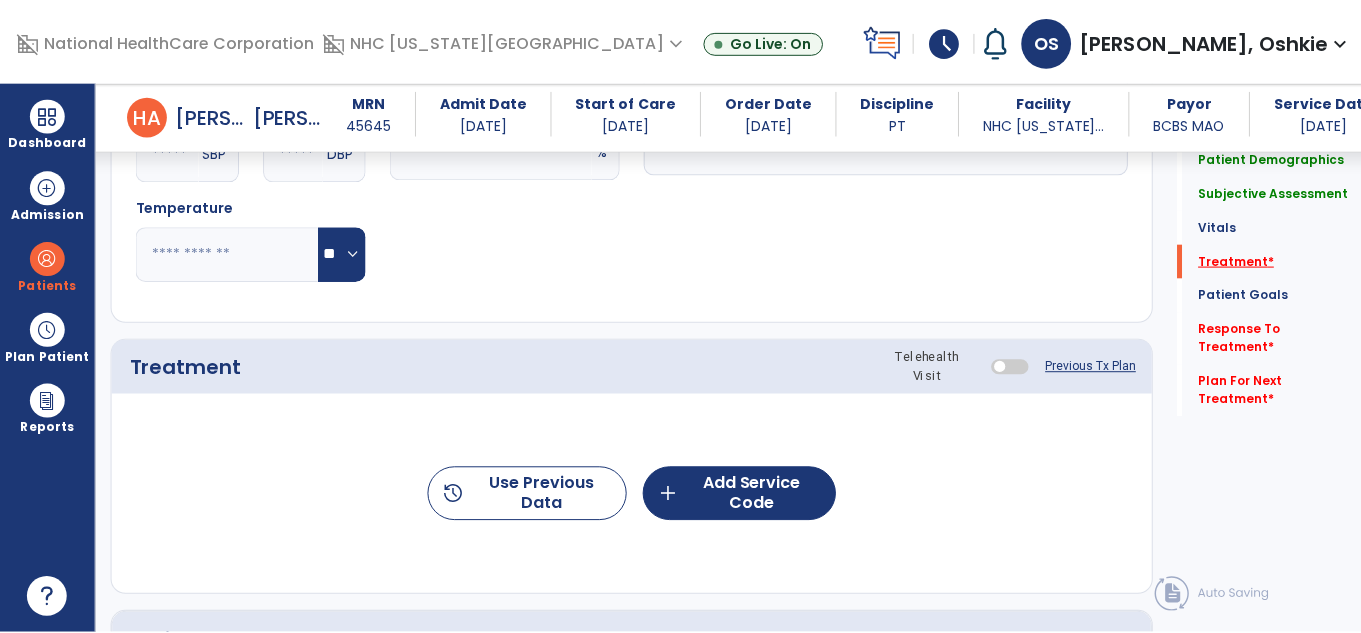 scroll, scrollTop: 1130, scrollLeft: 0, axis: vertical 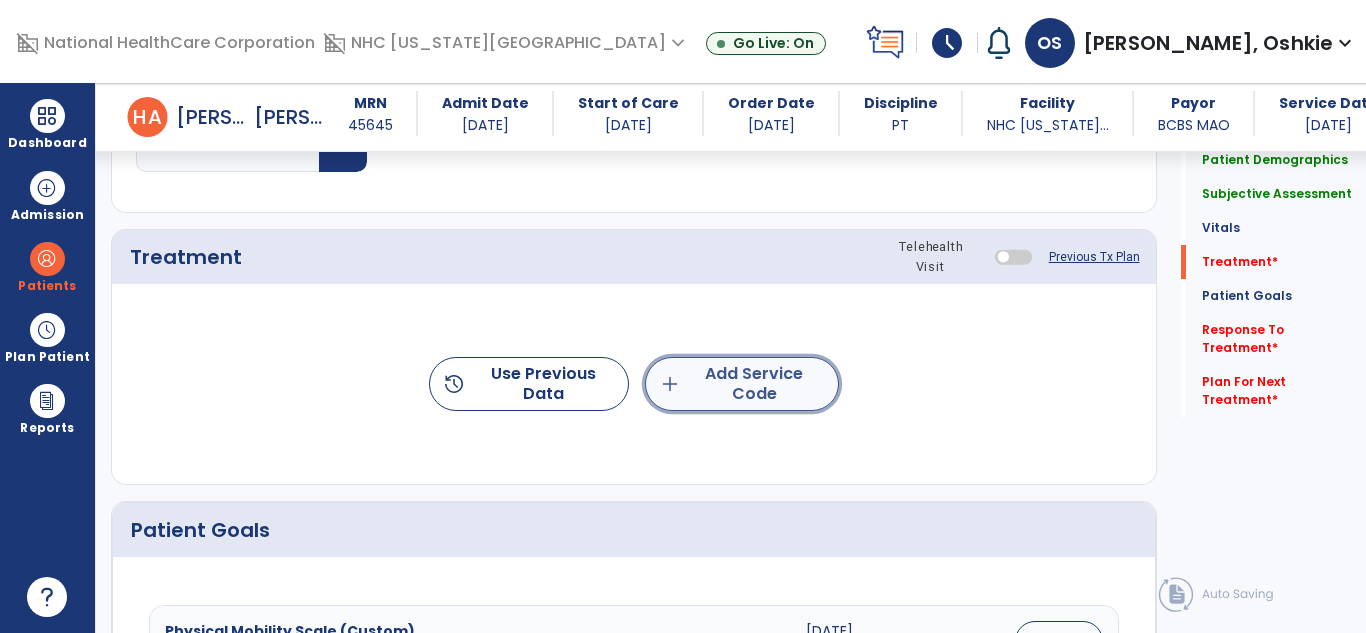 click on "add  Add Service Code" 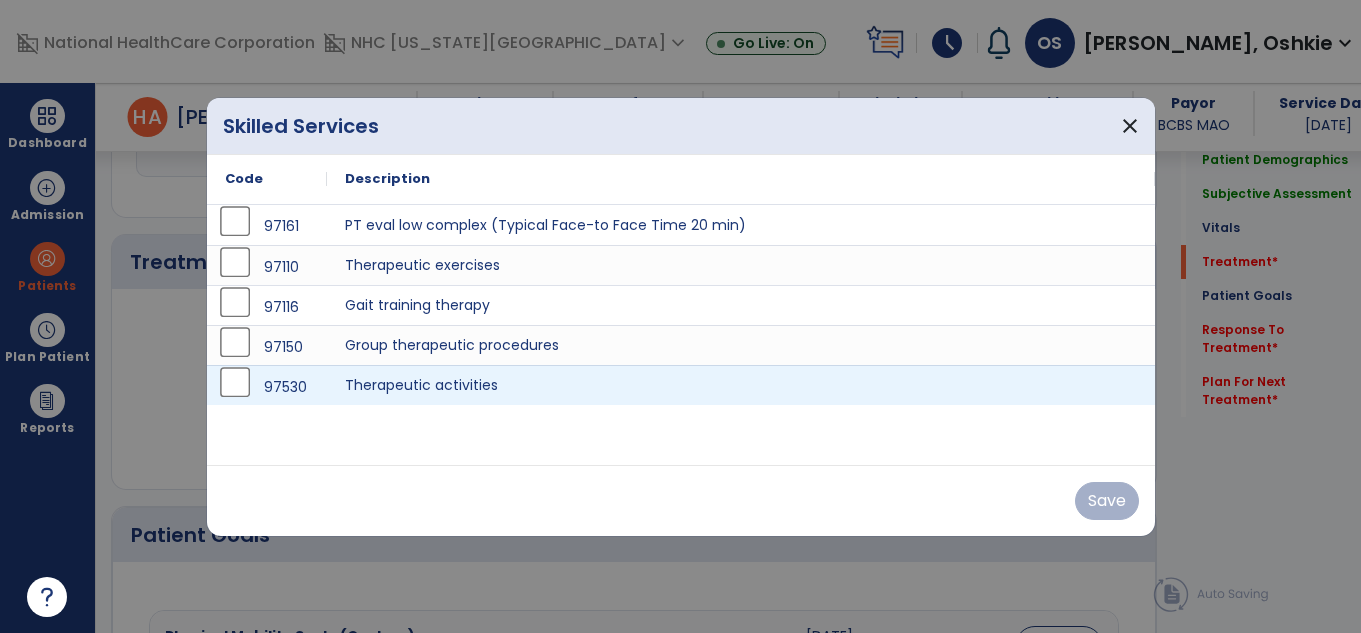 scroll, scrollTop: 1130, scrollLeft: 0, axis: vertical 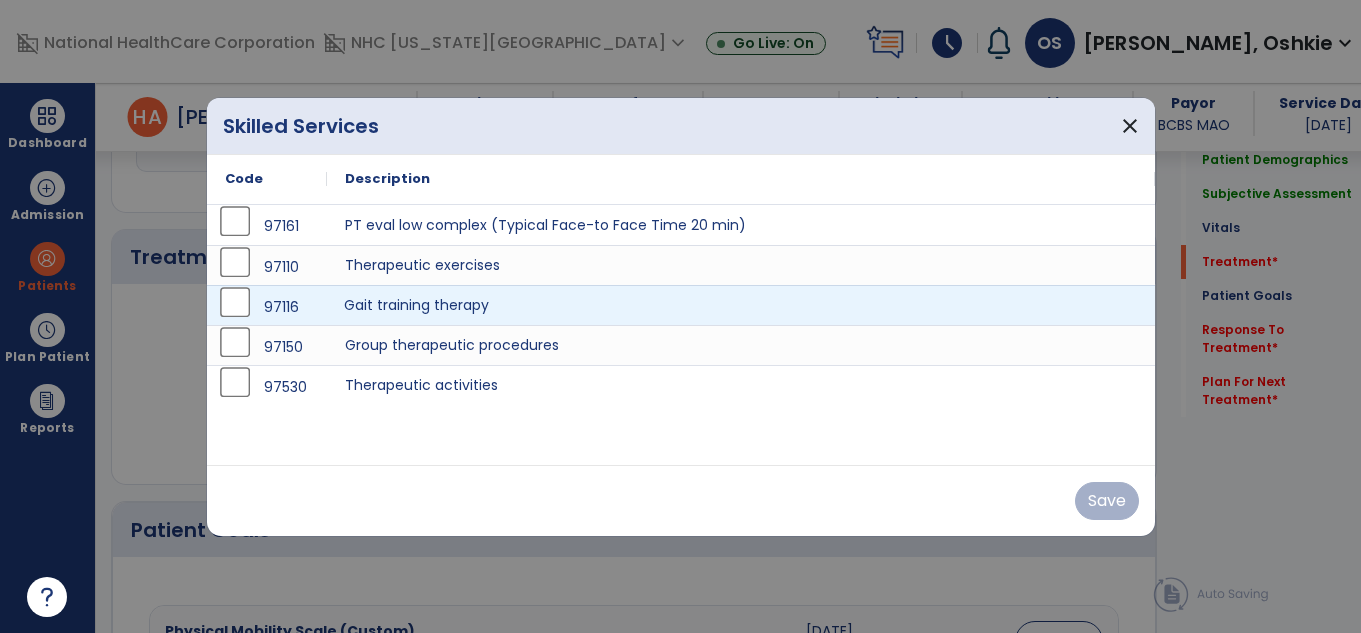 click on "Gait training therapy" at bounding box center [741, 305] 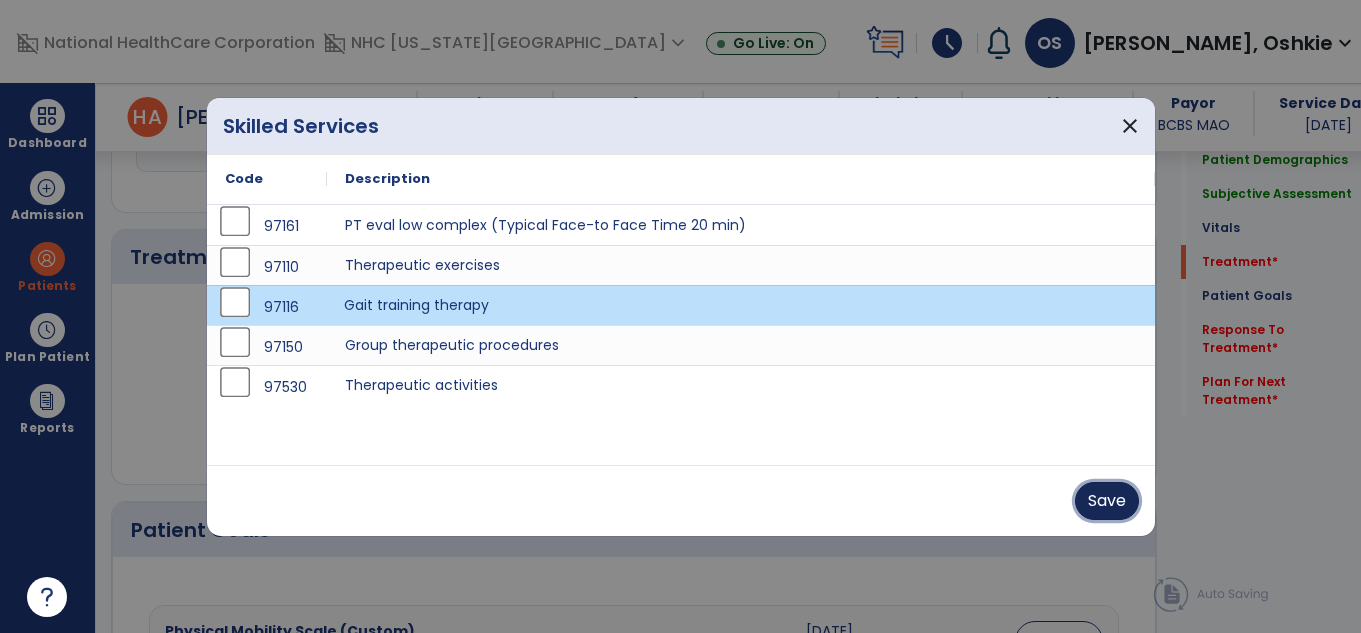 click on "Save" at bounding box center [1107, 501] 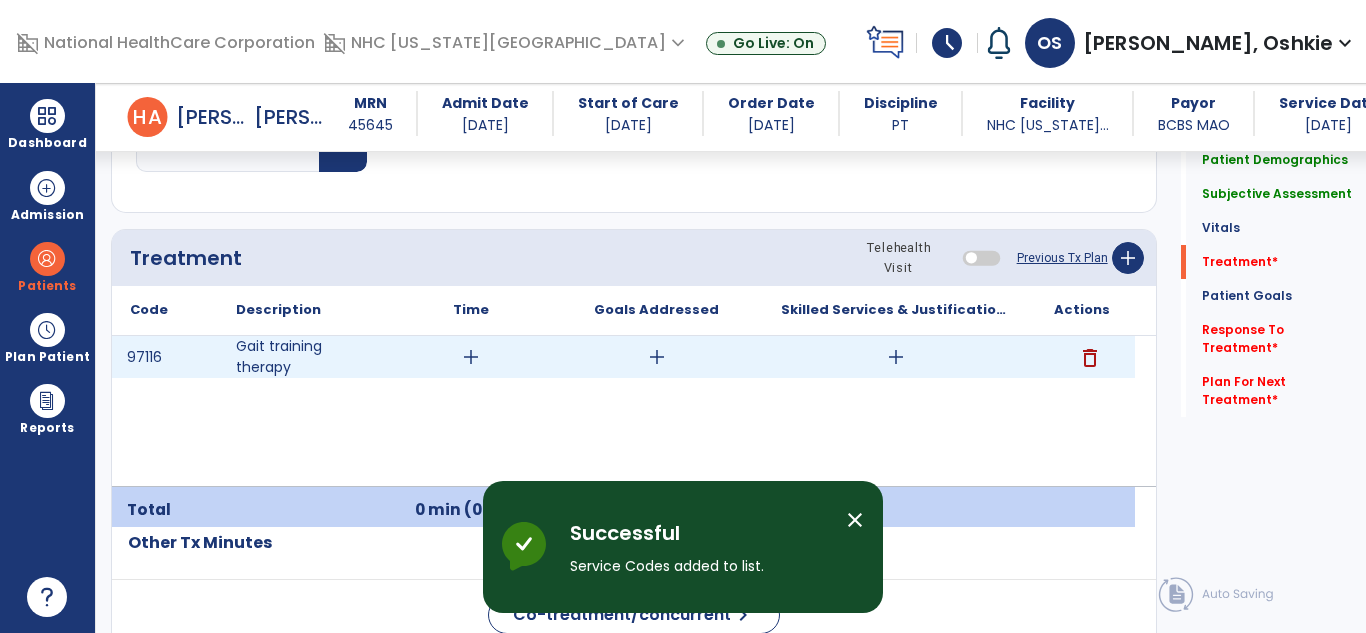 click on "add" at bounding box center (471, 357) 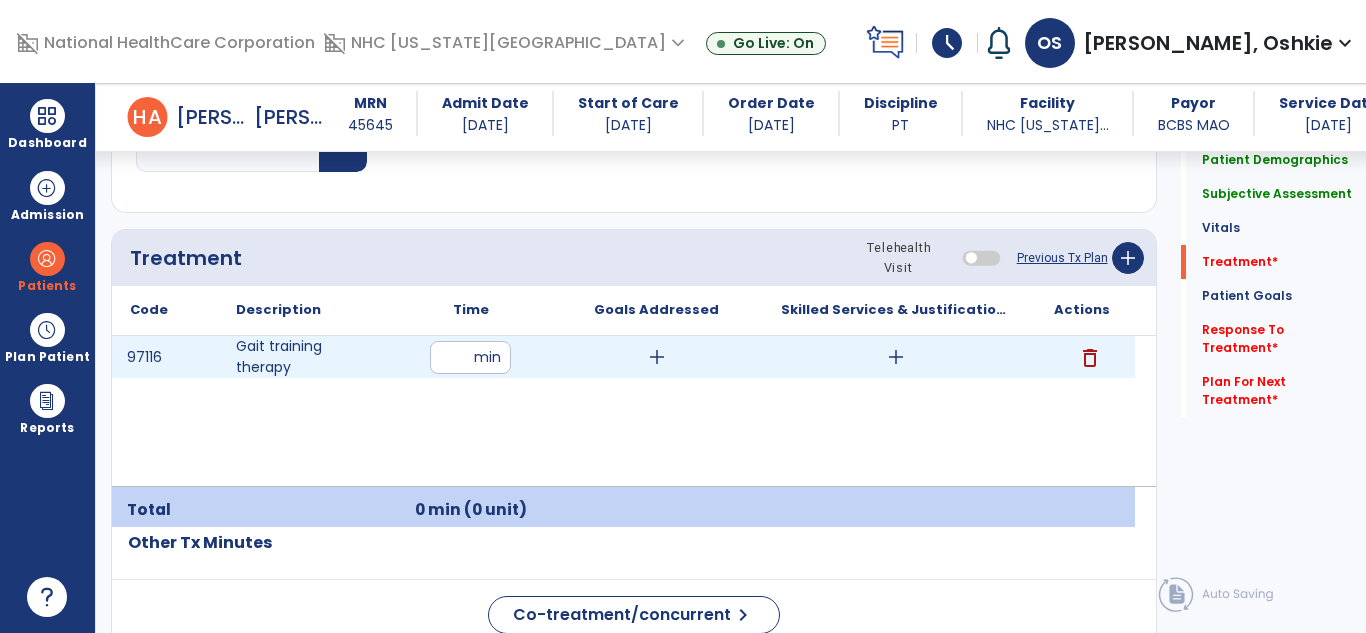 type on "**" 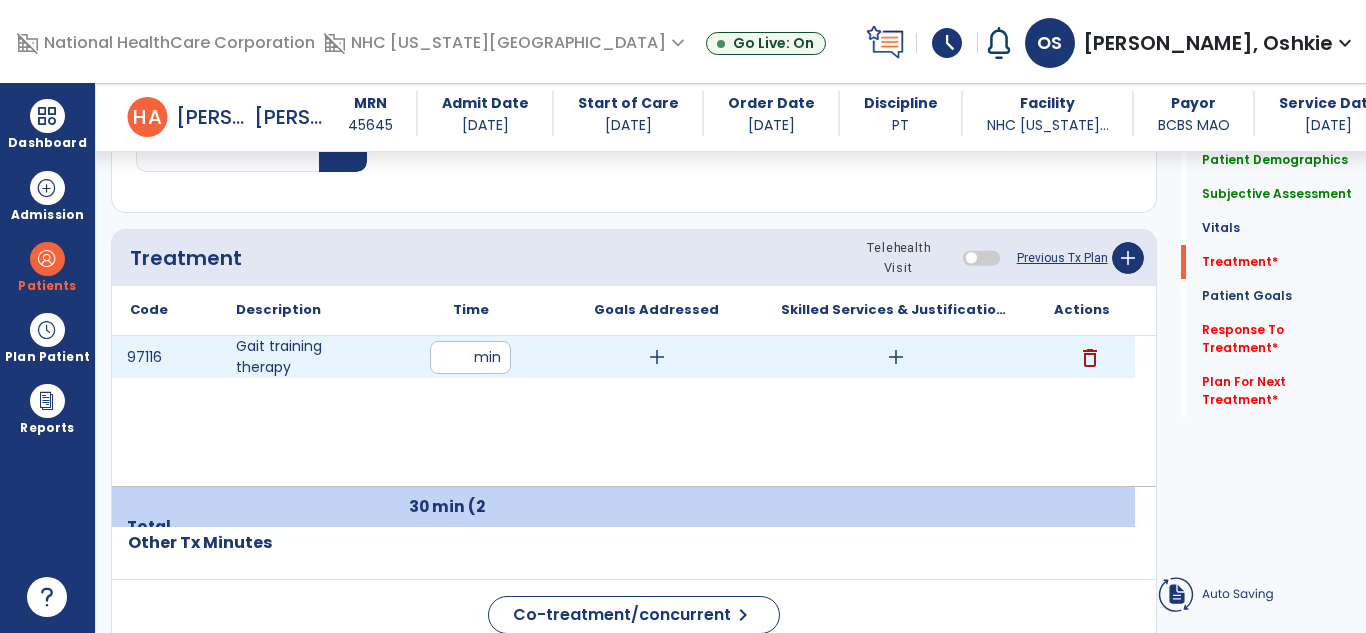 click on "add" at bounding box center (896, 357) 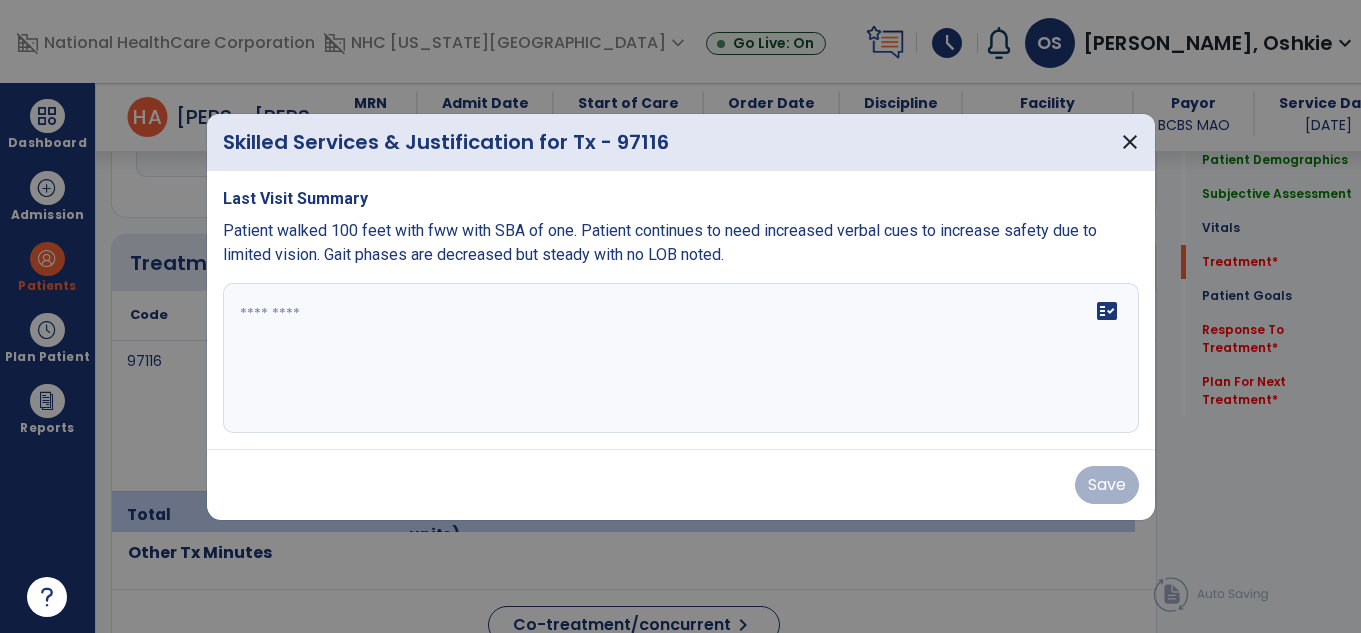 click on "fact_check" at bounding box center [681, 358] 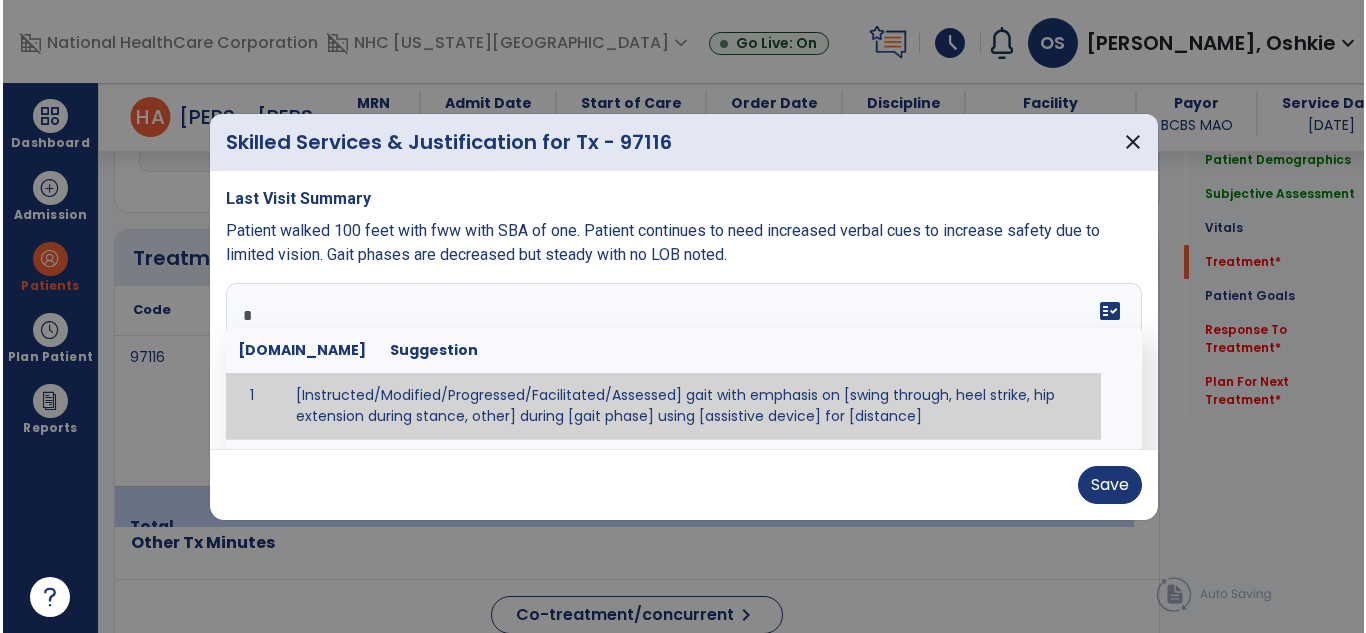 scroll, scrollTop: 1130, scrollLeft: 0, axis: vertical 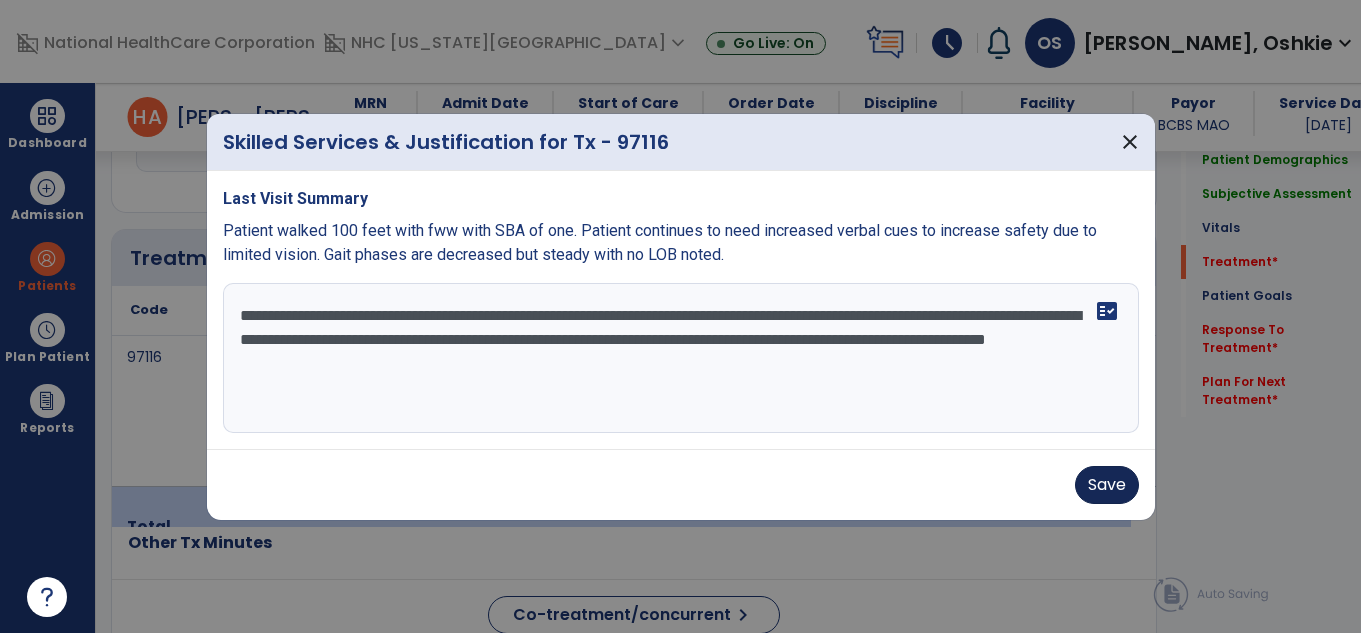 type on "**********" 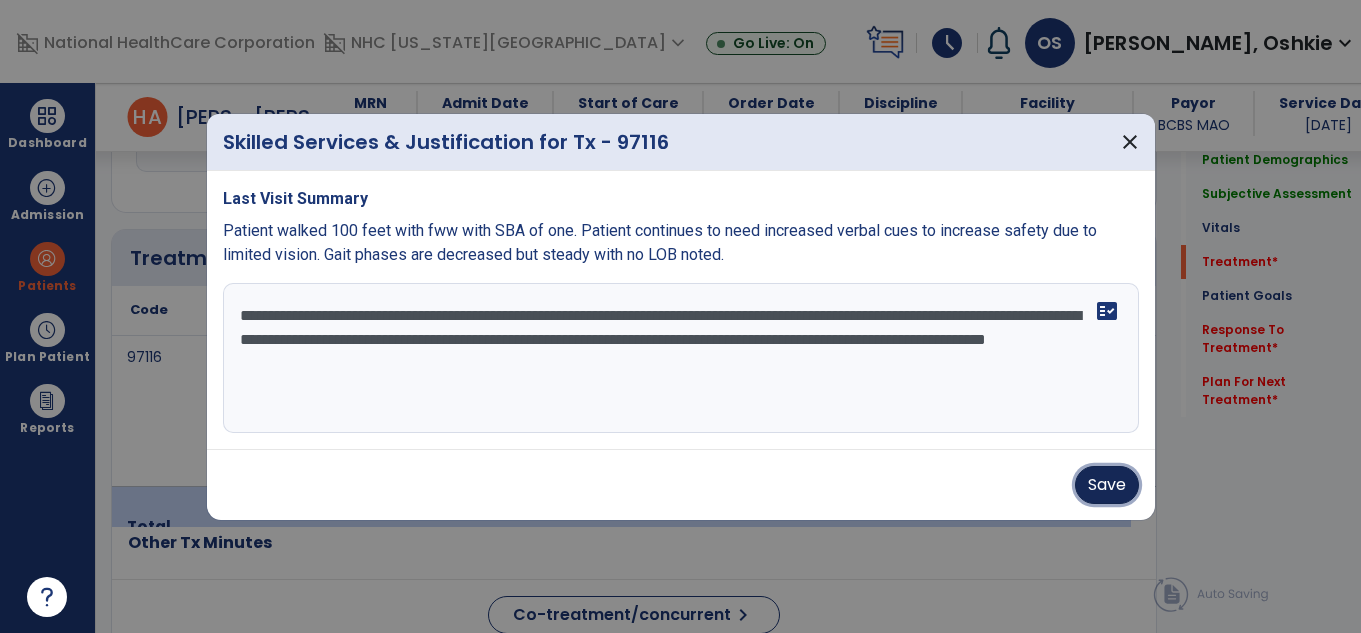 click on "Save" at bounding box center (1107, 485) 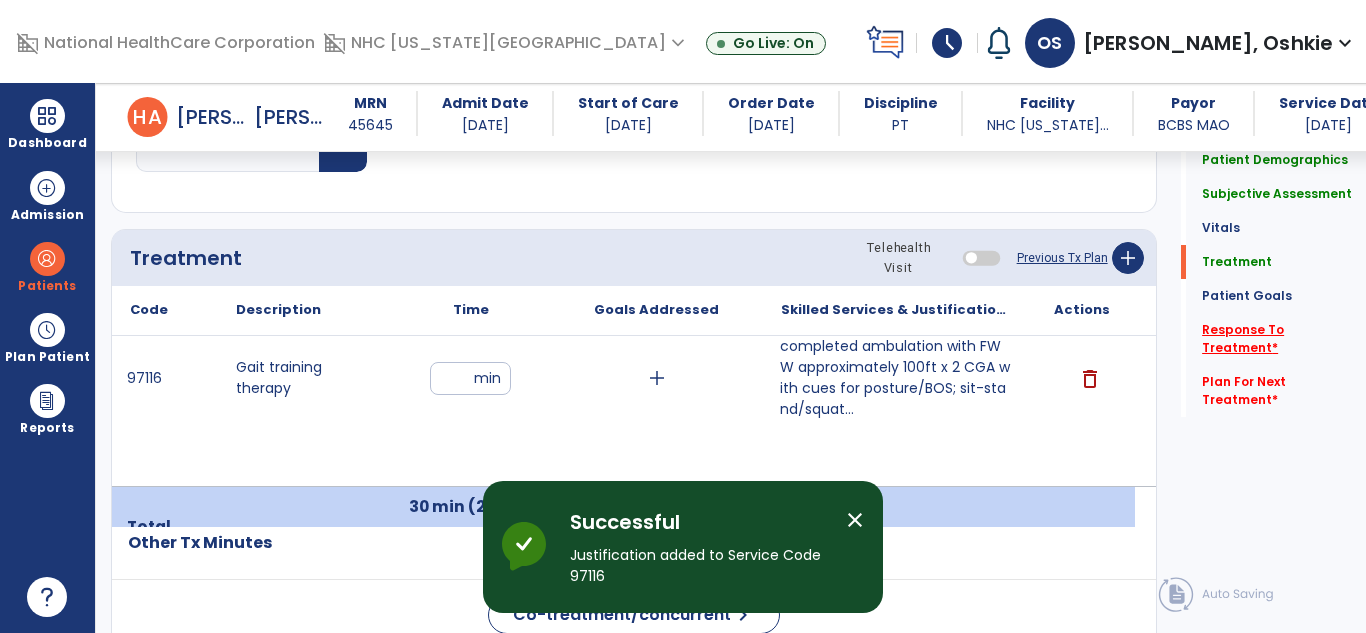 click on "Response To Treatment   *" 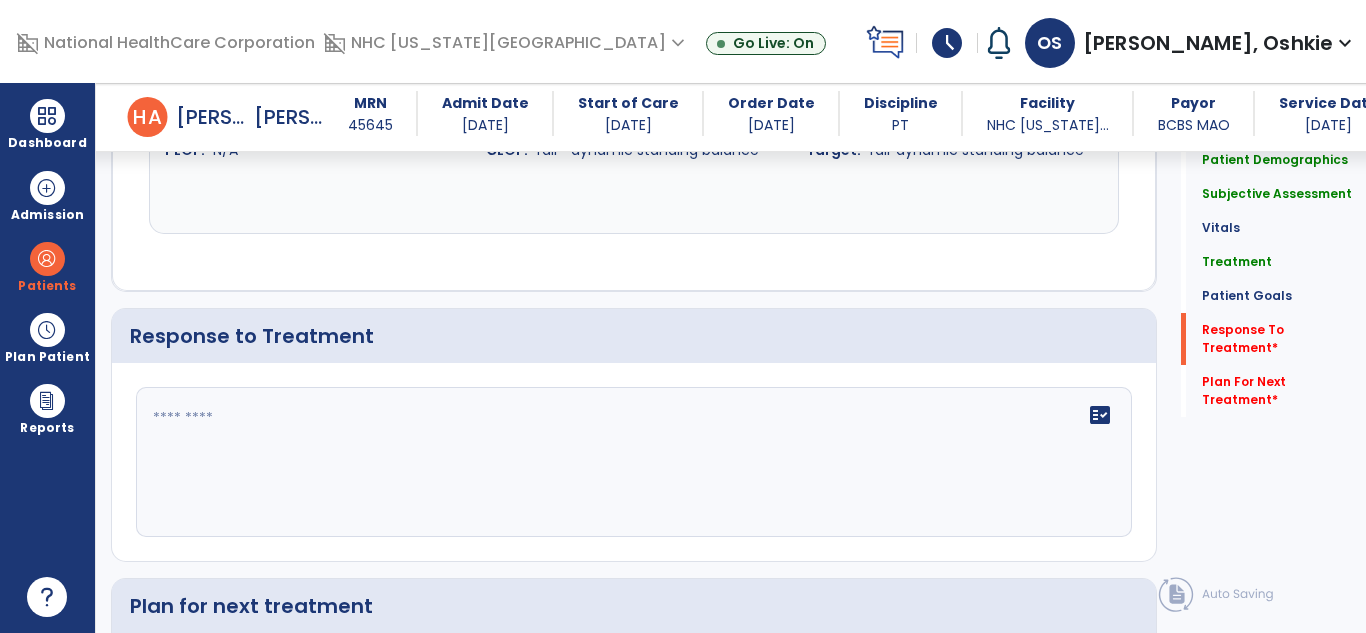 scroll, scrollTop: 3035, scrollLeft: 0, axis: vertical 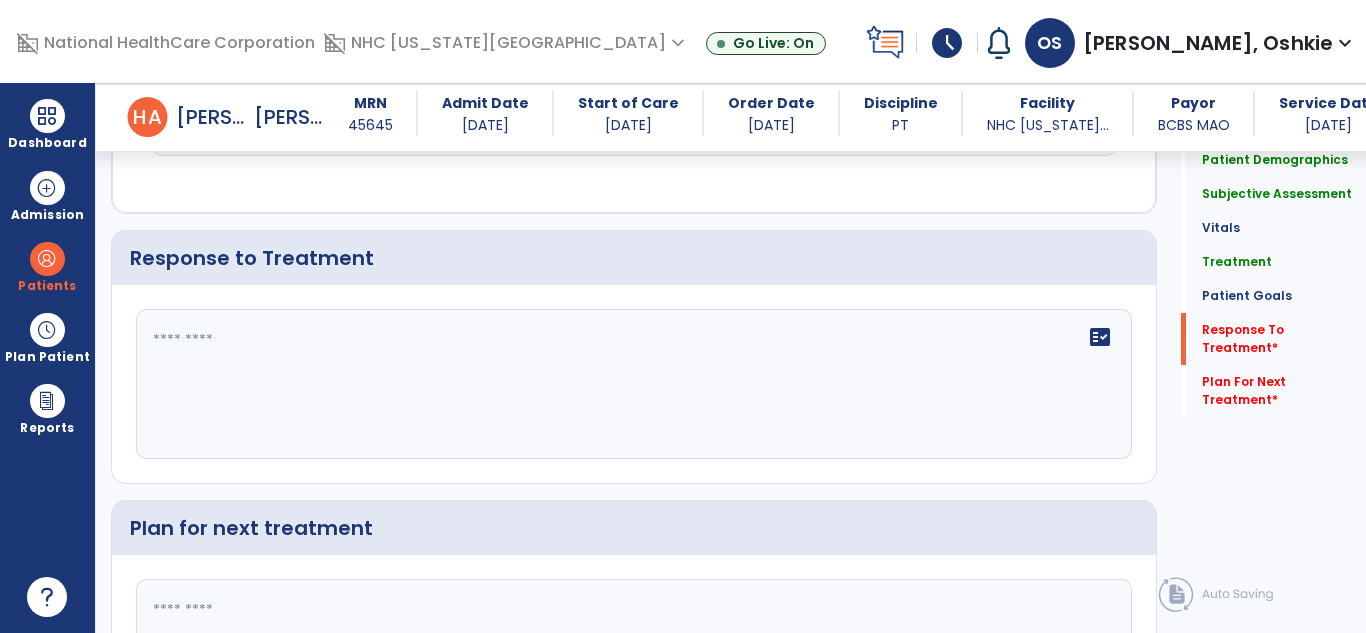 click on "fact_check" 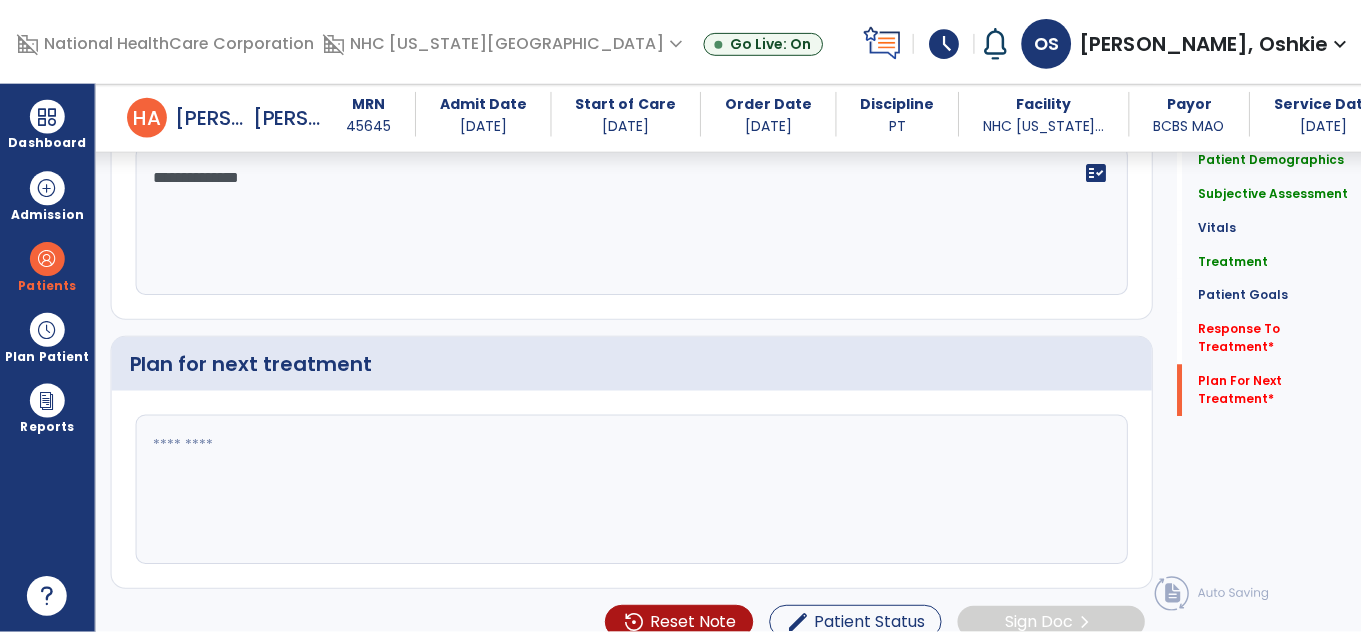 scroll, scrollTop: 3223, scrollLeft: 0, axis: vertical 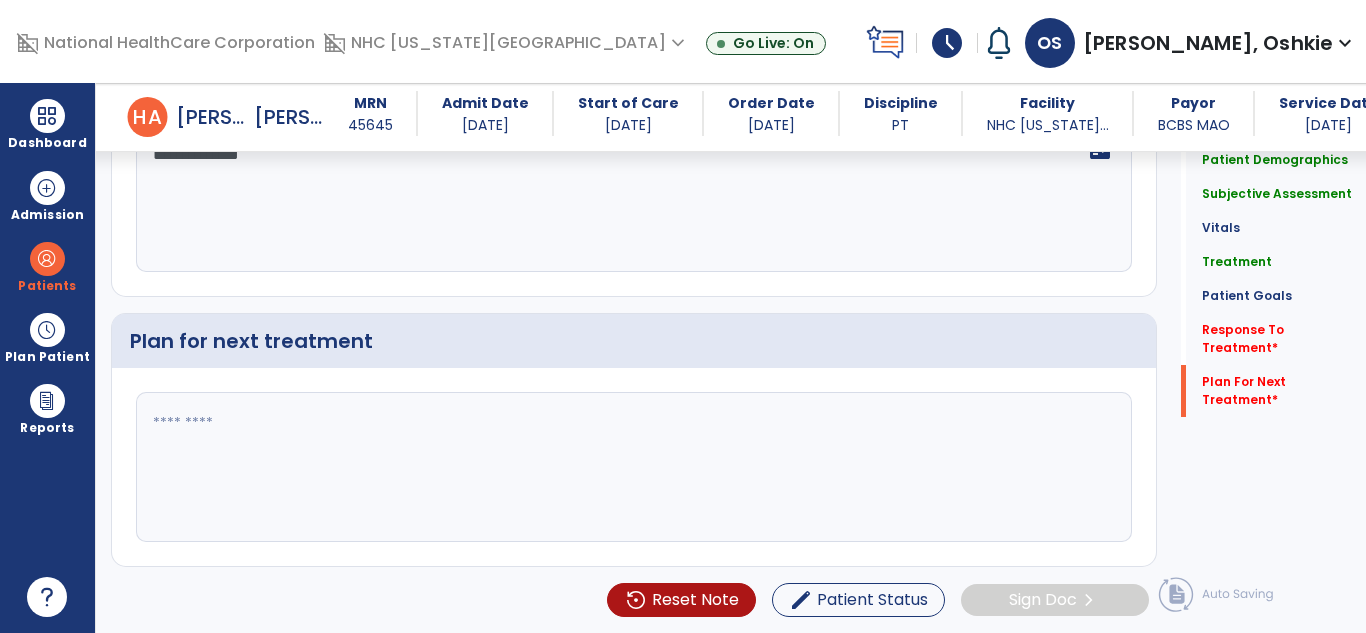 type on "**********" 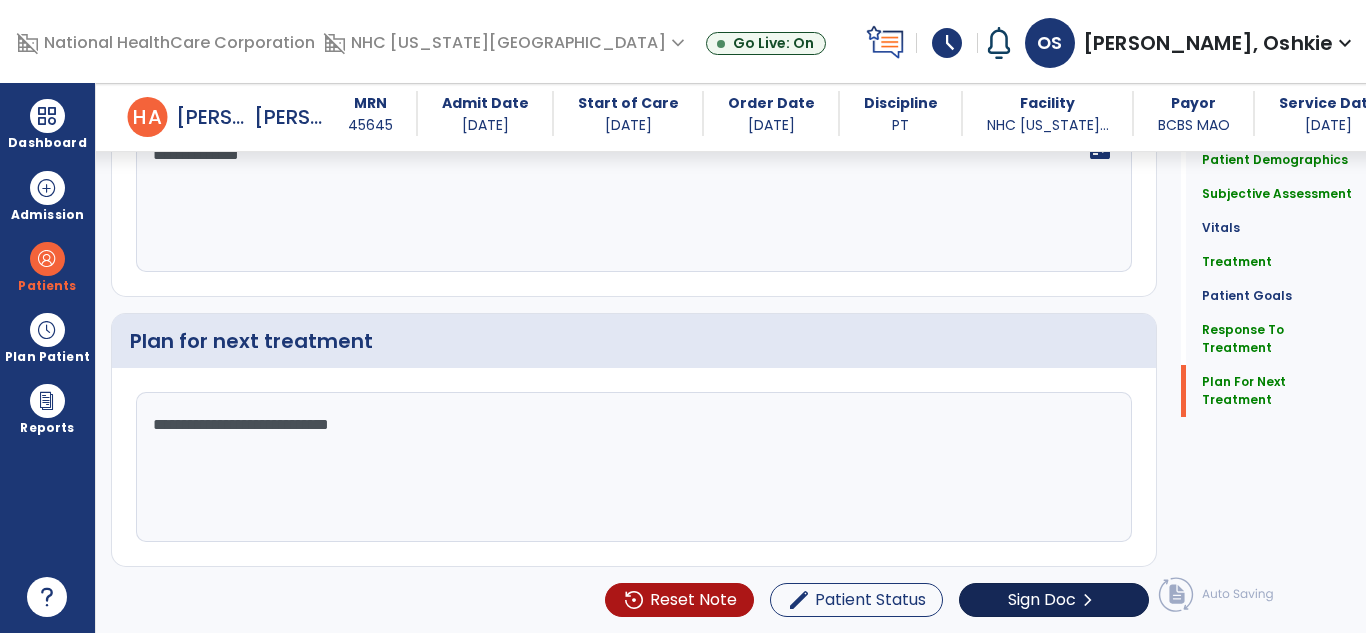 type on "**********" 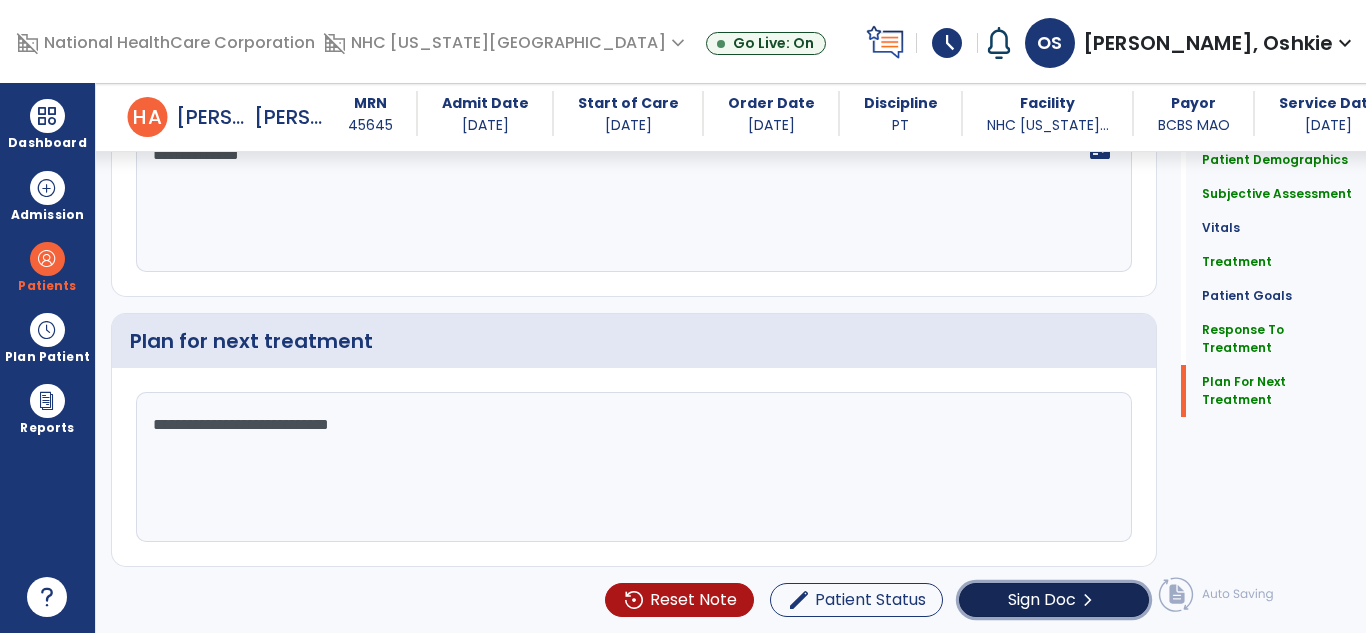click on "Sign Doc  chevron_right" 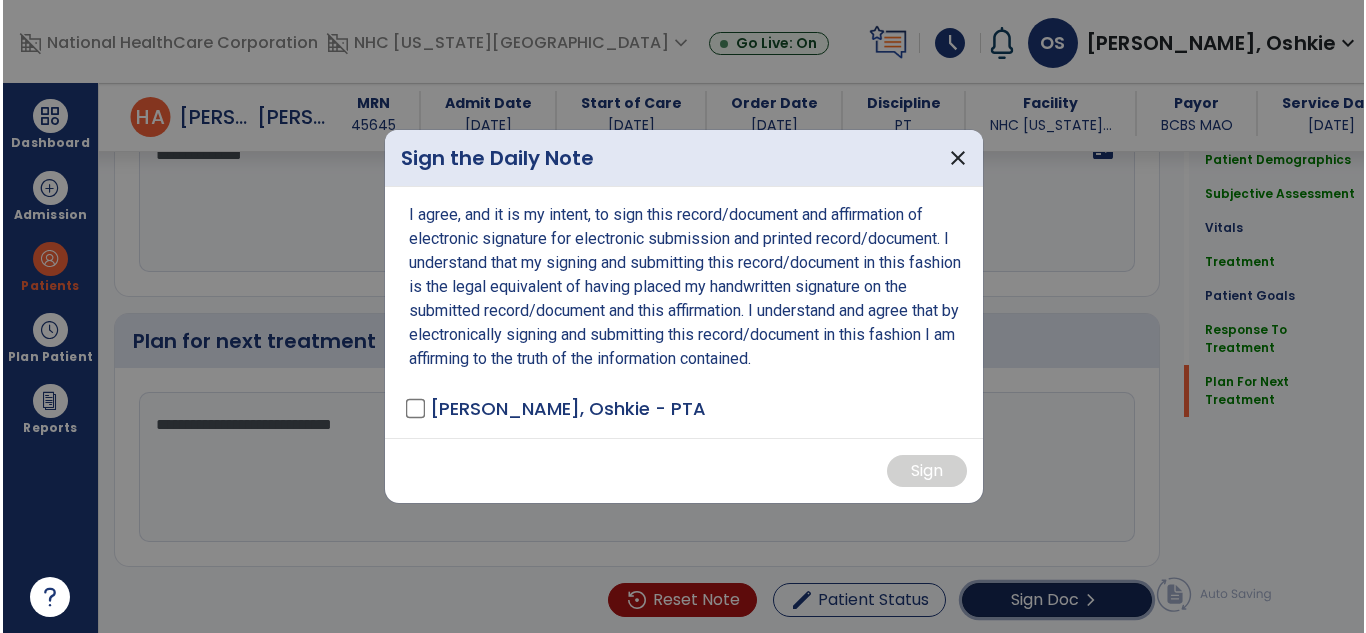scroll, scrollTop: 3223, scrollLeft: 0, axis: vertical 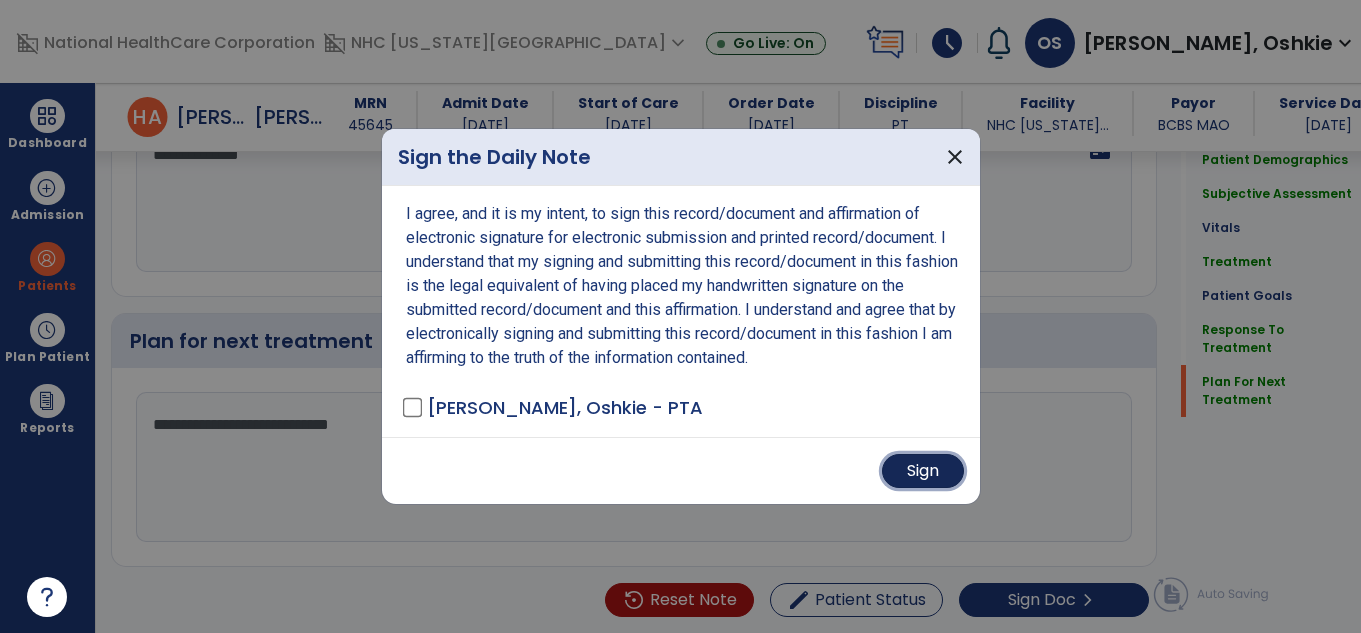 click on "Sign" at bounding box center (923, 471) 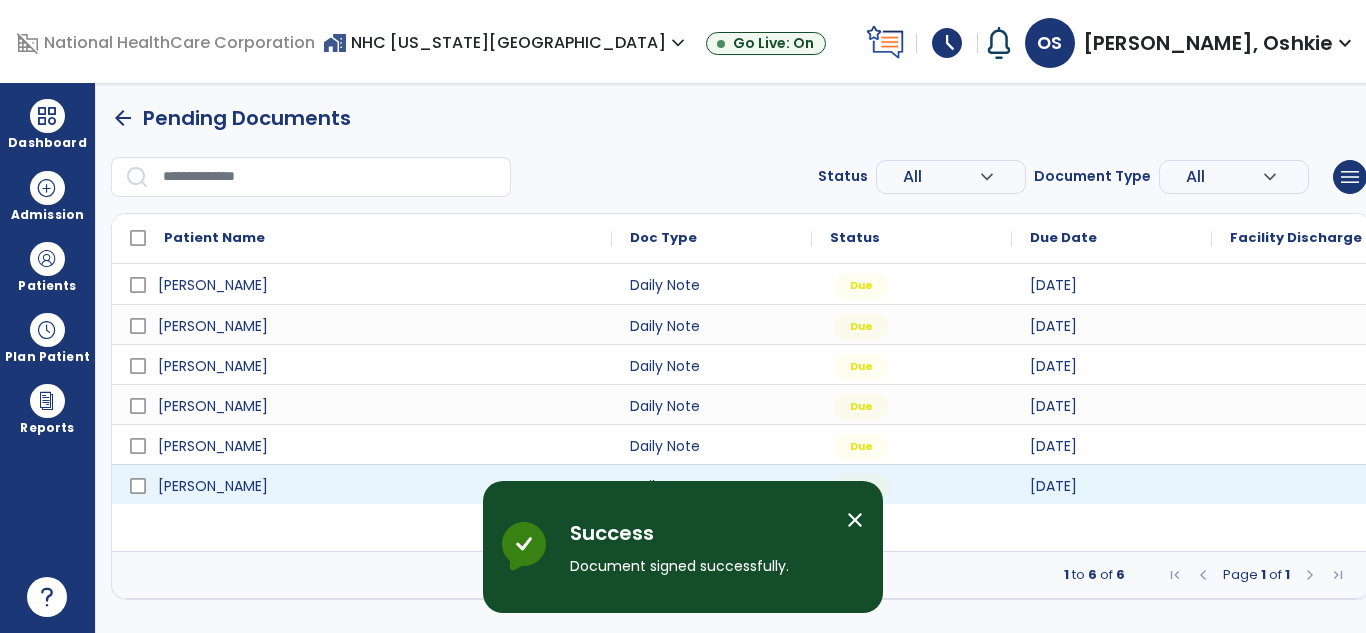 scroll, scrollTop: 0, scrollLeft: 0, axis: both 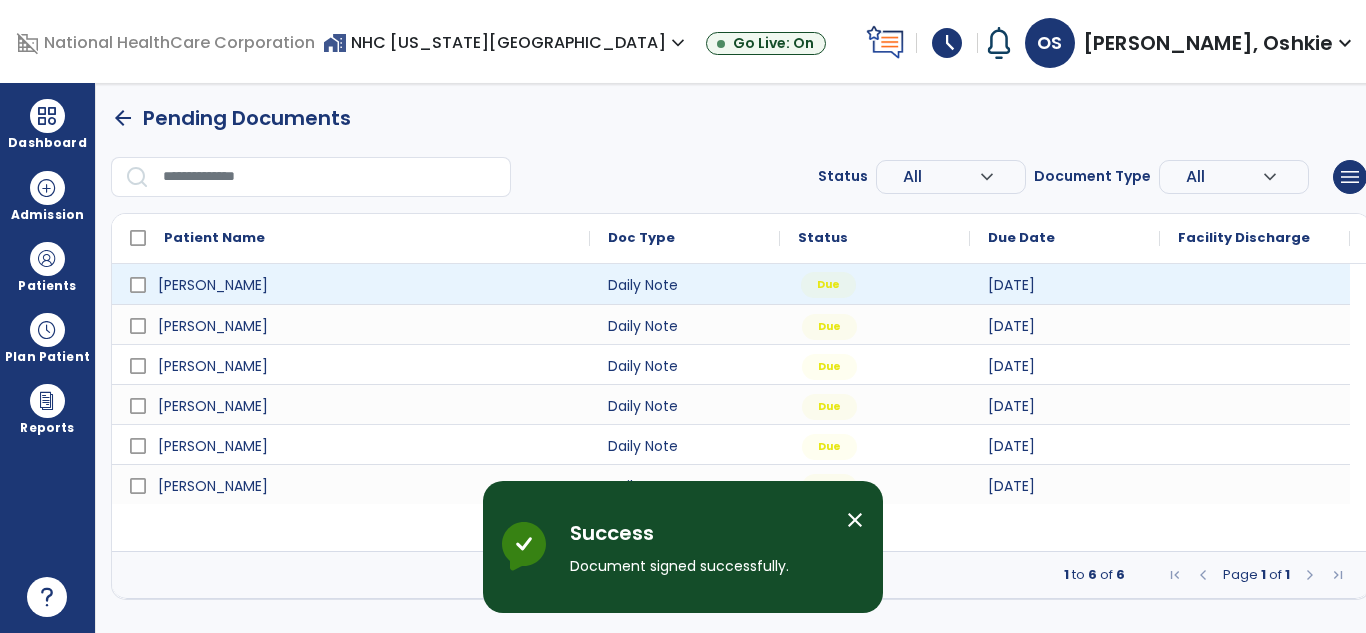 click on "Due" at bounding box center [875, 284] 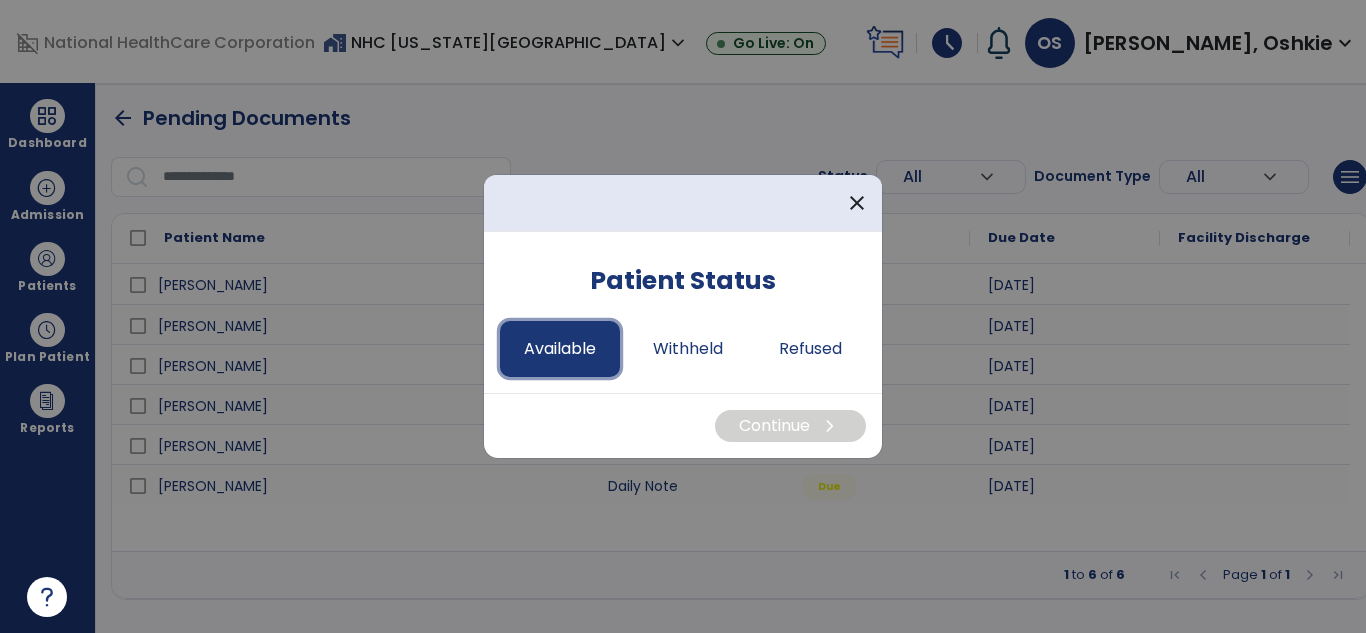 click on "Available" at bounding box center (560, 349) 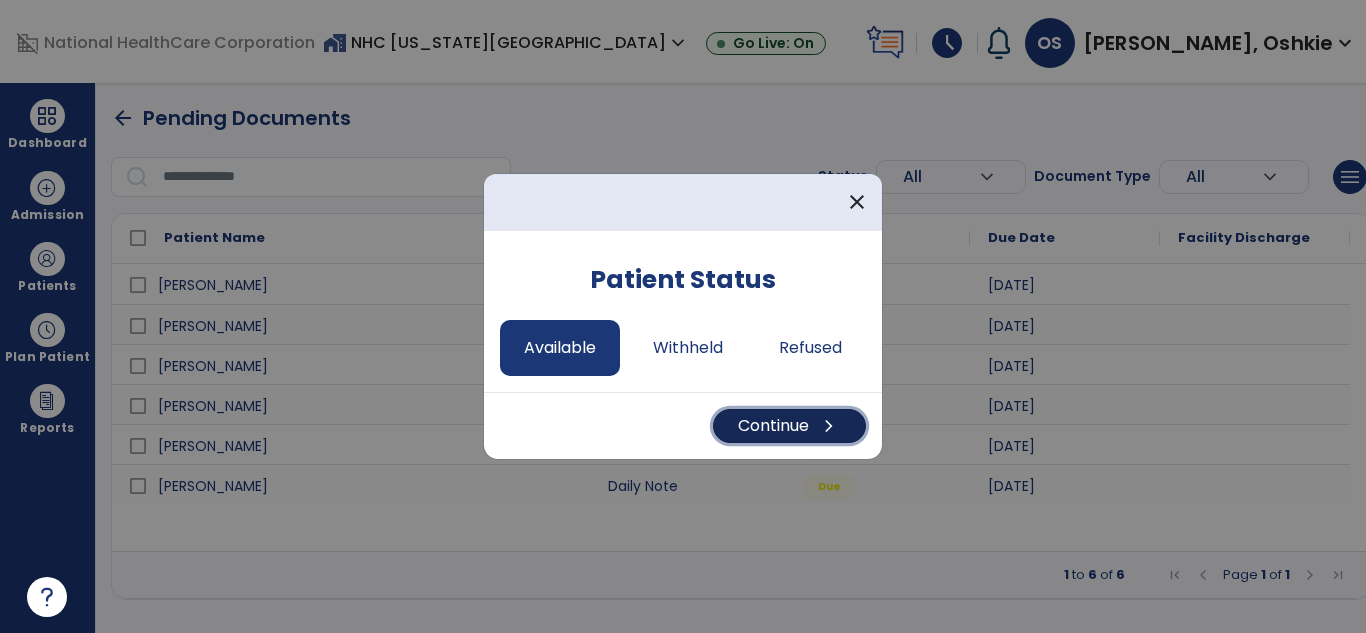 click on "Continue   chevron_right" at bounding box center (789, 426) 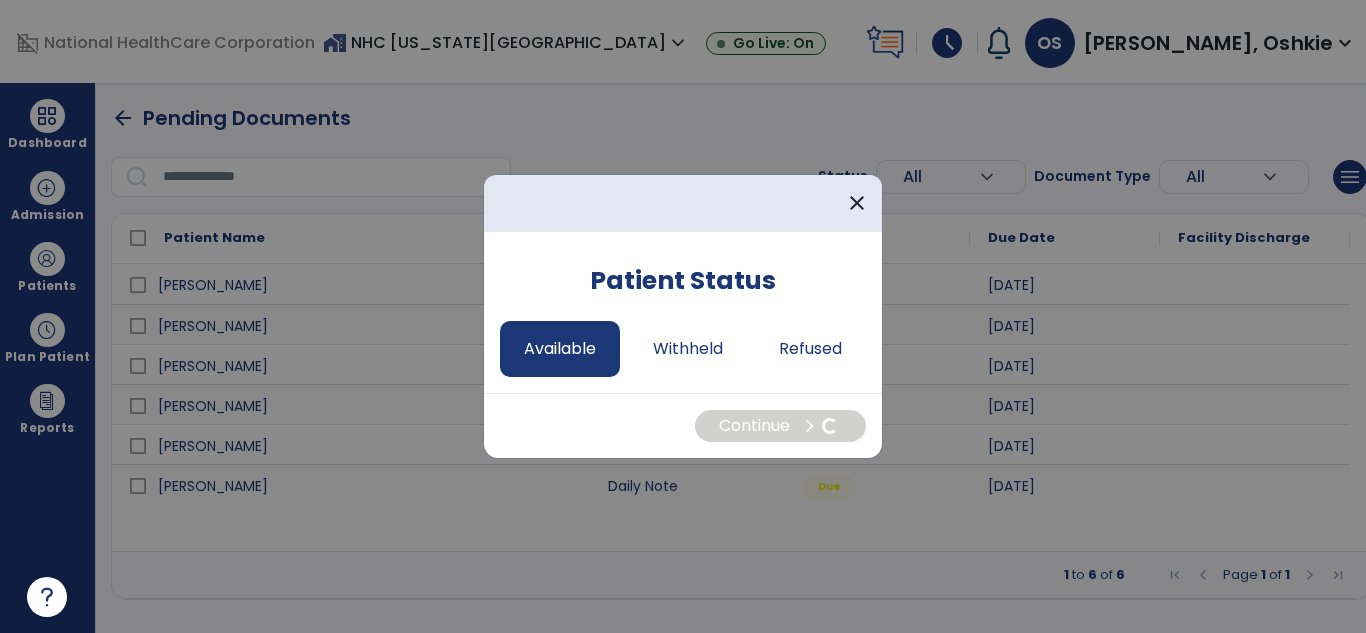 select on "*" 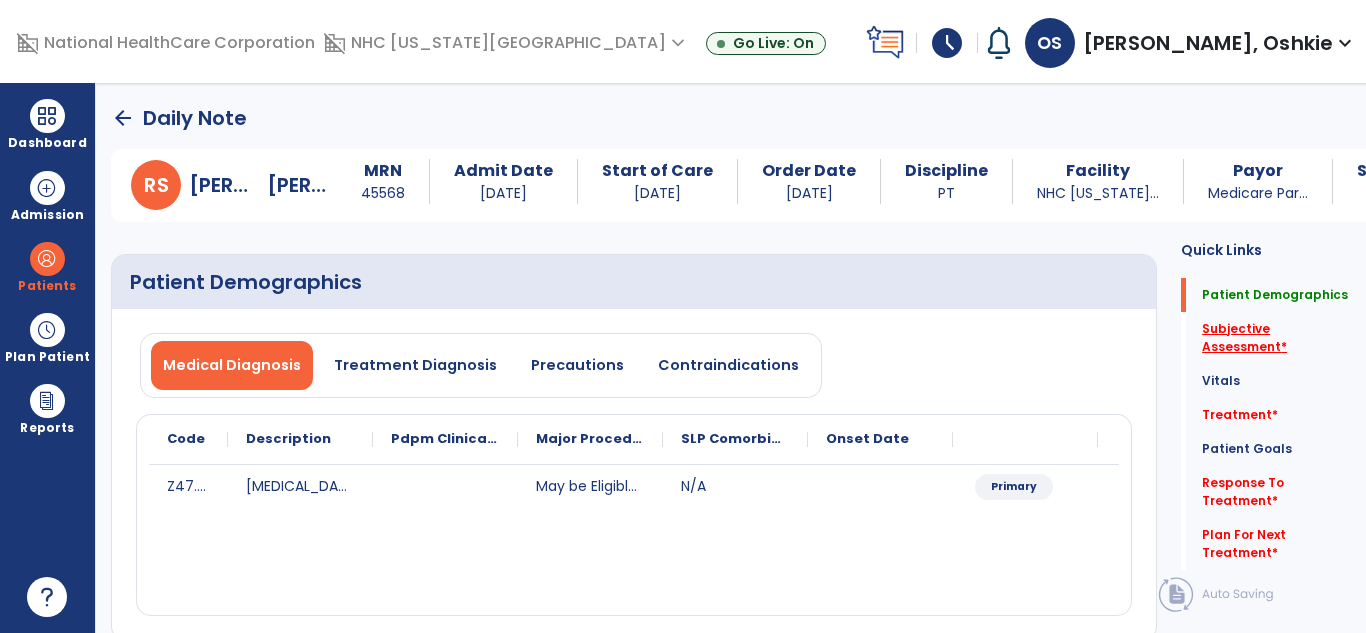click on "Subjective Assessment   *" 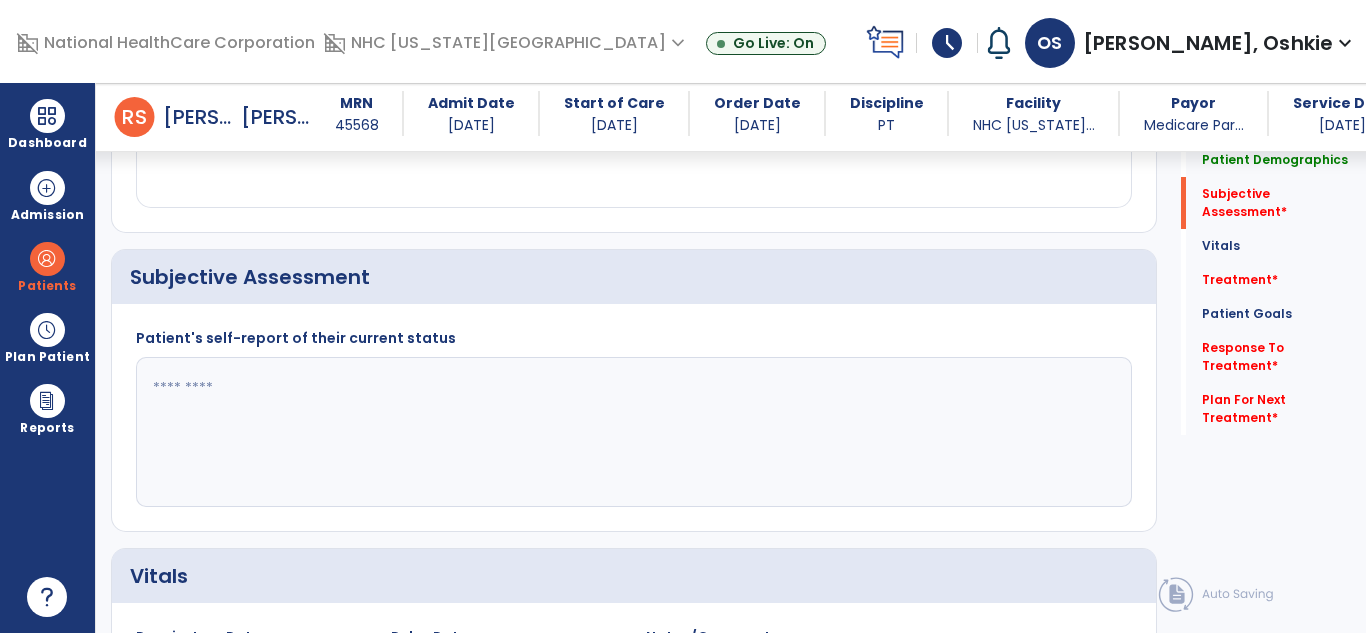 scroll, scrollTop: 440, scrollLeft: 0, axis: vertical 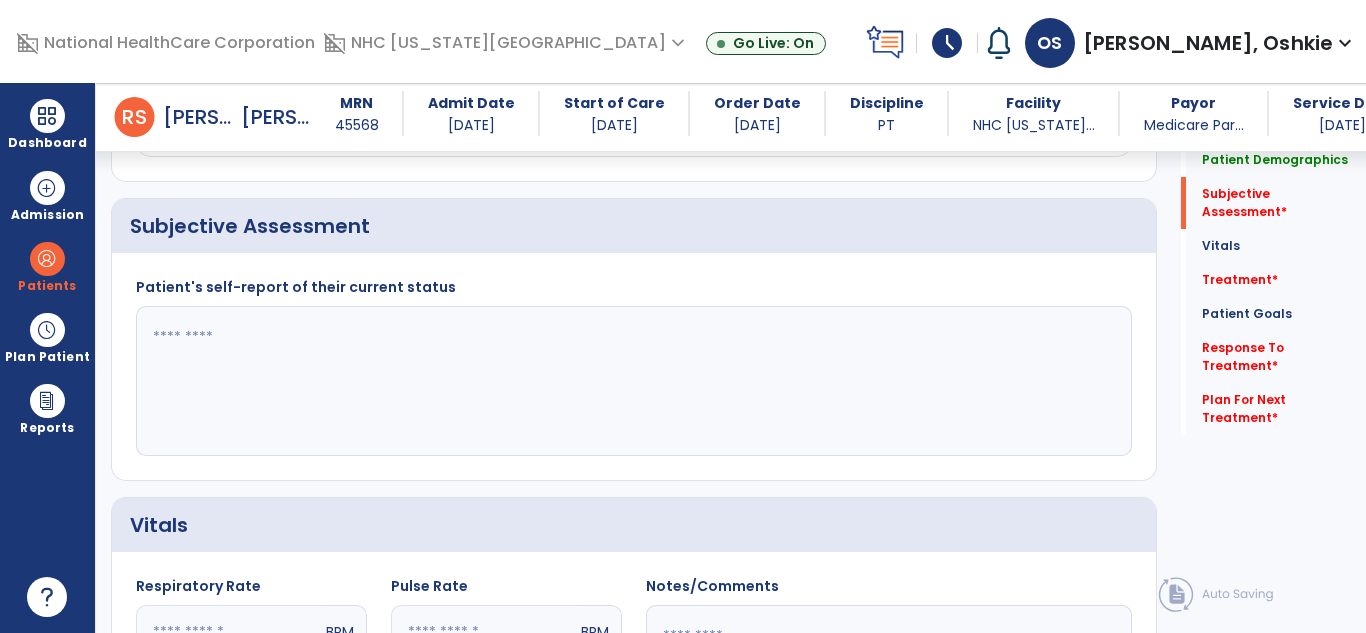 click 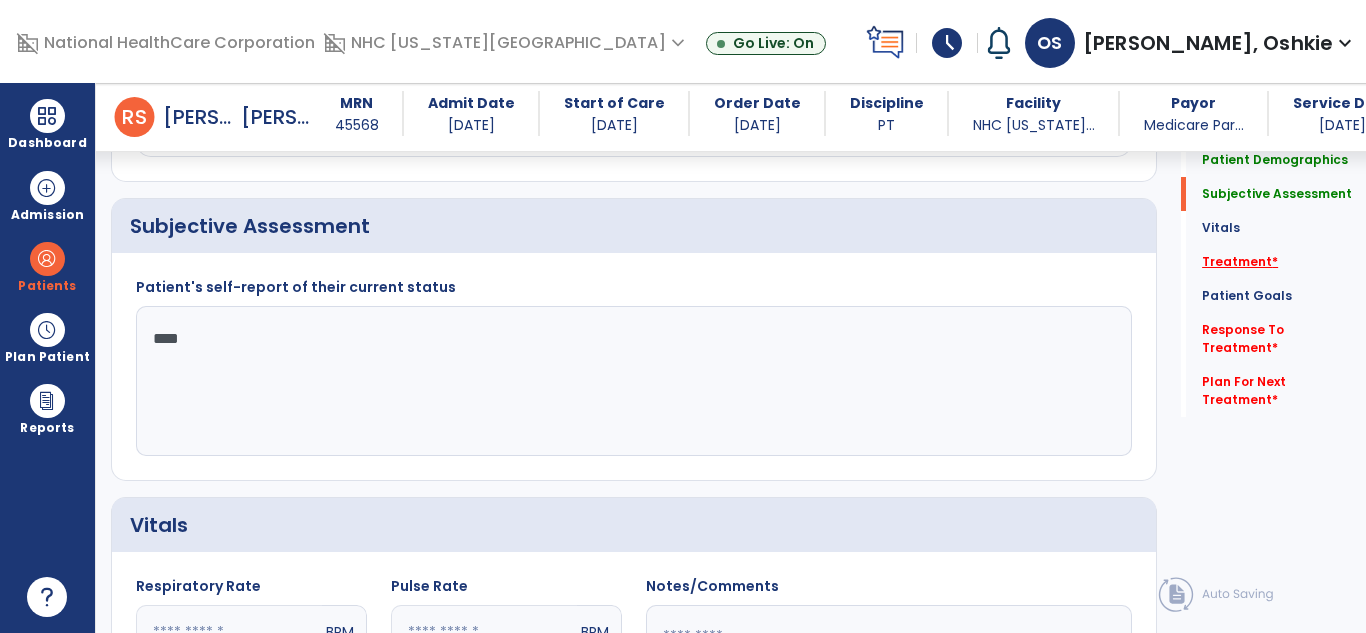 type on "****" 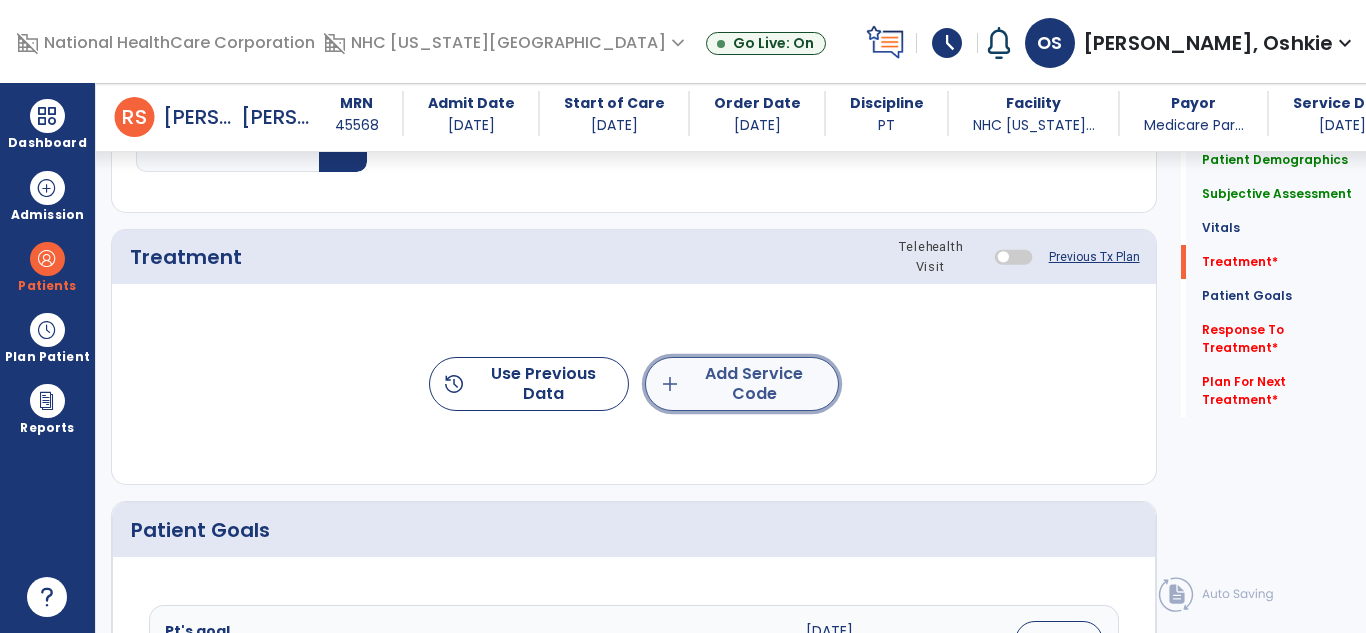 click on "add  Add Service Code" 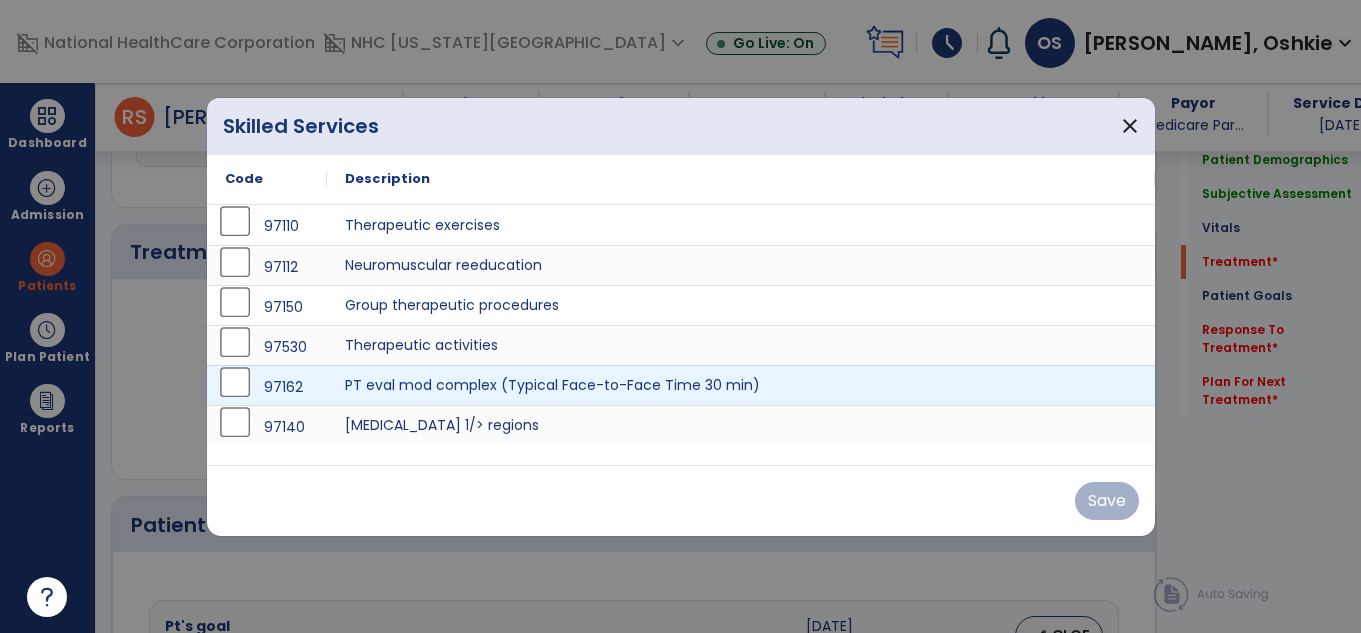 scroll, scrollTop: 1130, scrollLeft: 0, axis: vertical 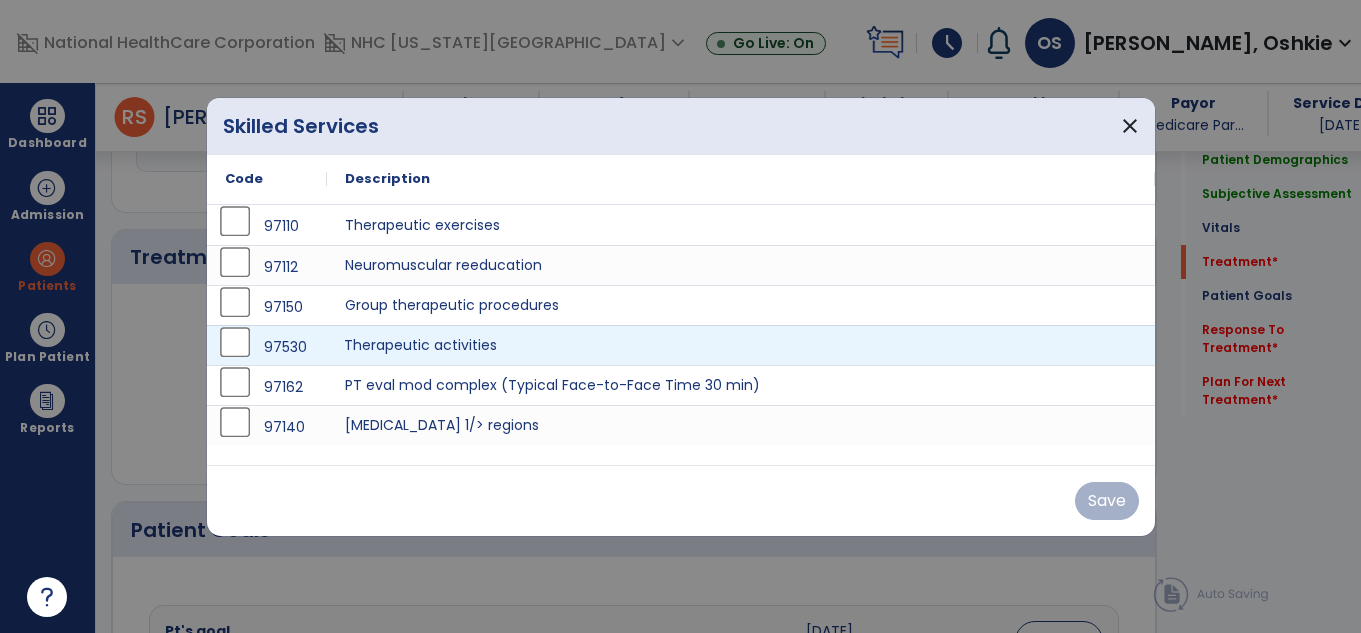 click on "Therapeutic activities" at bounding box center (741, 345) 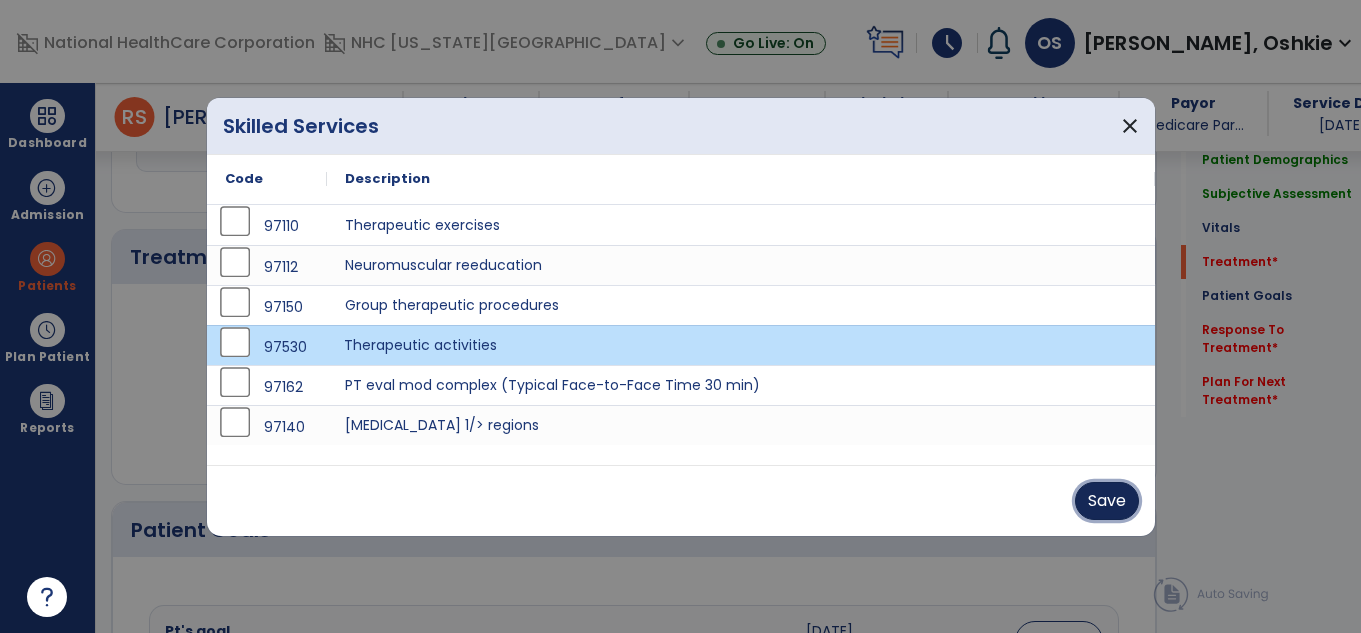 click on "Save" at bounding box center [1107, 501] 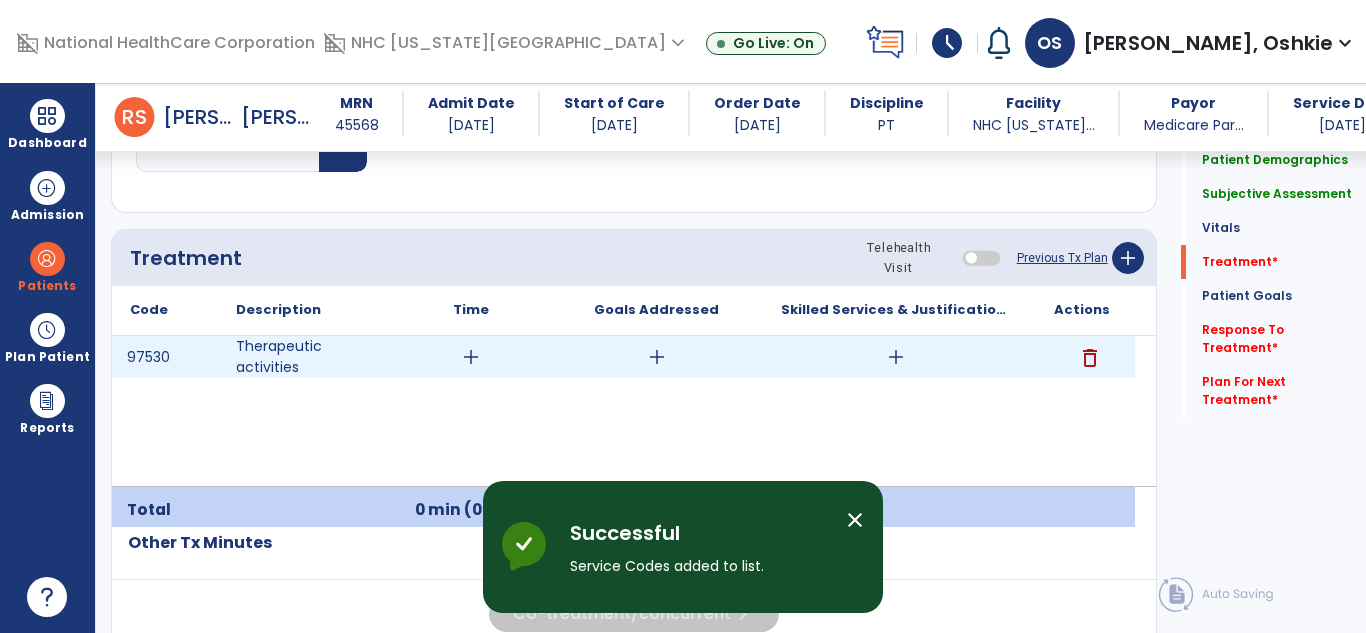 click on "add" at bounding box center (471, 357) 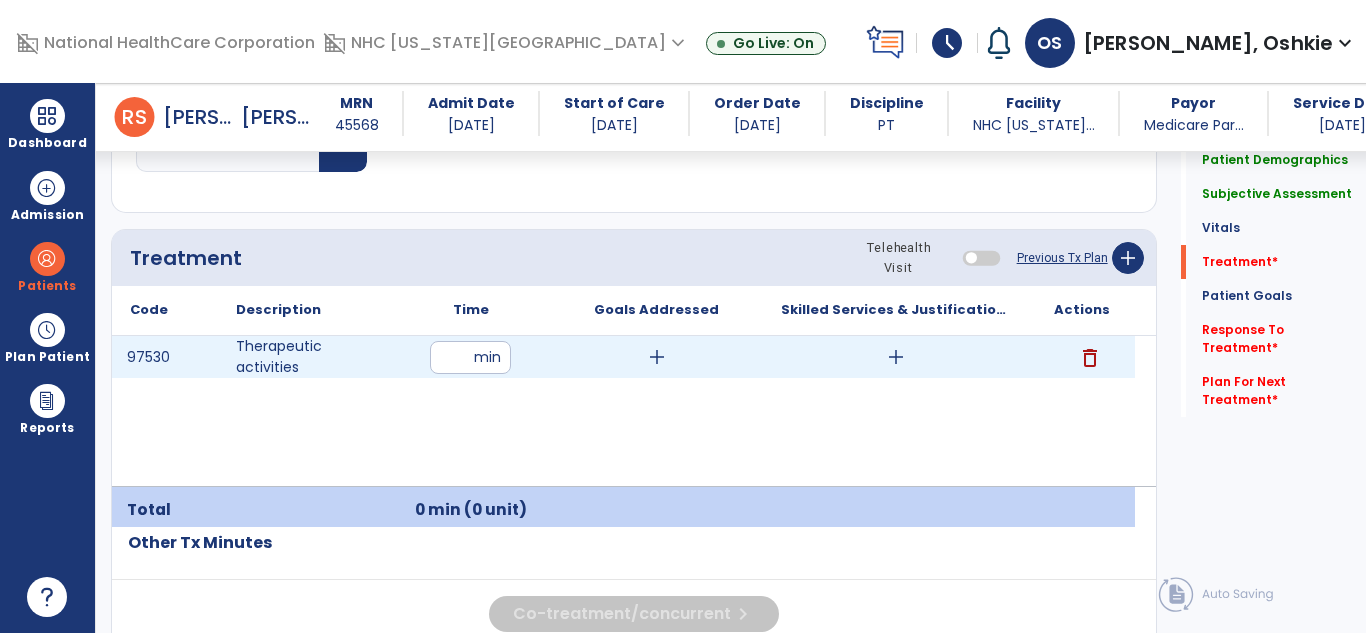 type on "**" 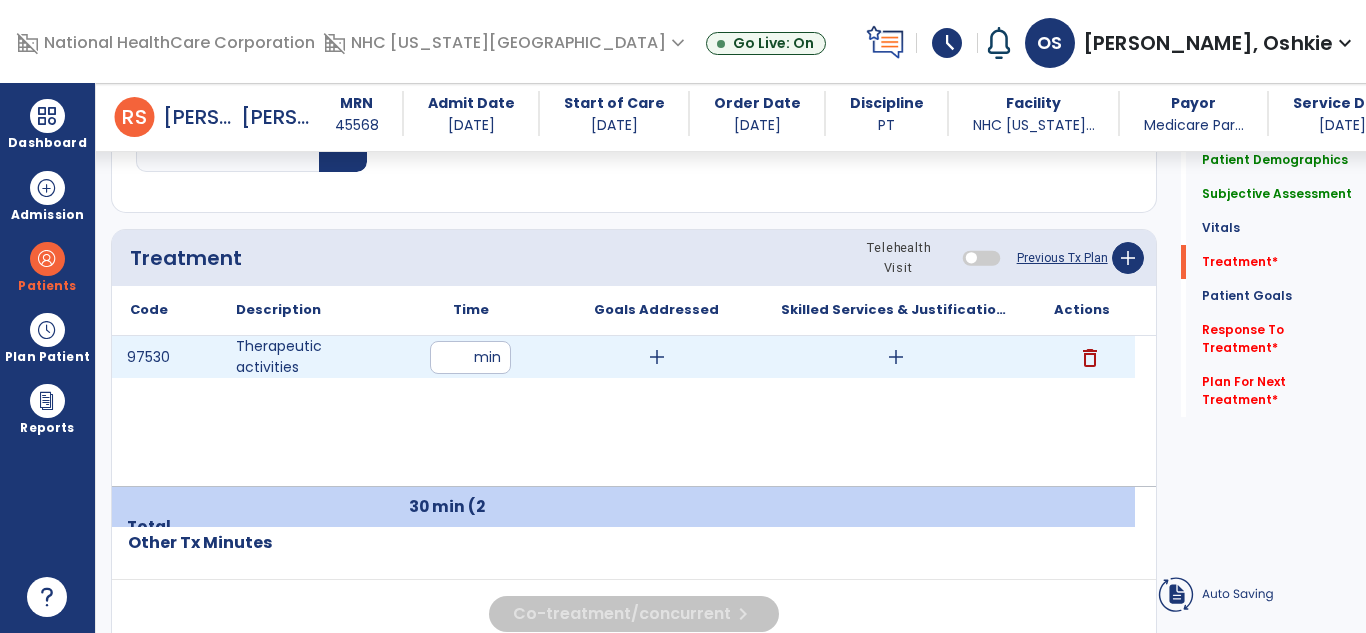 click on "add" at bounding box center (896, 357) 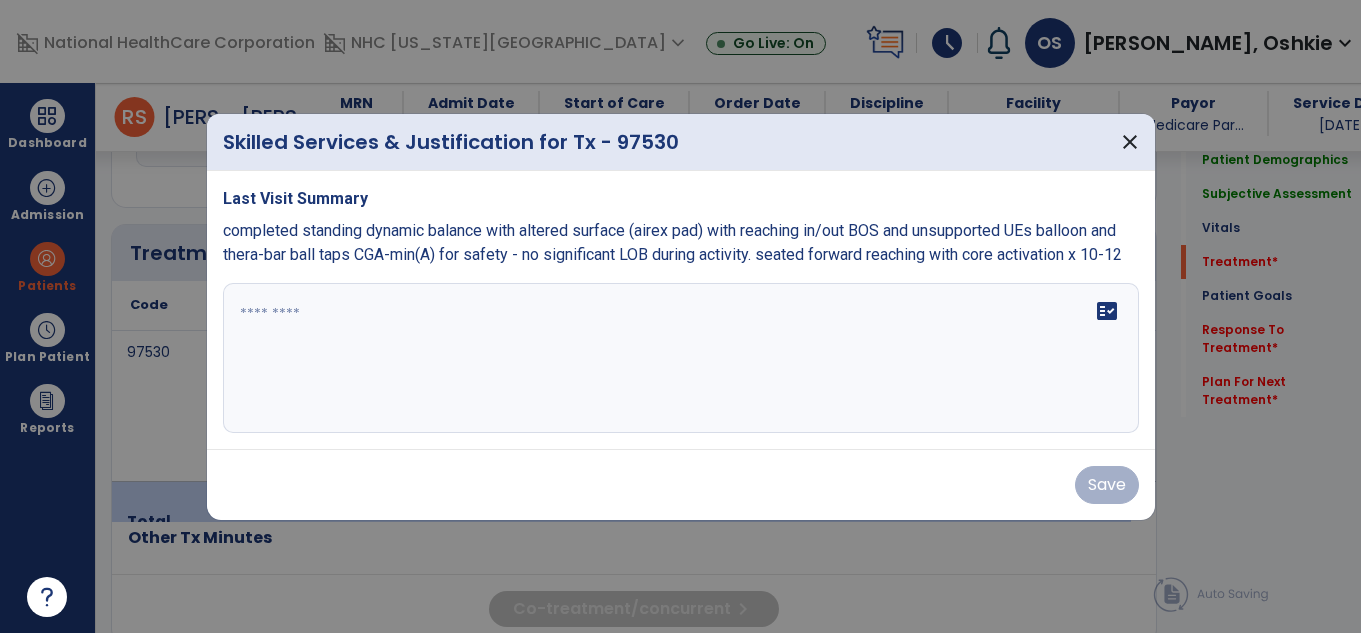 click at bounding box center (681, 358) 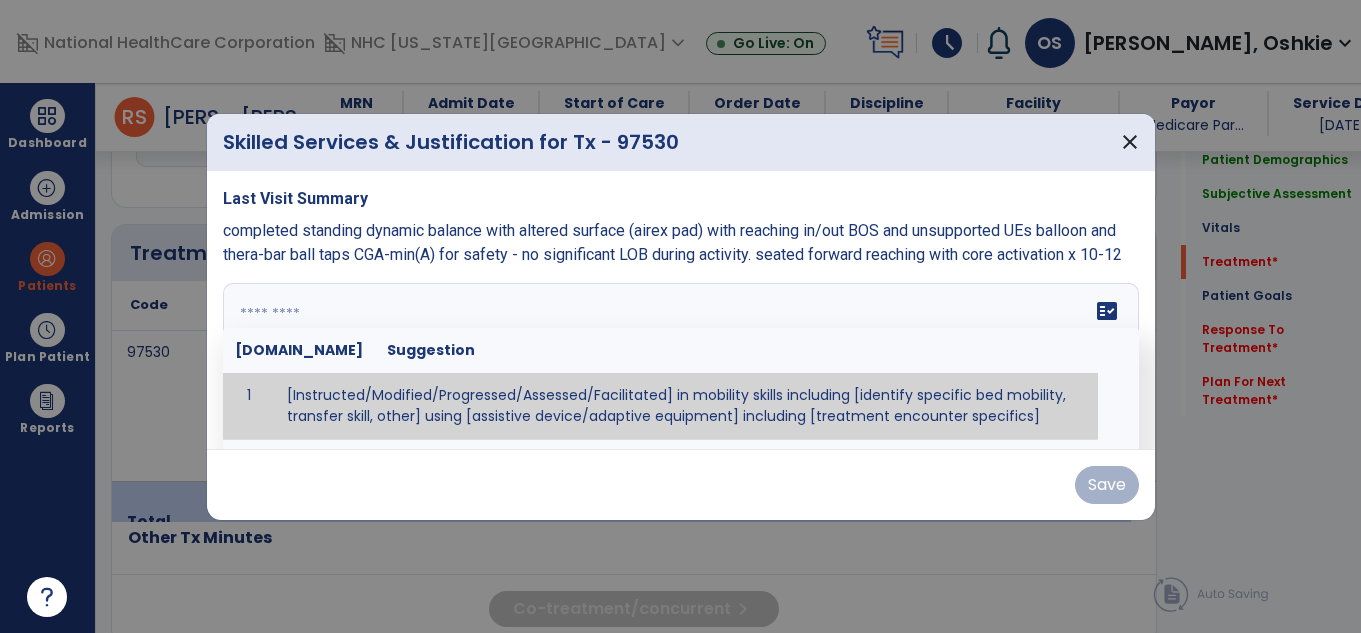 scroll, scrollTop: 1130, scrollLeft: 0, axis: vertical 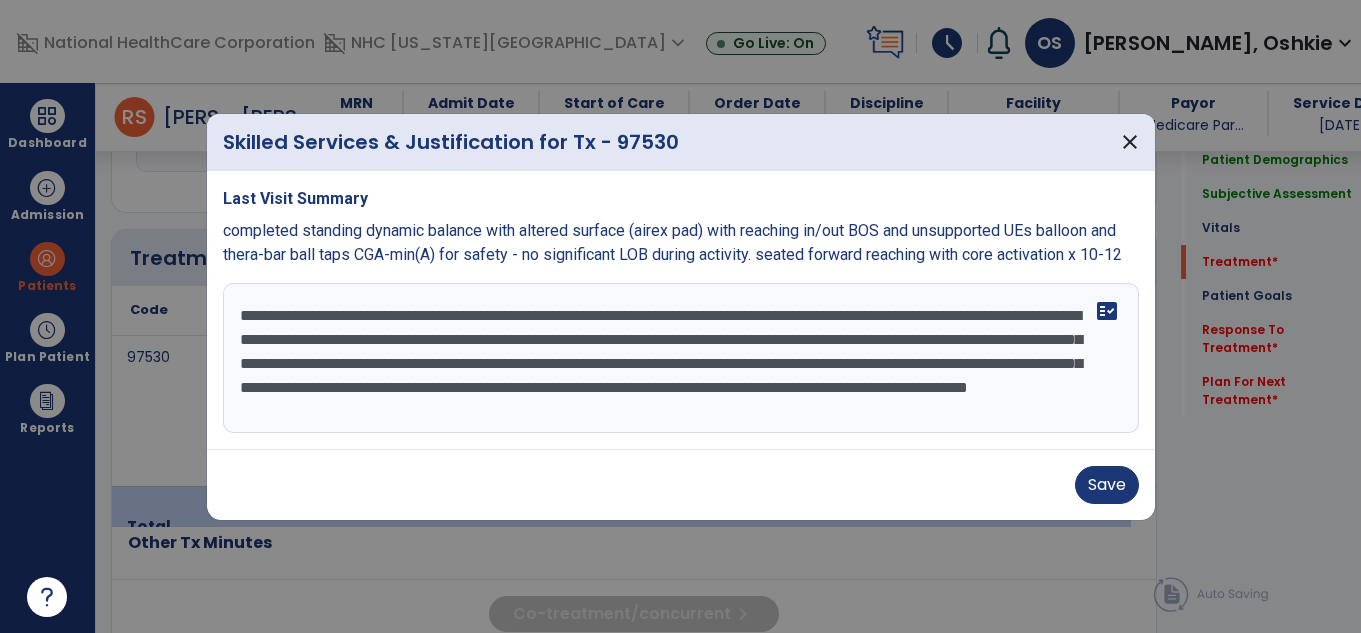 type on "**********" 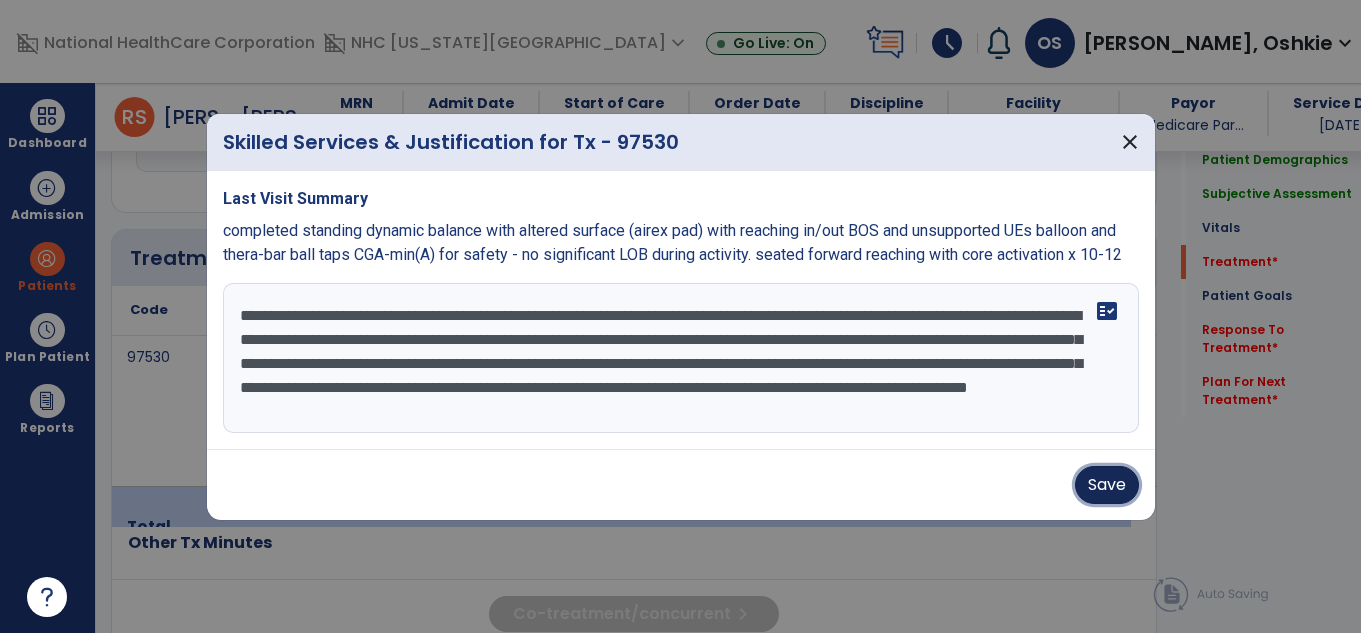 click on "Save" at bounding box center (1107, 485) 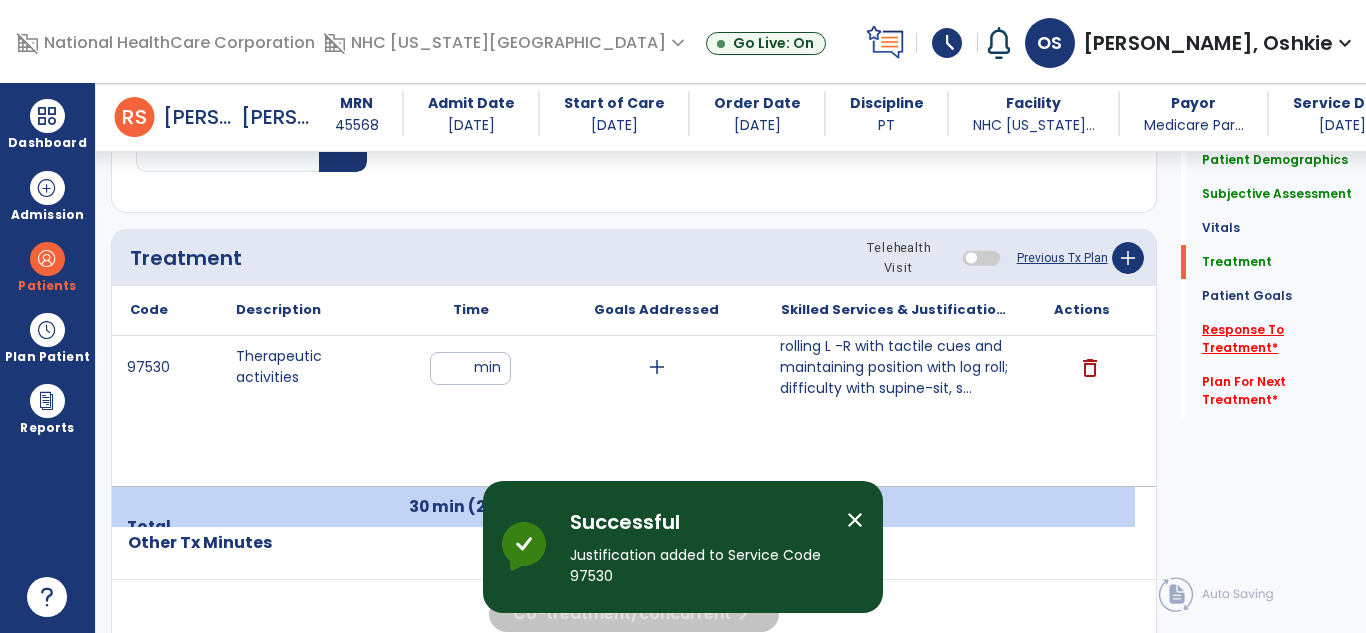 click on "Response To Treatment   *" 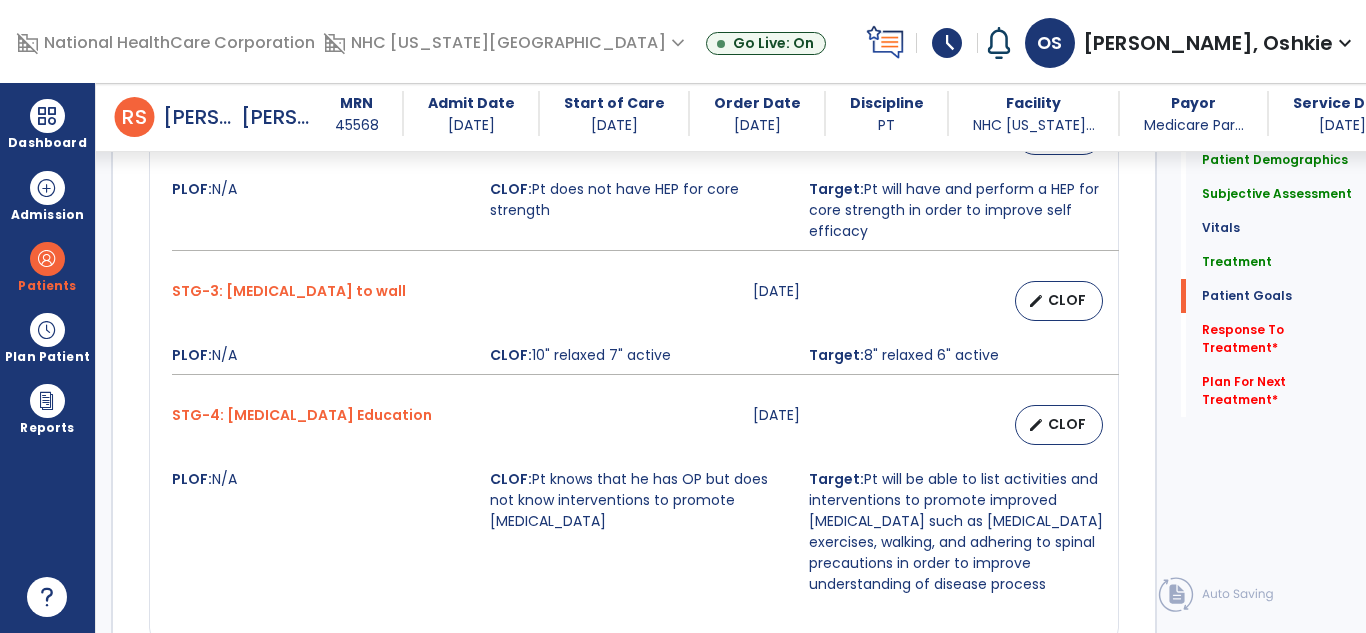 scroll, scrollTop: 2834, scrollLeft: 0, axis: vertical 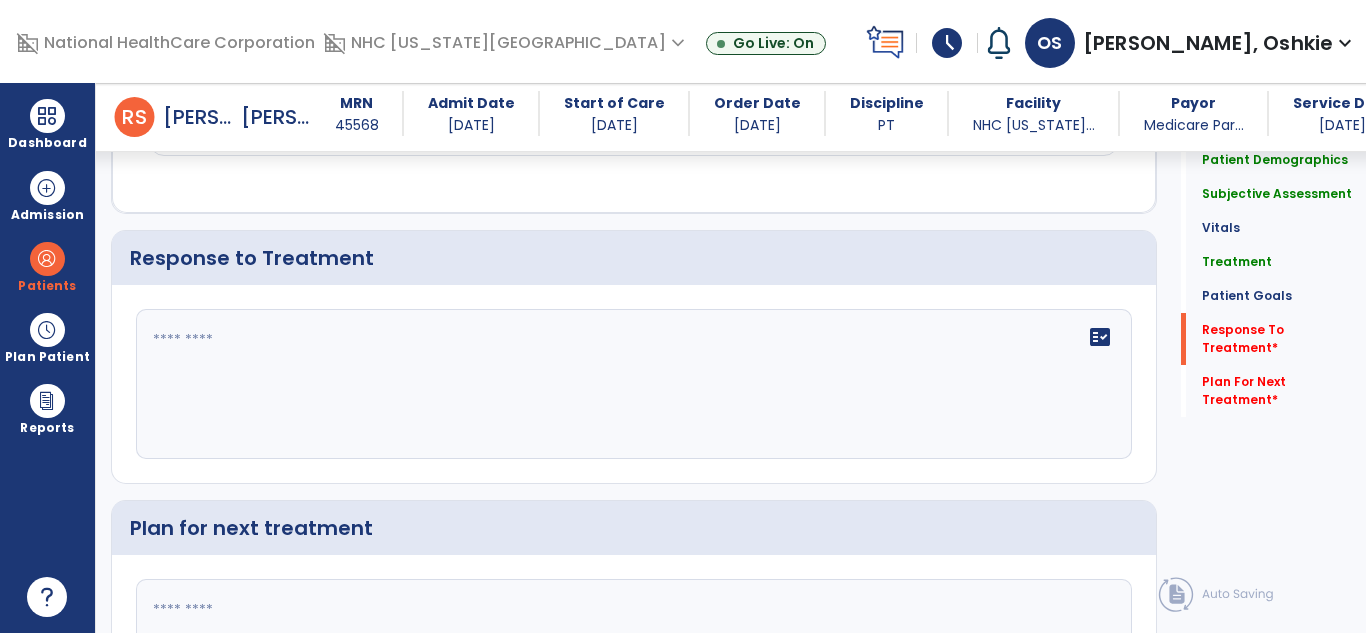 click on "fact_check" 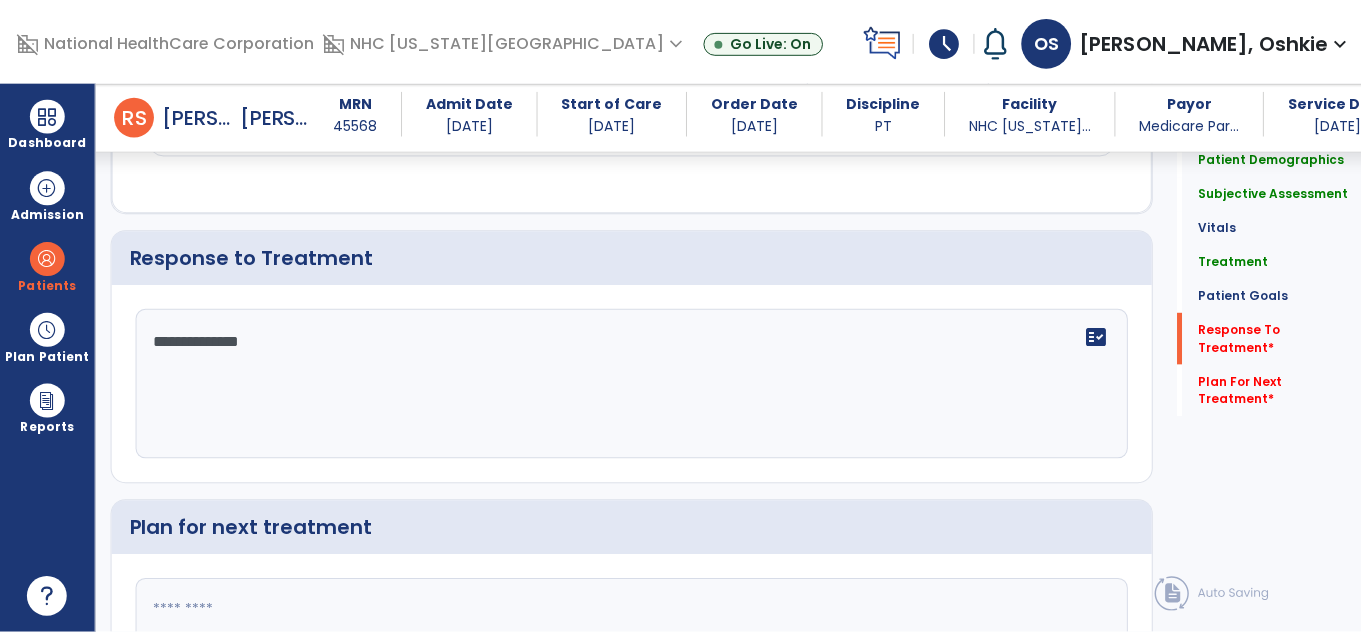 scroll, scrollTop: 3022, scrollLeft: 0, axis: vertical 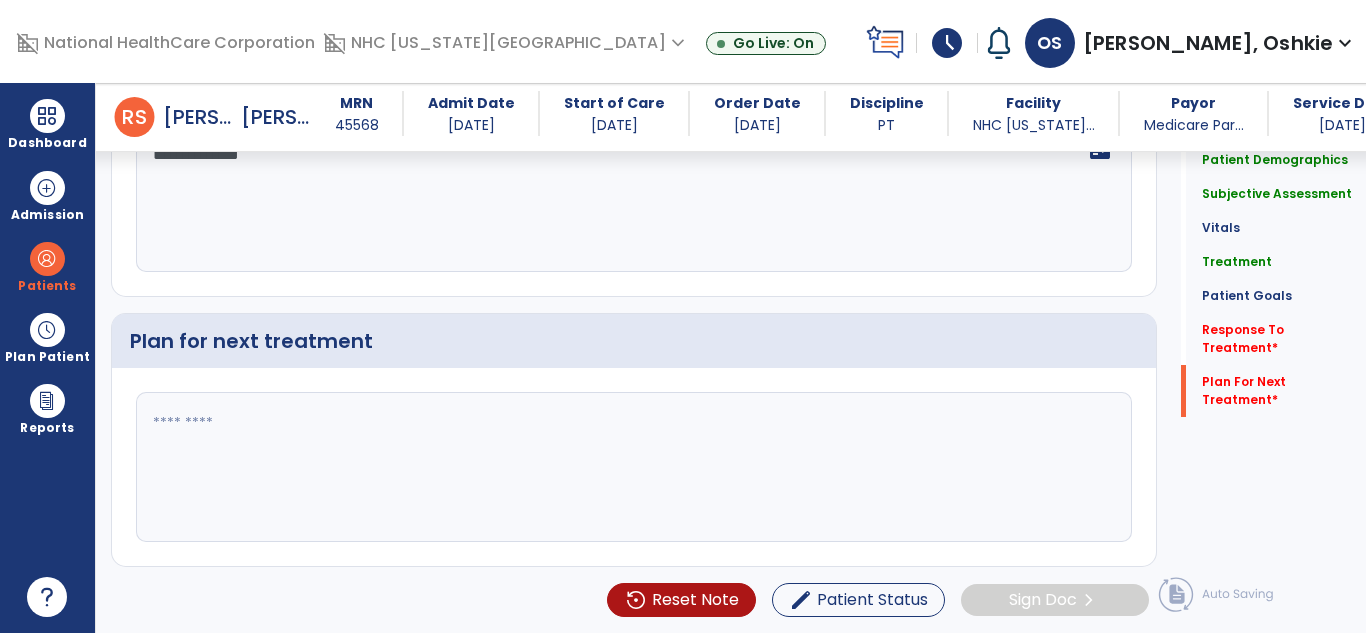 type on "**********" 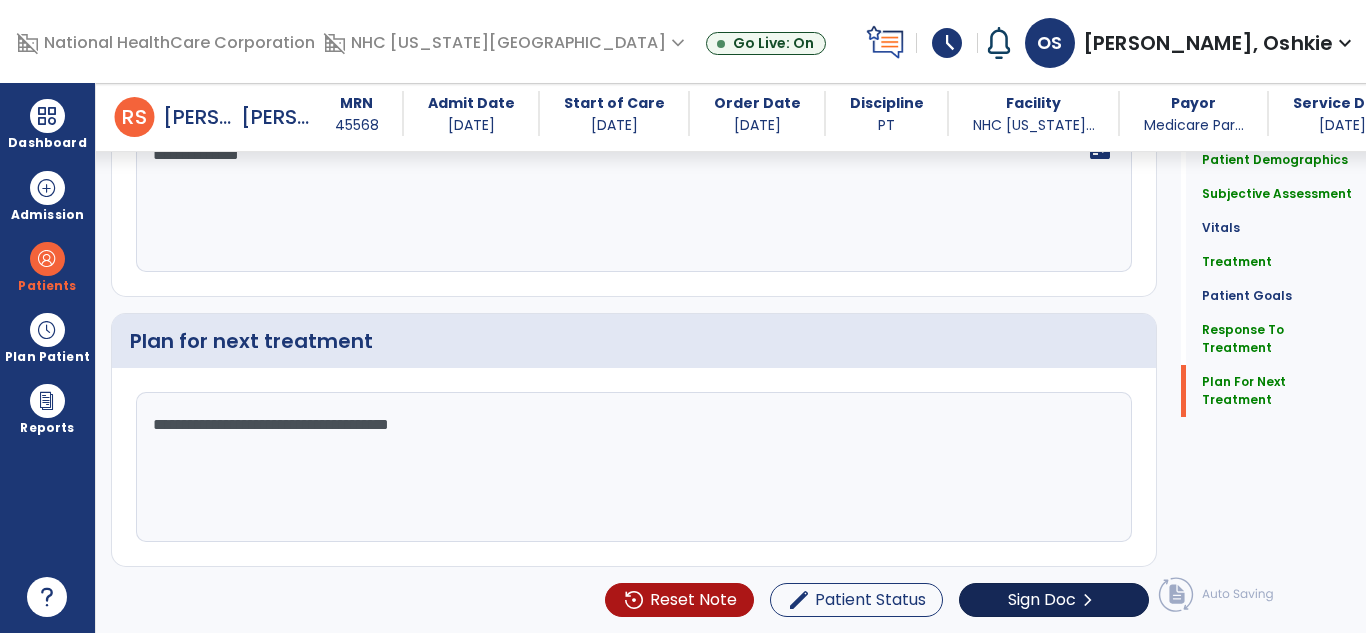 type on "**********" 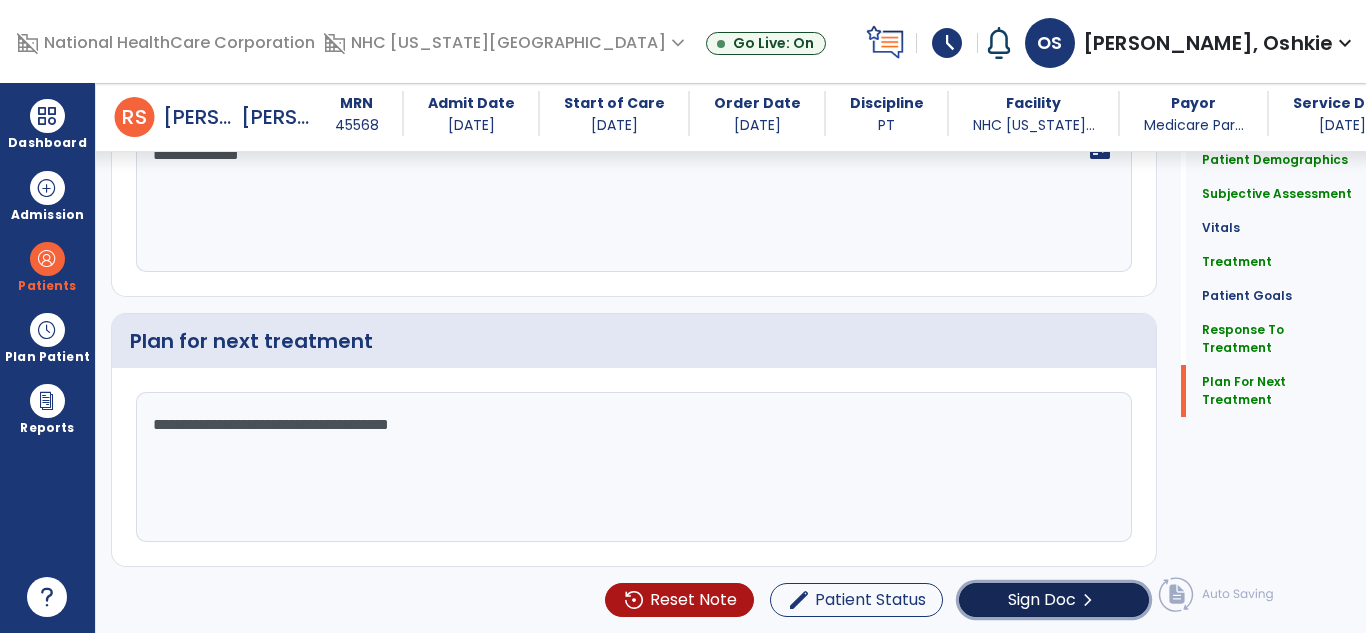click on "Sign Doc  chevron_right" 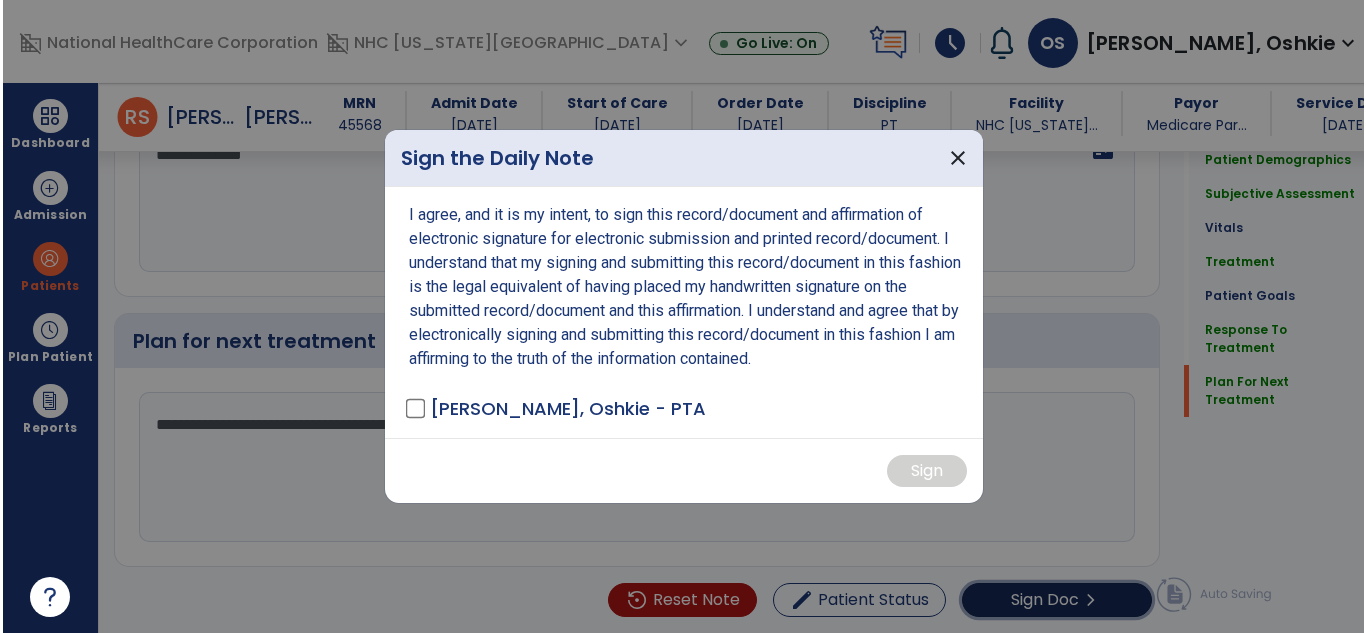 scroll, scrollTop: 3022, scrollLeft: 0, axis: vertical 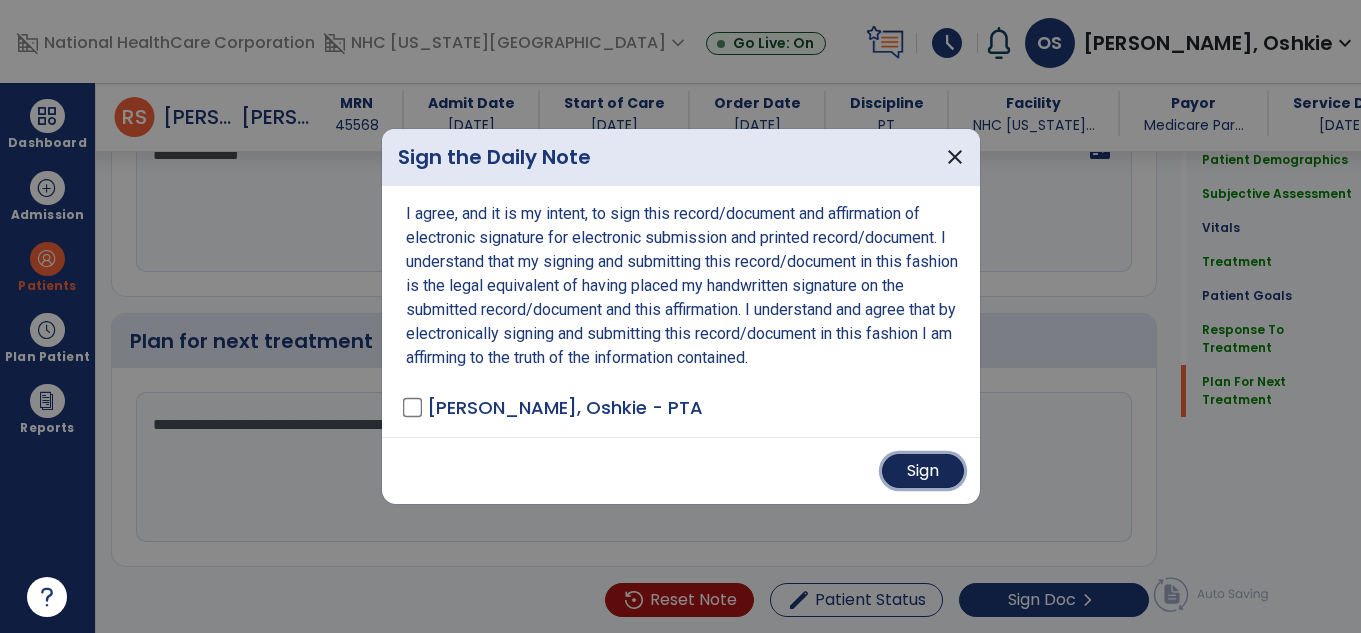click on "Sign" at bounding box center [923, 471] 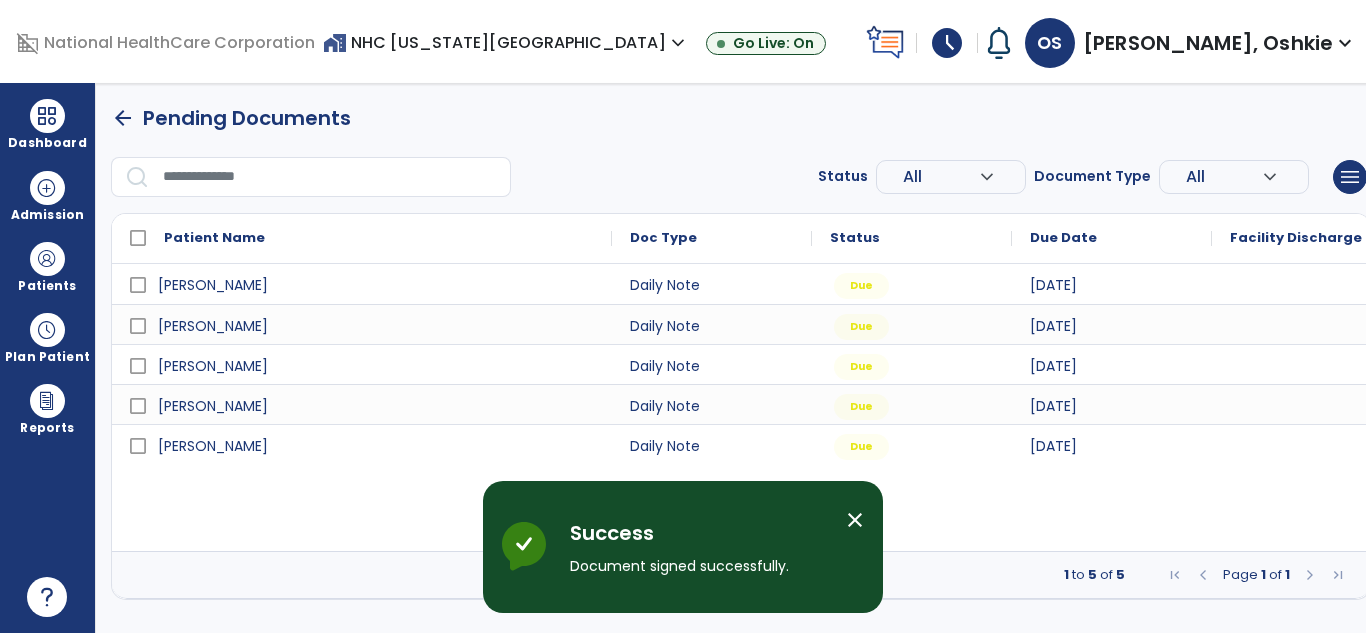scroll, scrollTop: 0, scrollLeft: 0, axis: both 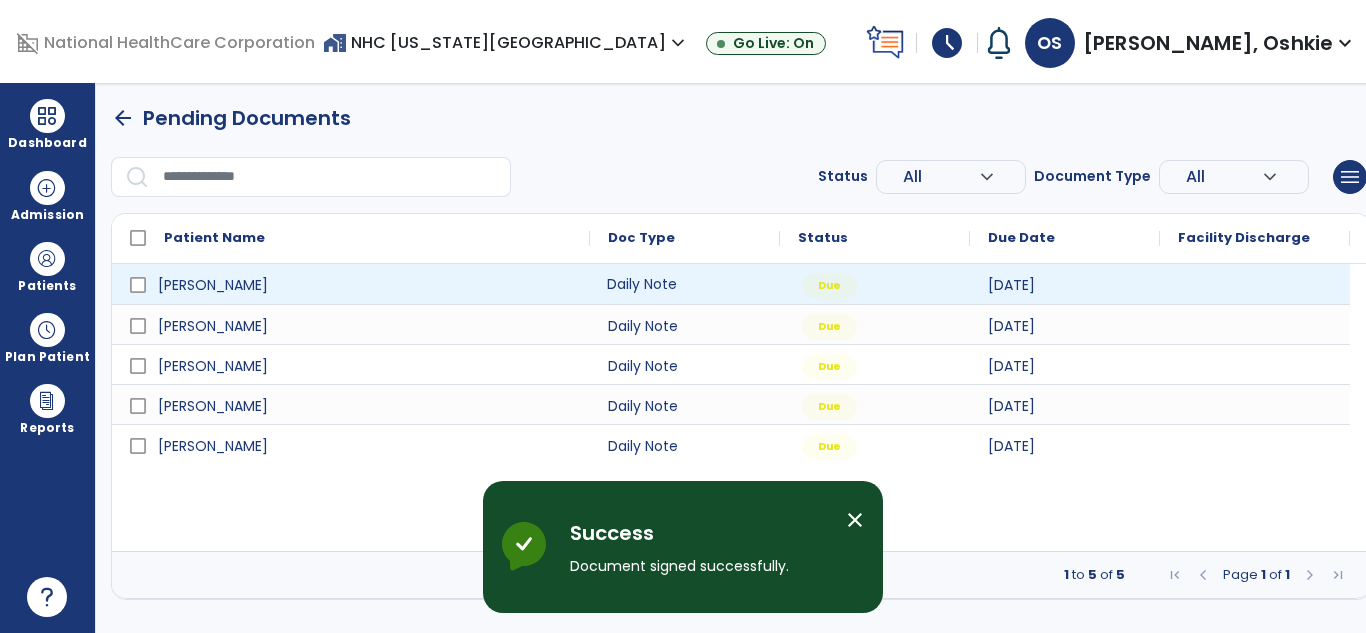 click on "Daily Note" at bounding box center (685, 284) 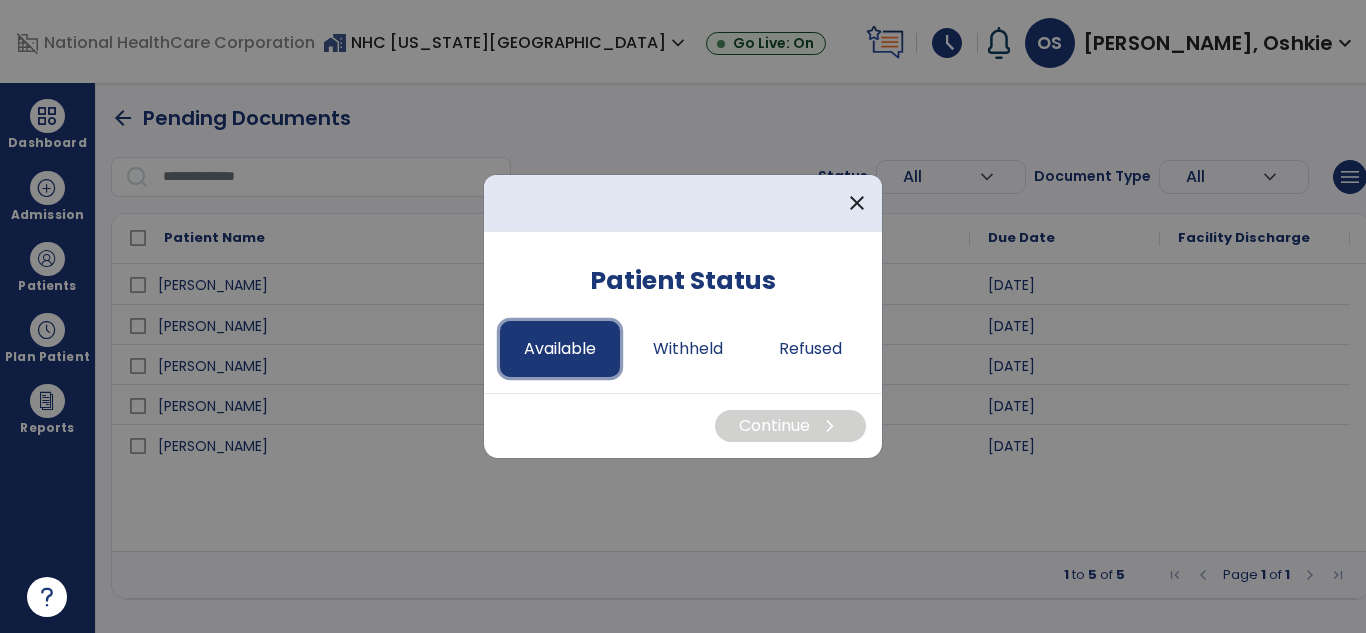 click on "Available" at bounding box center (560, 349) 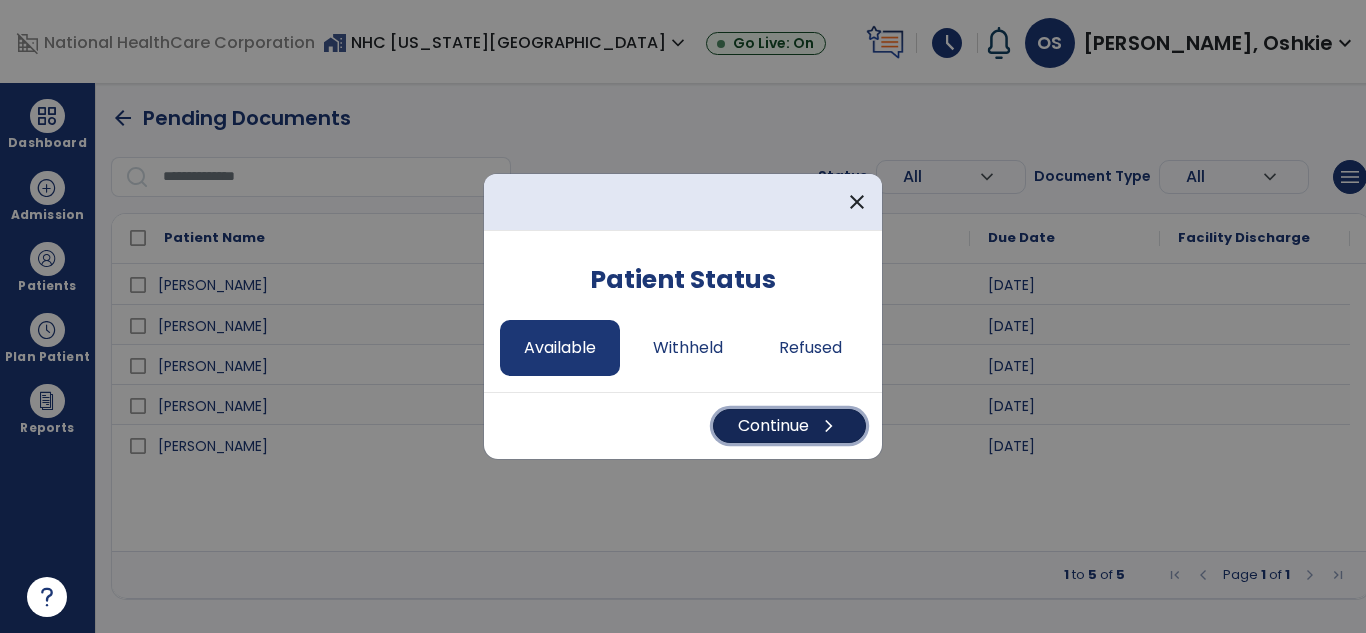 click on "Continue   chevron_right" at bounding box center (789, 426) 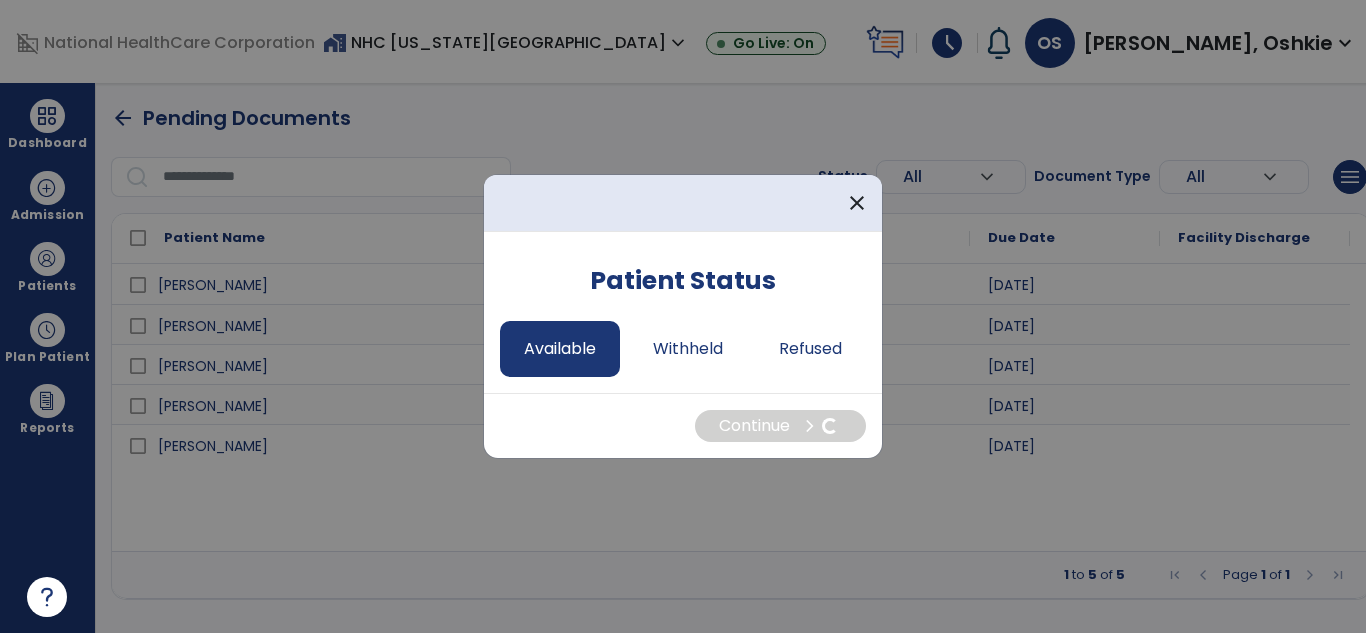 select on "*" 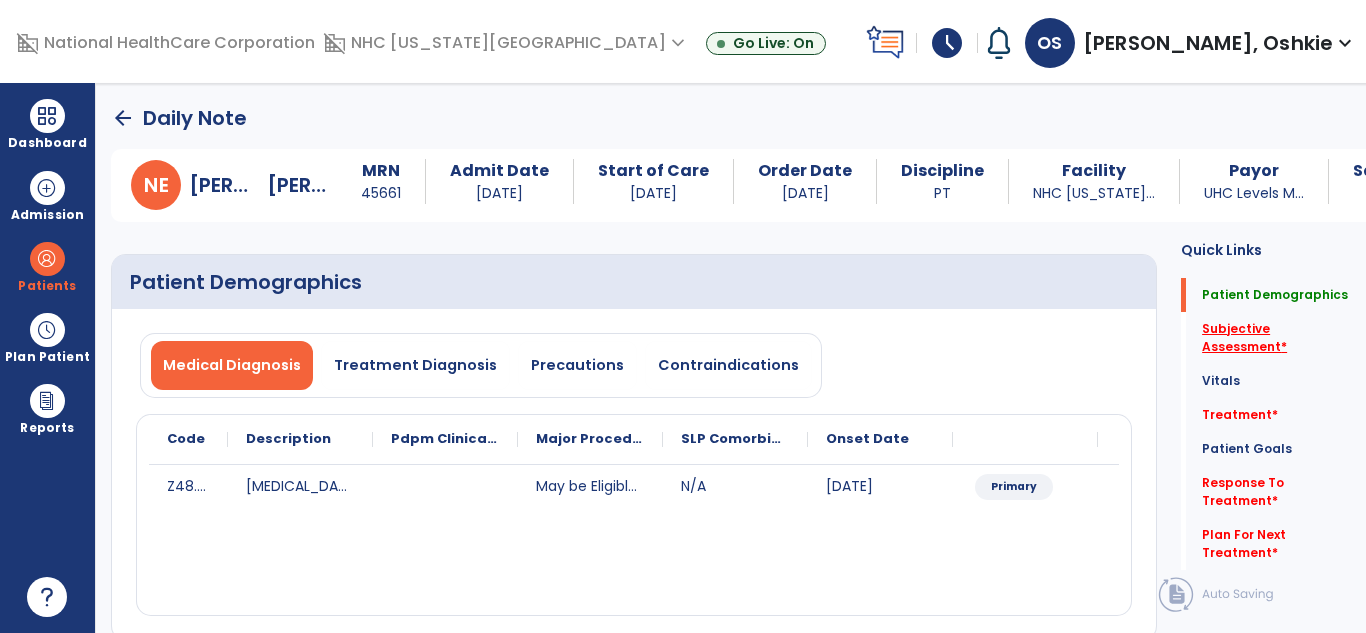 click on "Subjective Assessment   *" 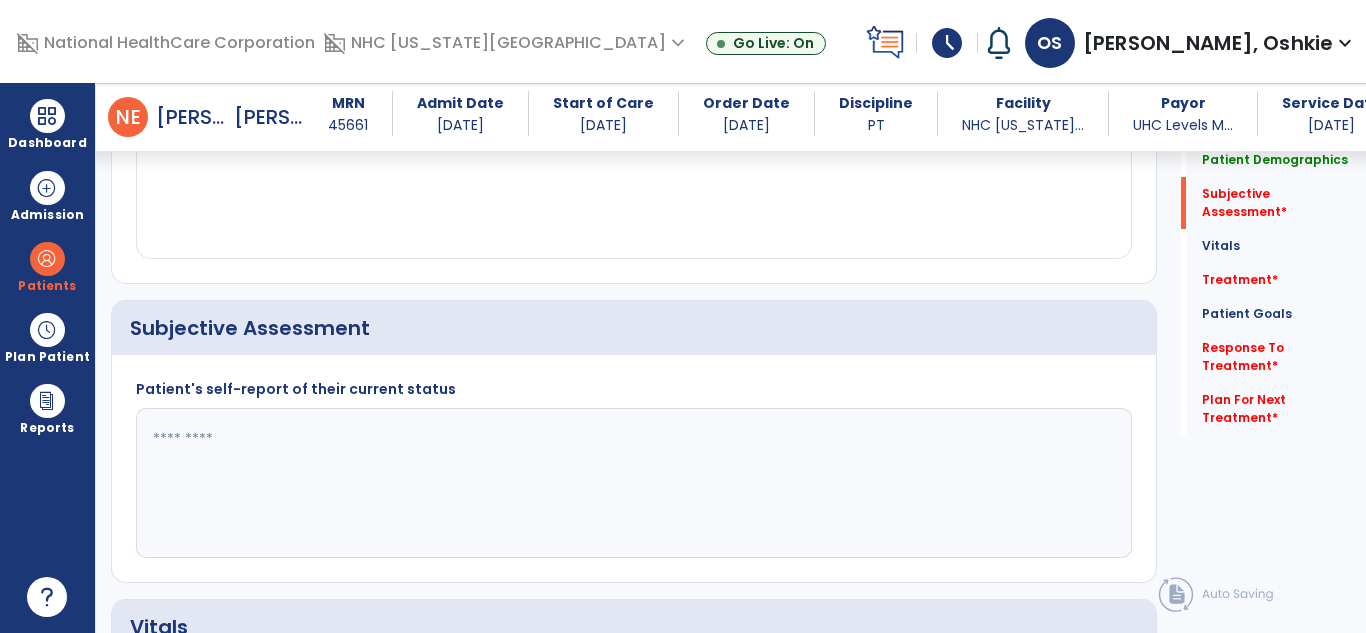 scroll, scrollTop: 440, scrollLeft: 0, axis: vertical 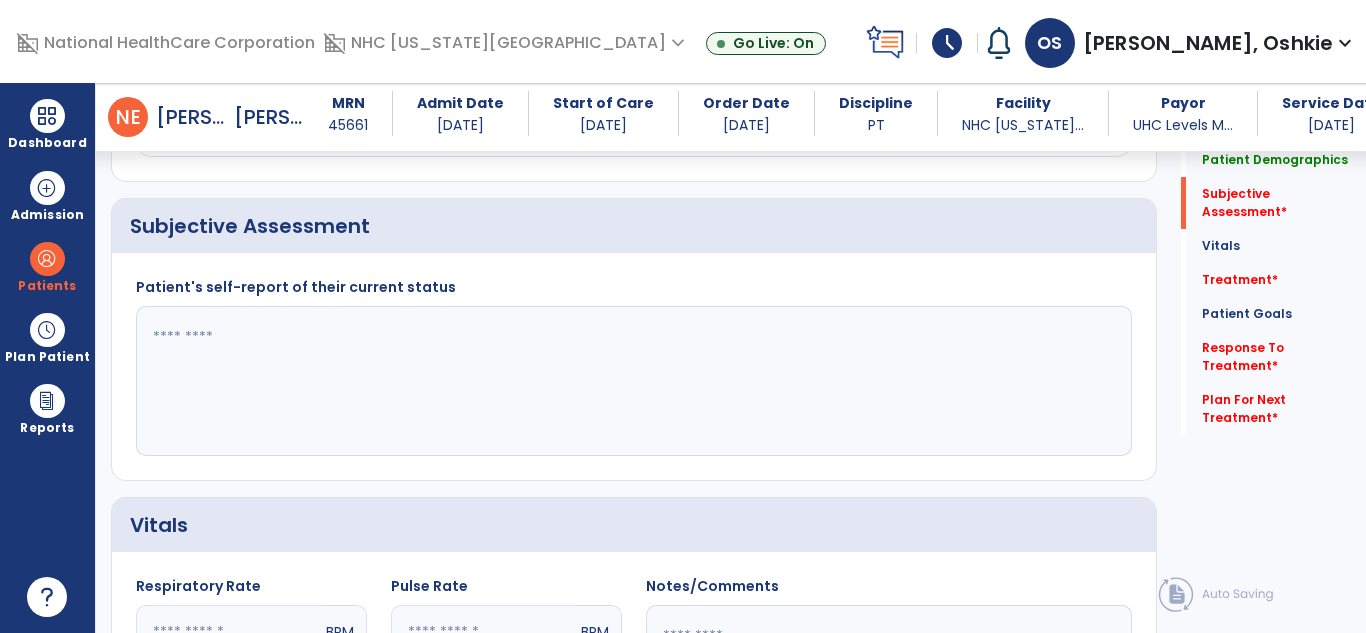 click 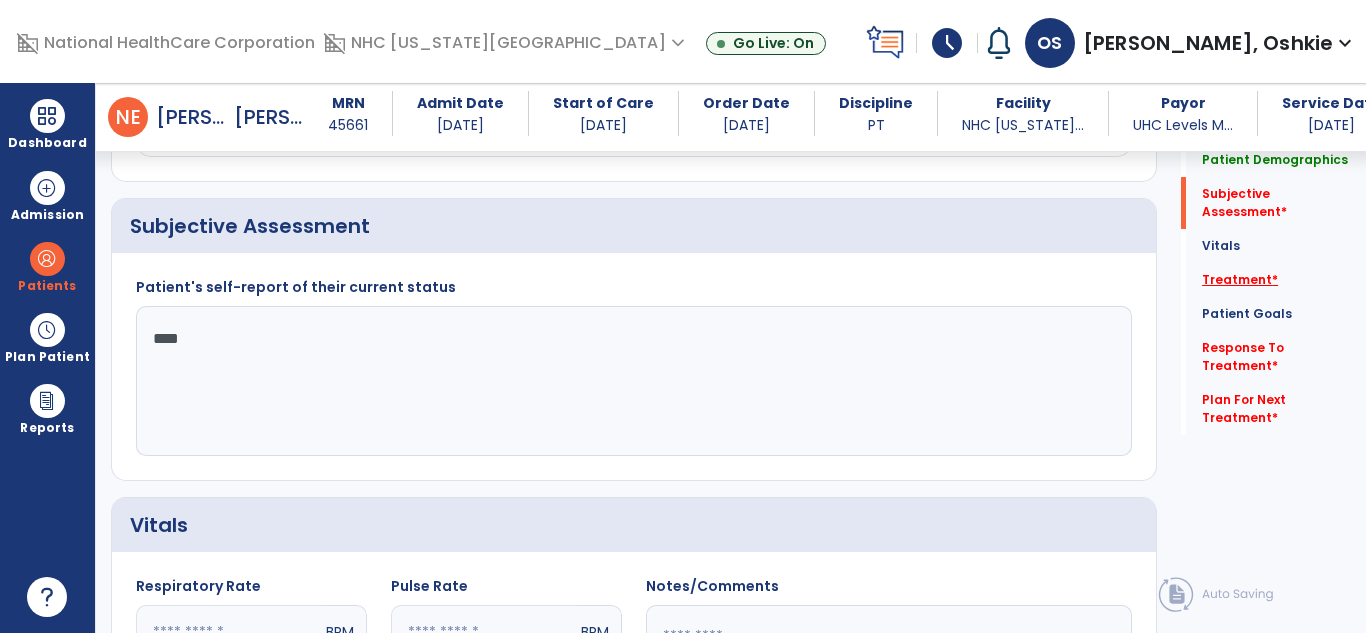 type on "****" 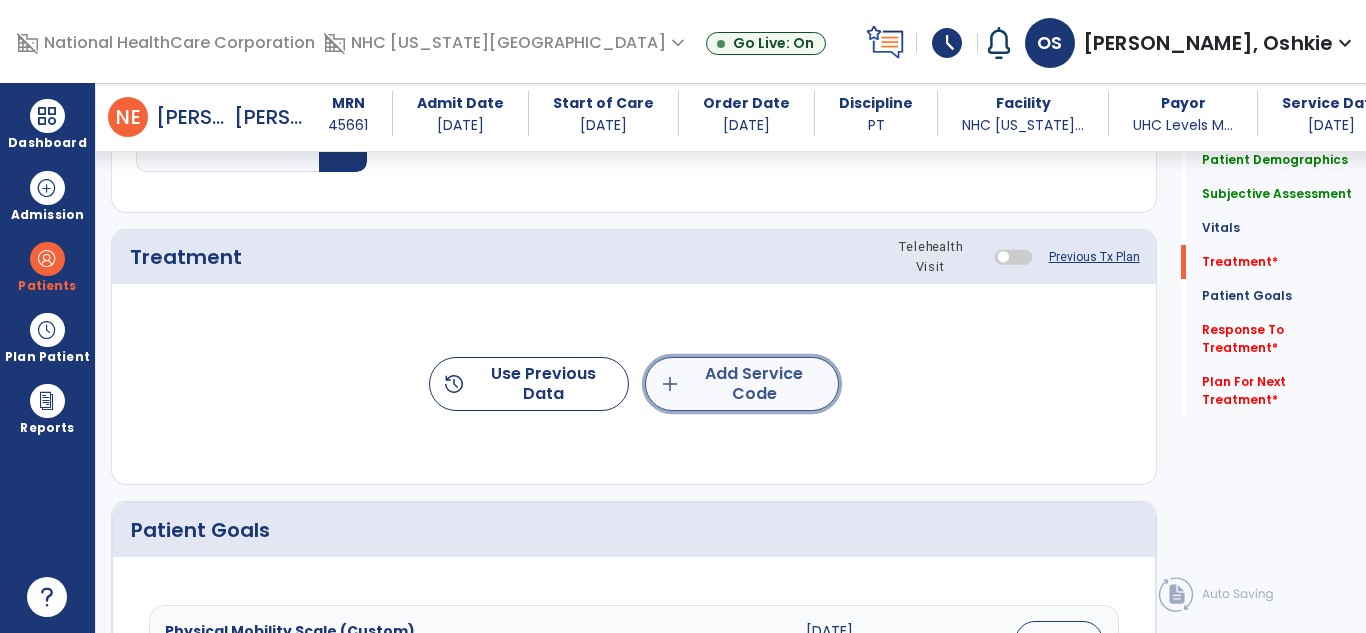 click on "add  Add Service Code" 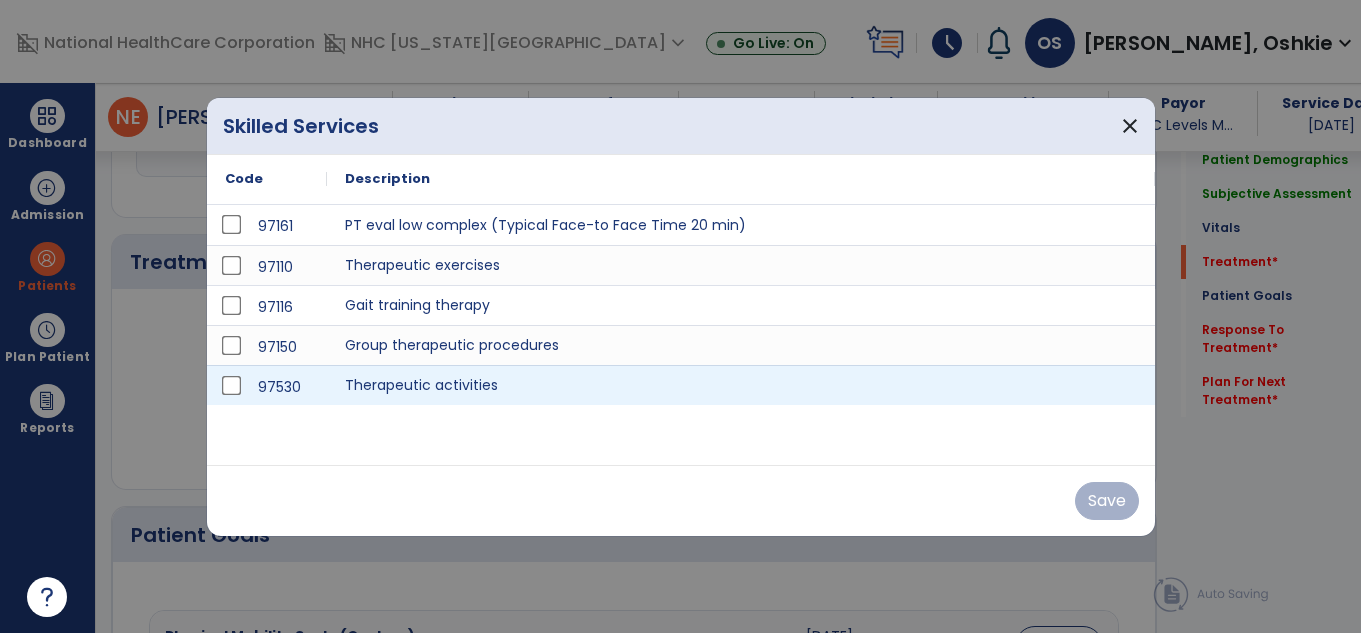 scroll, scrollTop: 1130, scrollLeft: 0, axis: vertical 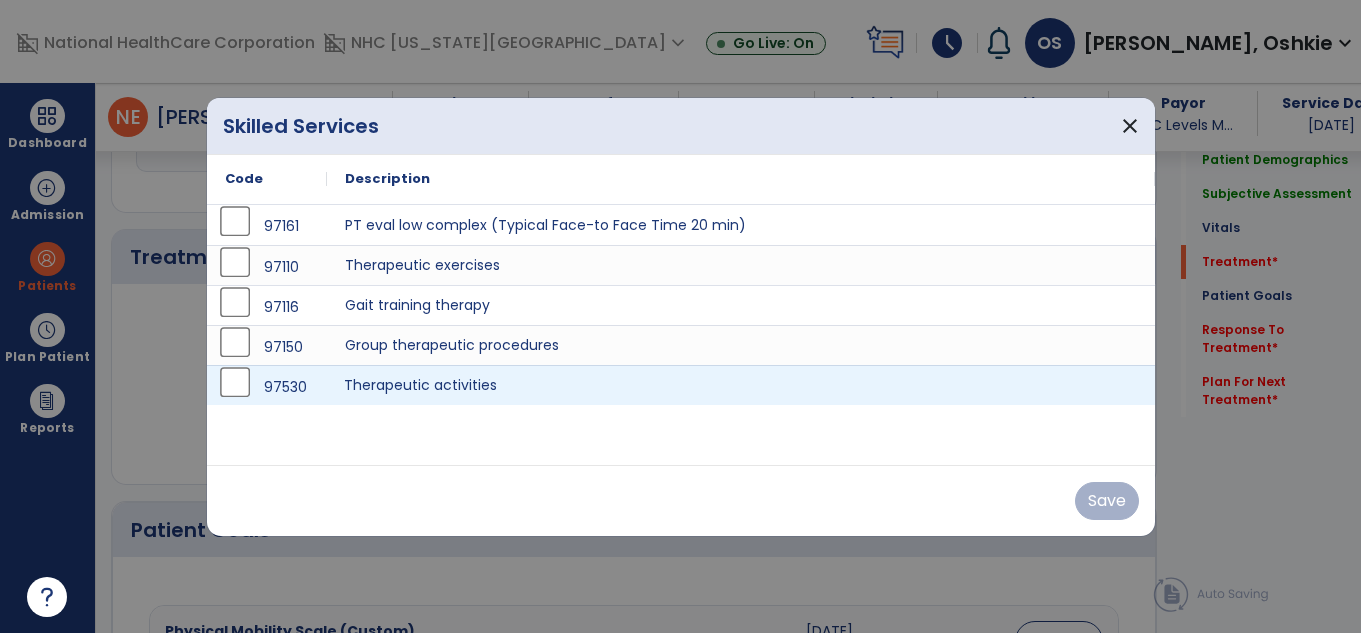click on "Therapeutic activities" at bounding box center (741, 385) 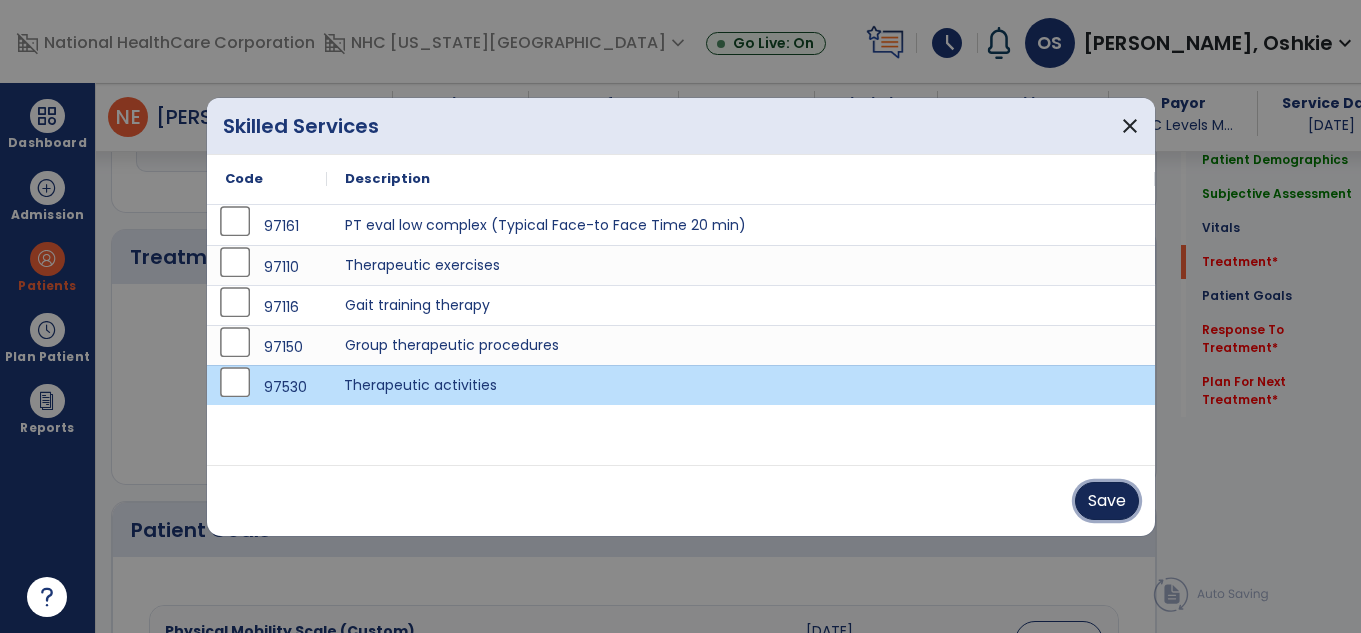 click on "Save" at bounding box center [1107, 501] 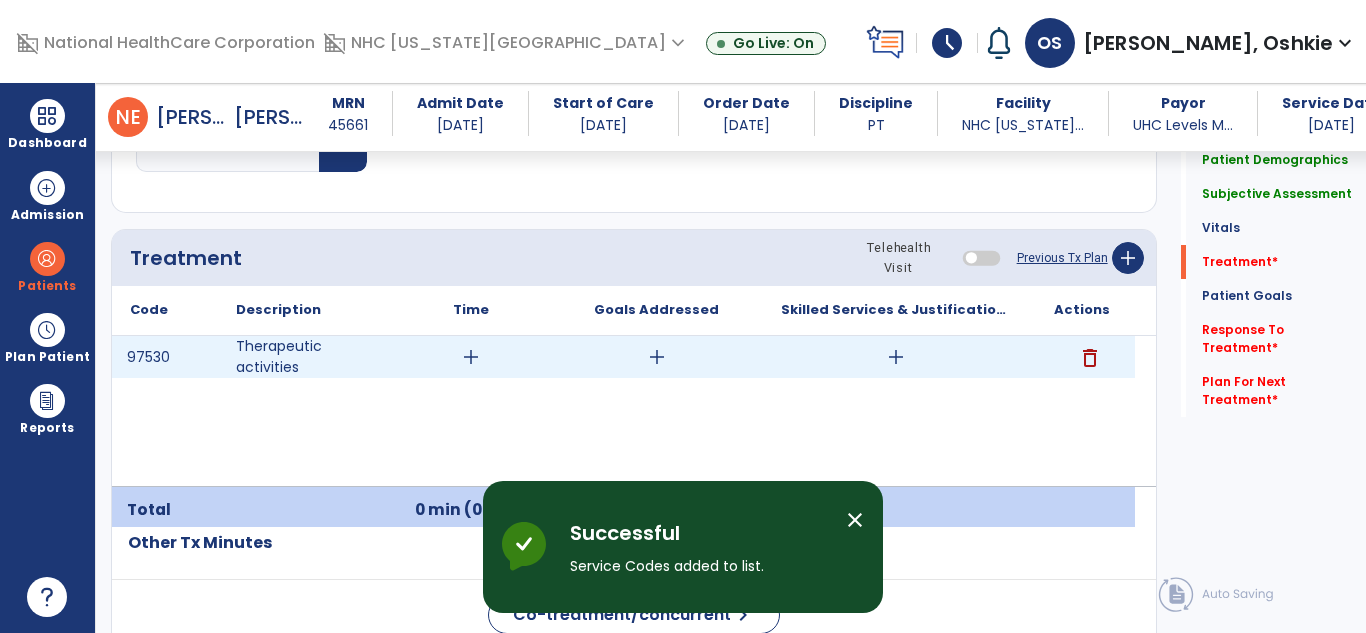 click on "add" at bounding box center (471, 357) 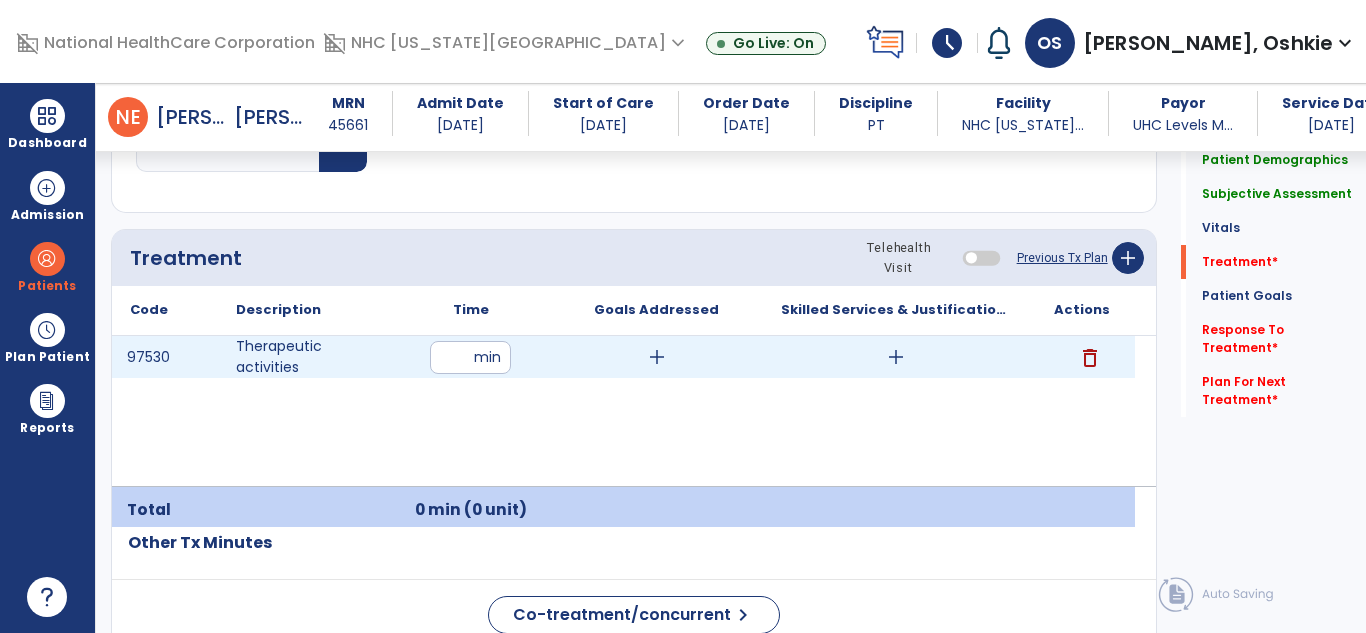 type on "**" 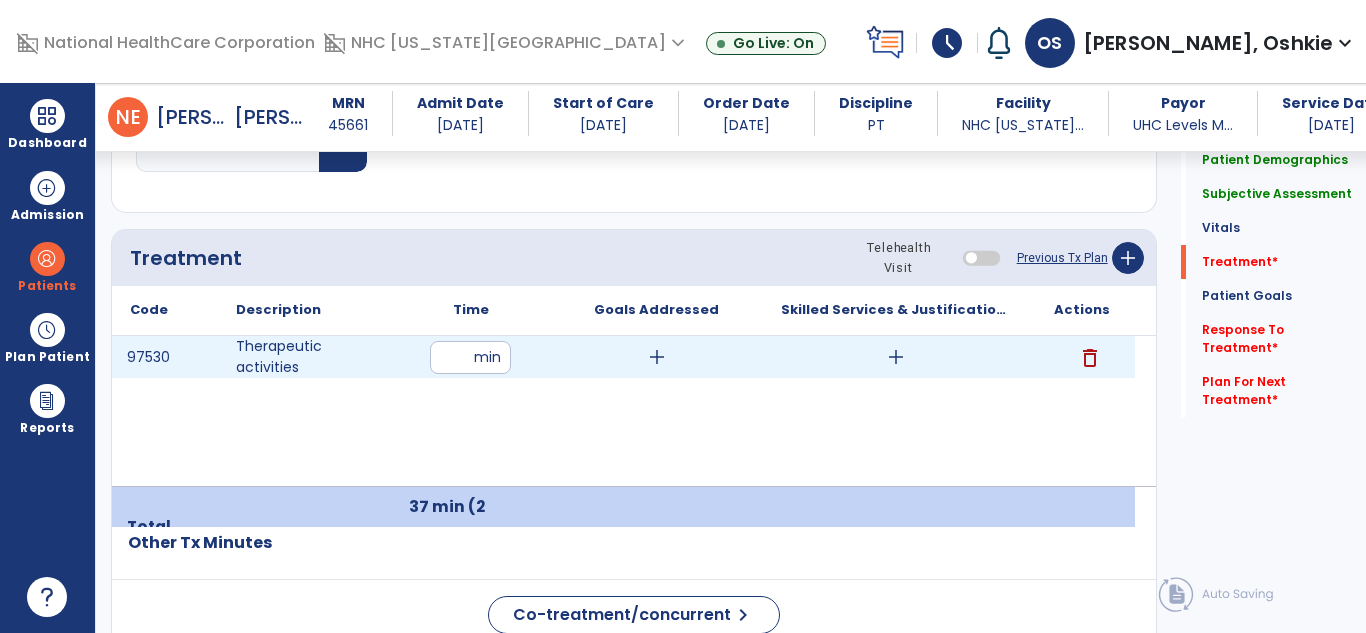 click on "add" at bounding box center (896, 357) 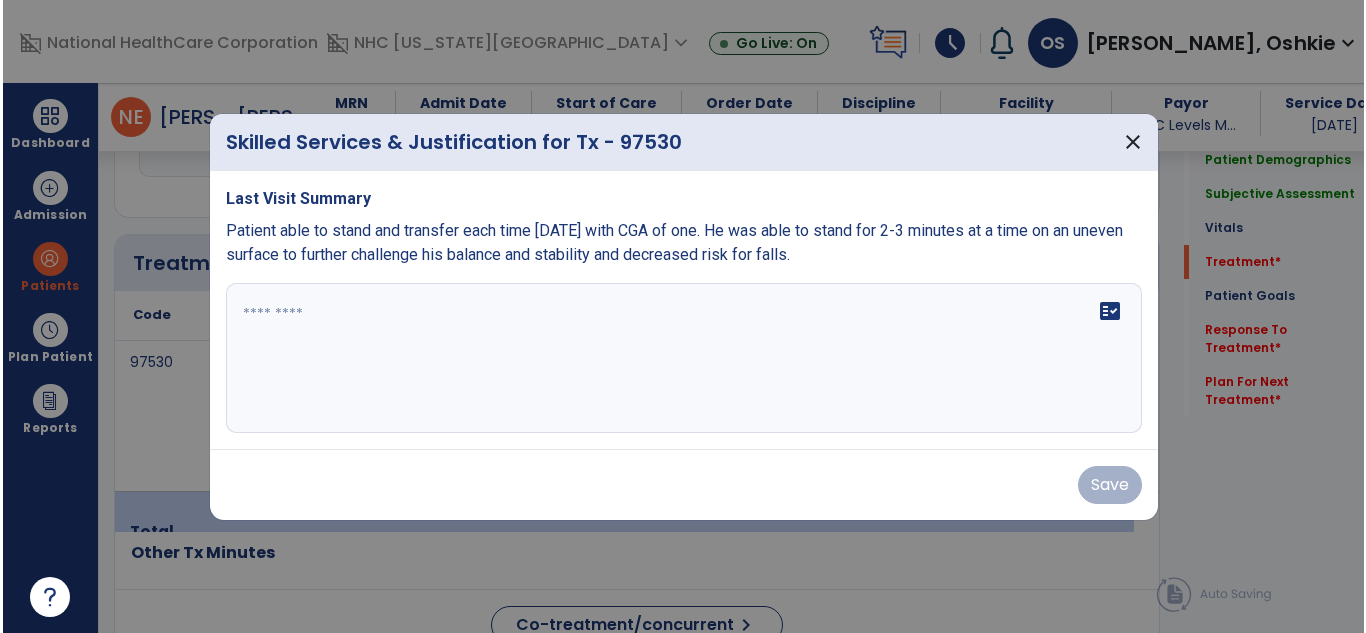scroll, scrollTop: 1130, scrollLeft: 0, axis: vertical 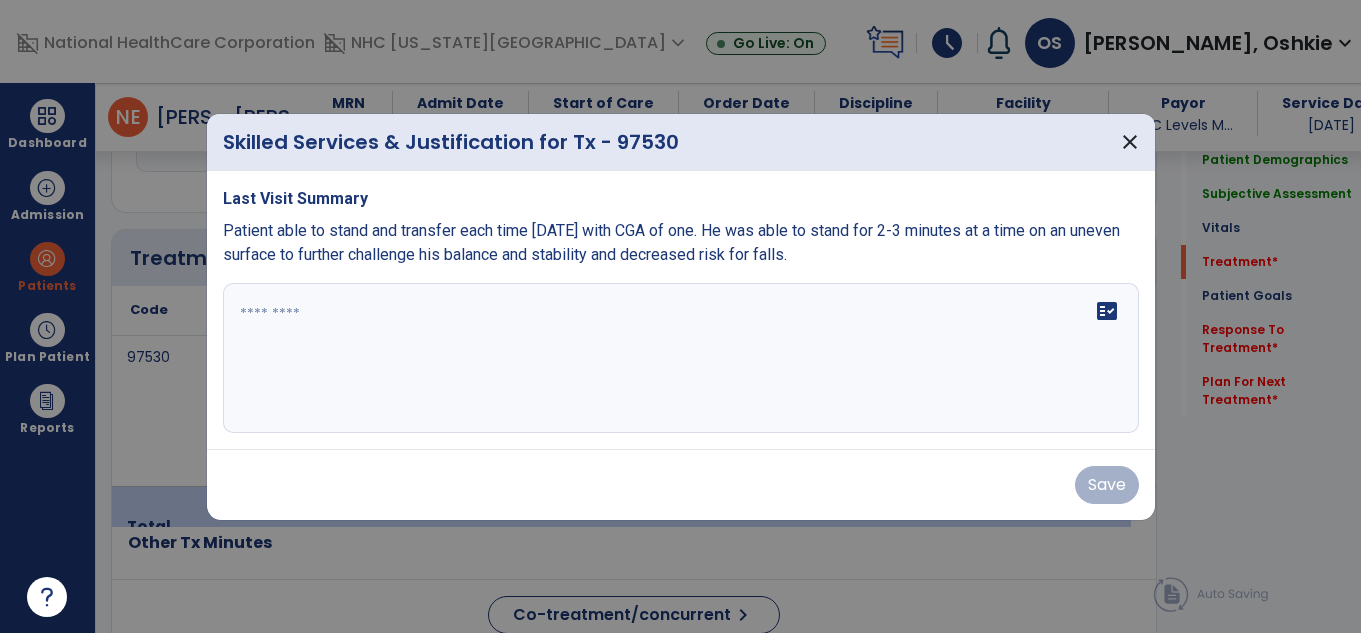 click on "fact_check" at bounding box center (681, 358) 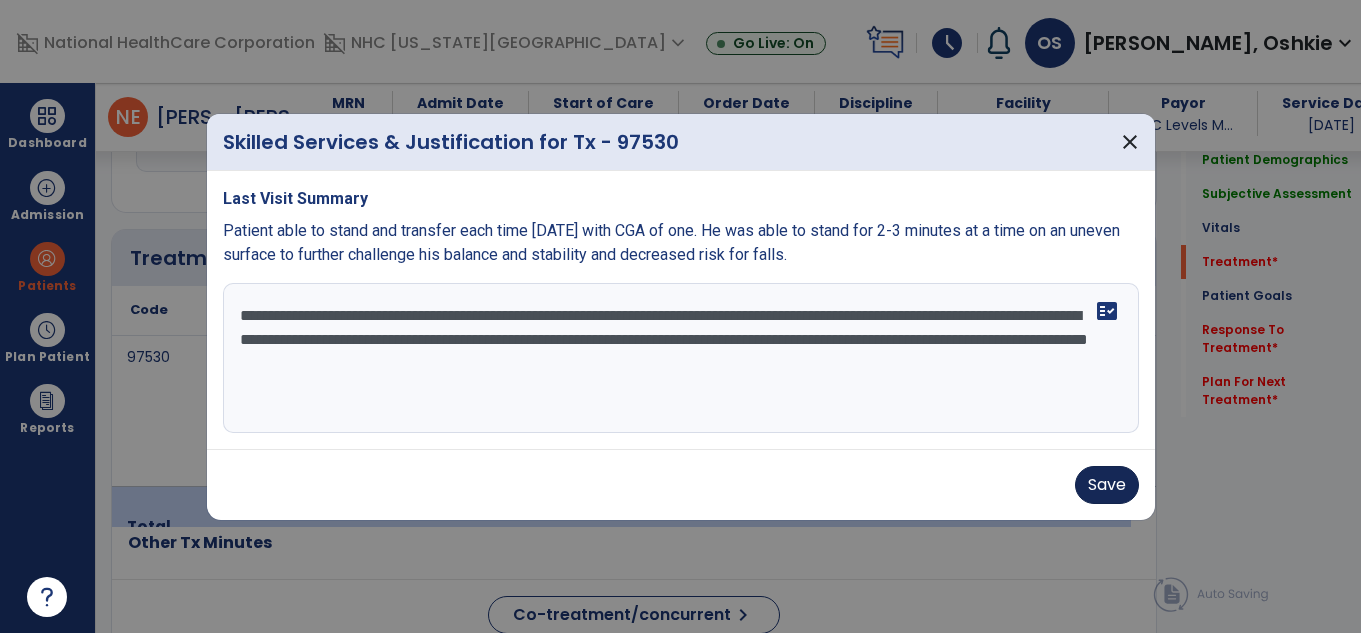 type on "**********" 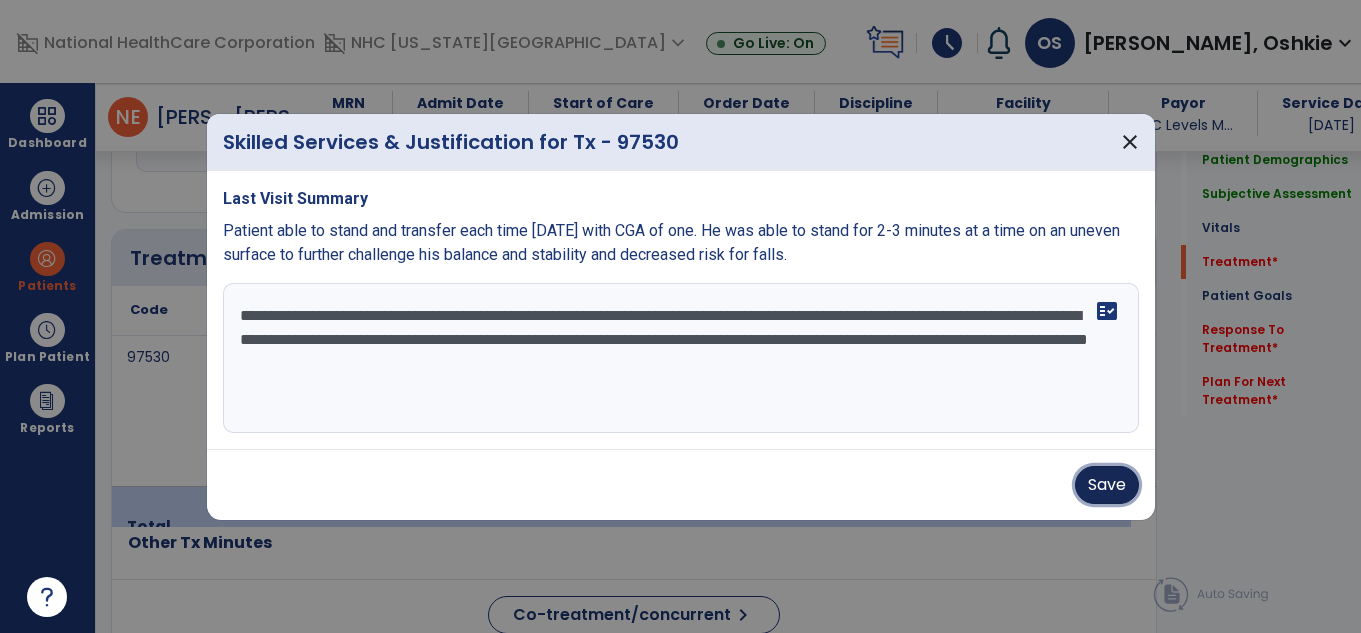 click on "Save" at bounding box center [1107, 485] 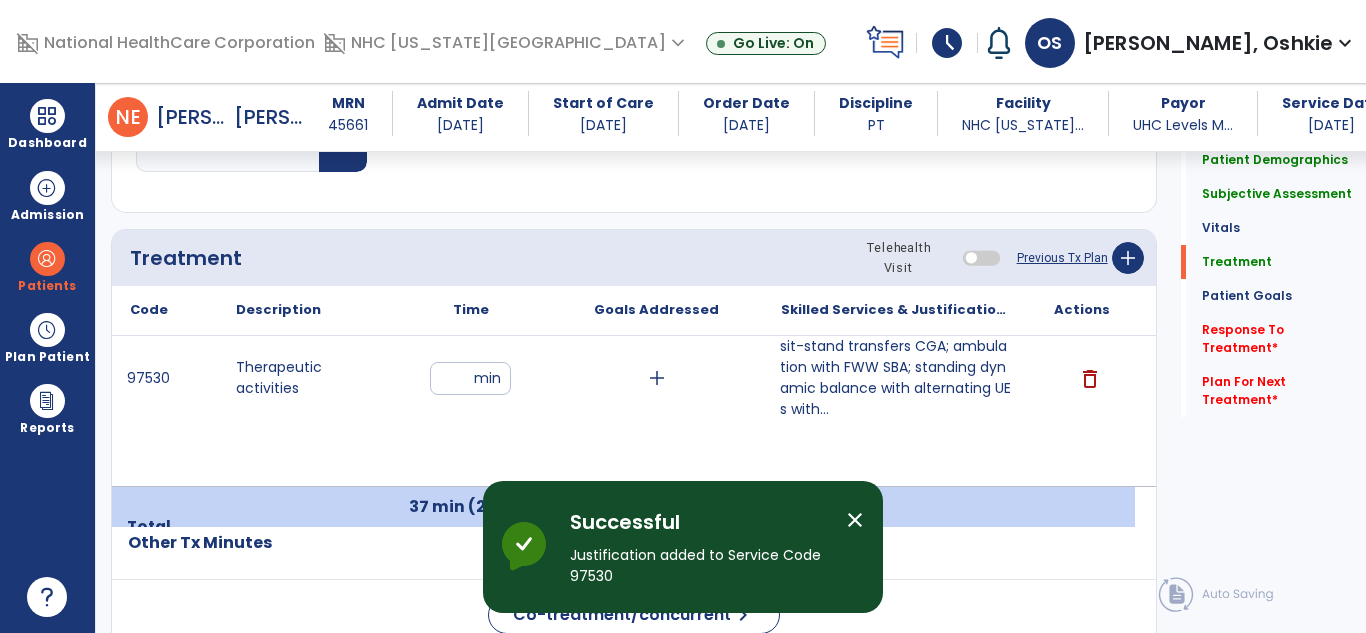 click on "Response To Treatment   *" 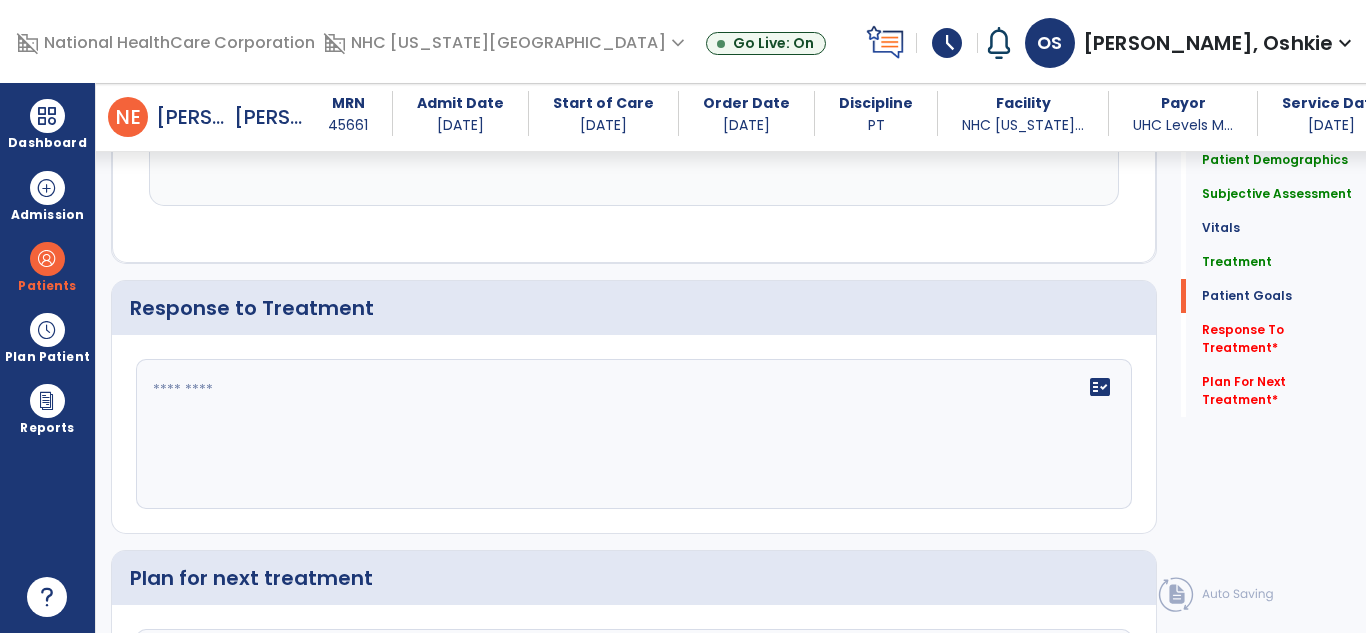 scroll, scrollTop: 2811, scrollLeft: 0, axis: vertical 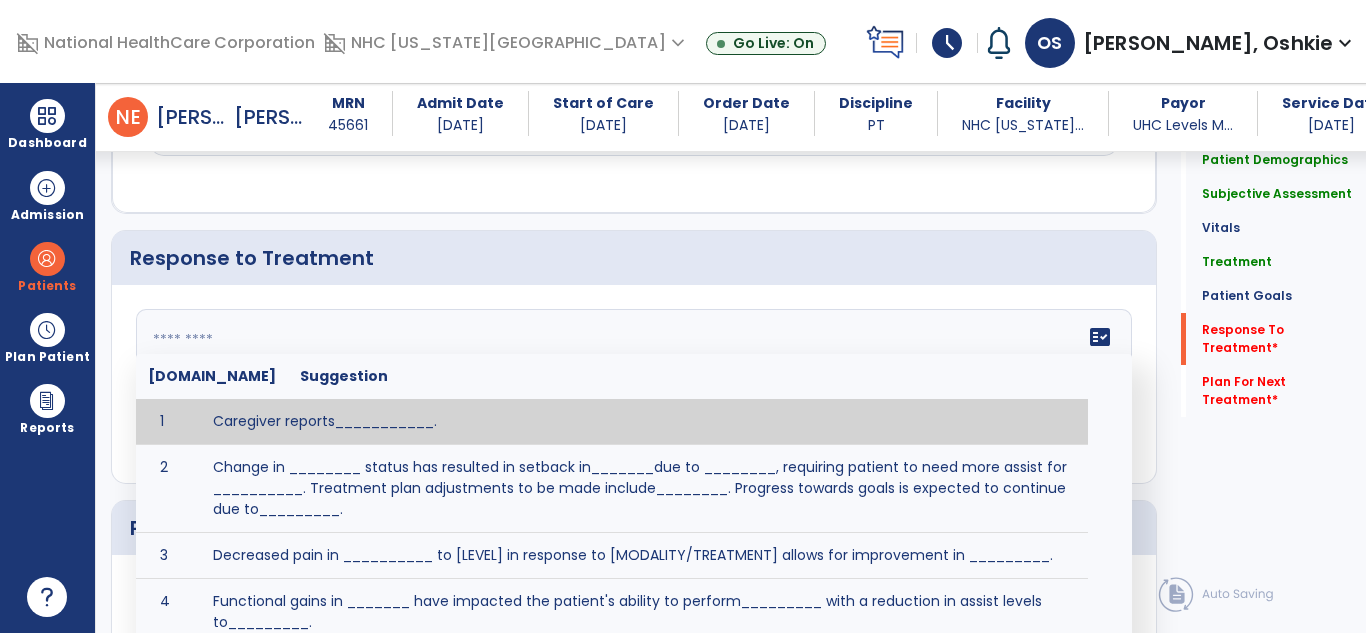 click on "fact_check  [DOMAIN_NAME] Suggestion 1 Caregiver reports___________. 2 Change in ________ status has resulted in setback in_______due to ________, requiring patient to need more assist for __________.   Treatment plan adjustments to be made include________.  Progress towards goals is expected to continue due to_________. 3 Decreased pain in __________ to [LEVEL] in response to [MODALITY/TREATMENT] allows for improvement in _________. 4 Functional gains in _______ have impacted the patient's ability to perform_________ with a reduction in assist levels to_________. 5 Functional progress this week has been significant due to__________. 6 Gains in ________ have improved the patient's ability to perform ______with decreased levels of assist to___________. 7 Improvement in ________allows patient to tolerate higher levels of challenges in_________. 8 Pain in [AREA] has decreased to [LEVEL] in response to [TREATMENT/MODALITY], allowing fore ease in completing__________. 9 10 11 12 13 14 15 16 17 18 19 20 21" 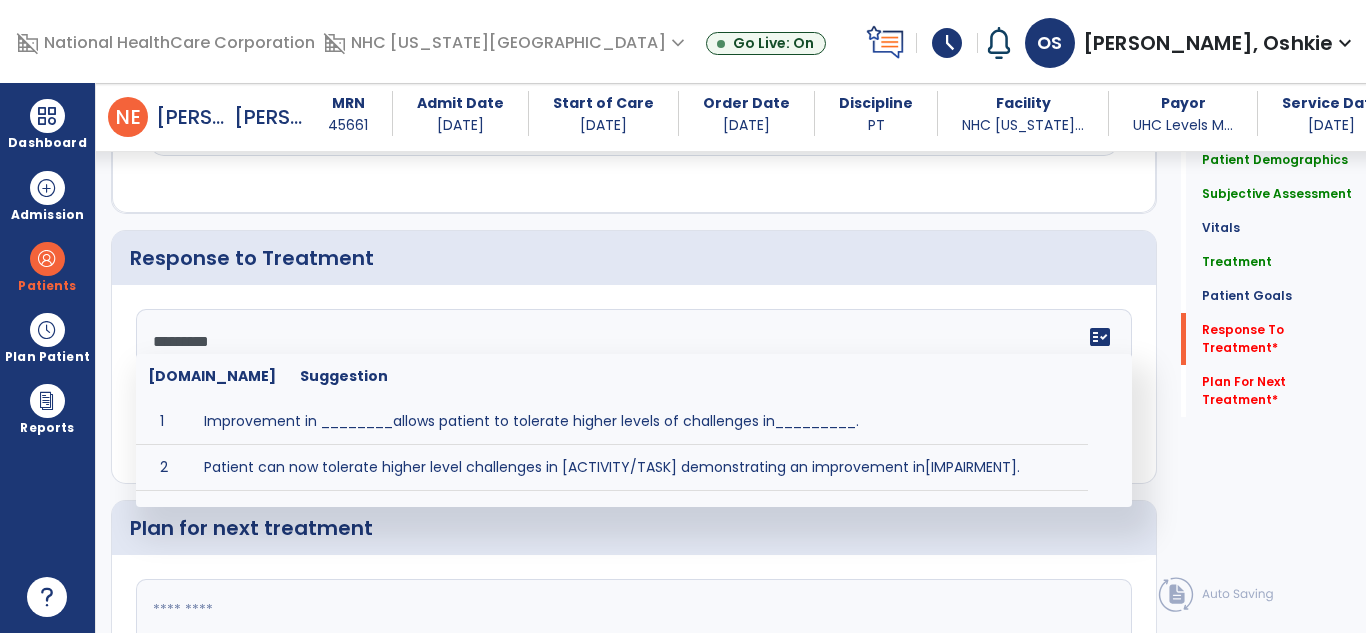 type on "*********" 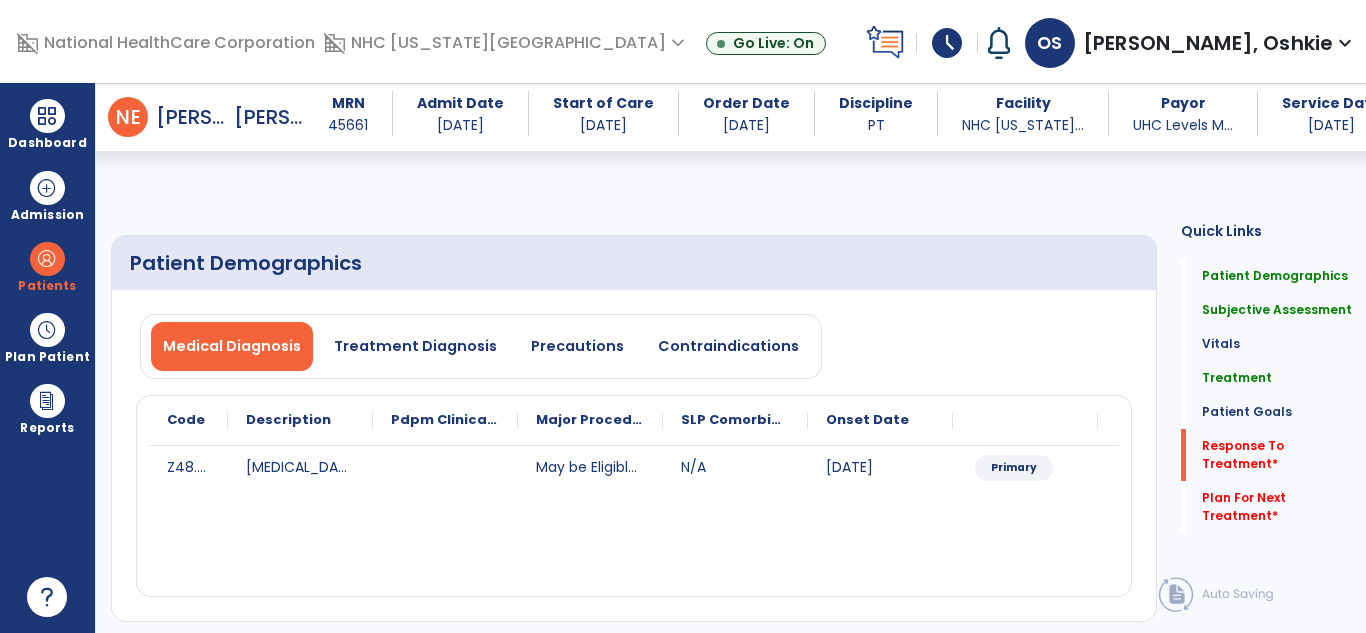 select on "*" 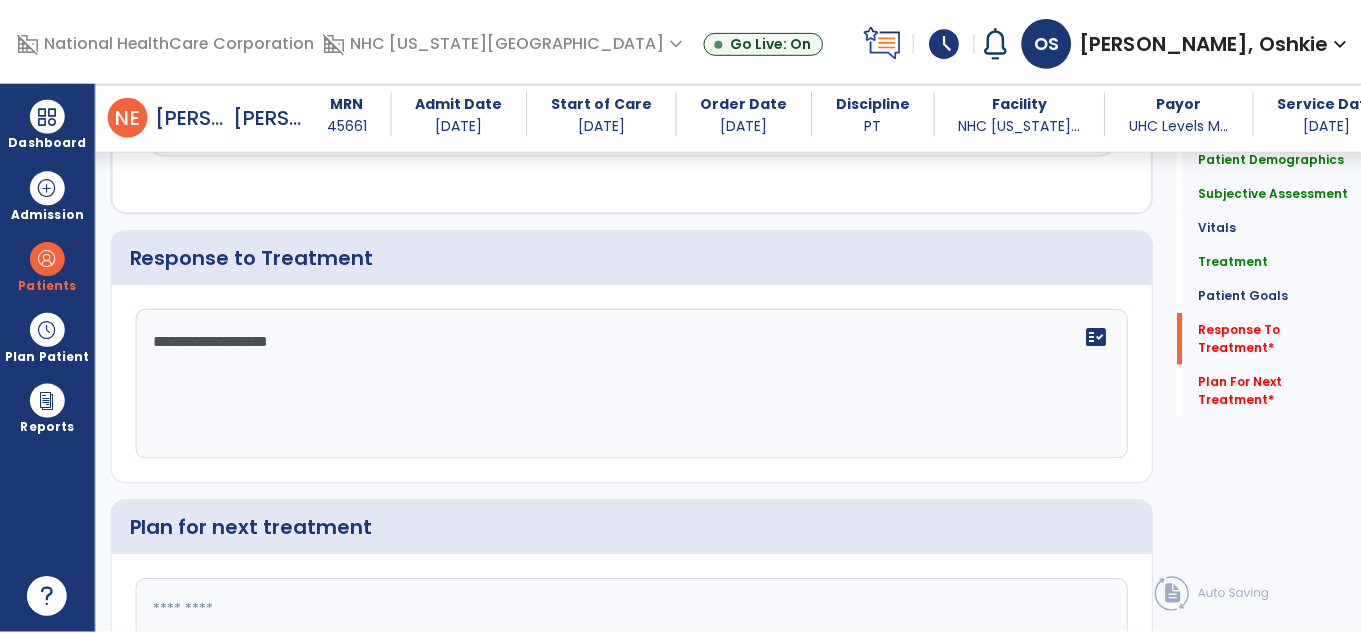 scroll, scrollTop: 2999, scrollLeft: 0, axis: vertical 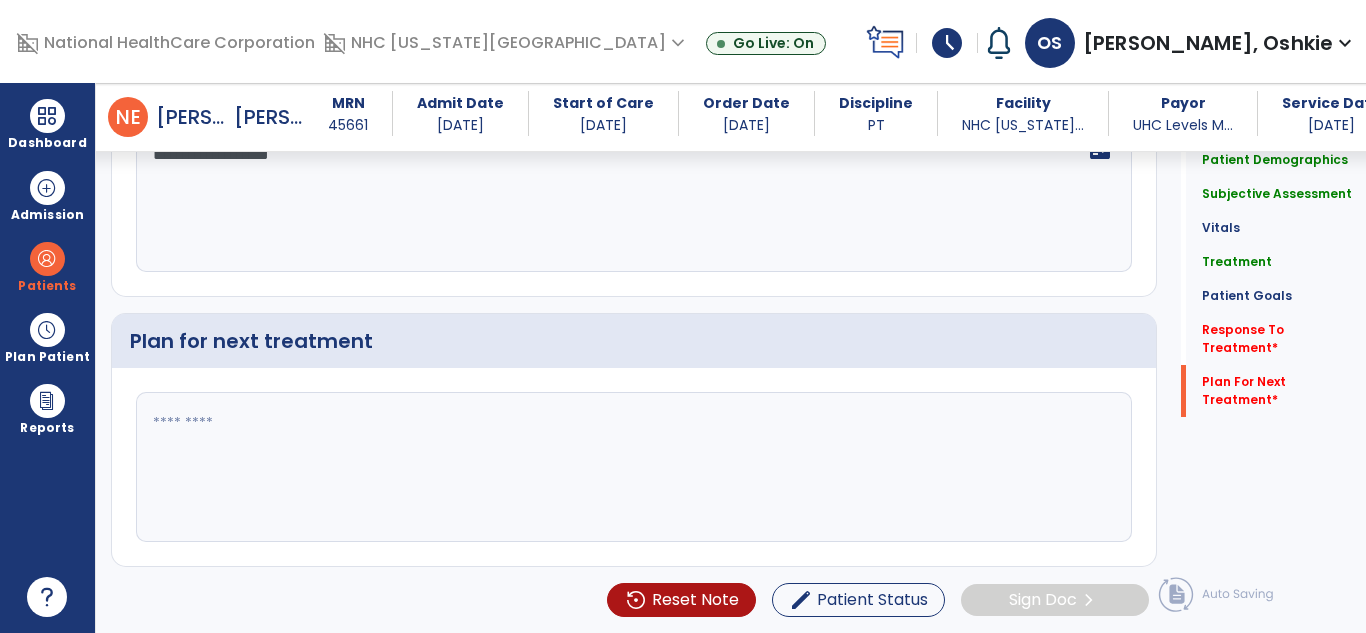type on "**********" 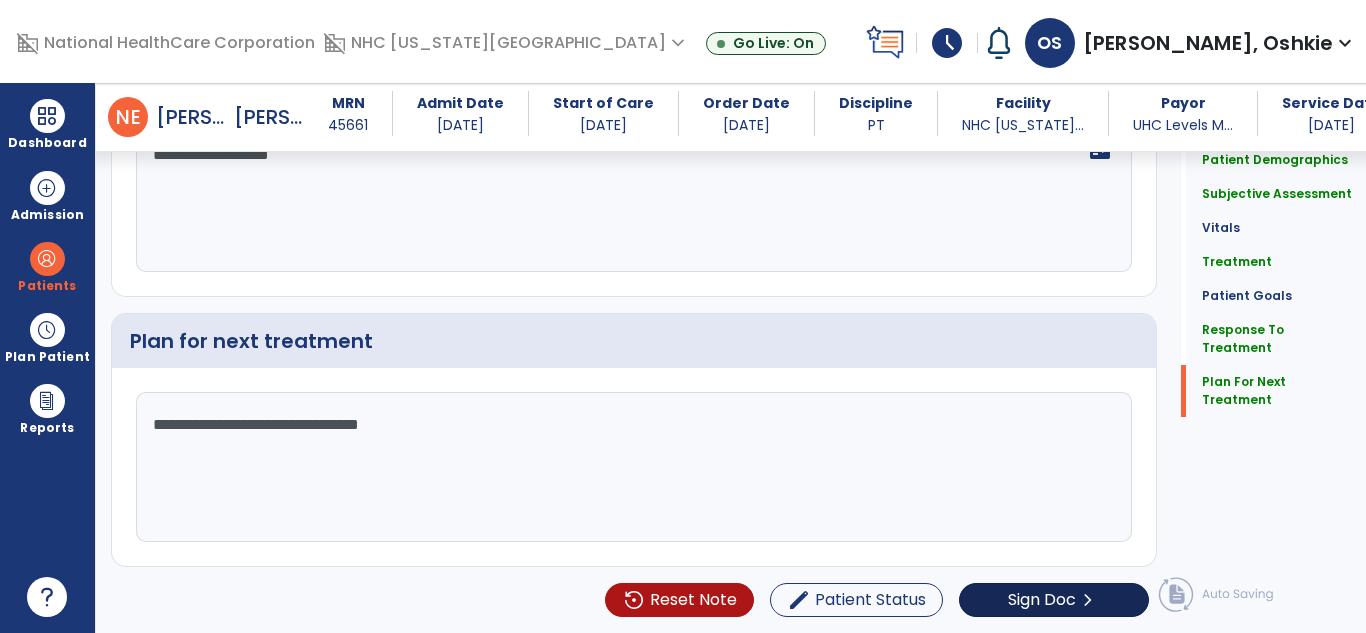 type on "**********" 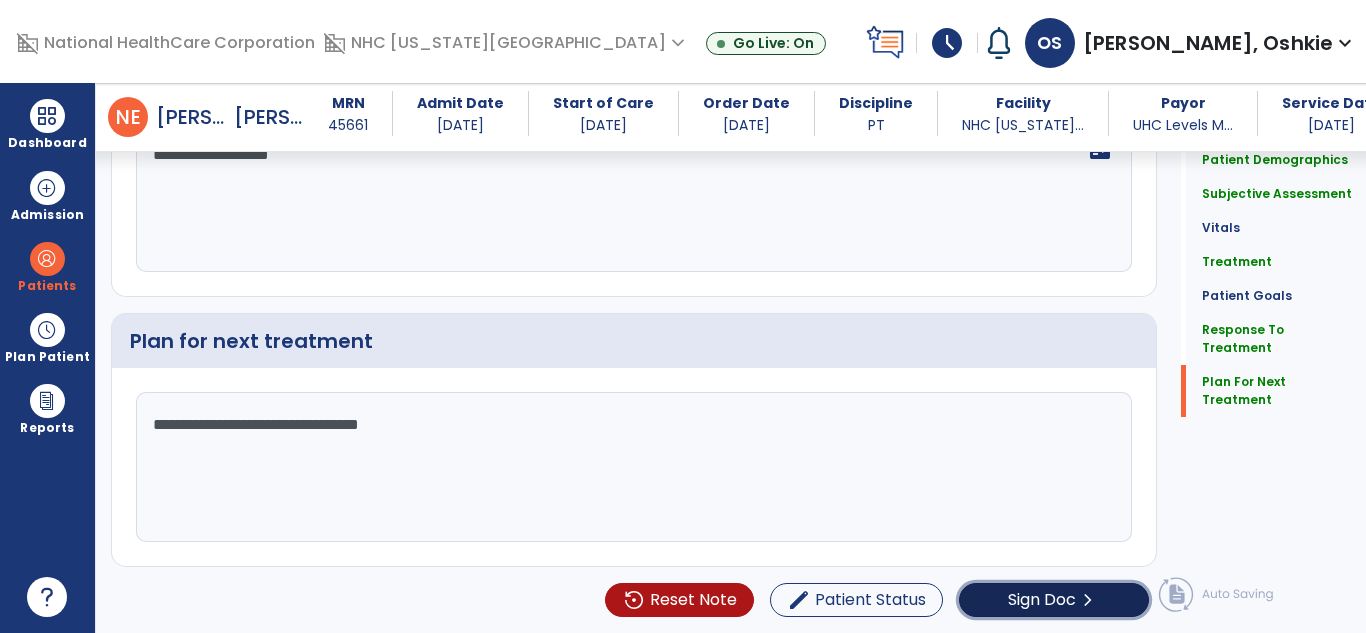 click on "chevron_right" 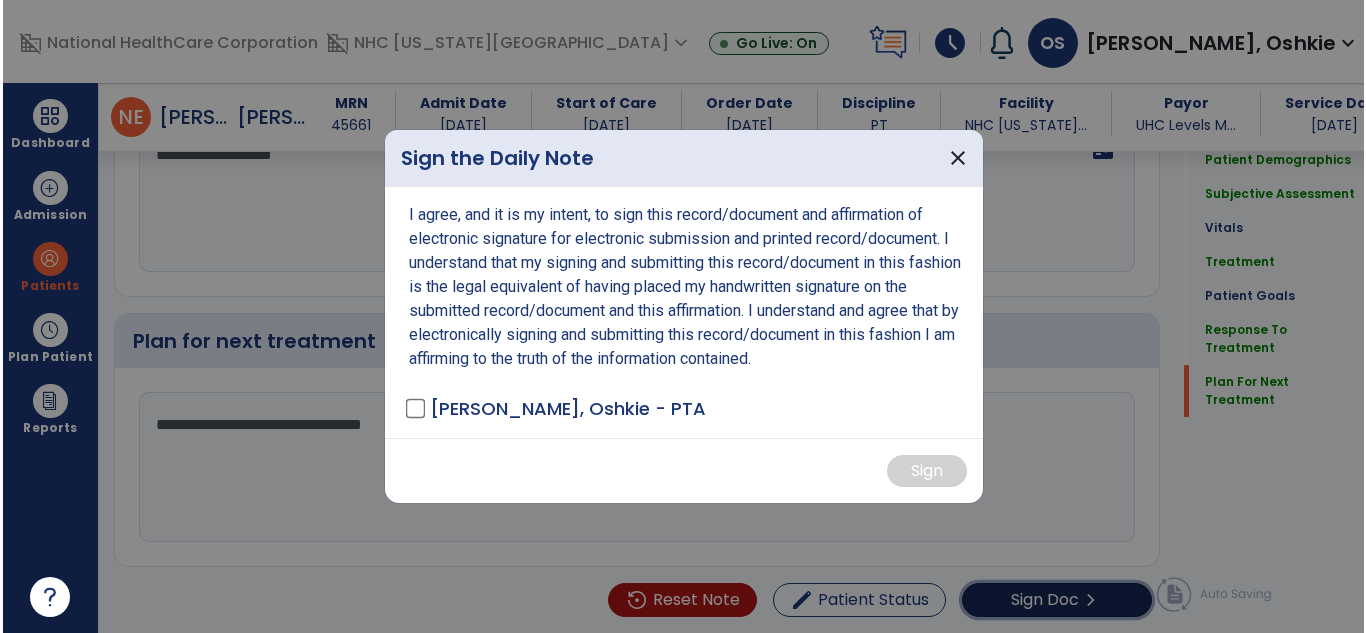 scroll, scrollTop: 2999, scrollLeft: 0, axis: vertical 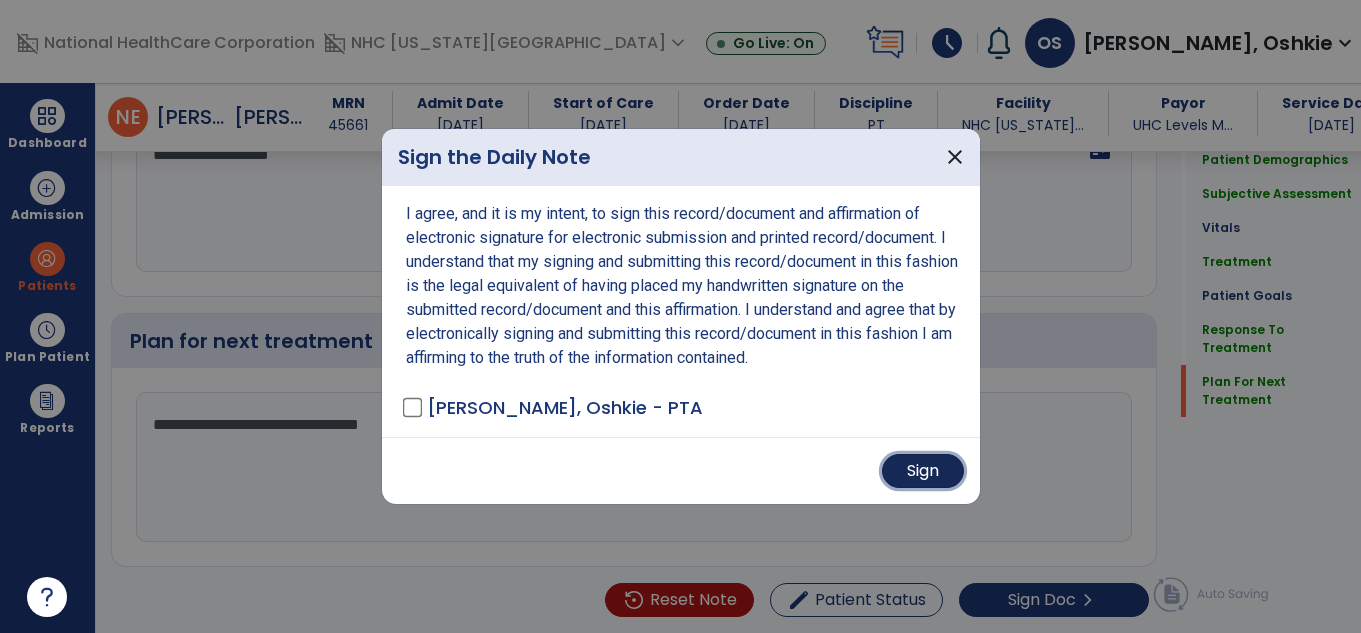 click on "Sign" at bounding box center [923, 471] 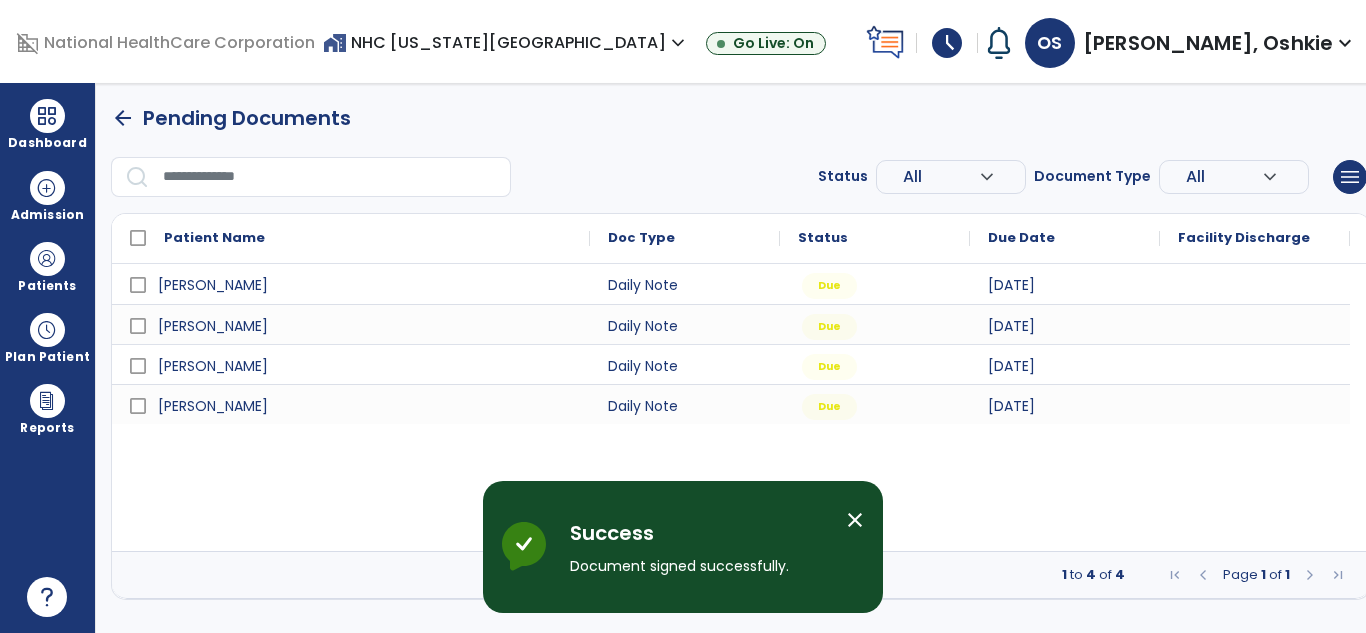 scroll, scrollTop: 0, scrollLeft: 0, axis: both 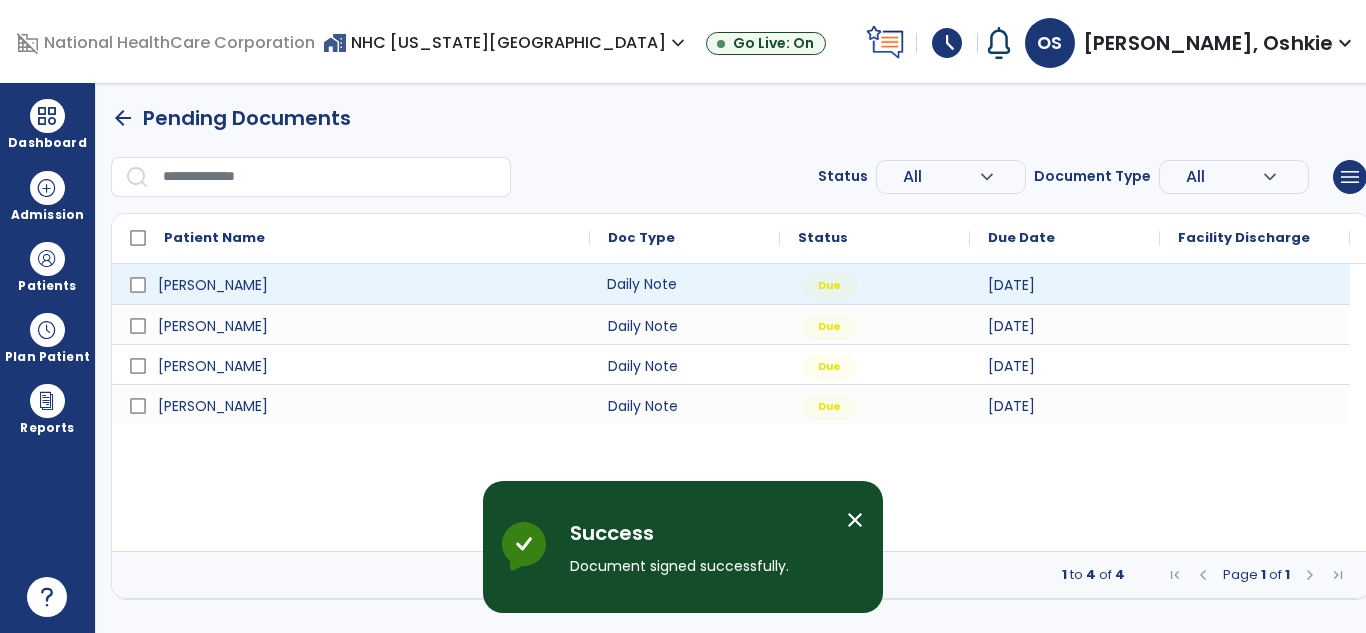 click on "Daily Note" at bounding box center [685, 284] 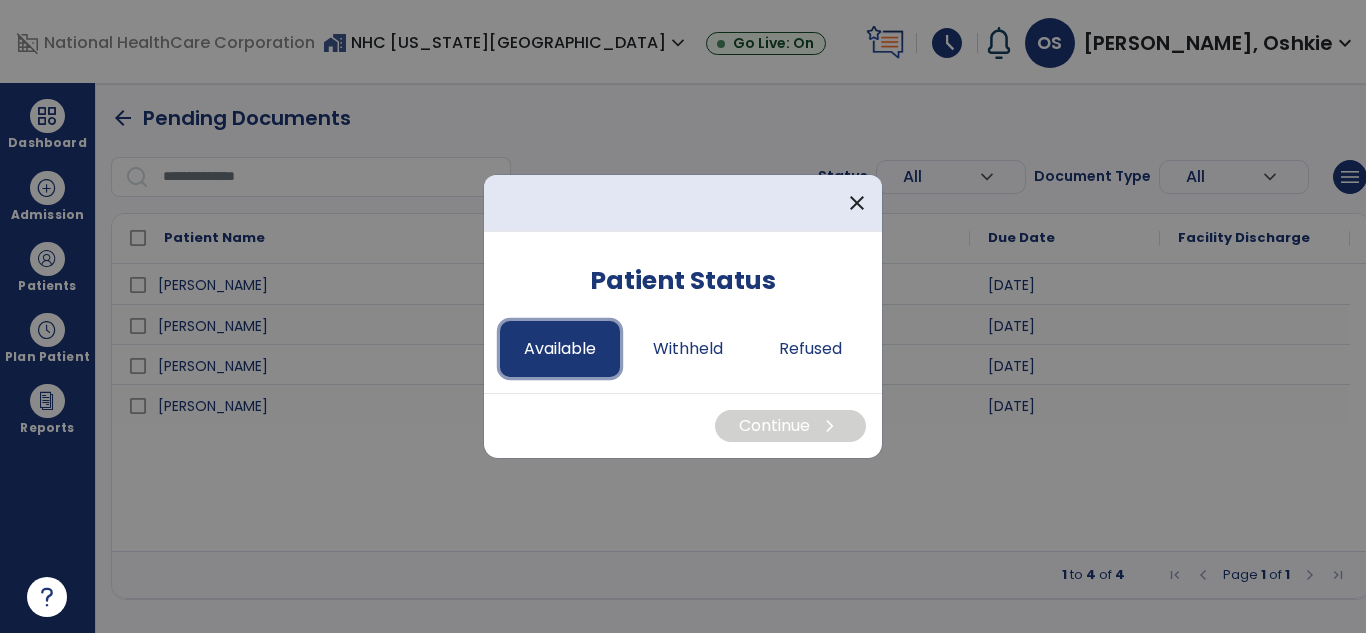 click on "Available" at bounding box center (560, 349) 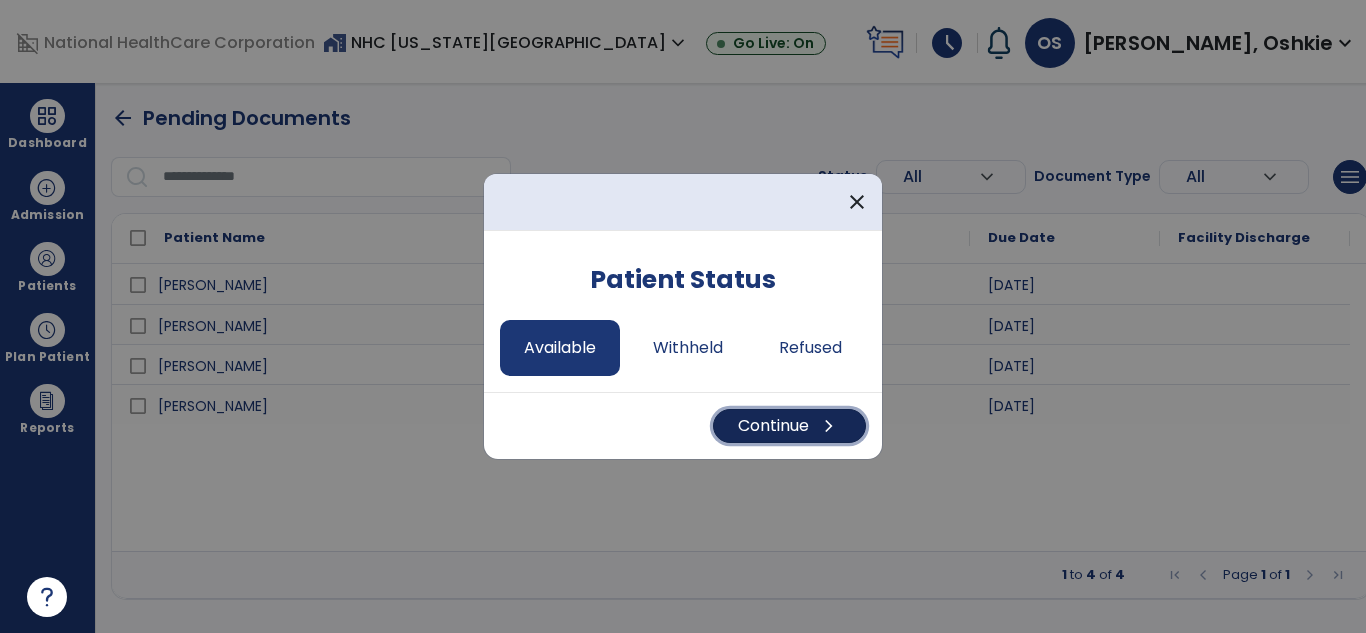 click on "Continue   chevron_right" at bounding box center (789, 426) 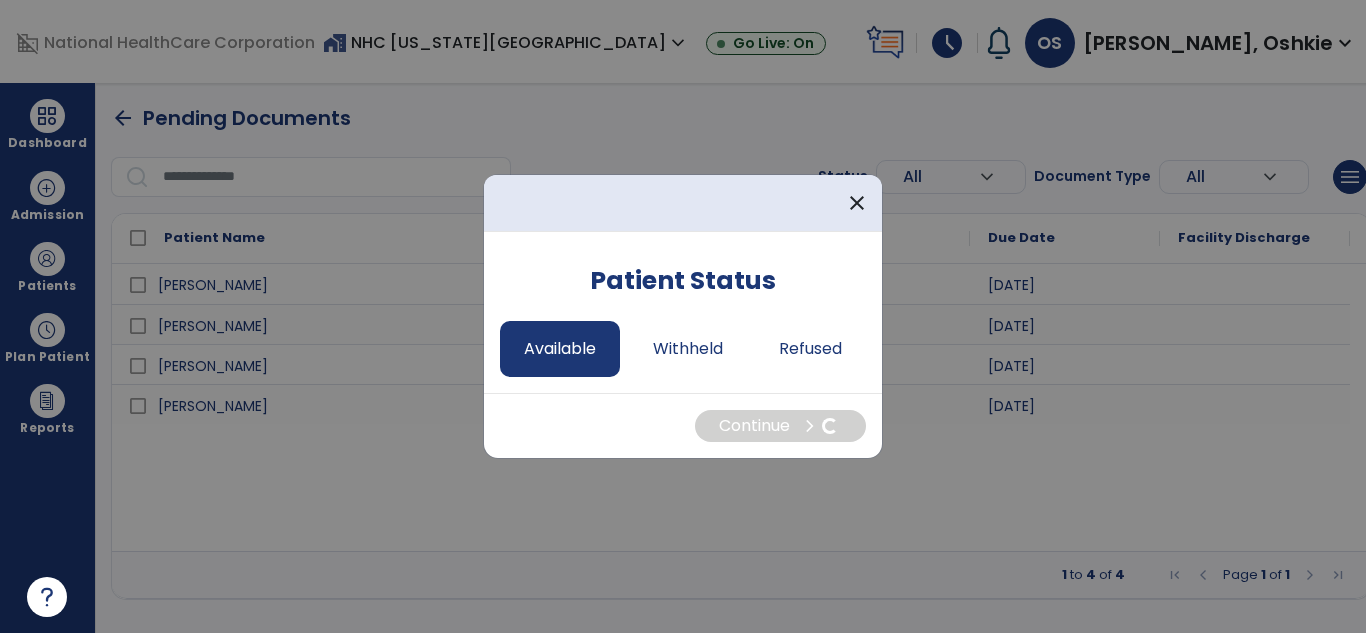 select on "*" 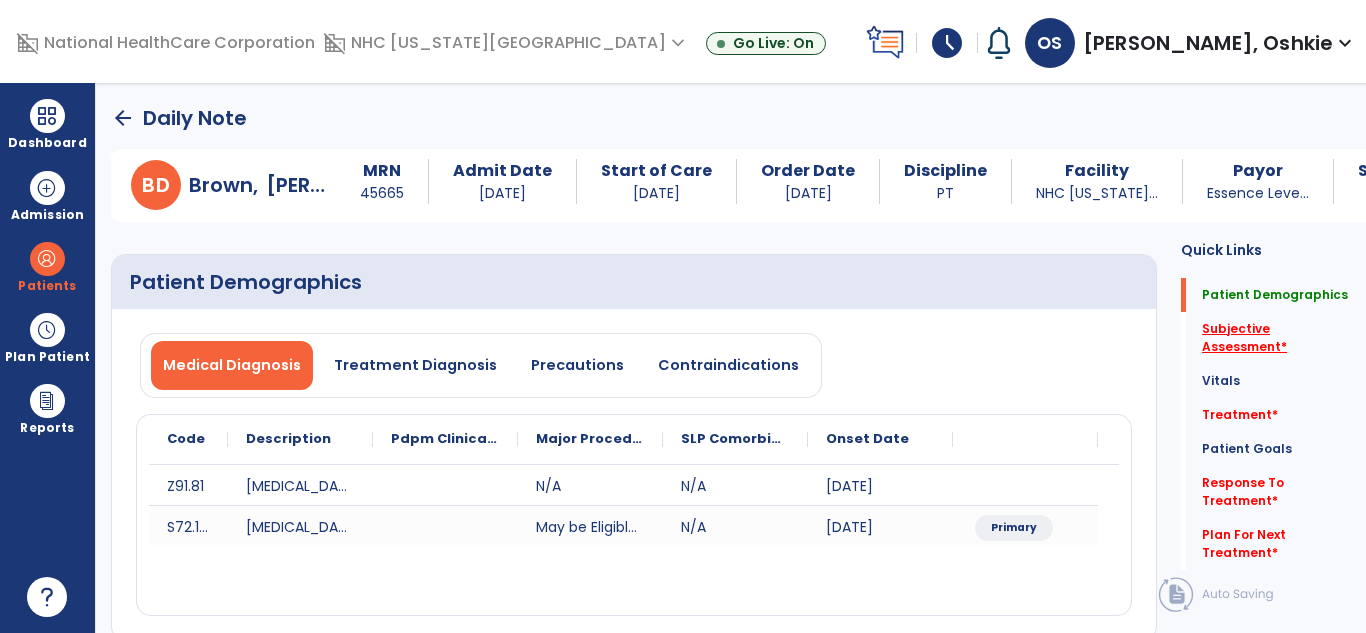 click on "Subjective Assessment   *" 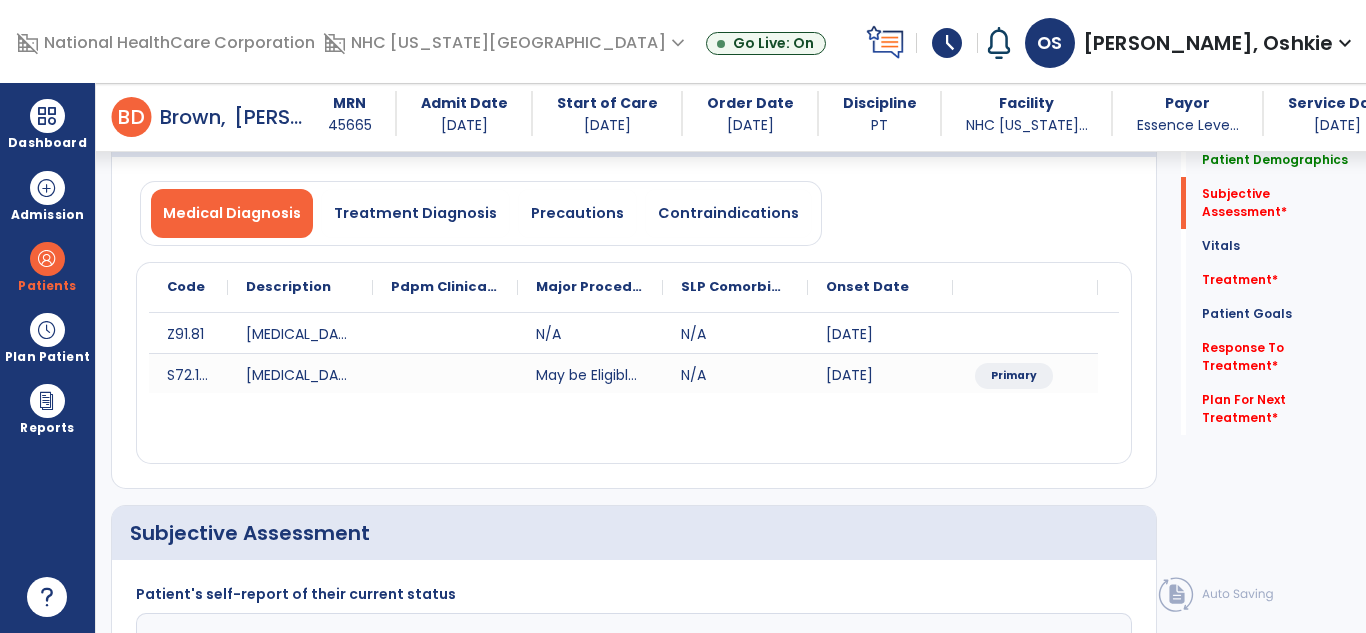 scroll, scrollTop: 440, scrollLeft: 0, axis: vertical 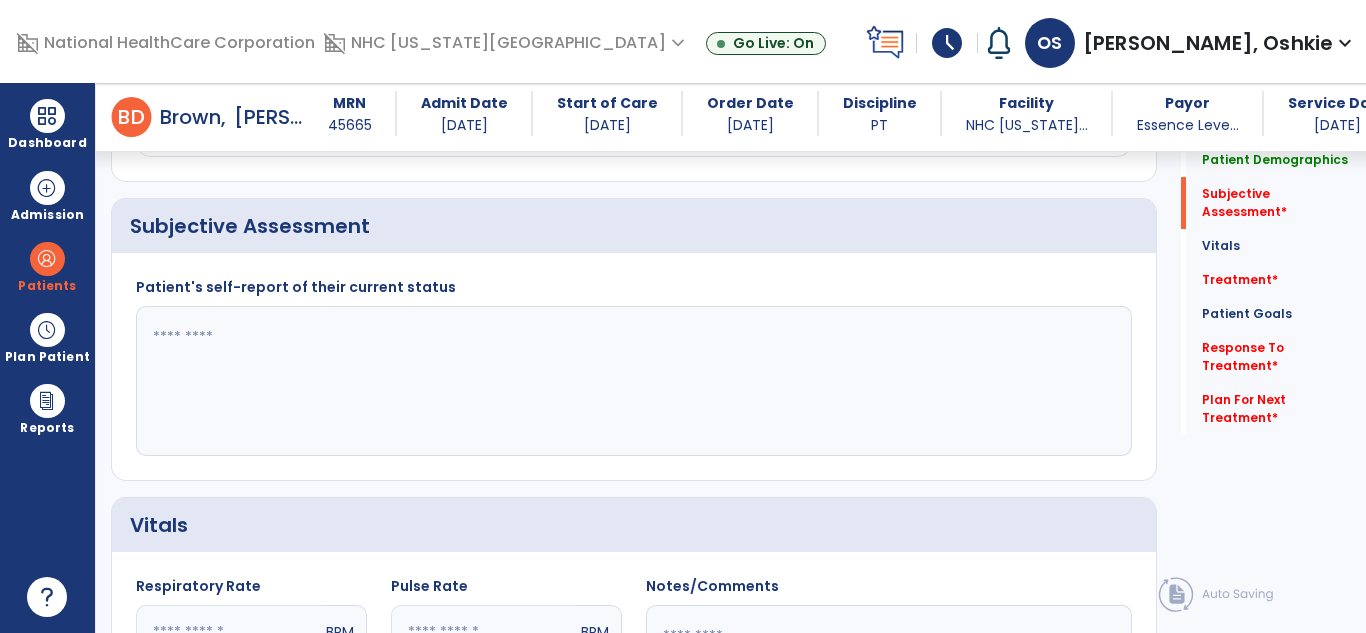 click 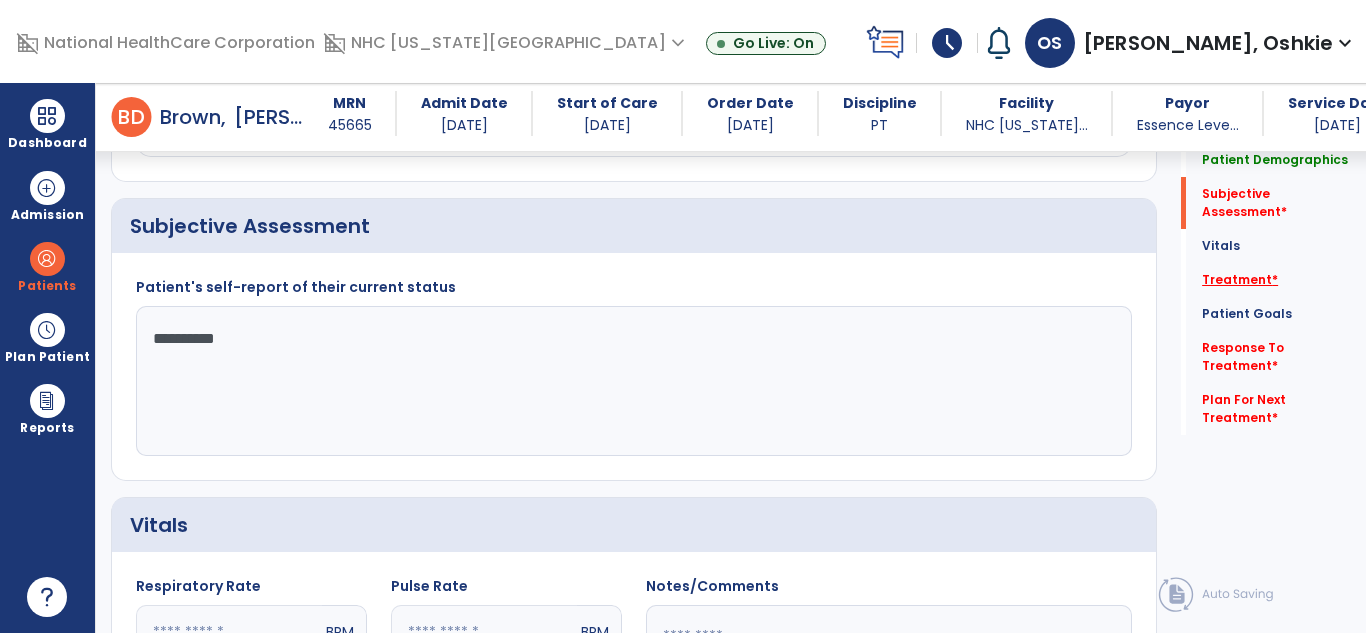 type on "**********" 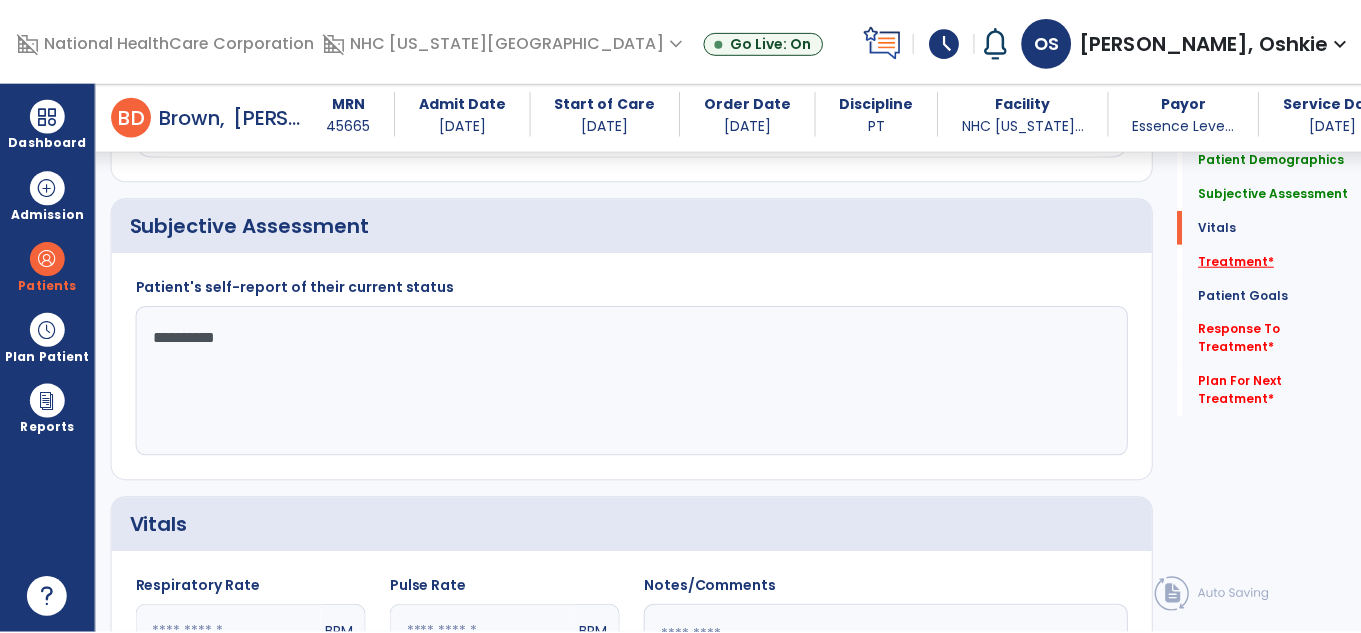 scroll, scrollTop: 1130, scrollLeft: 0, axis: vertical 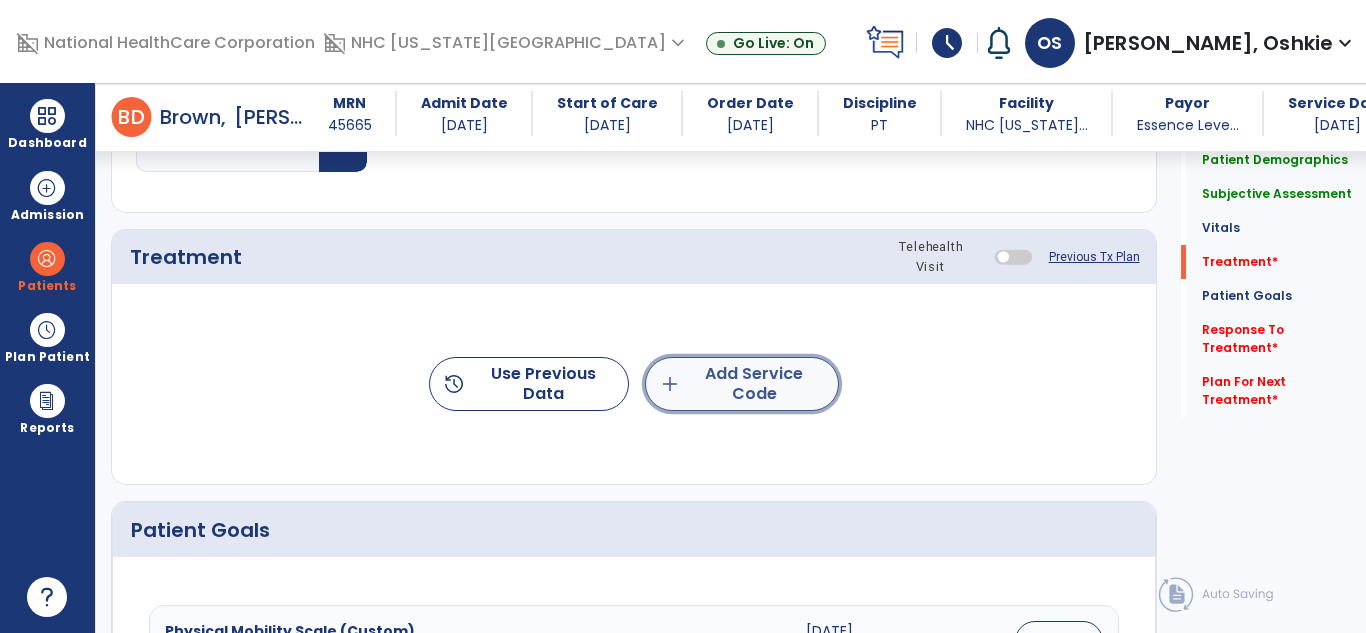 click on "add  Add Service Code" 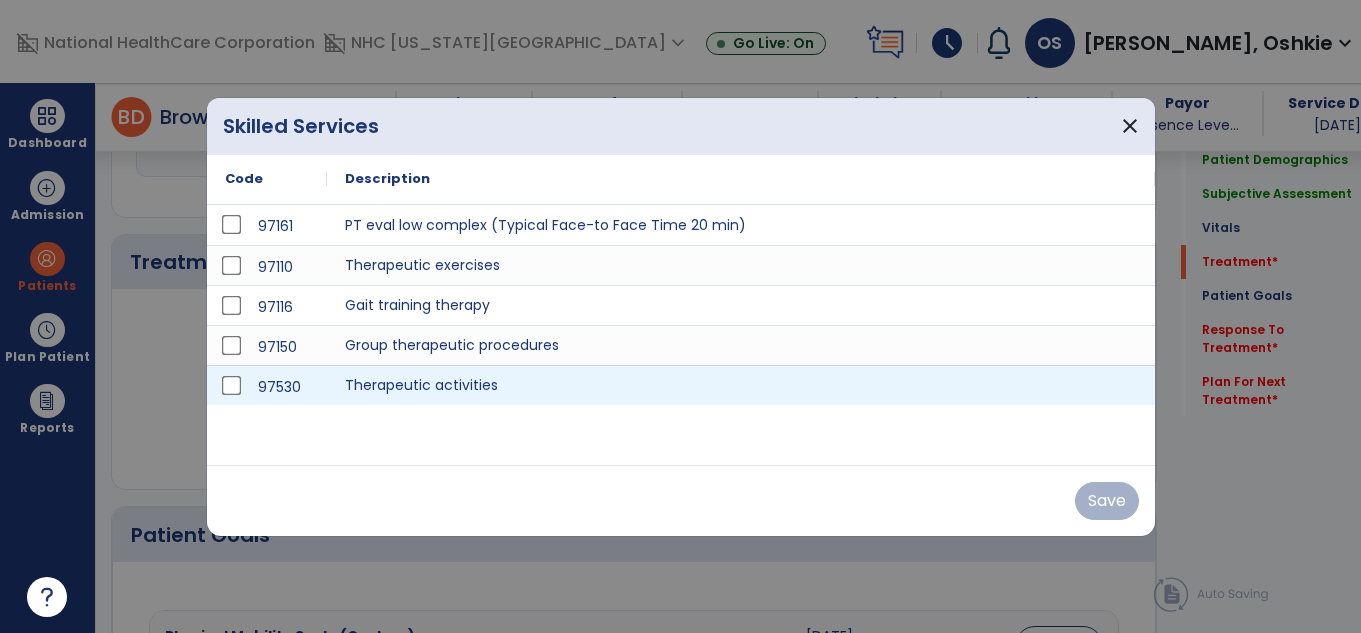 scroll, scrollTop: 1130, scrollLeft: 0, axis: vertical 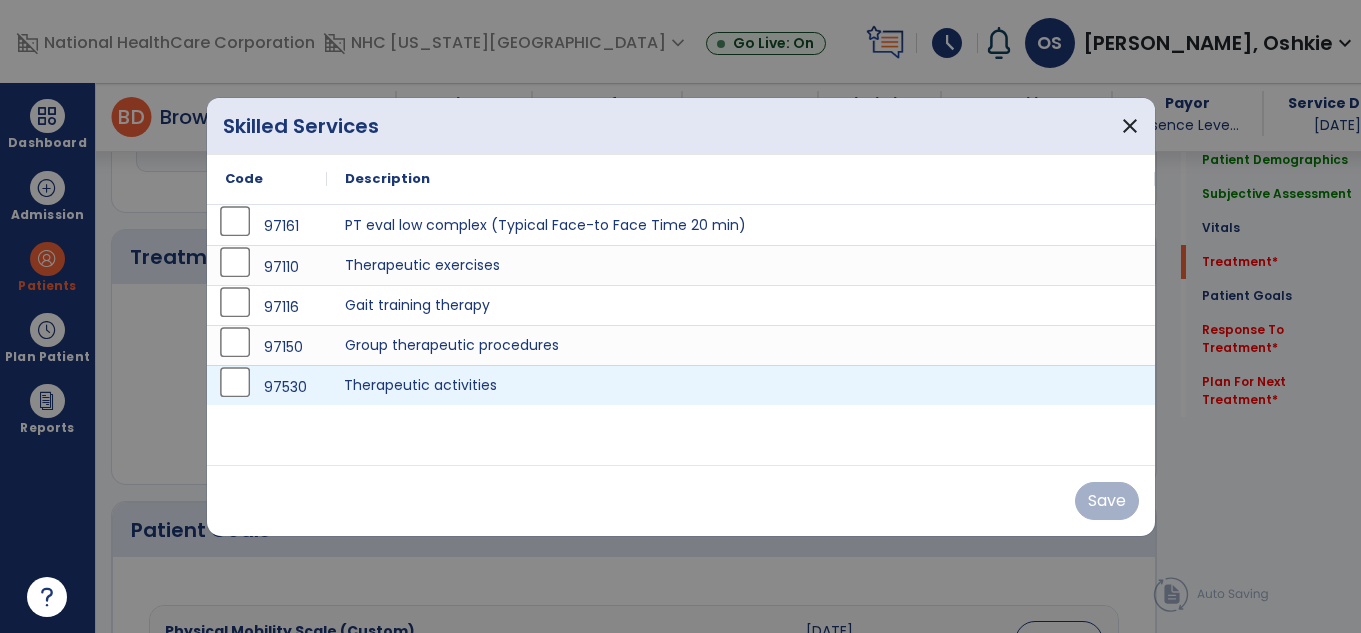 click on "Therapeutic activities" at bounding box center [741, 385] 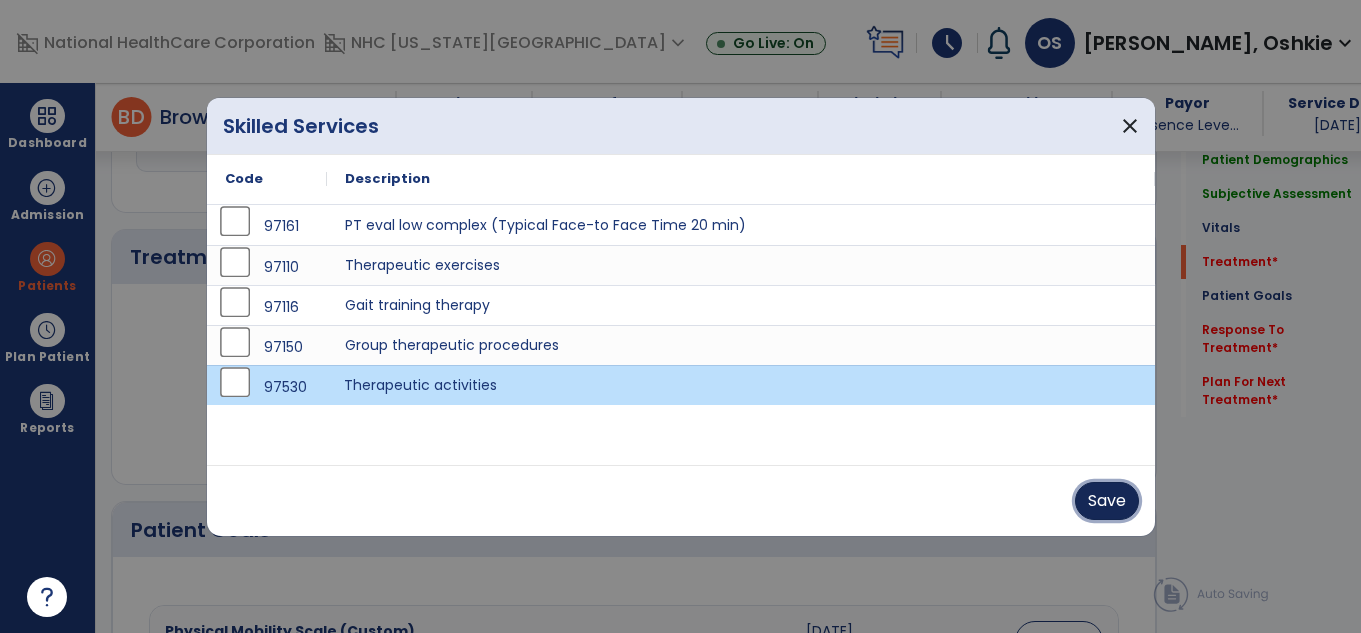 click on "Save" at bounding box center (1107, 501) 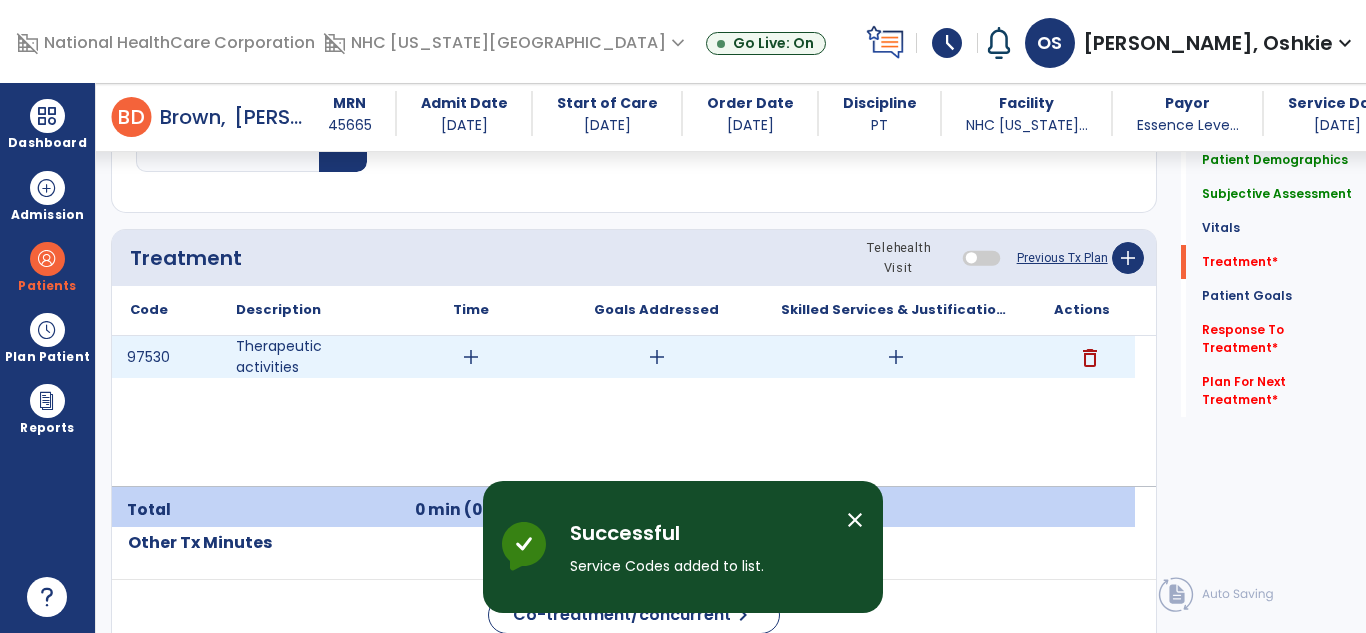 click on "add" at bounding box center [471, 357] 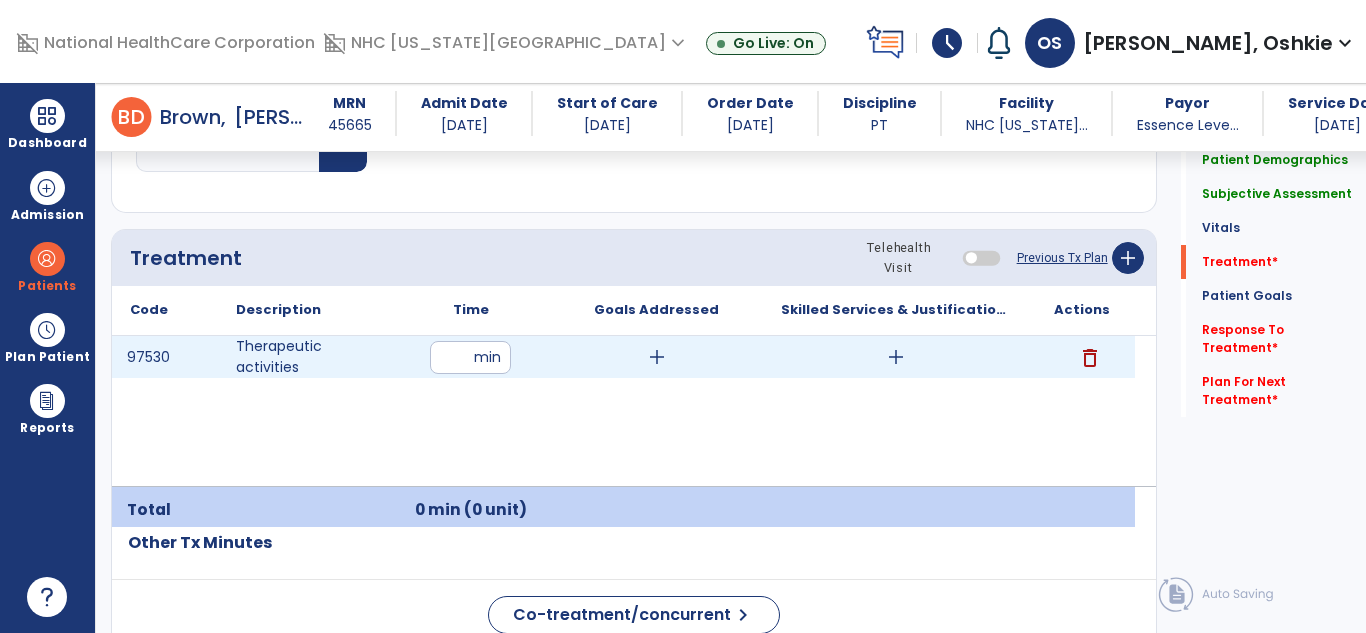 type on "**" 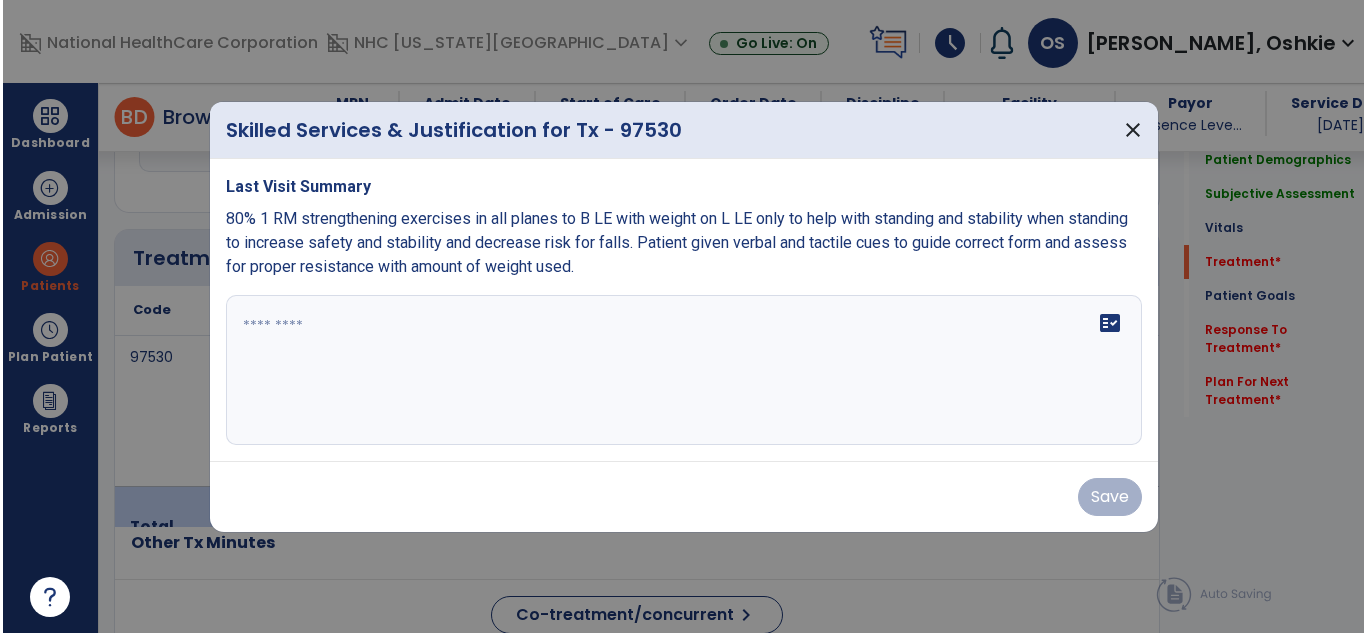 scroll, scrollTop: 1130, scrollLeft: 0, axis: vertical 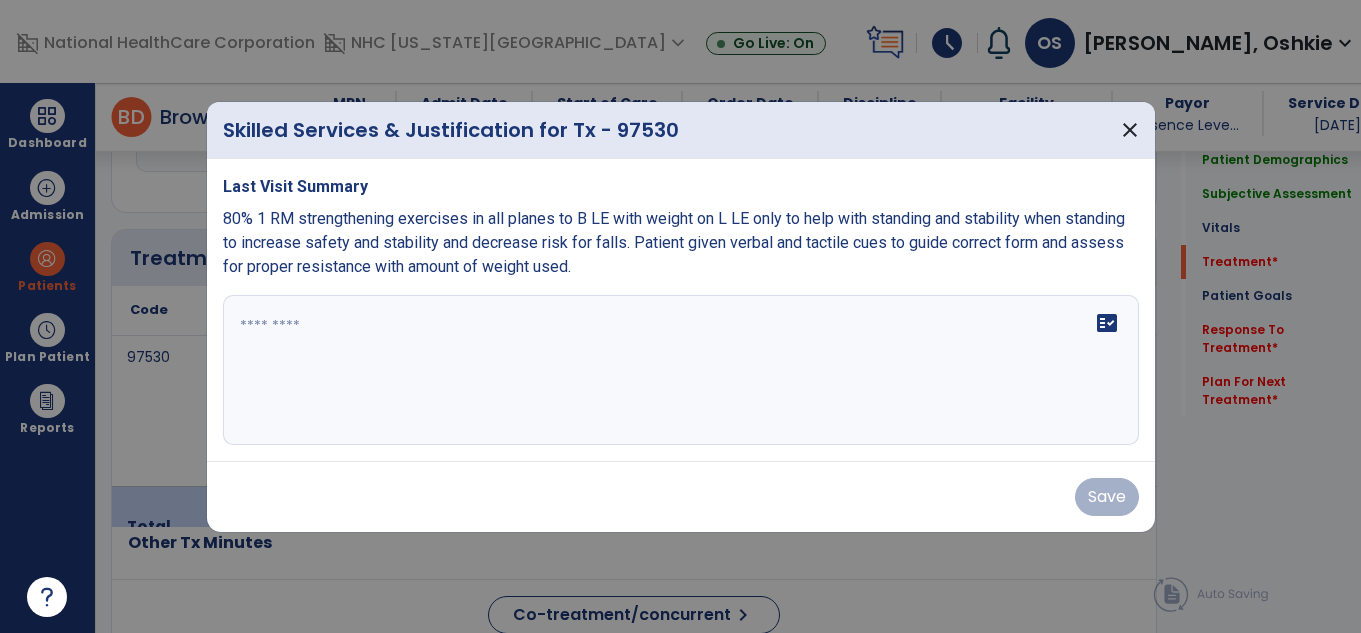 click at bounding box center (681, 370) 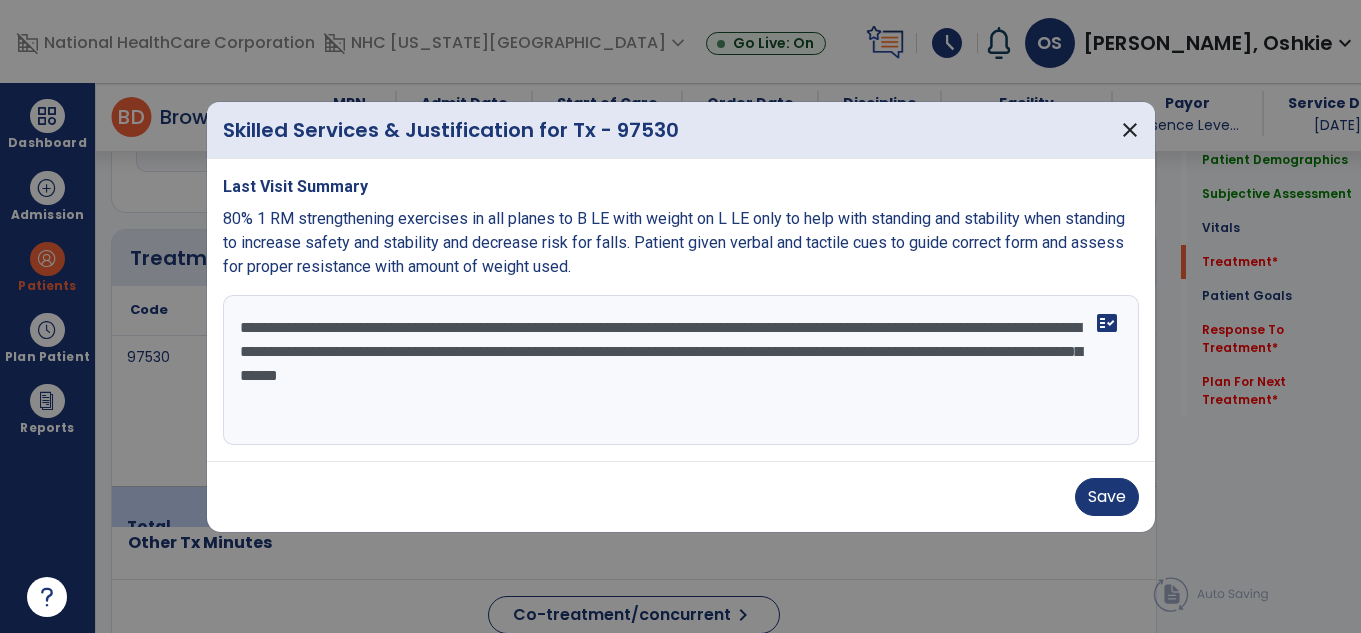 type on "**********" 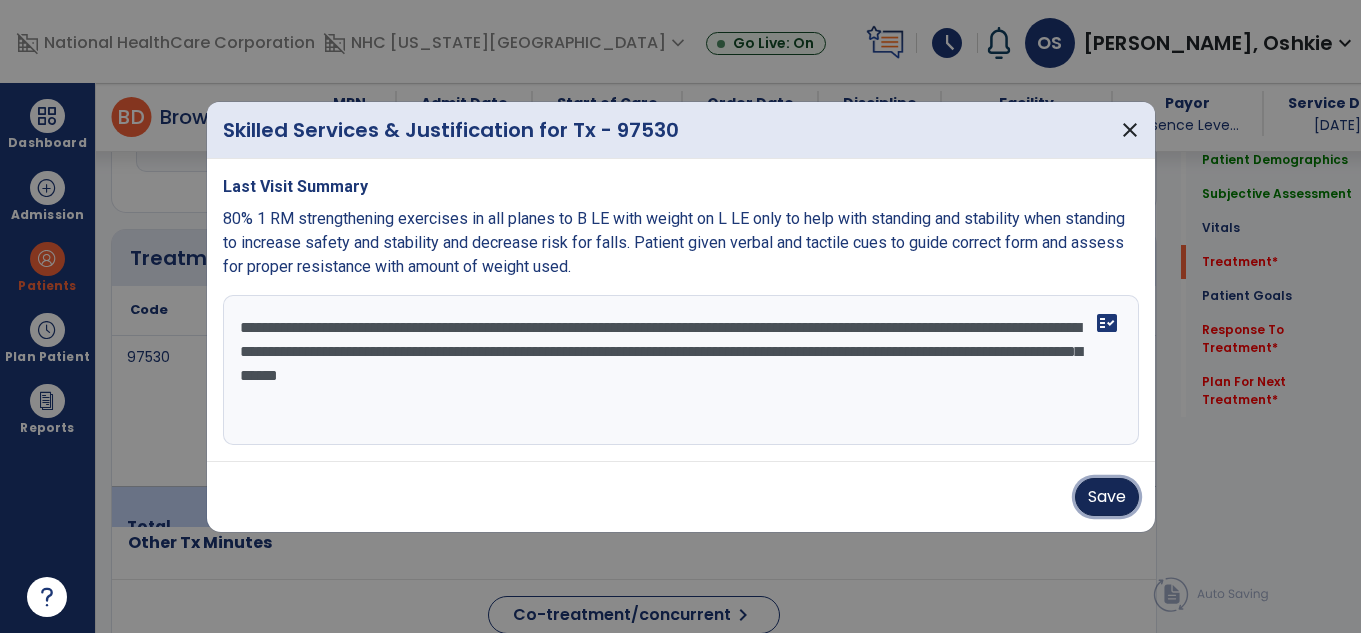 click on "Save" at bounding box center (1107, 497) 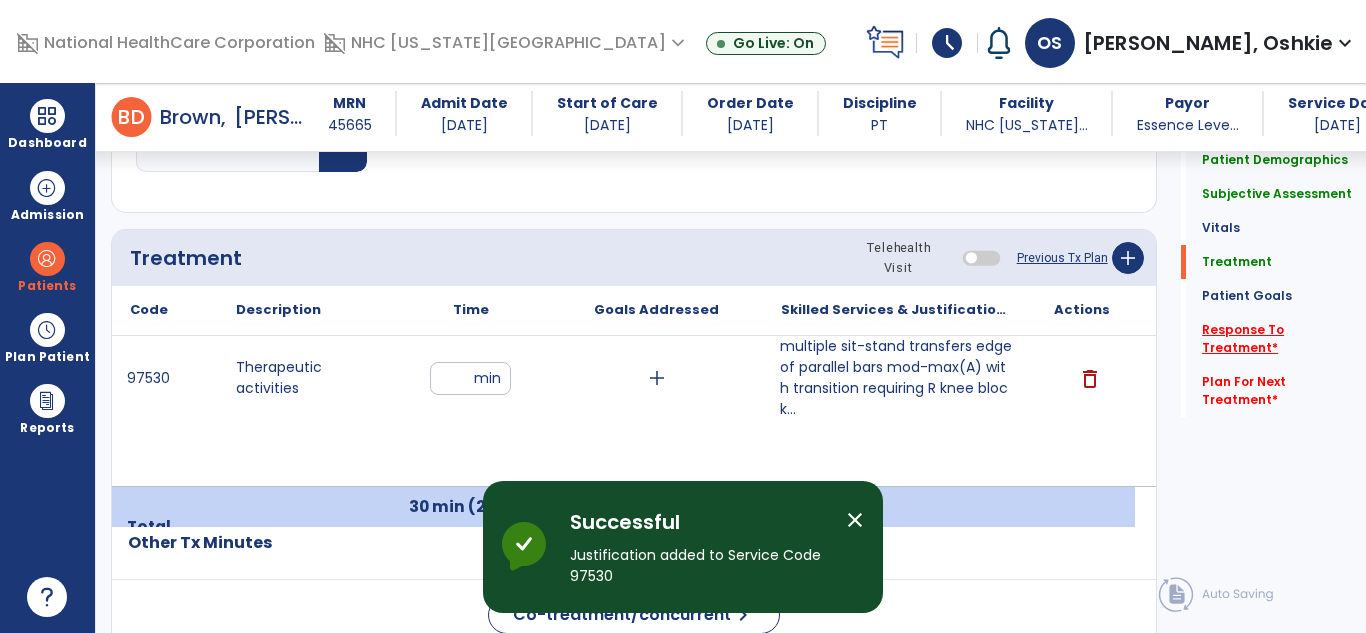 click on "Response To Treatment   *" 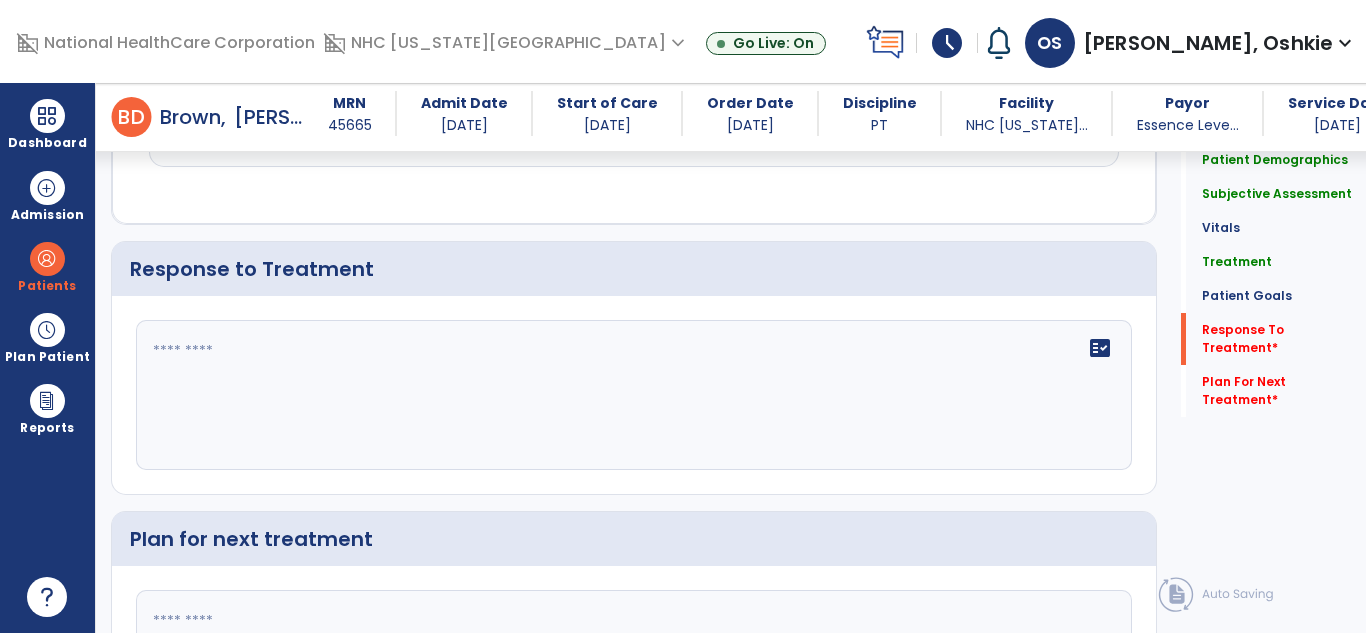 scroll, scrollTop: 2898, scrollLeft: 0, axis: vertical 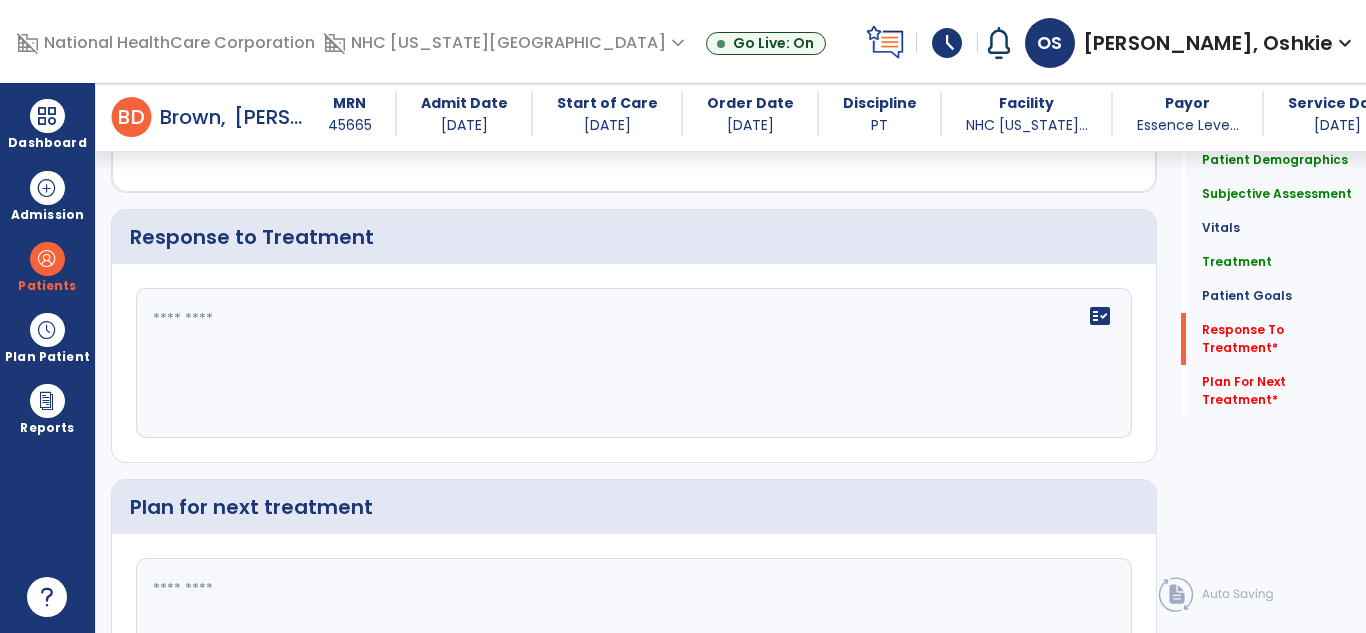 click on "fact_check" 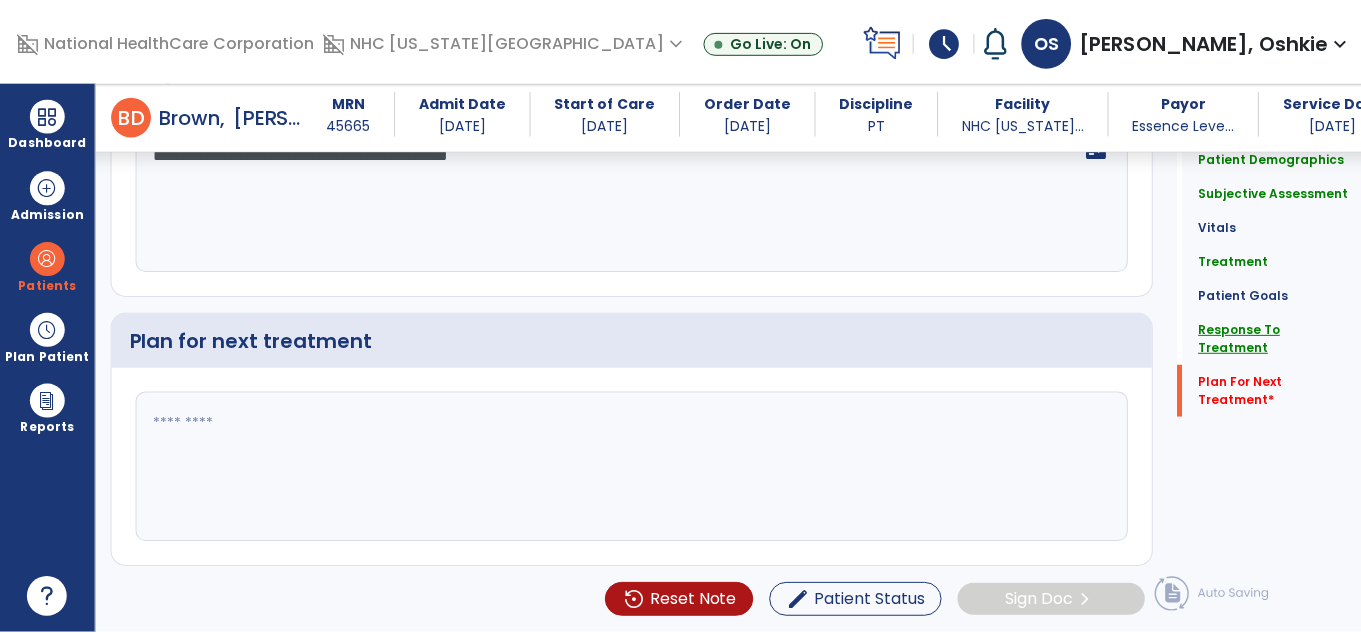 scroll, scrollTop: 3086, scrollLeft: 0, axis: vertical 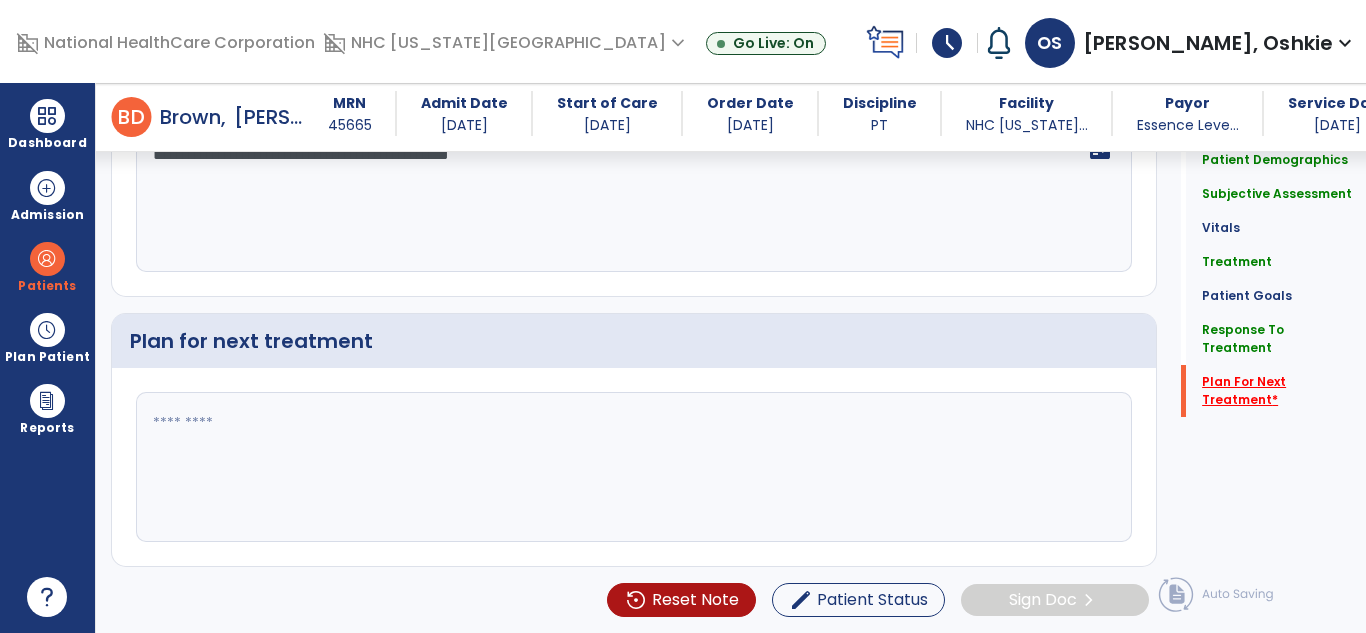 type on "**********" 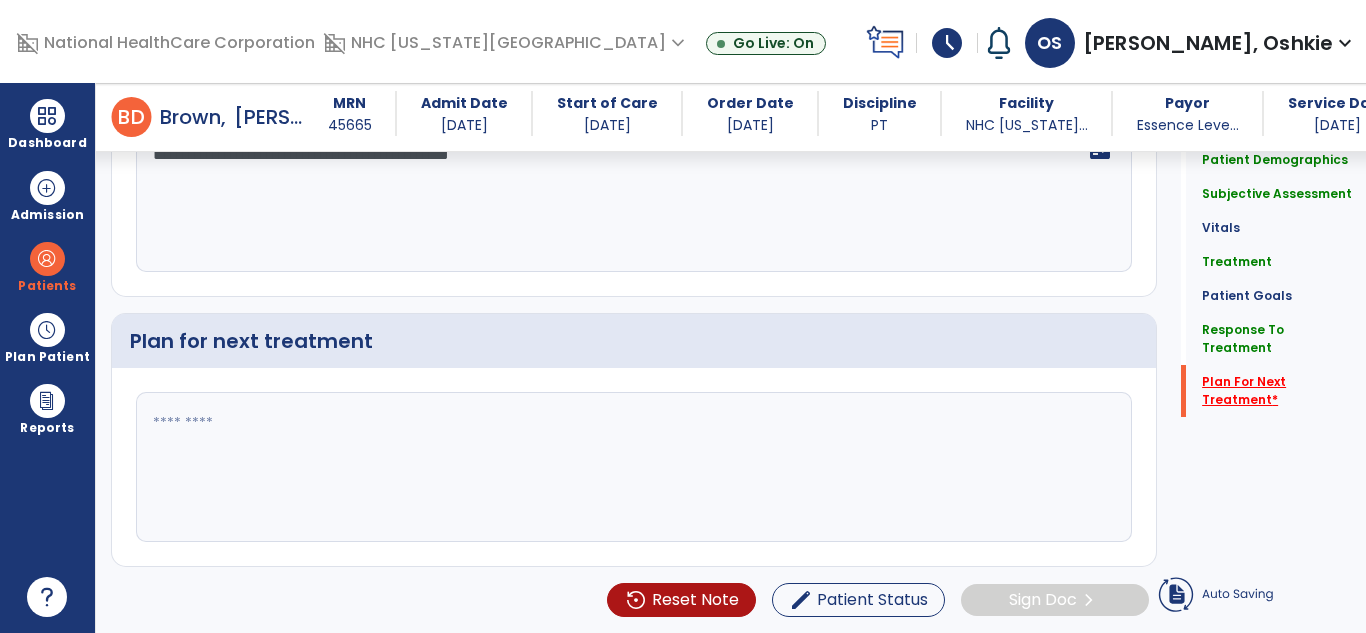 click on "Plan For Next Treatment   *" 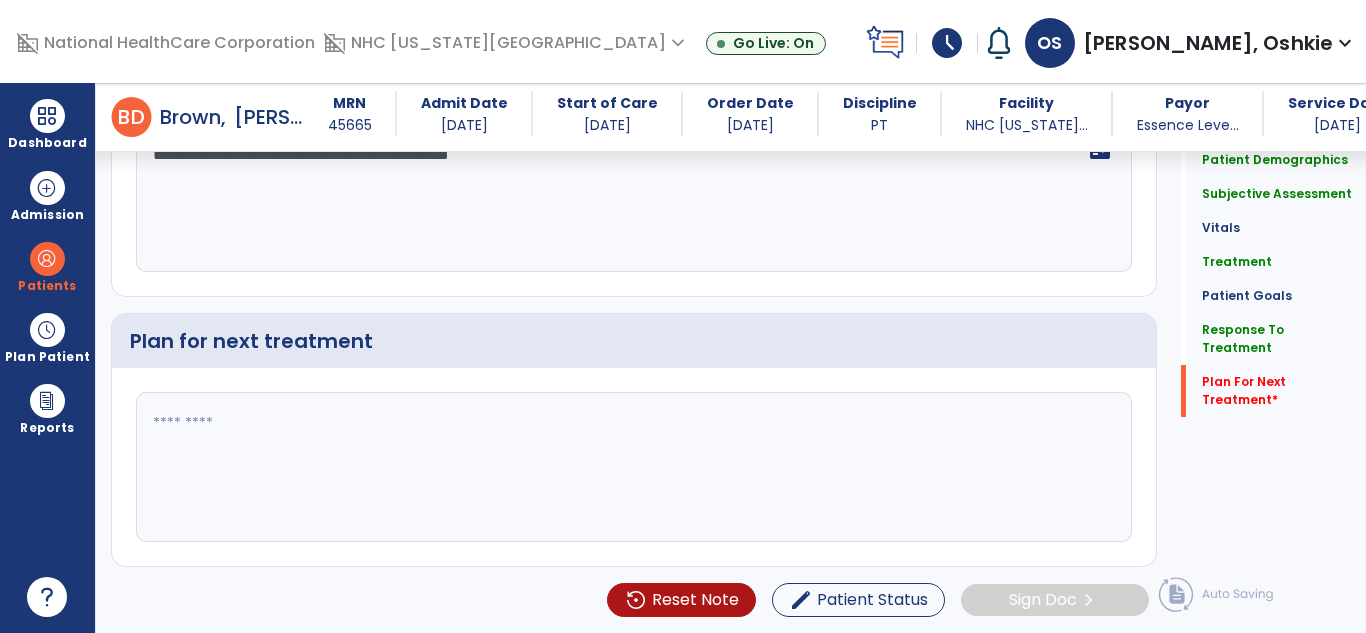 click 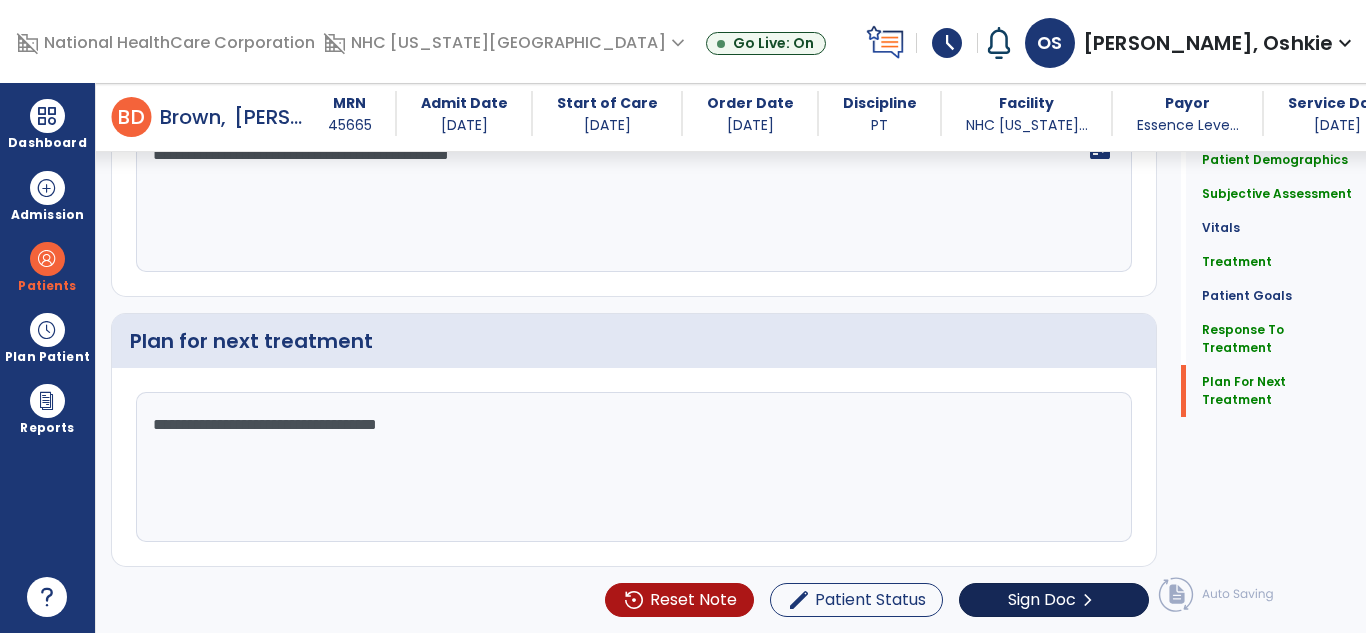 type on "**********" 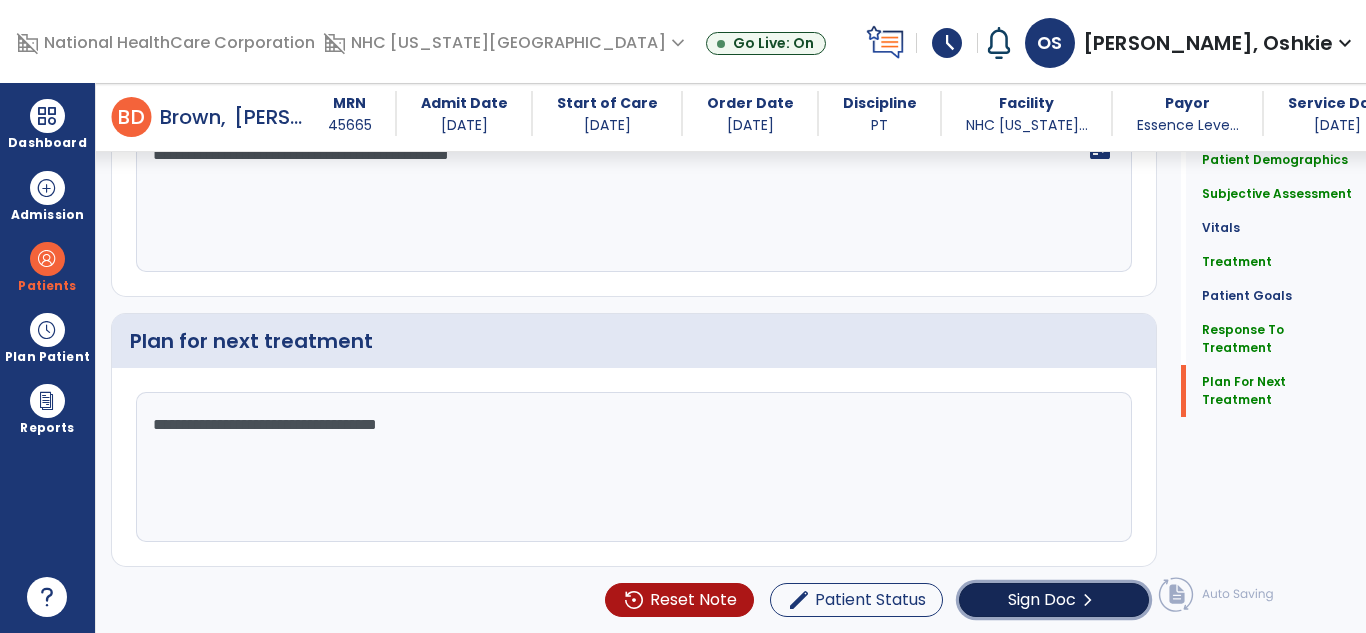 click on "Sign Doc  chevron_right" 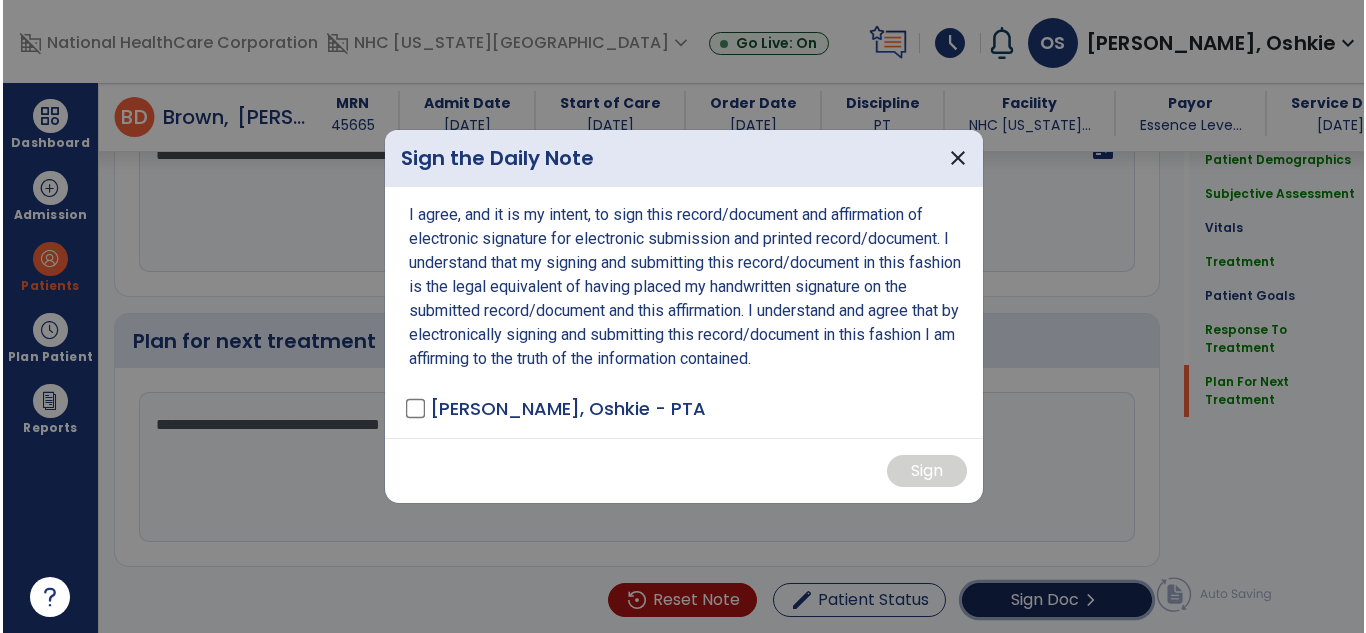 scroll, scrollTop: 3149, scrollLeft: 0, axis: vertical 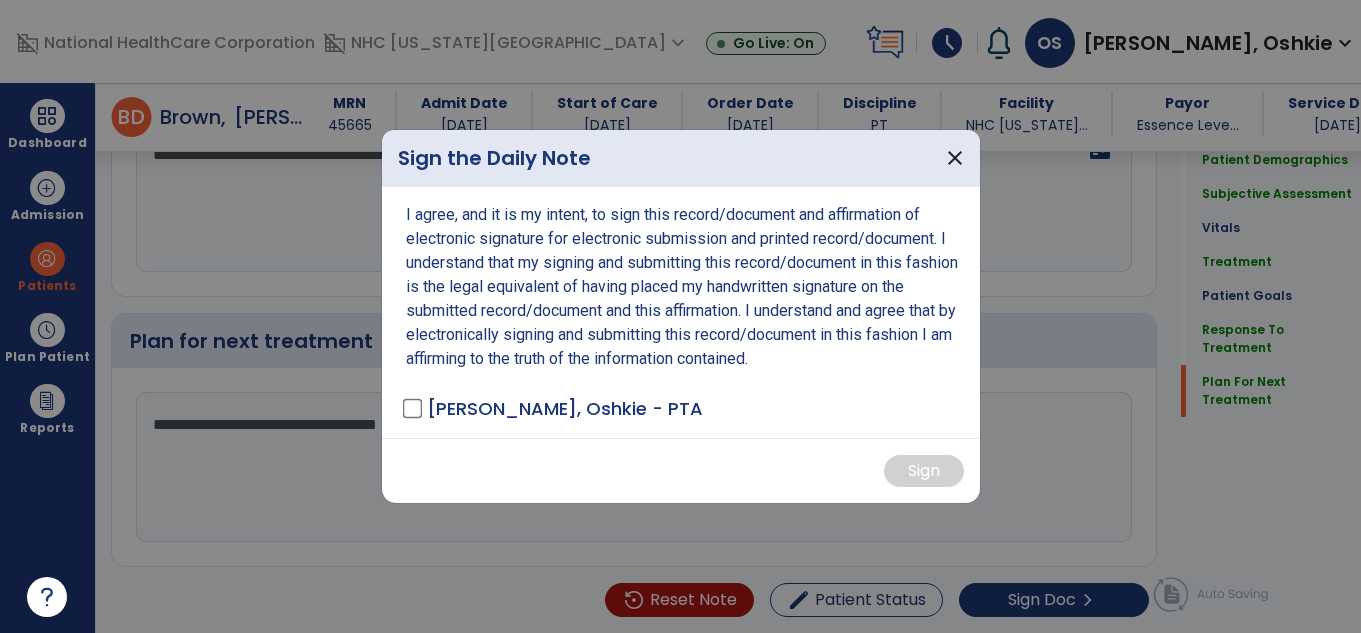 click on "[PERSON_NAME], Oshkie  - PTA" at bounding box center [554, 408] 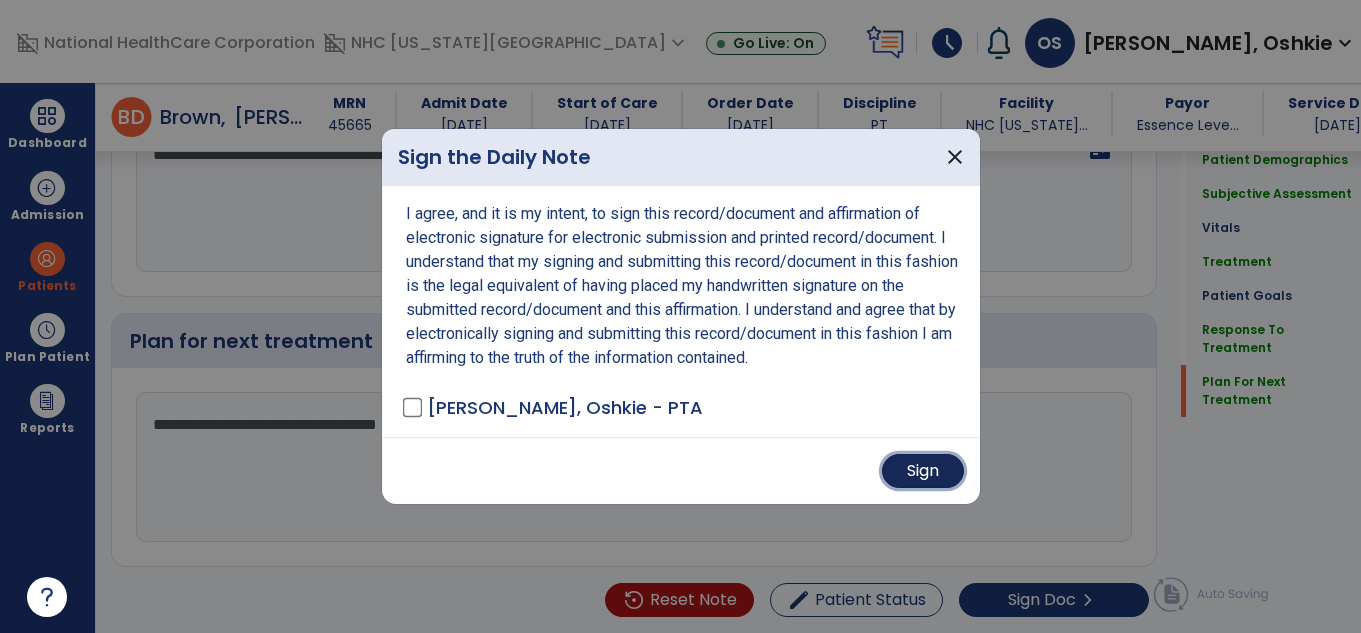 click on "Sign" at bounding box center (923, 471) 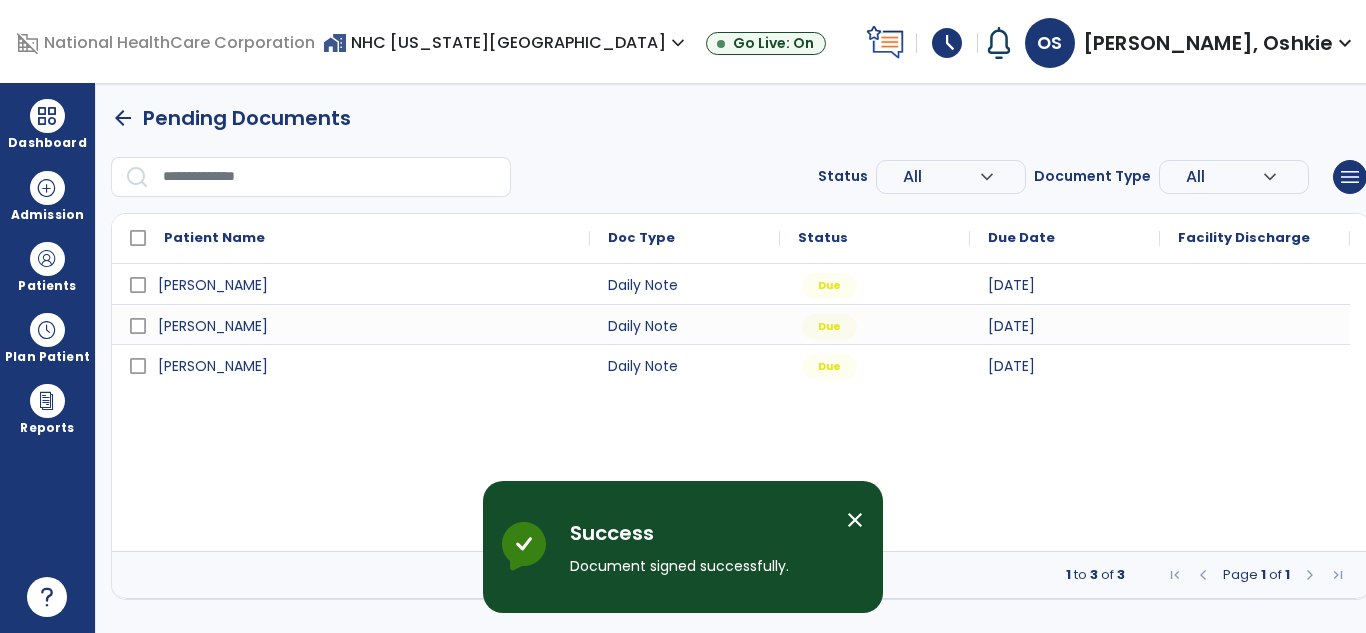 scroll, scrollTop: 0, scrollLeft: 0, axis: both 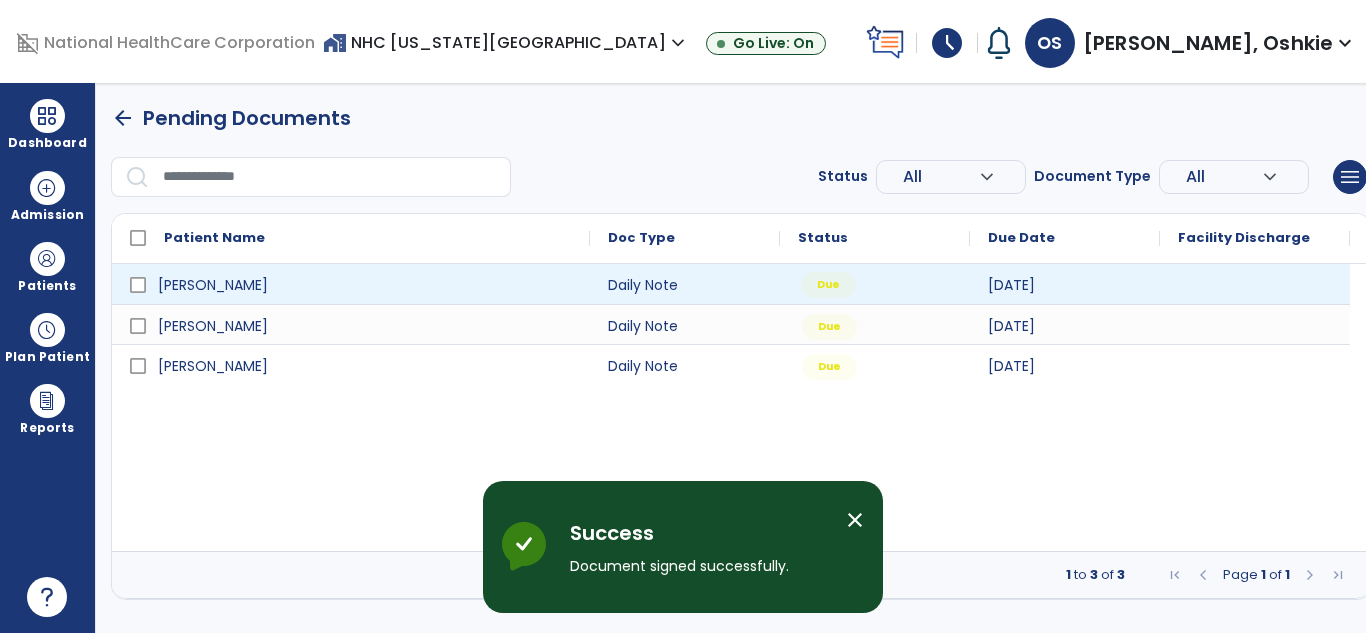 click on "Due" at bounding box center (875, 284) 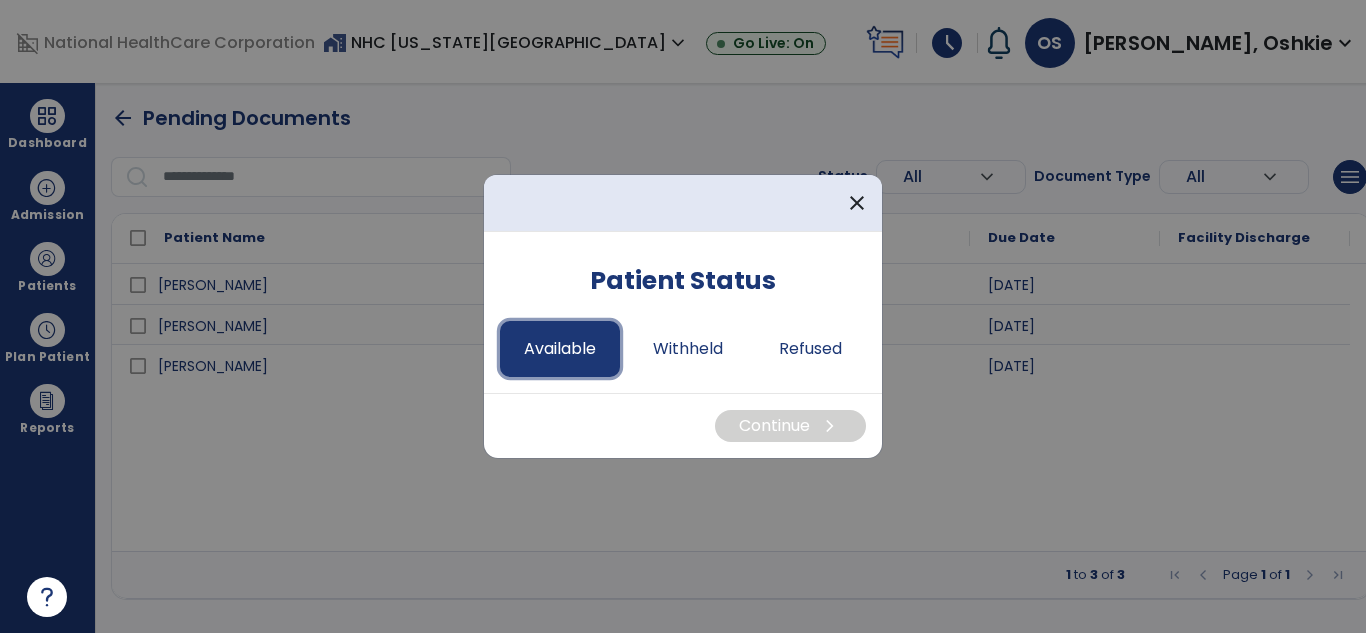 click on "Available" at bounding box center [560, 349] 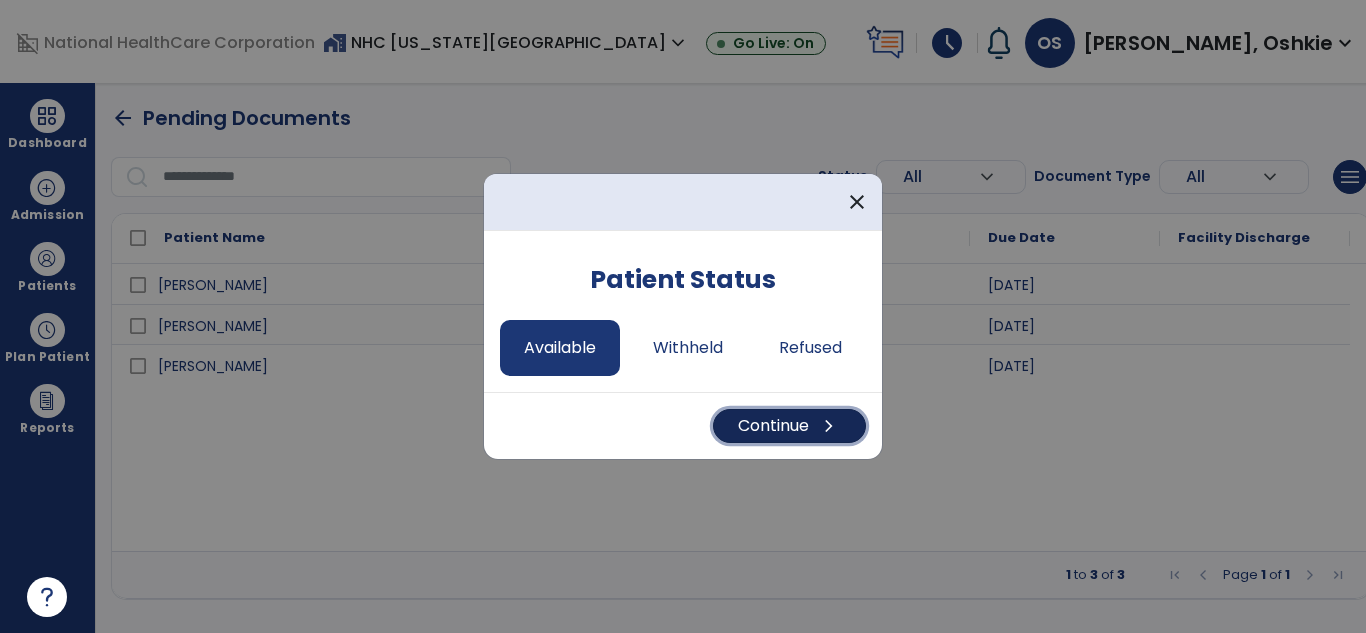click on "Continue   chevron_right" at bounding box center [789, 426] 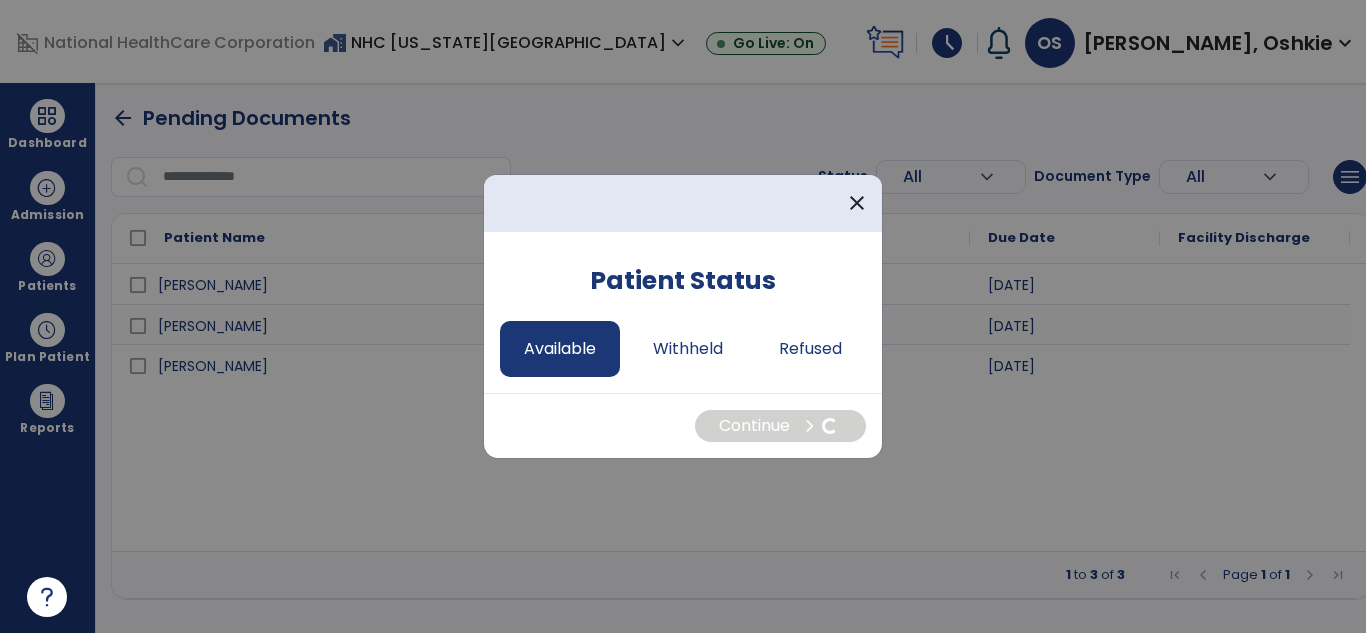 select on "*" 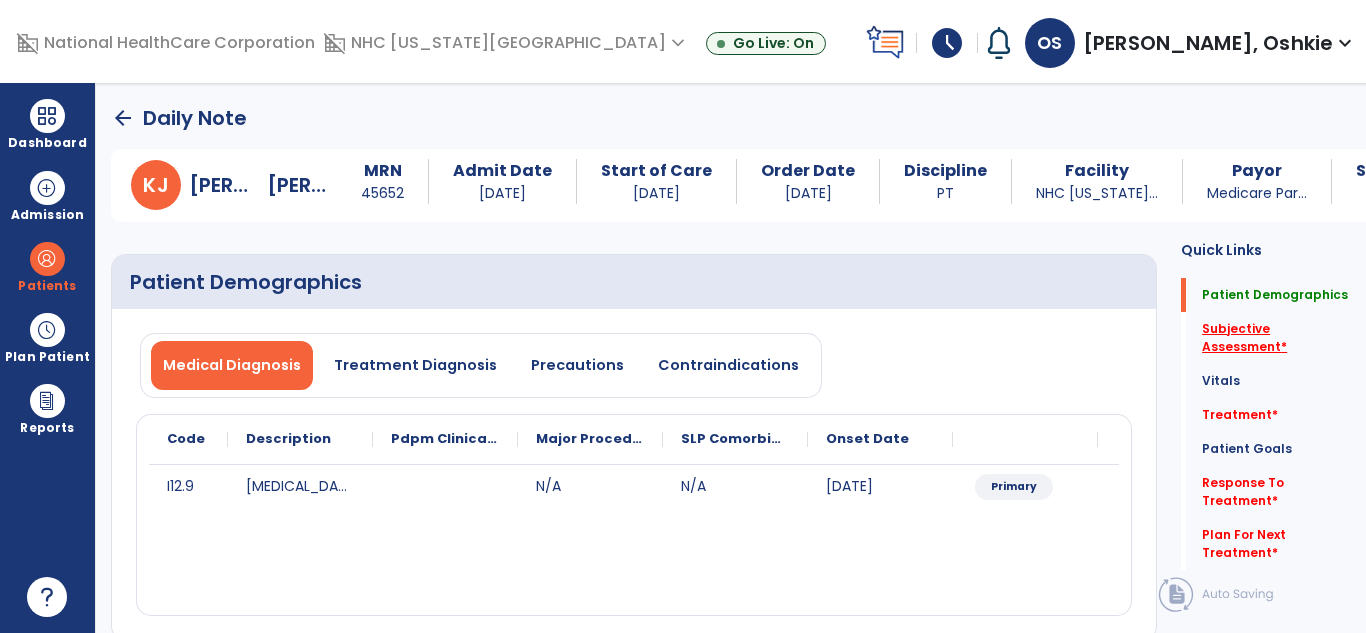 click on "Subjective Assessment   *" 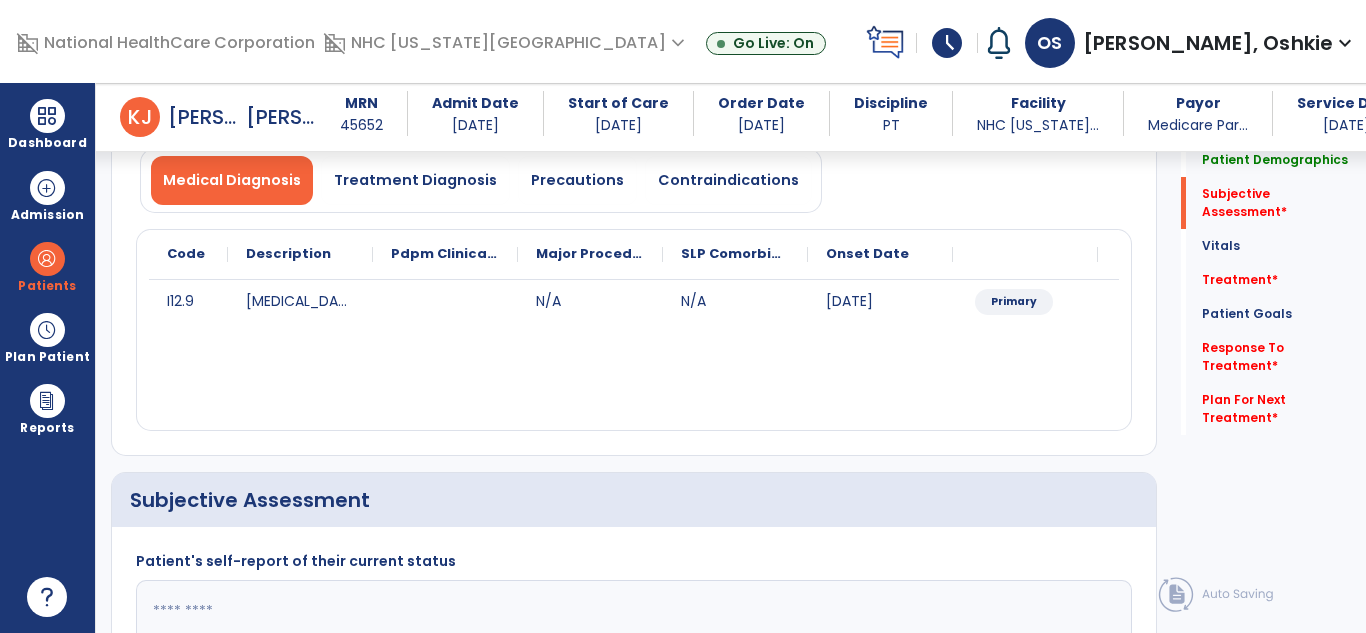scroll, scrollTop: 440, scrollLeft: 0, axis: vertical 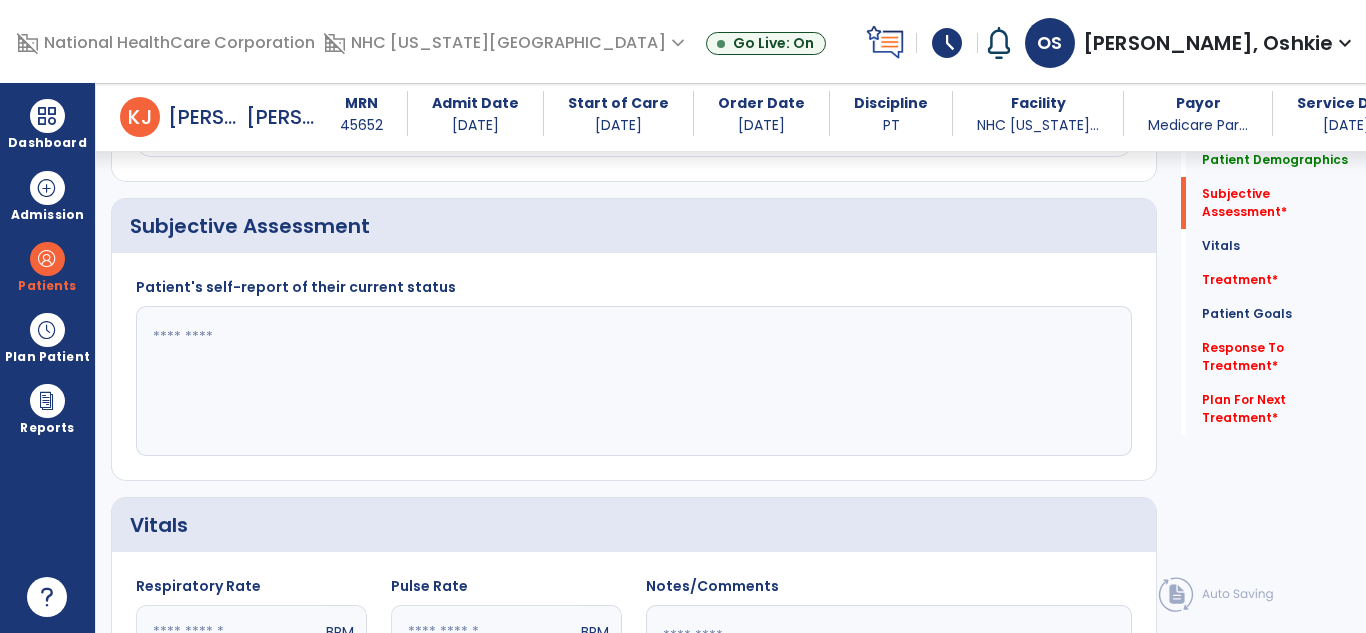 click 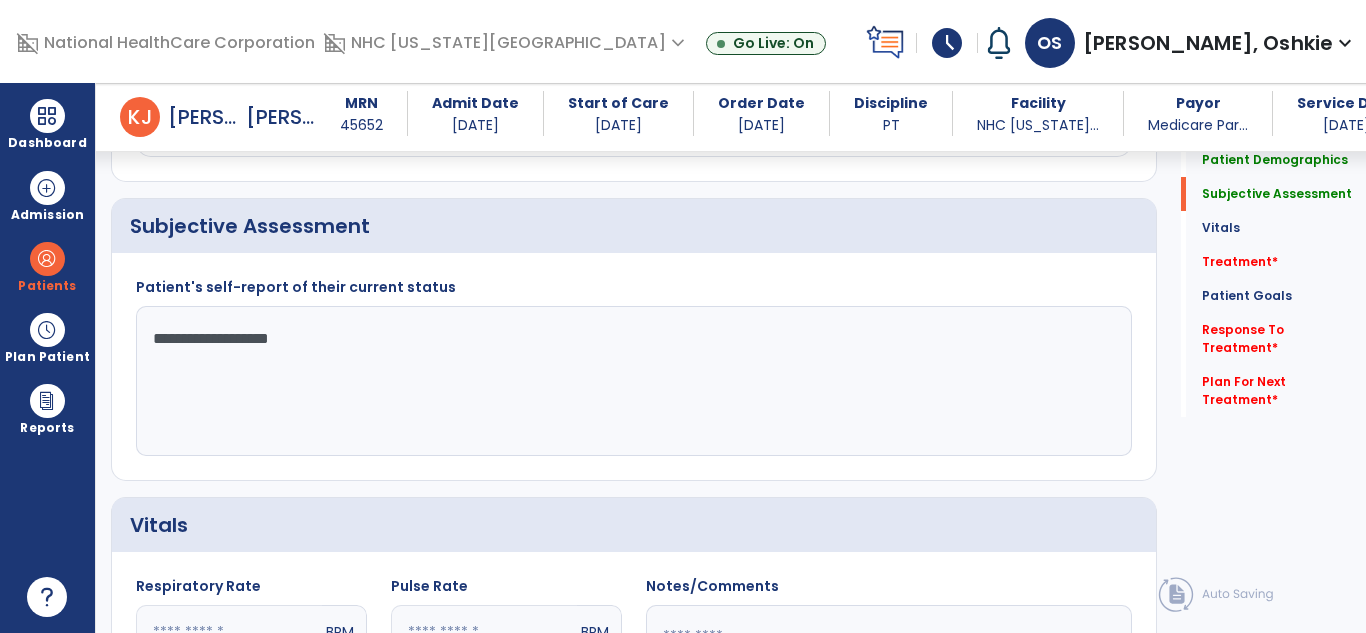 type on "**********" 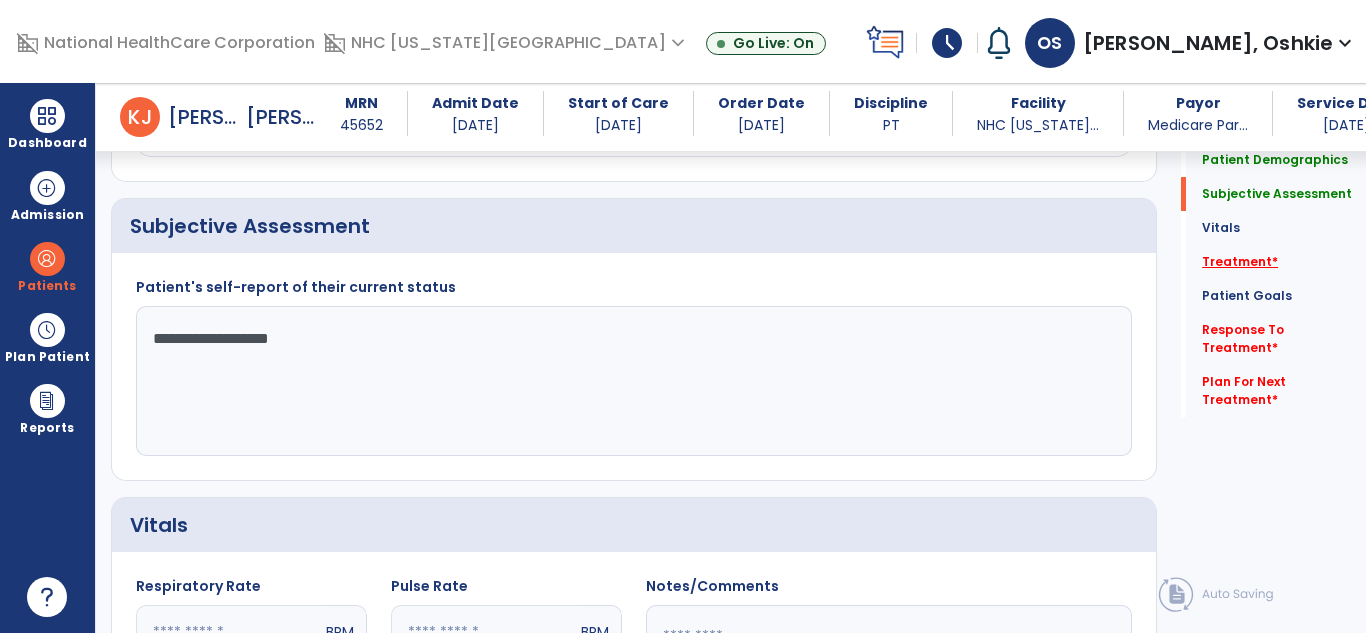 click on "Treatment   *" 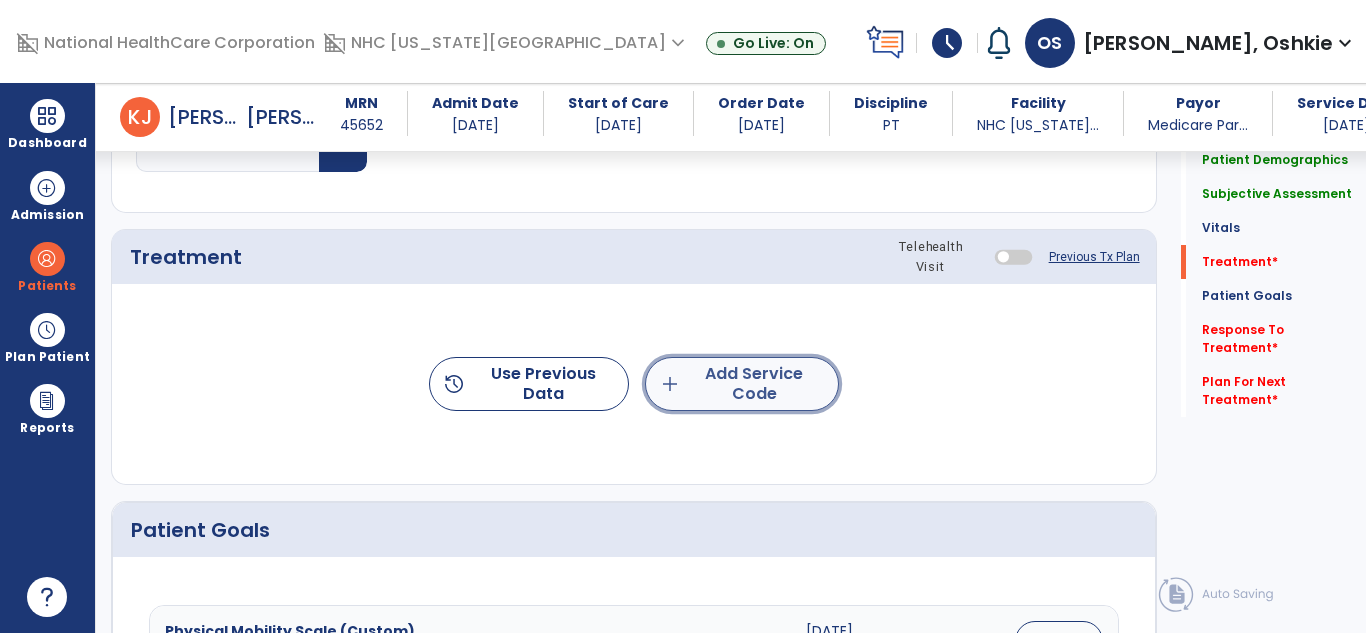 click on "add  Add Service Code" 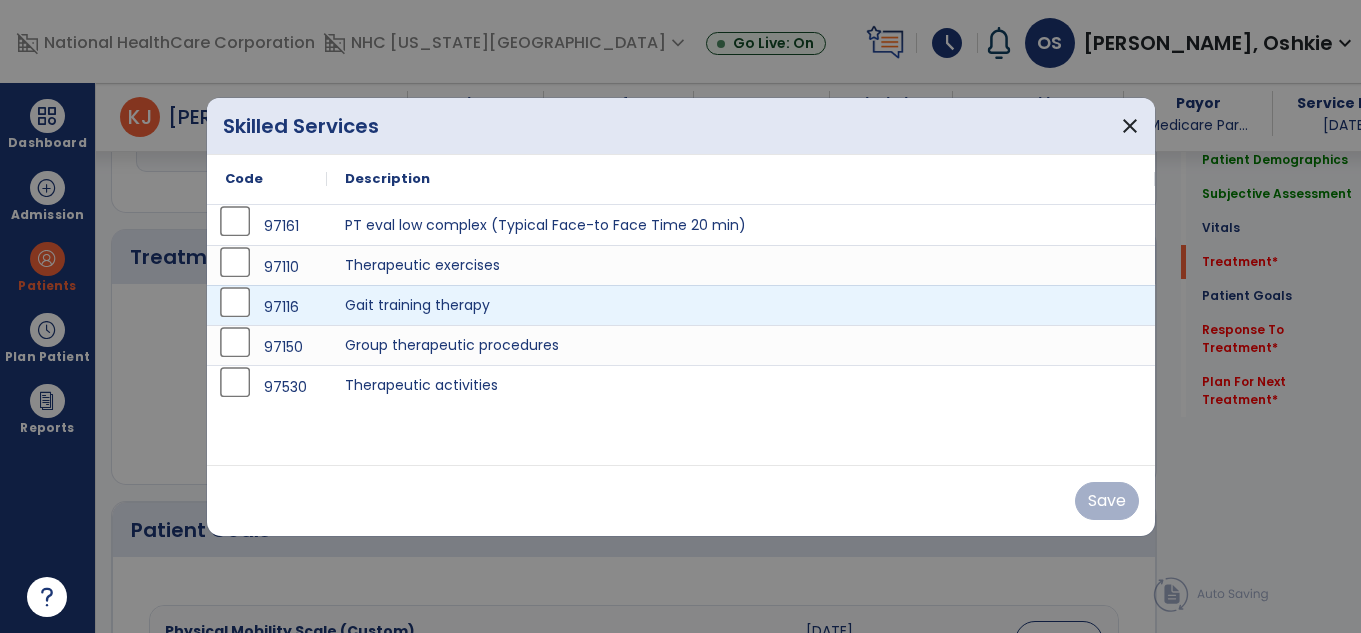 scroll, scrollTop: 1130, scrollLeft: 0, axis: vertical 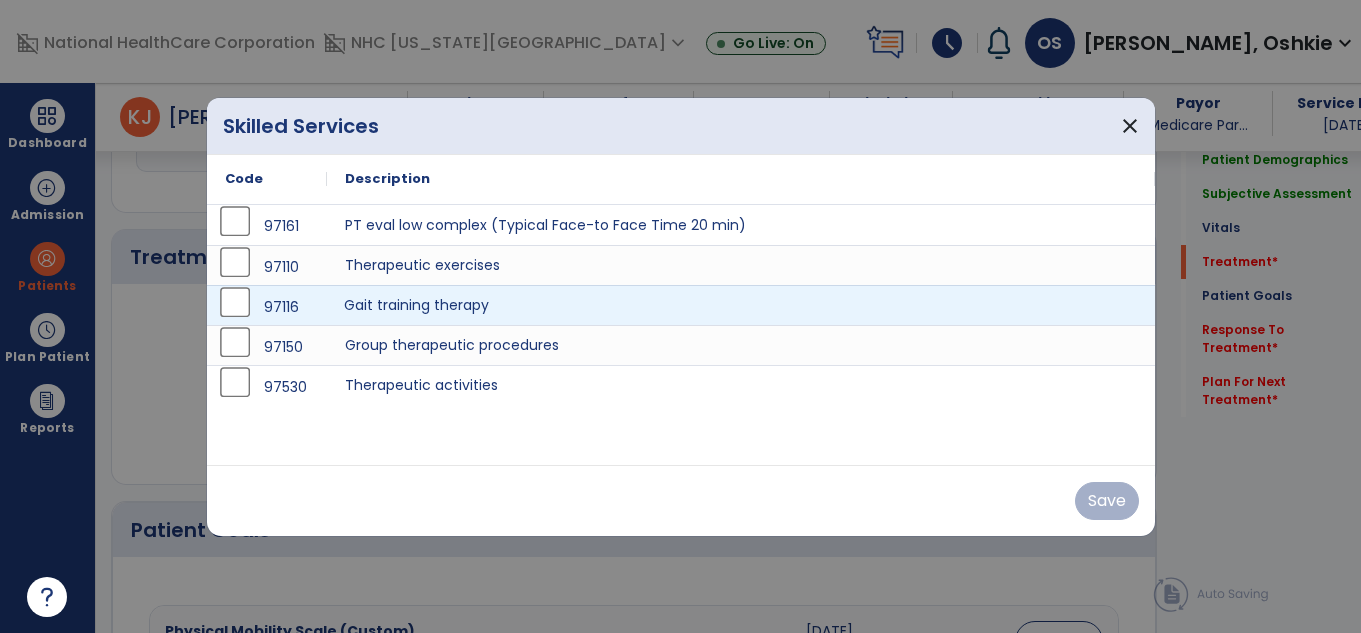 click on "Gait training therapy" at bounding box center [741, 305] 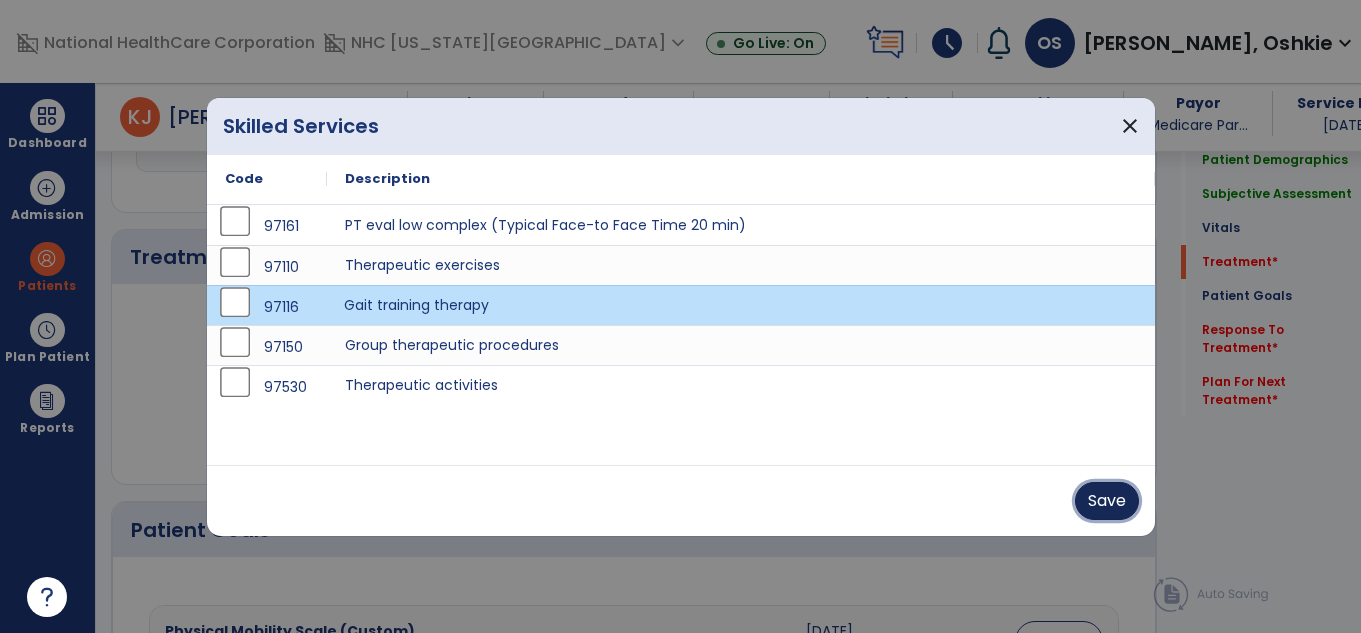 click on "Save" at bounding box center [1107, 501] 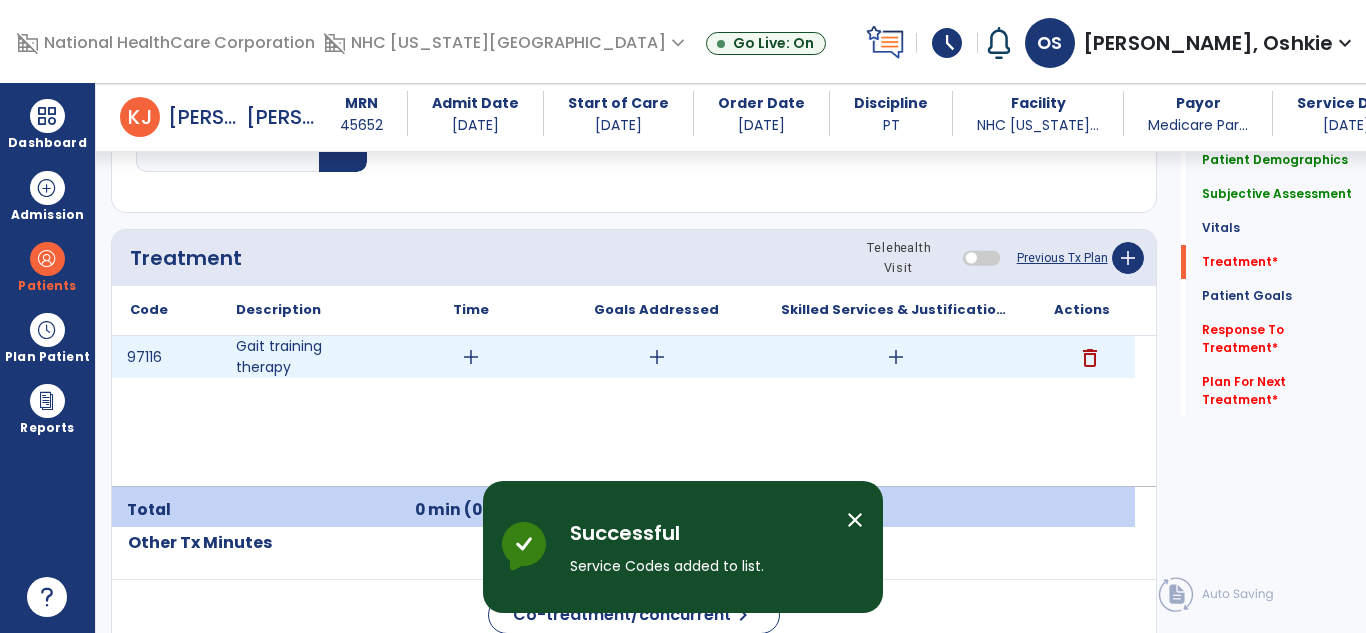 click on "add" at bounding box center (471, 357) 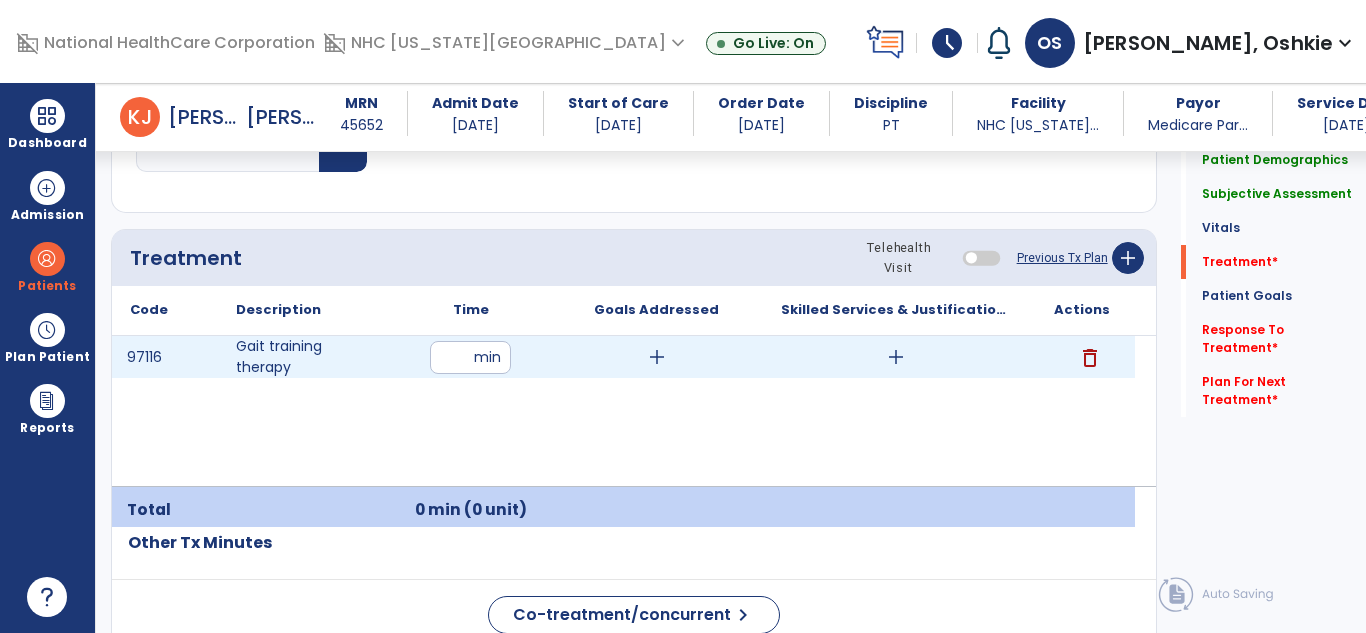 type on "**" 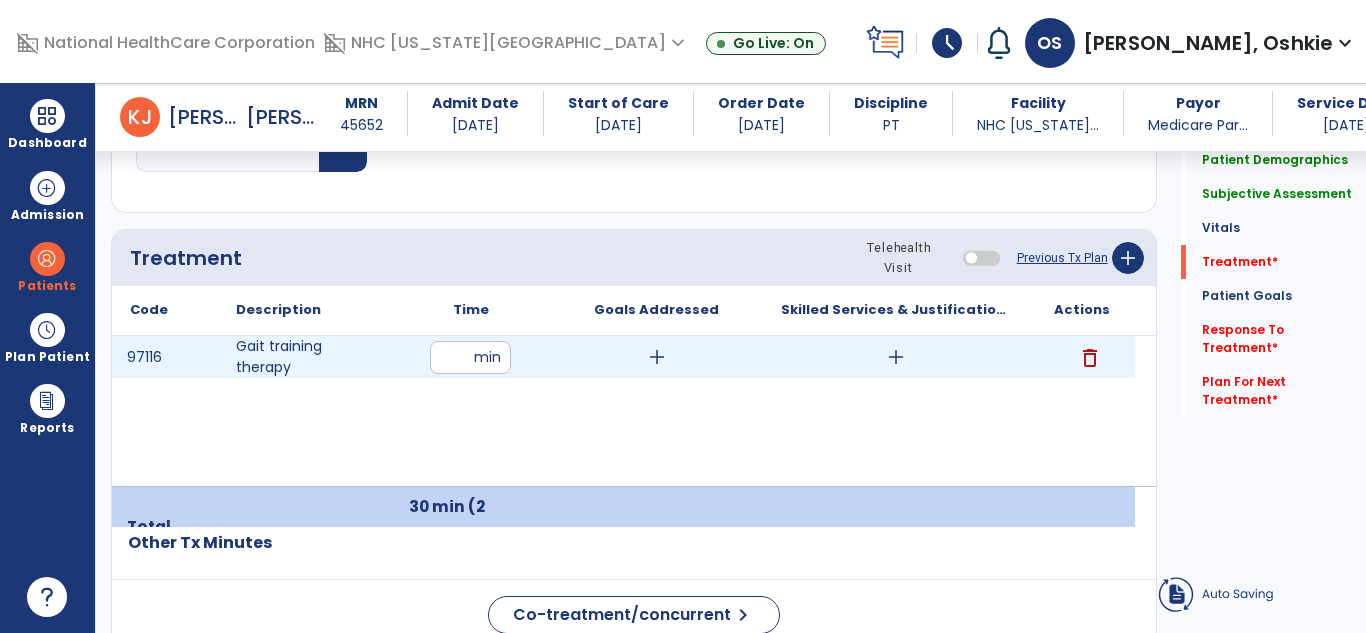 click on "add" at bounding box center (896, 357) 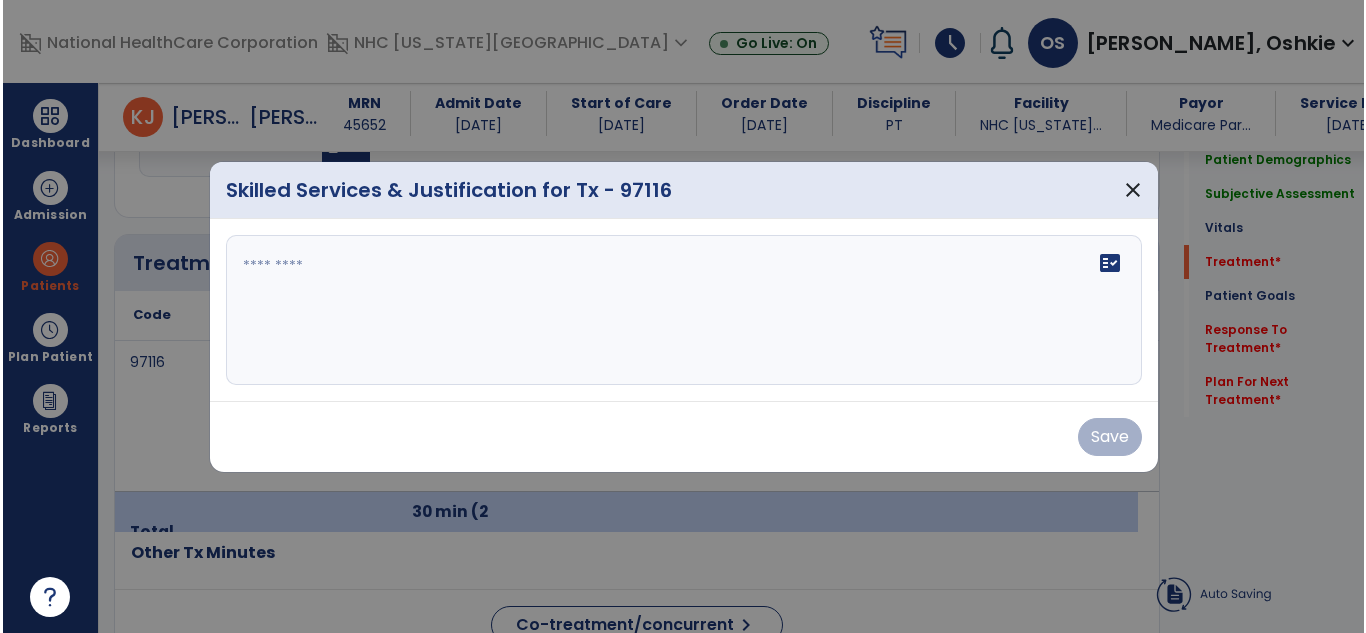 scroll, scrollTop: 1130, scrollLeft: 0, axis: vertical 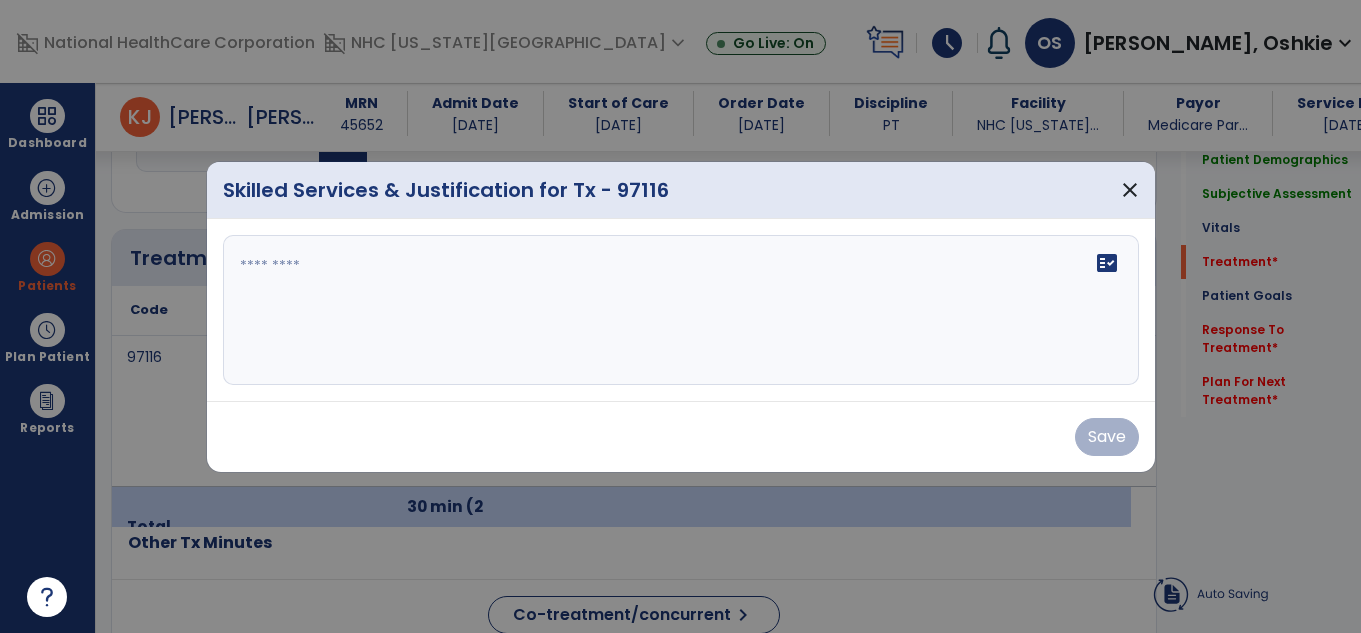 click on "fact_check" at bounding box center (681, 310) 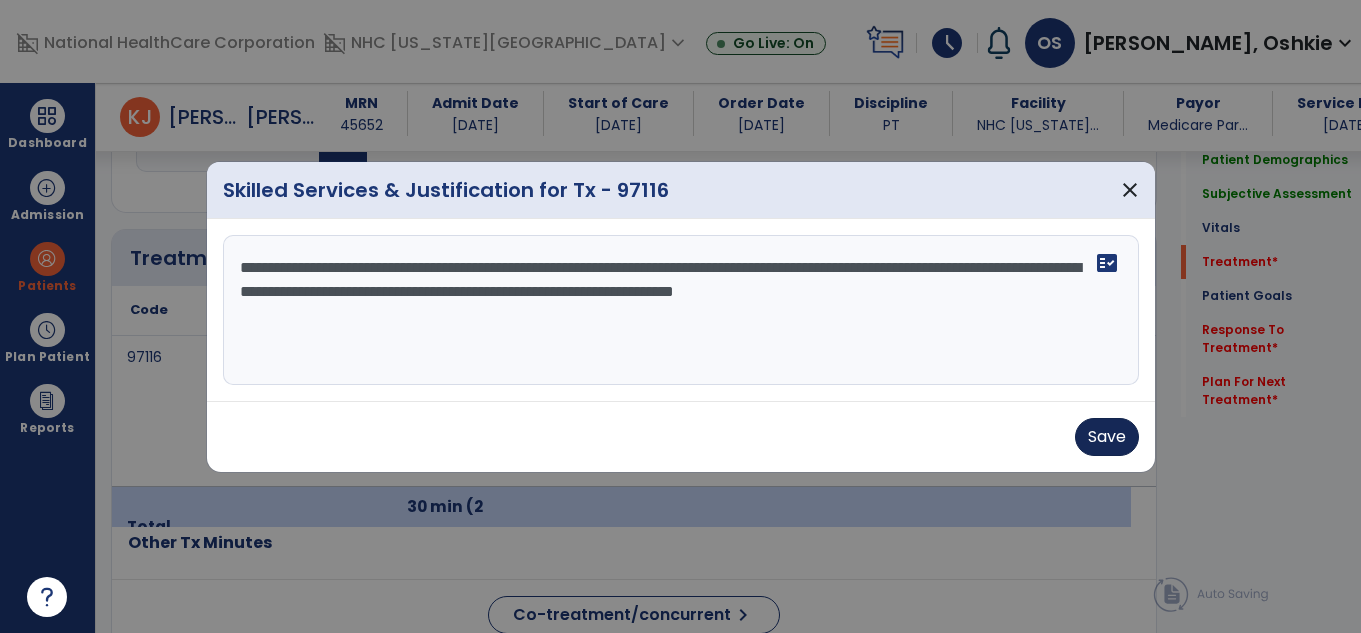 type on "**********" 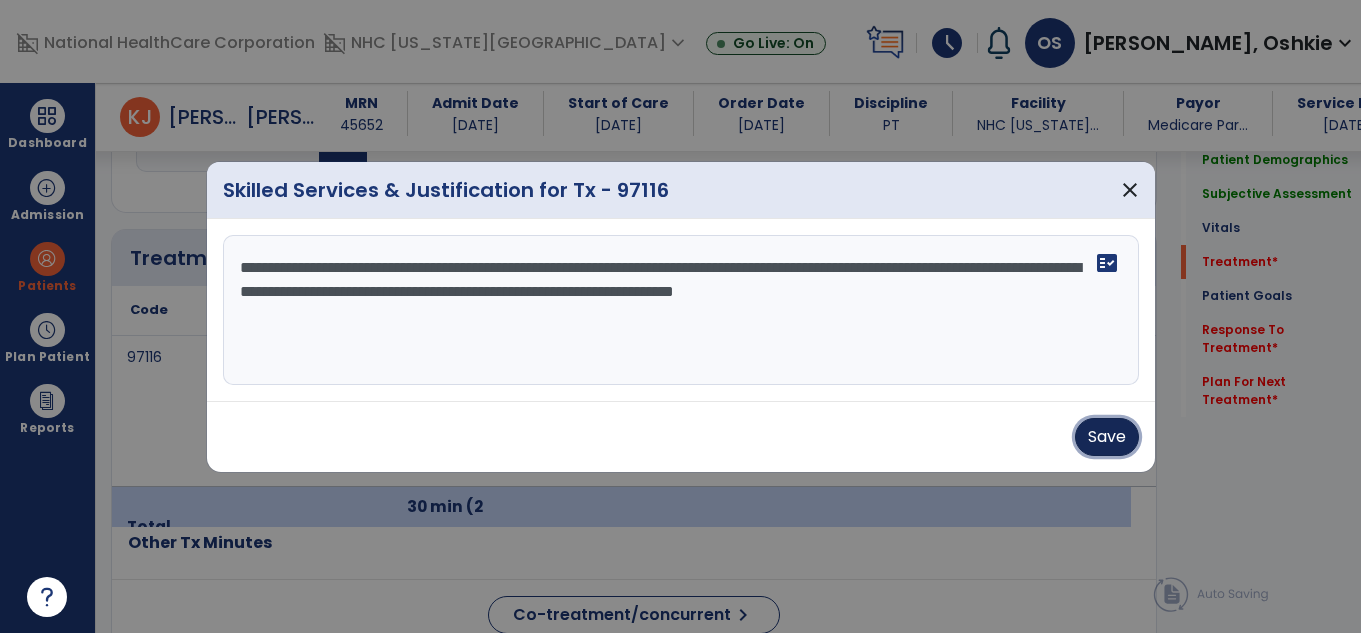 click on "Save" at bounding box center [1107, 437] 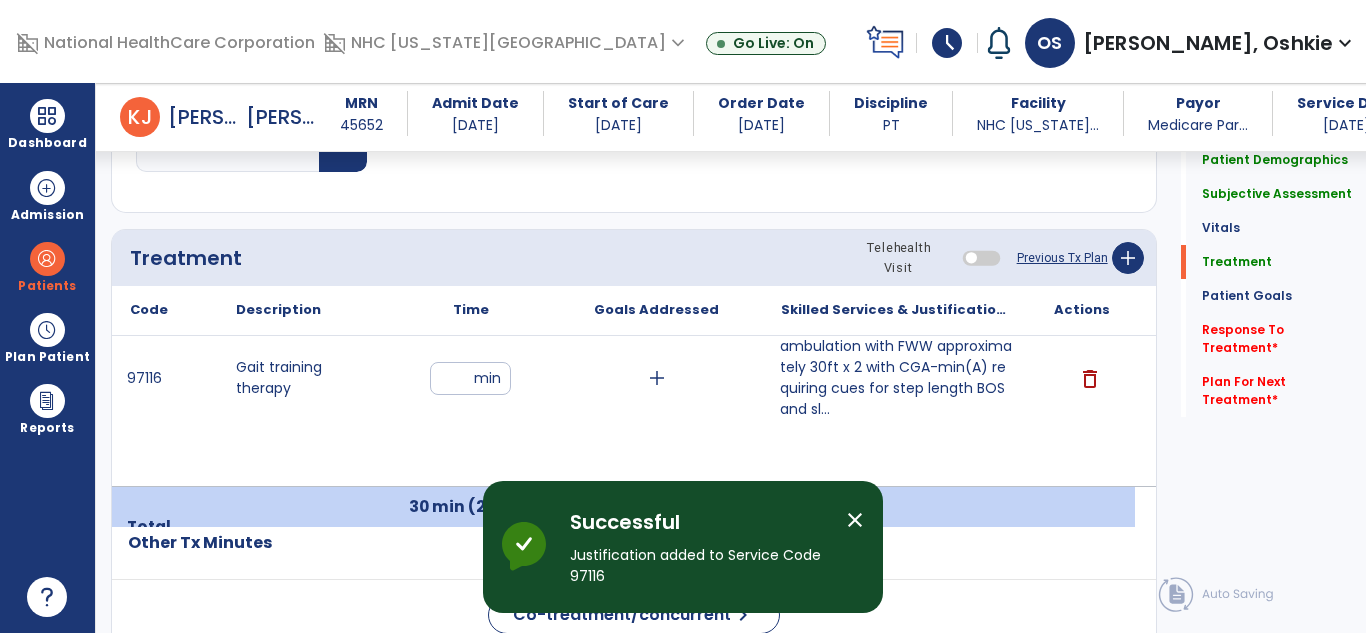 click on "Response To Treatment   *" 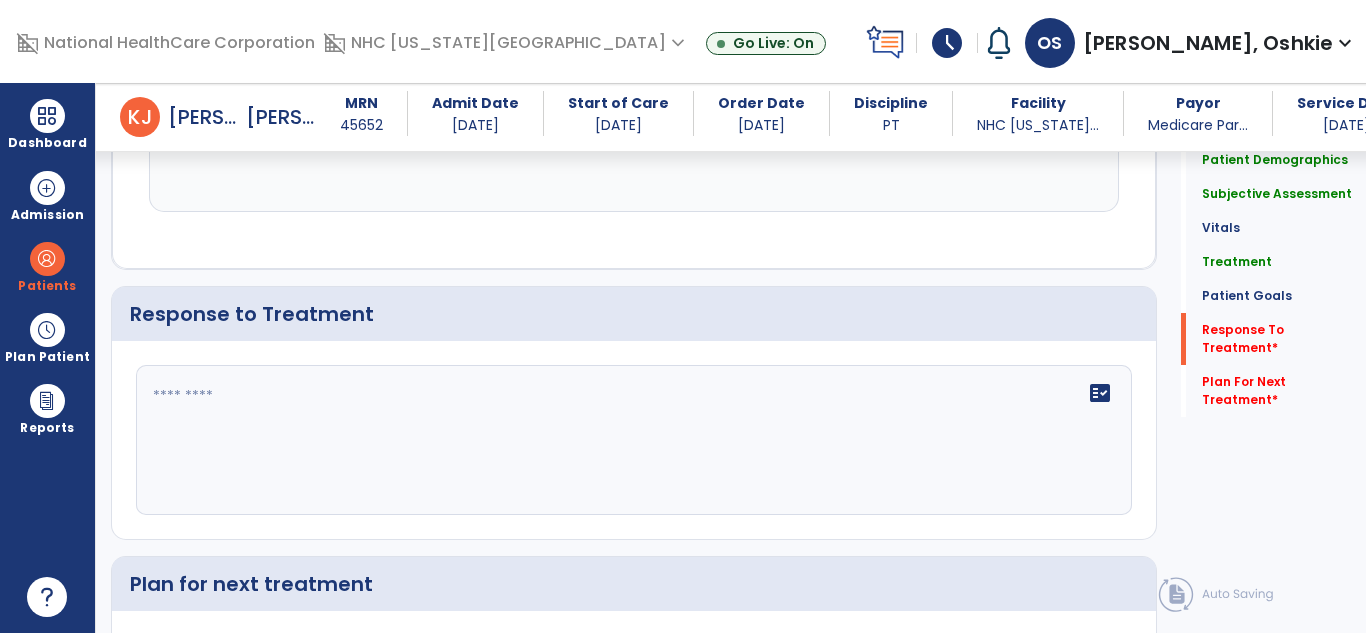 scroll, scrollTop: 3088, scrollLeft: 0, axis: vertical 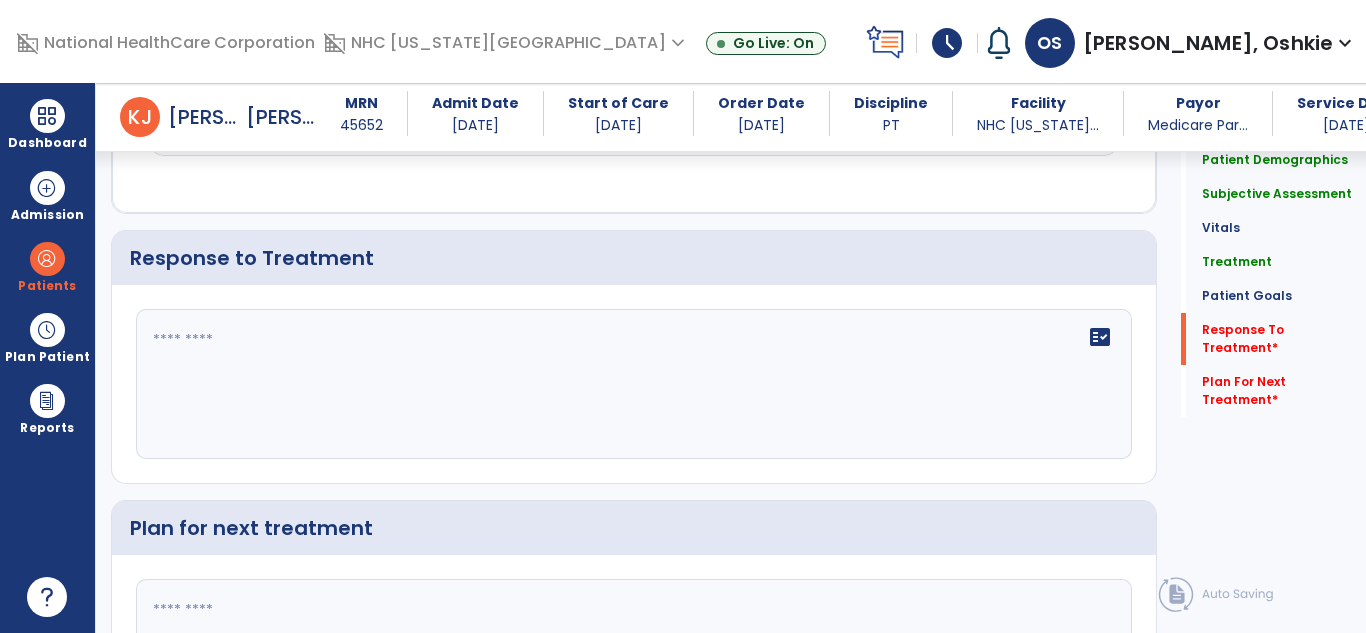 click 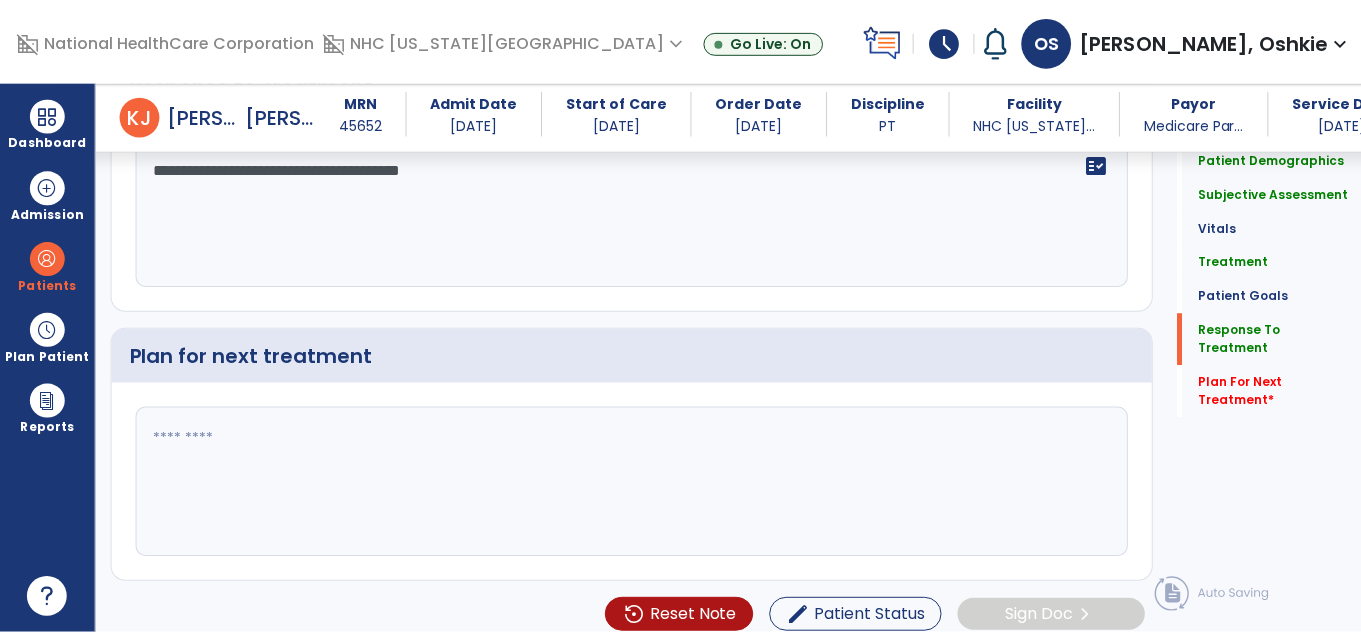 scroll, scrollTop: 3276, scrollLeft: 0, axis: vertical 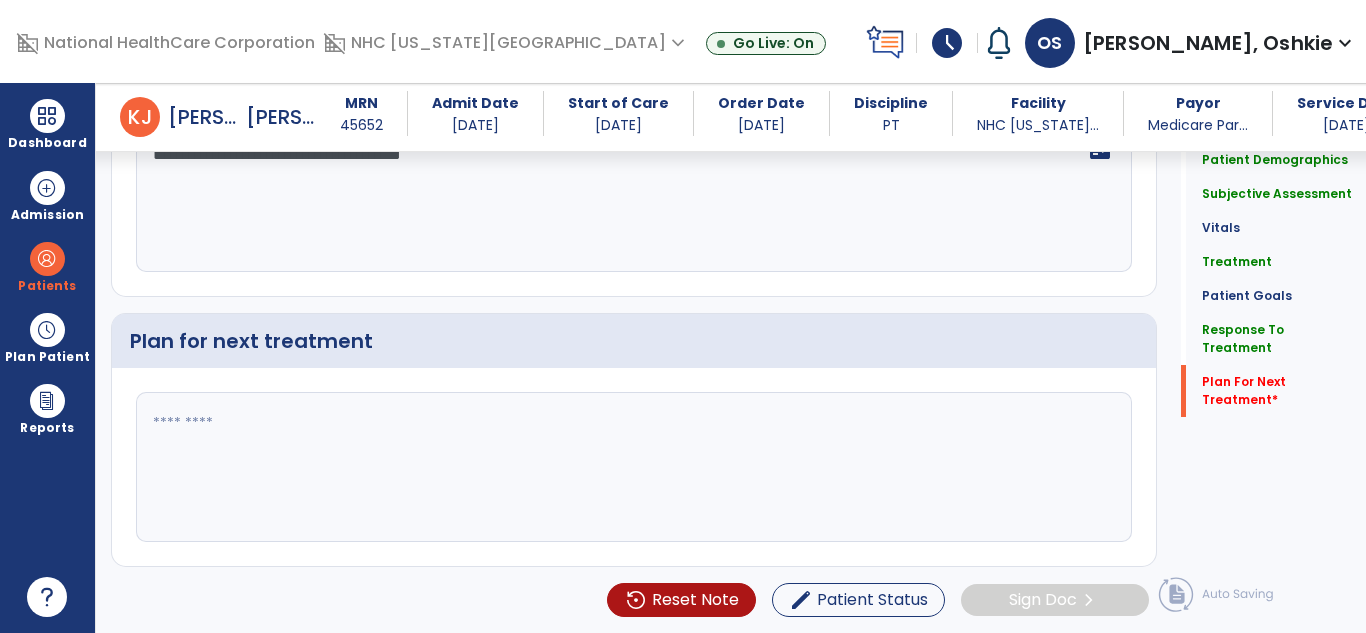 type on "**********" 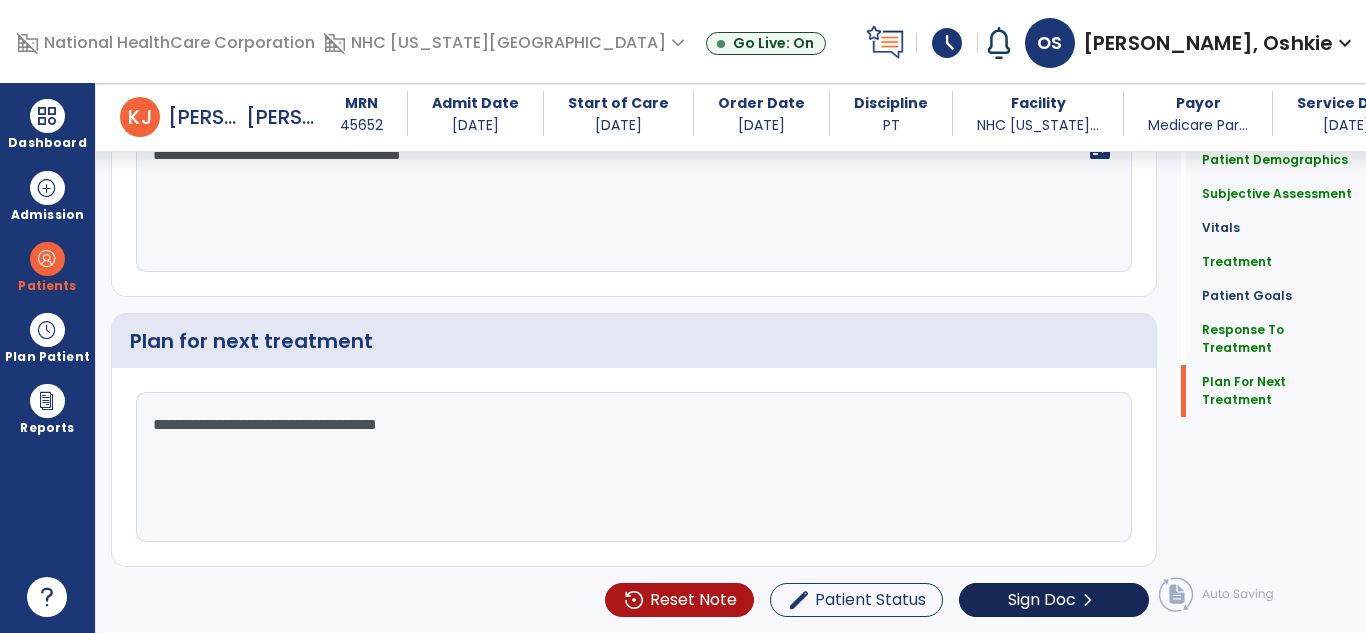 type on "**********" 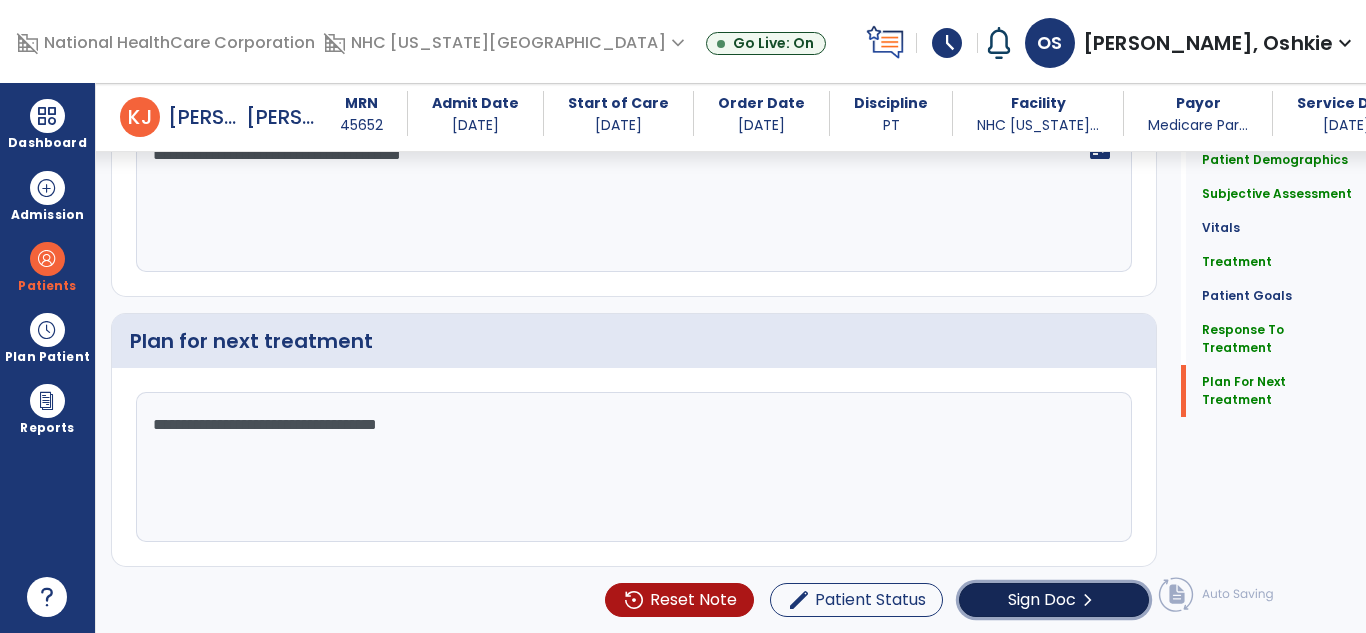 click on "Sign Doc  chevron_right" 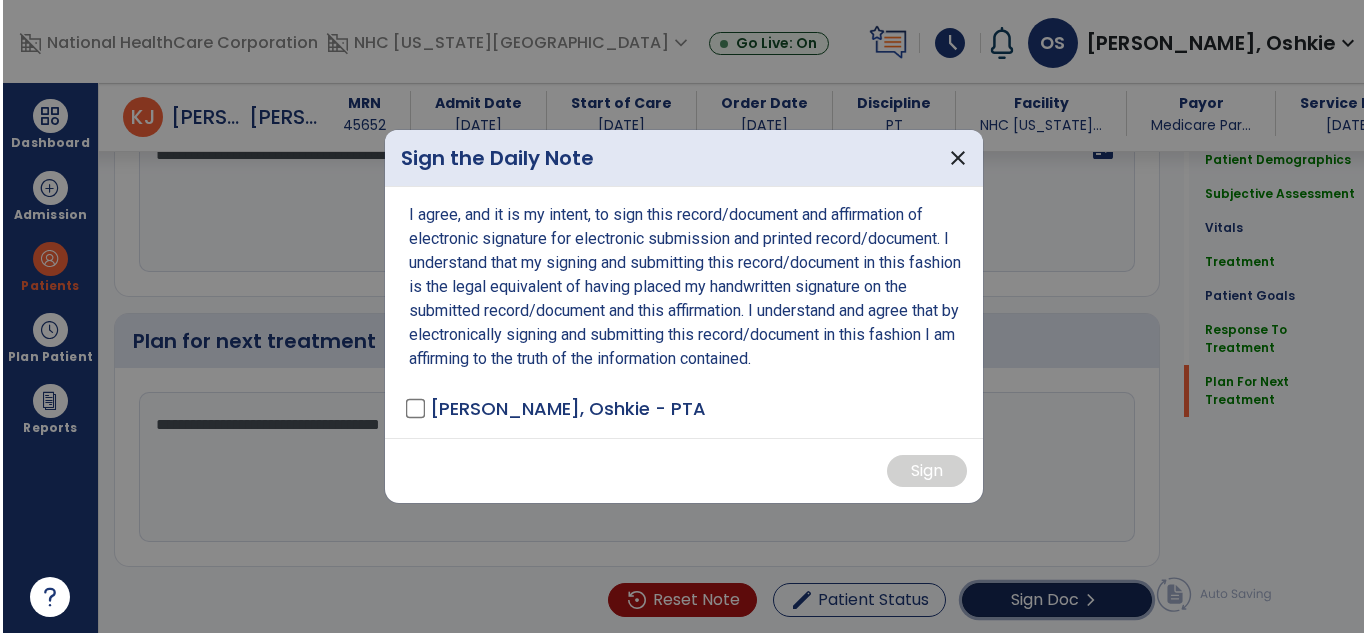 scroll, scrollTop: 3276, scrollLeft: 0, axis: vertical 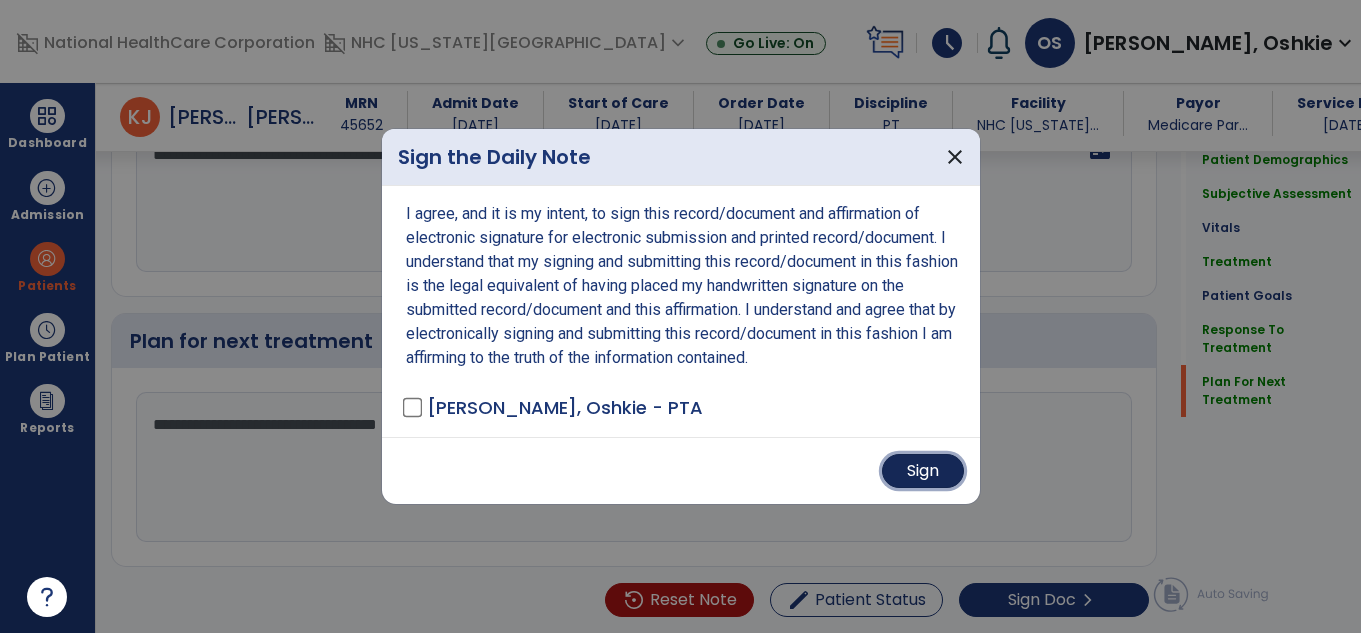 click on "Sign" at bounding box center [923, 471] 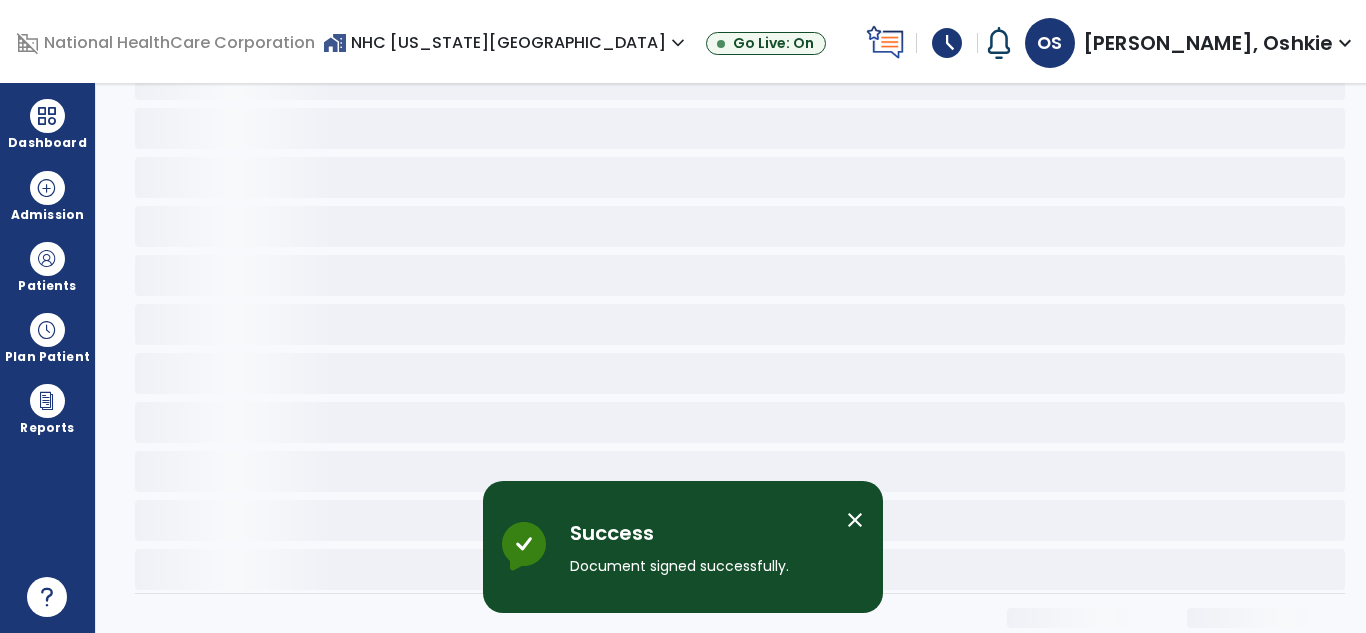 scroll, scrollTop: 0, scrollLeft: 0, axis: both 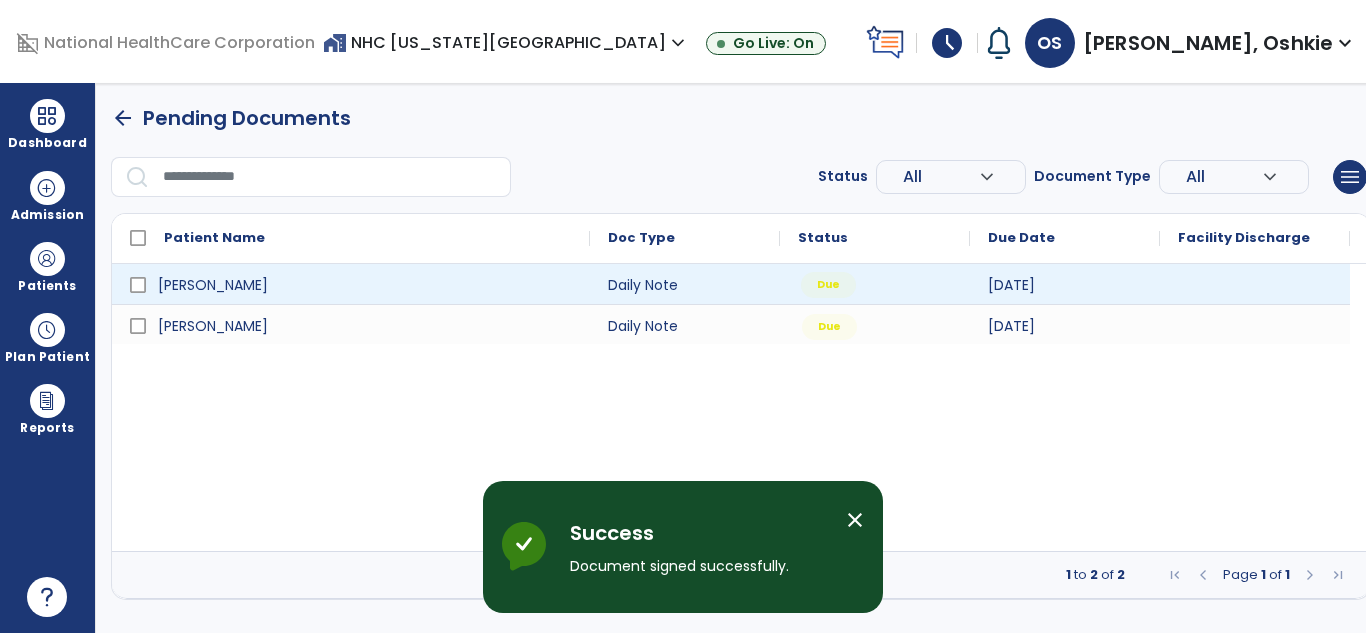 click on "Due" at bounding box center [828, 285] 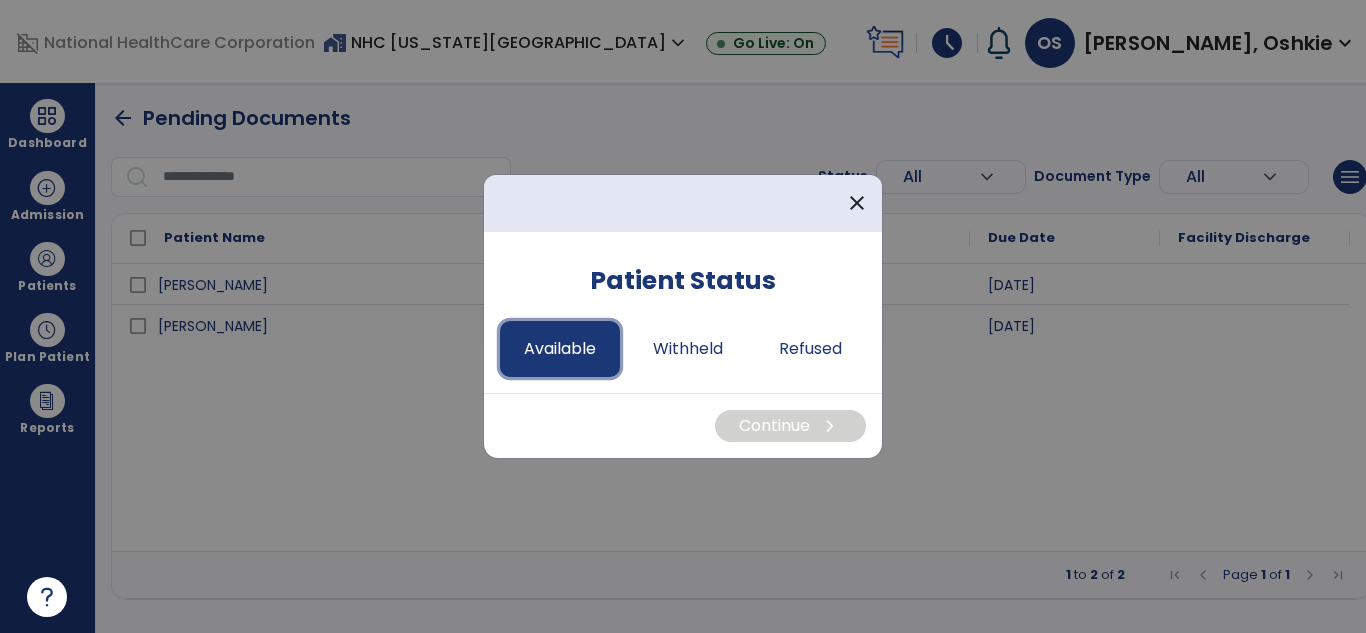click on "Available" at bounding box center (560, 349) 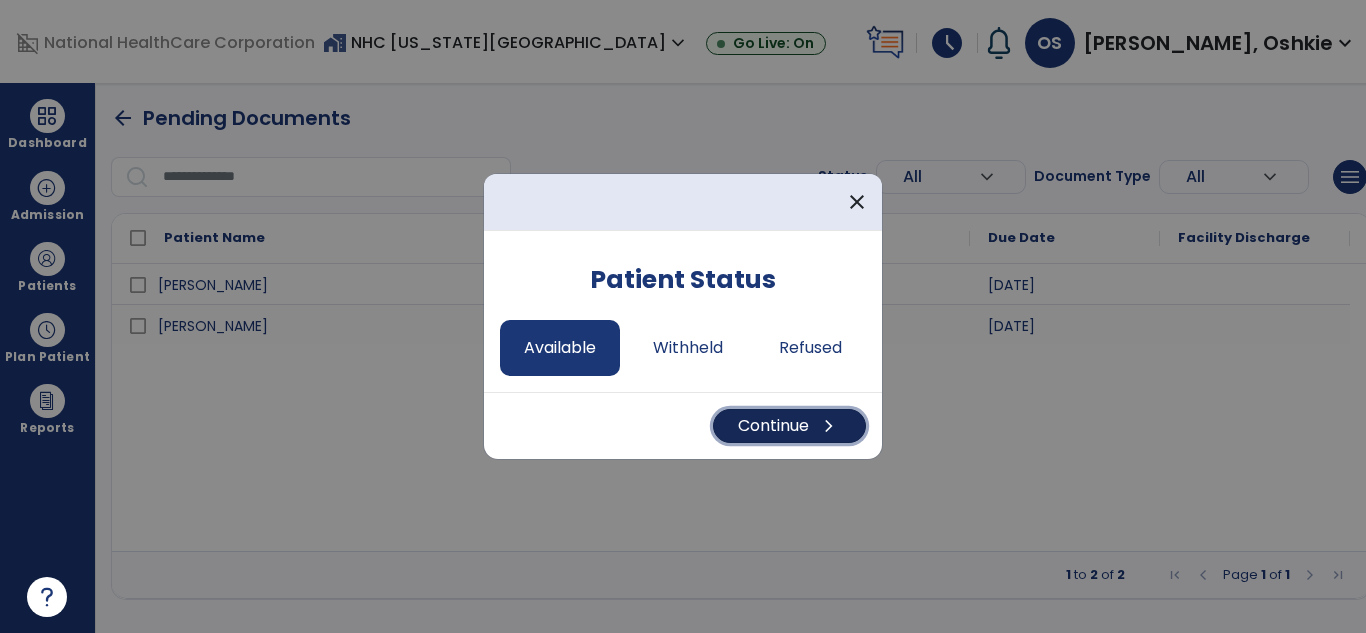 click on "chevron_right" at bounding box center (829, 426) 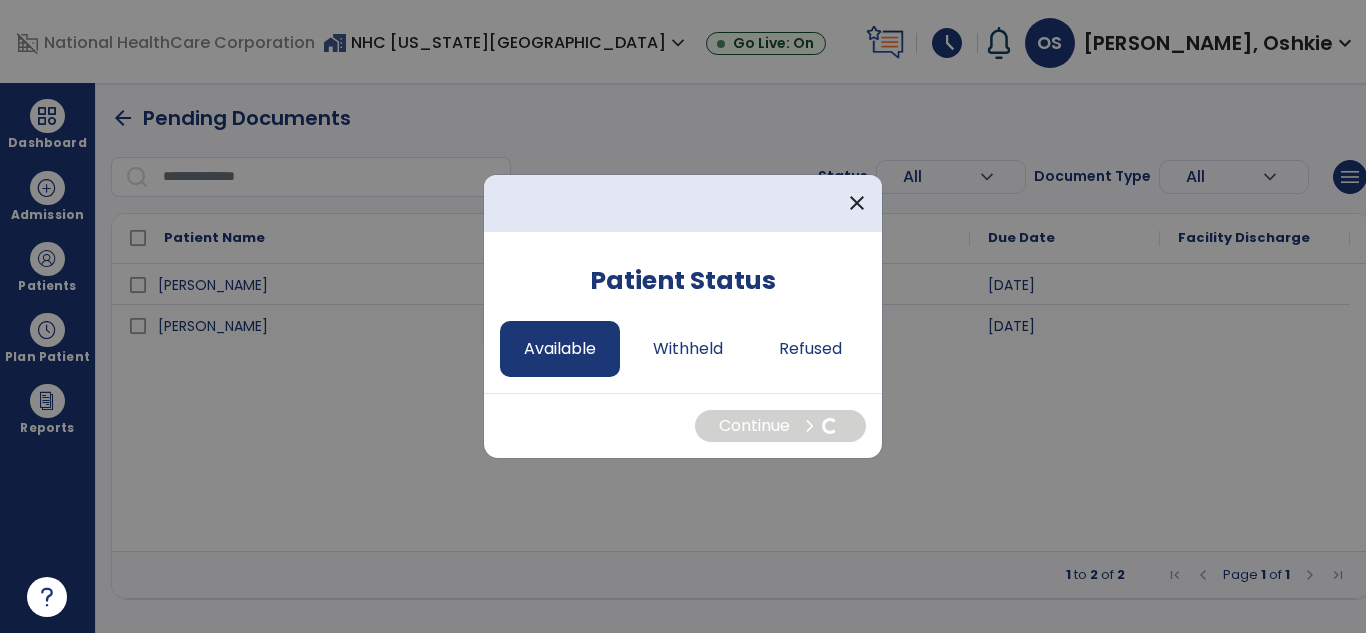 select on "*" 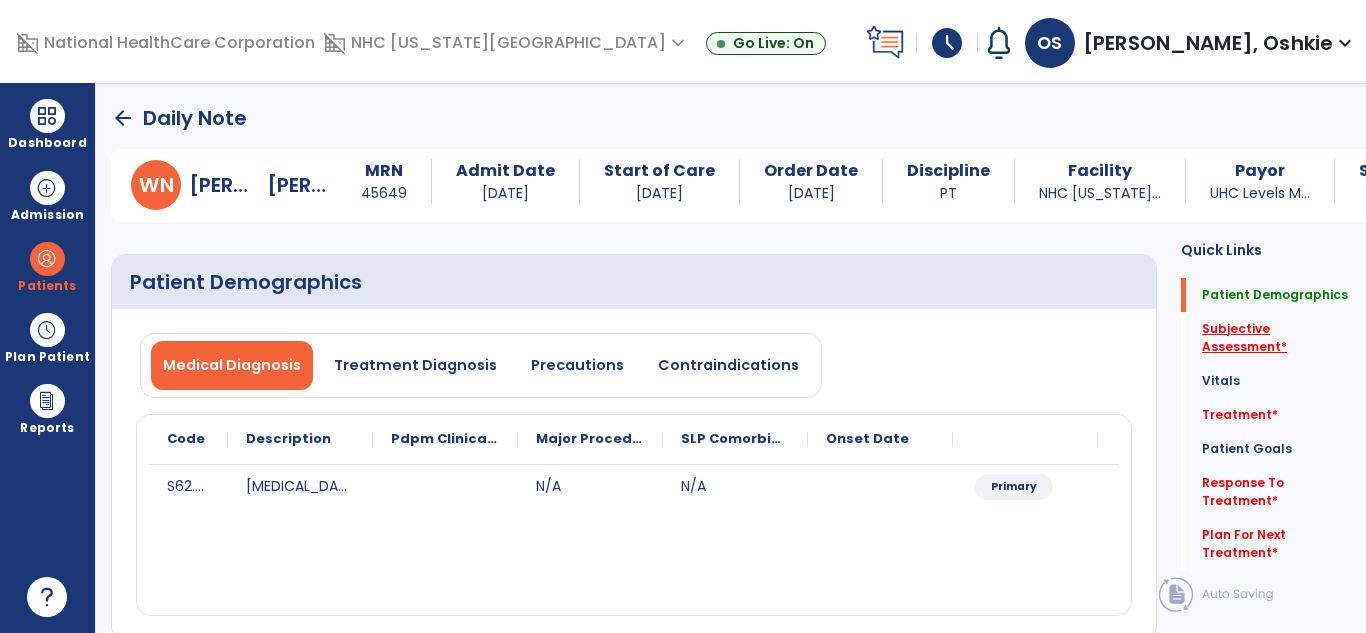 click on "Subjective Assessment   *" 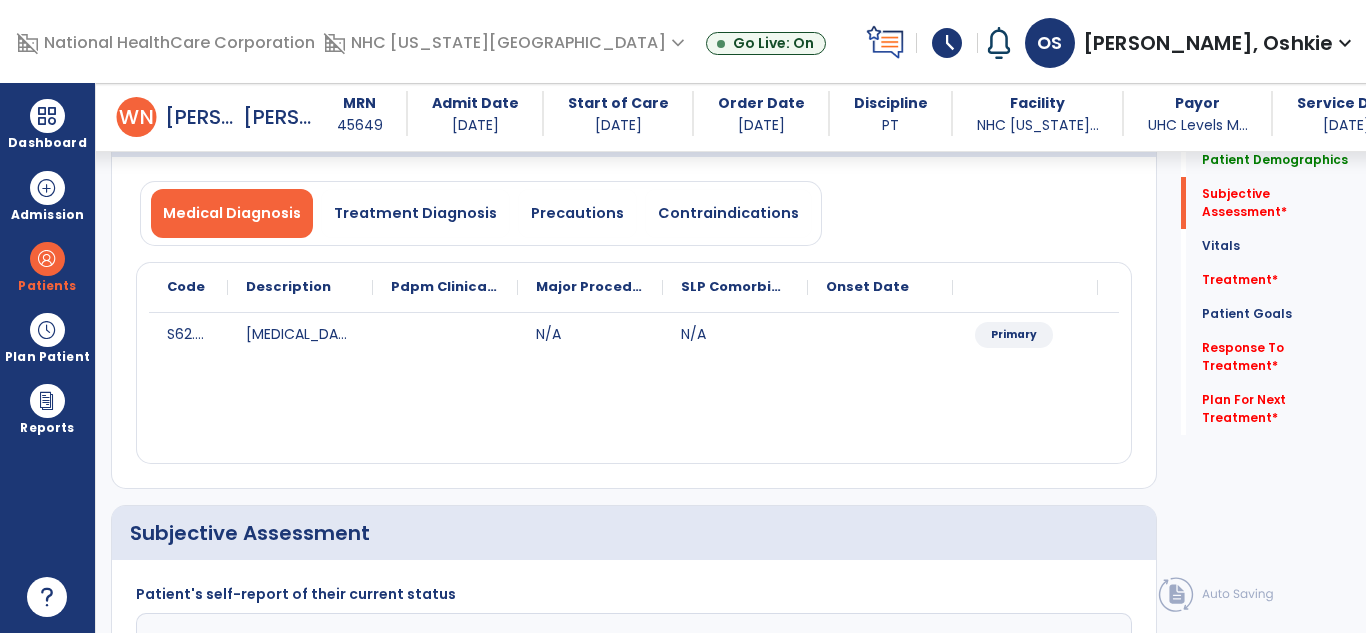 scroll, scrollTop: 440, scrollLeft: 0, axis: vertical 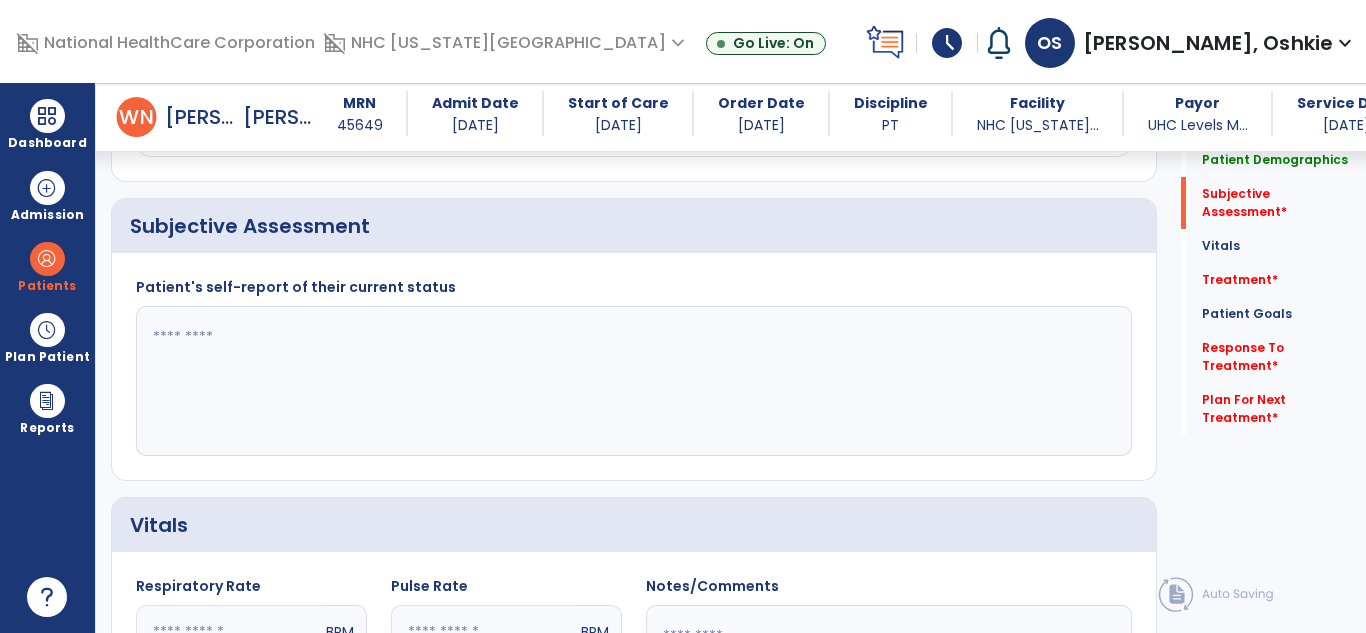 click 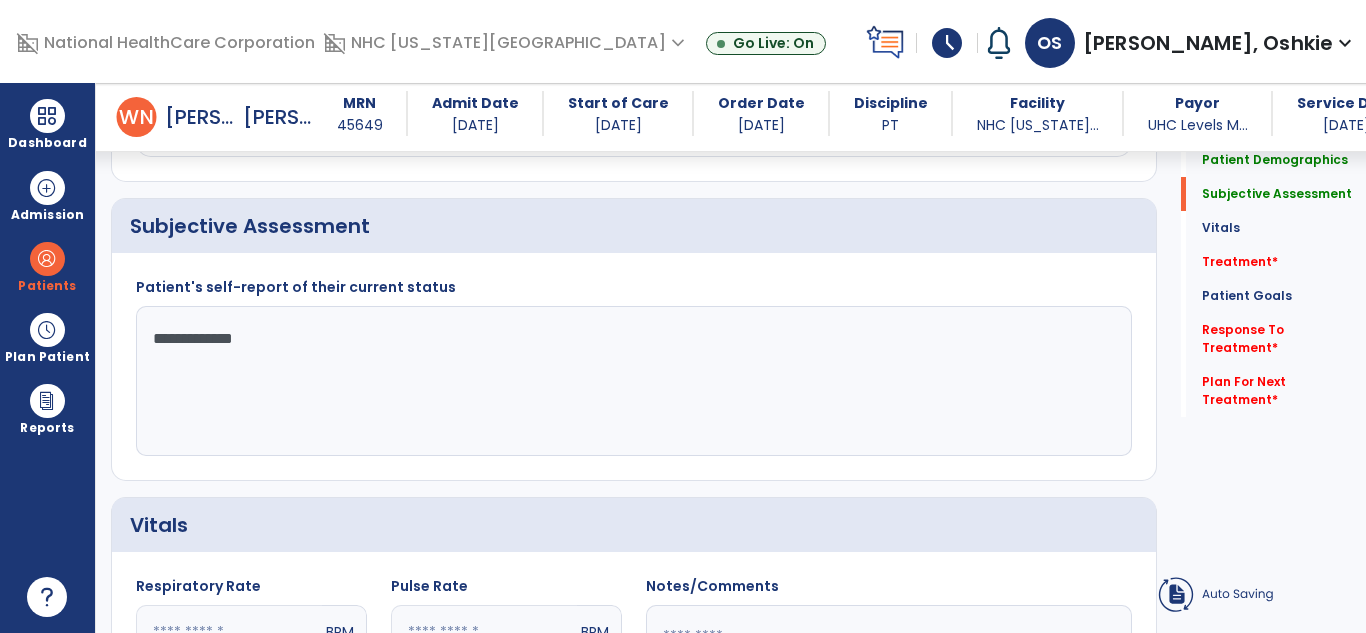 type on "**********" 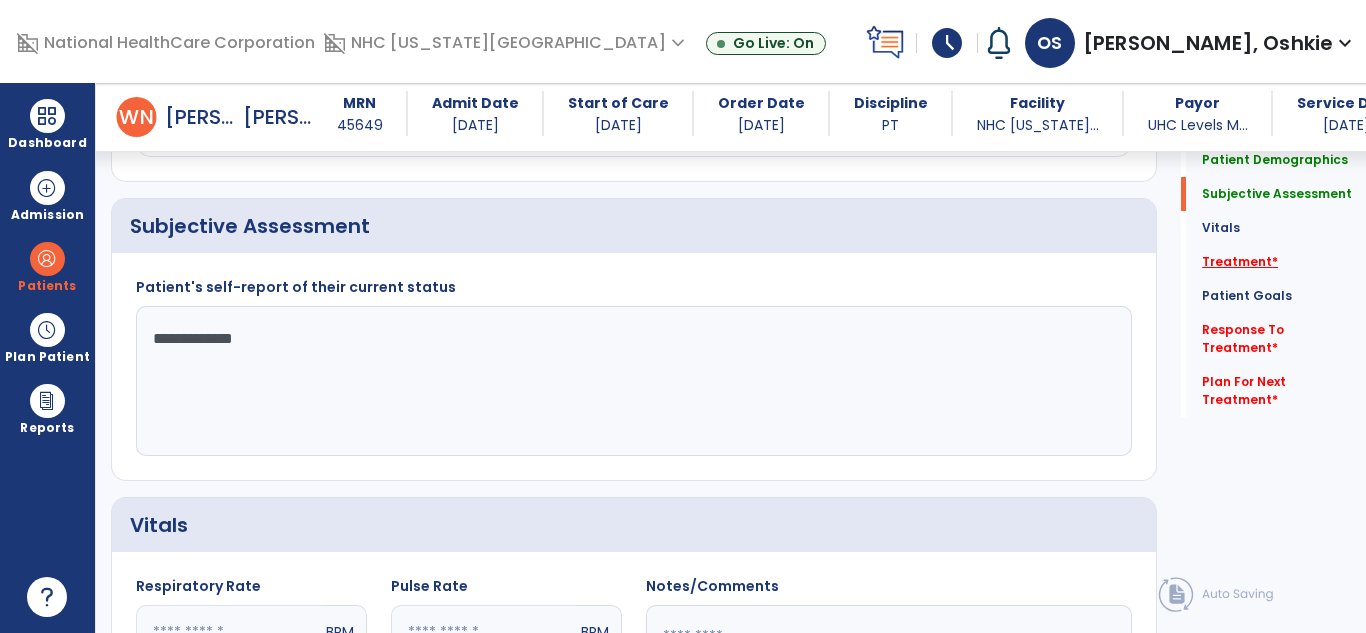 click on "Treatment   *" 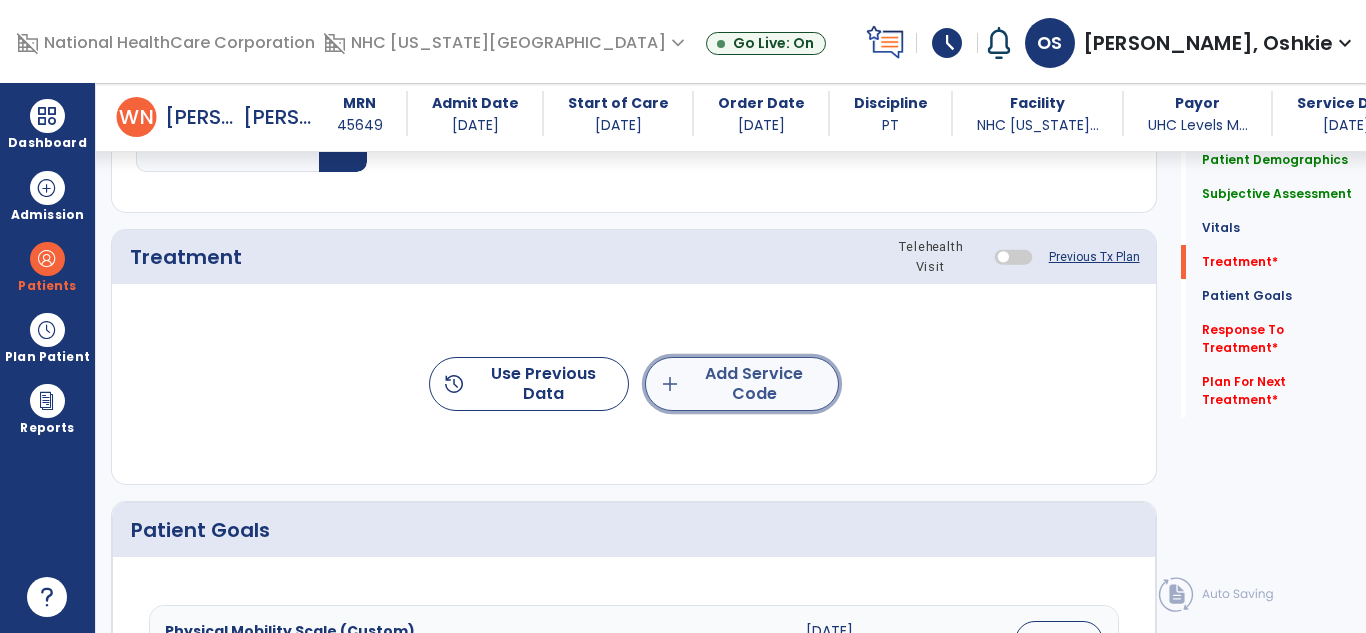 click on "add  Add Service Code" 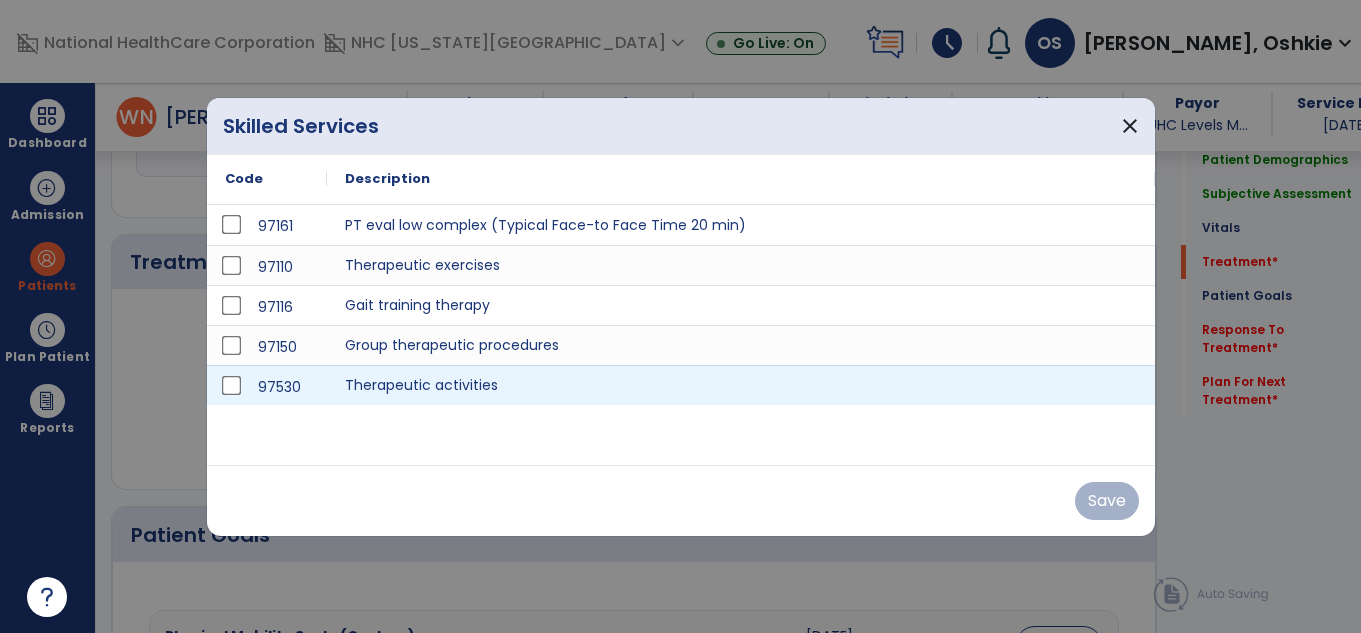 scroll, scrollTop: 1130, scrollLeft: 0, axis: vertical 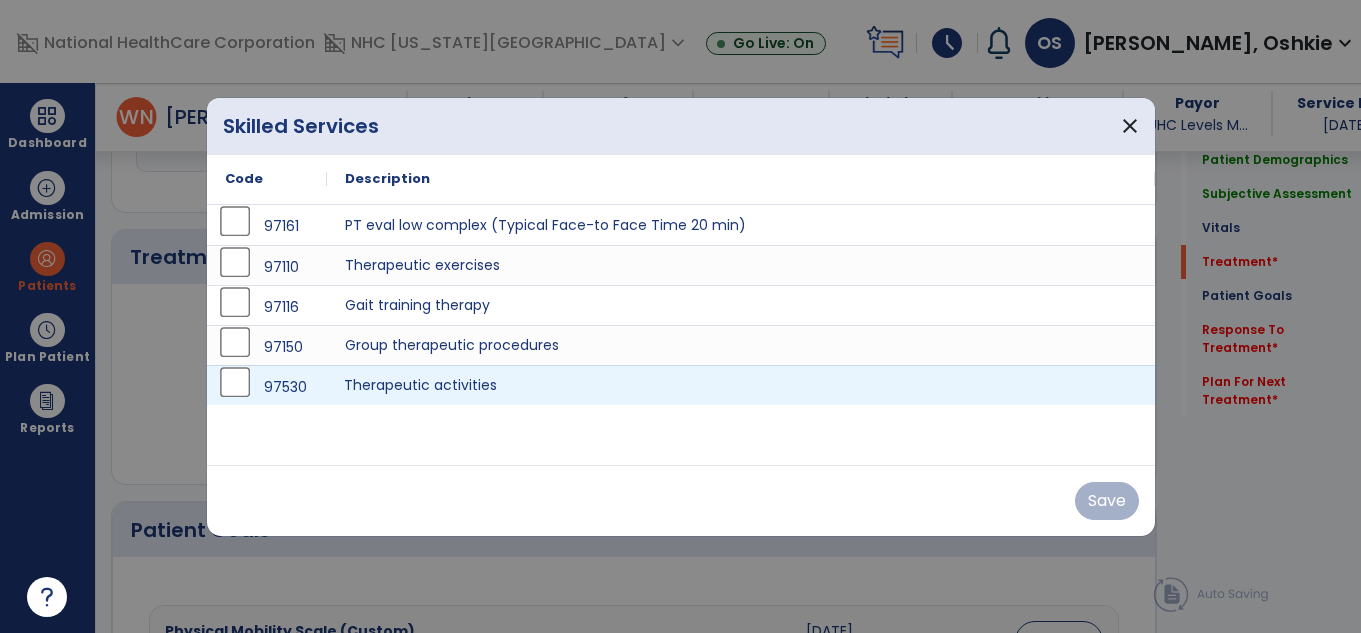 click on "Therapeutic activities" at bounding box center (741, 385) 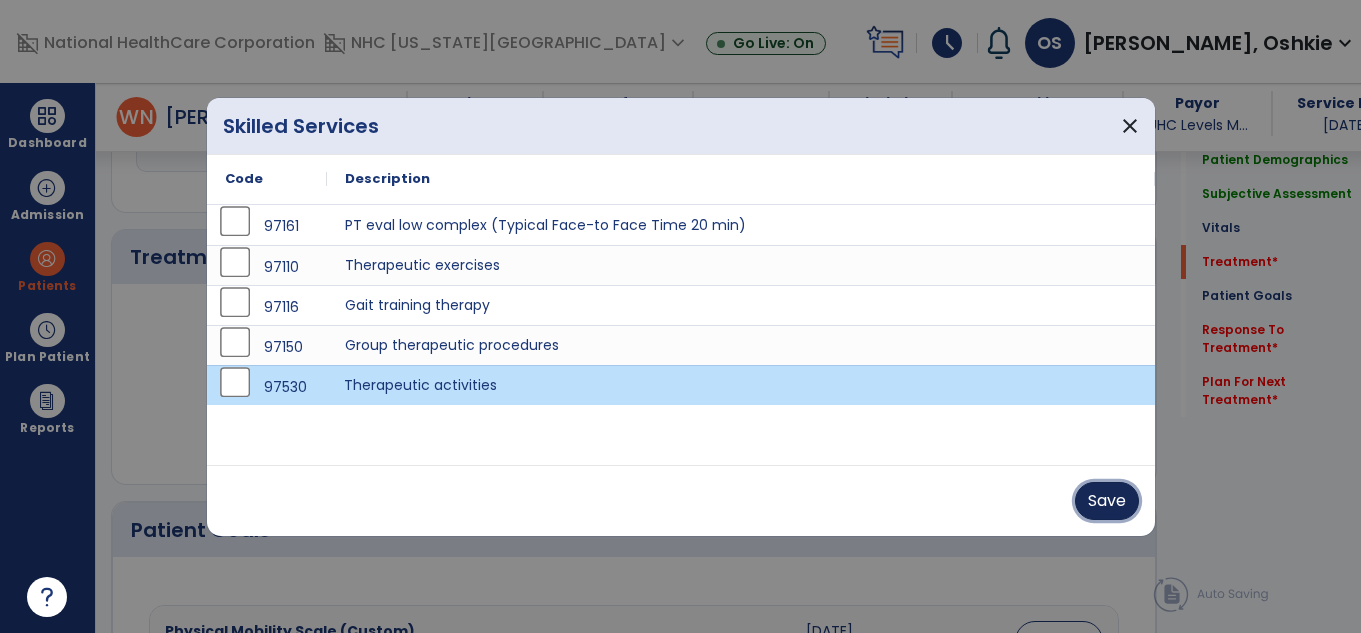 click on "Save" at bounding box center [1107, 501] 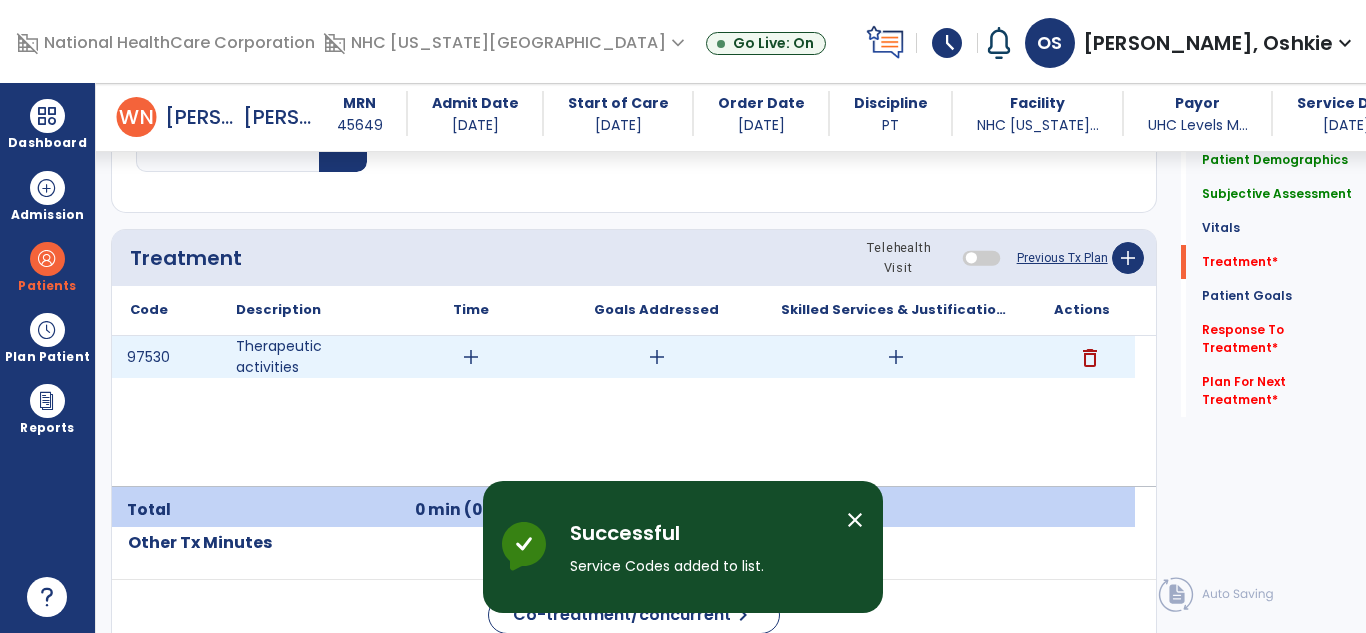 click on "add" at bounding box center [471, 357] 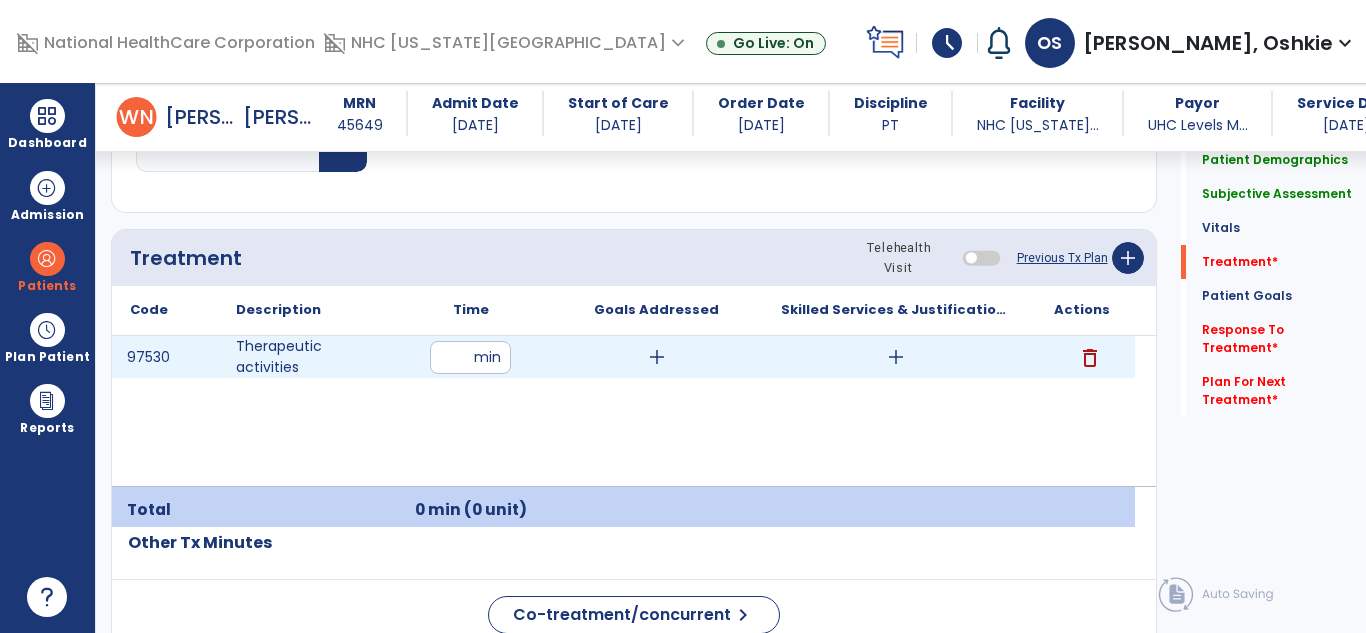 type on "**" 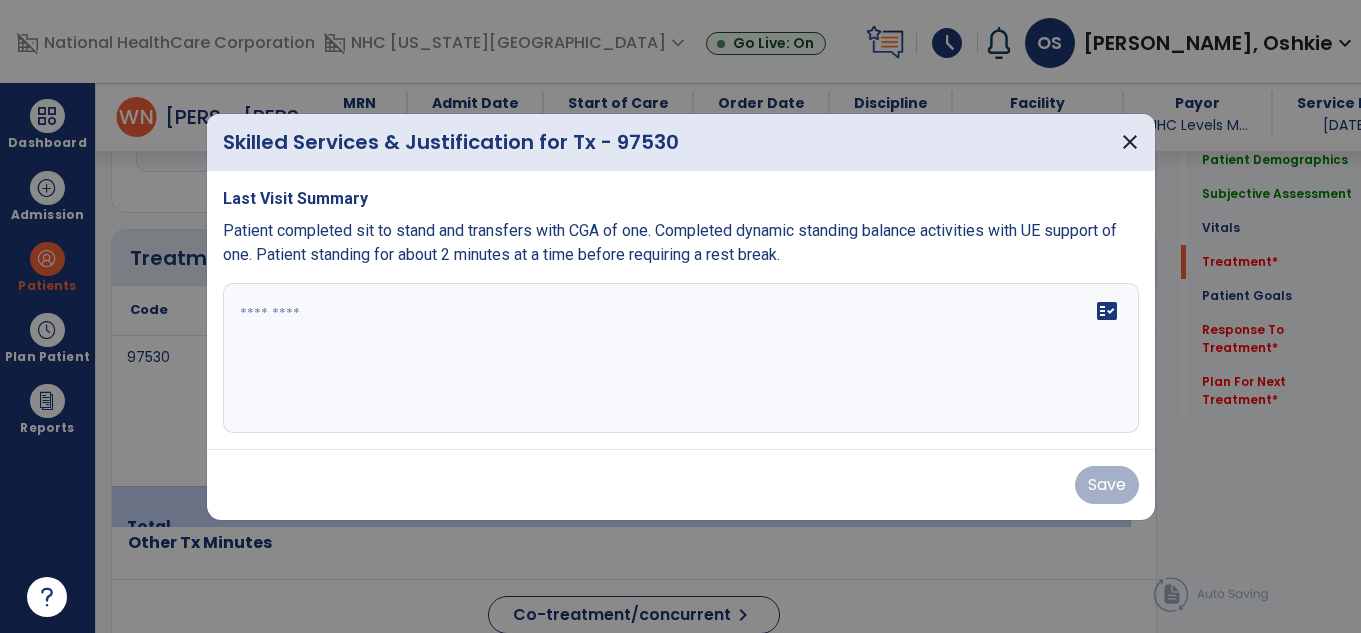 click on "fact_check" at bounding box center (681, 358) 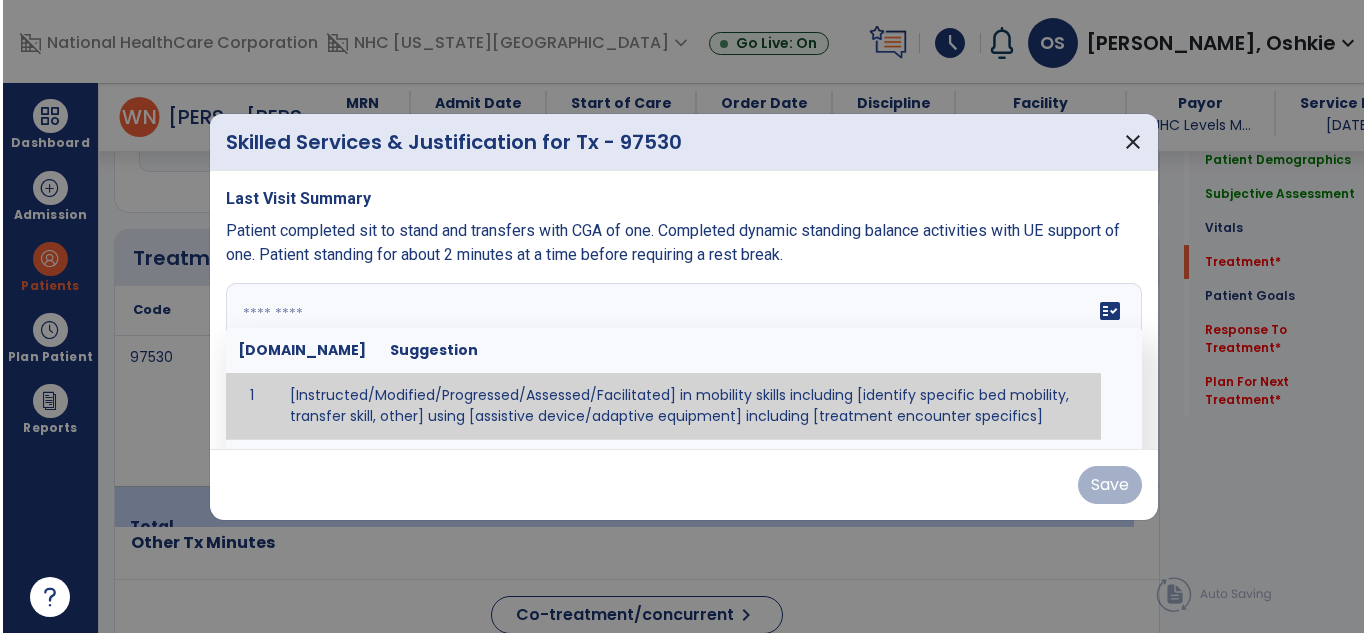 scroll, scrollTop: 1130, scrollLeft: 0, axis: vertical 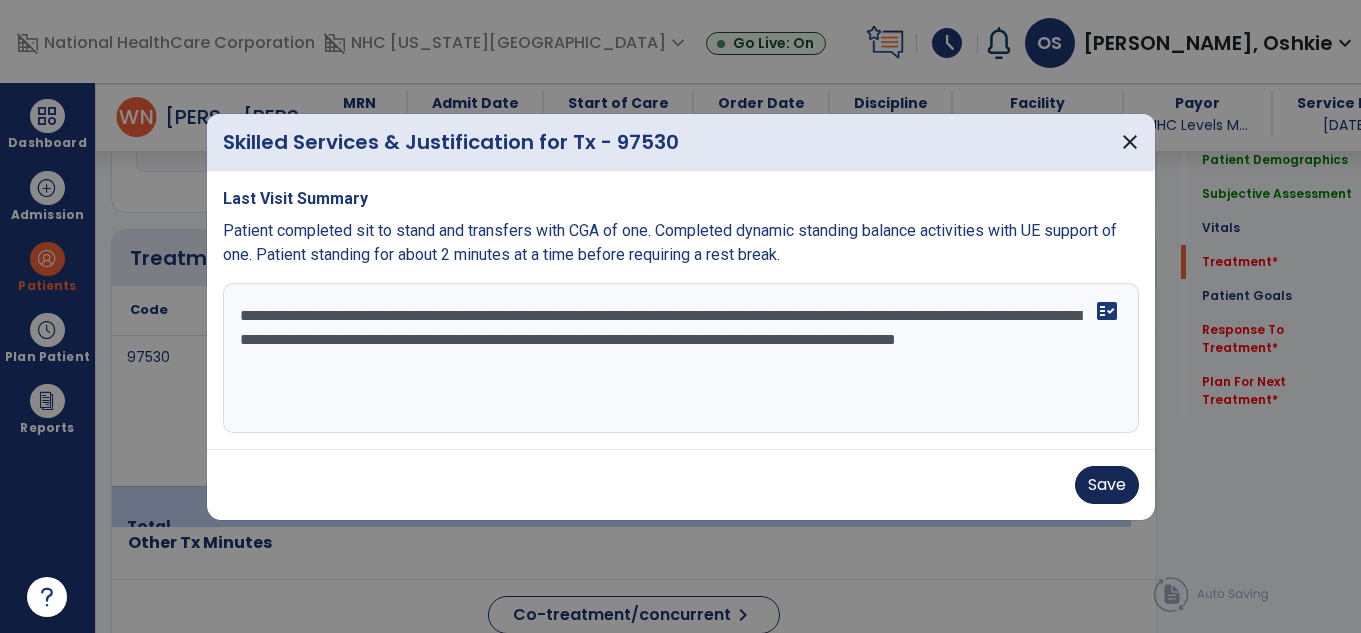 type on "**********" 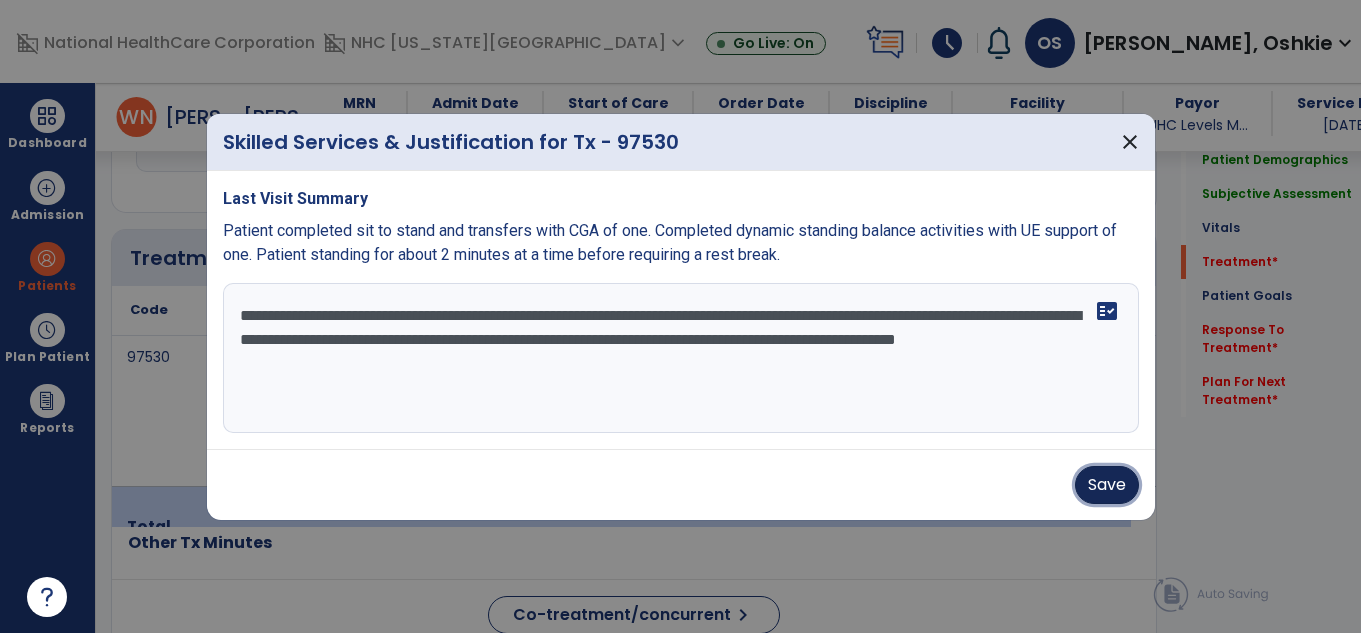 click on "Save" at bounding box center (1107, 485) 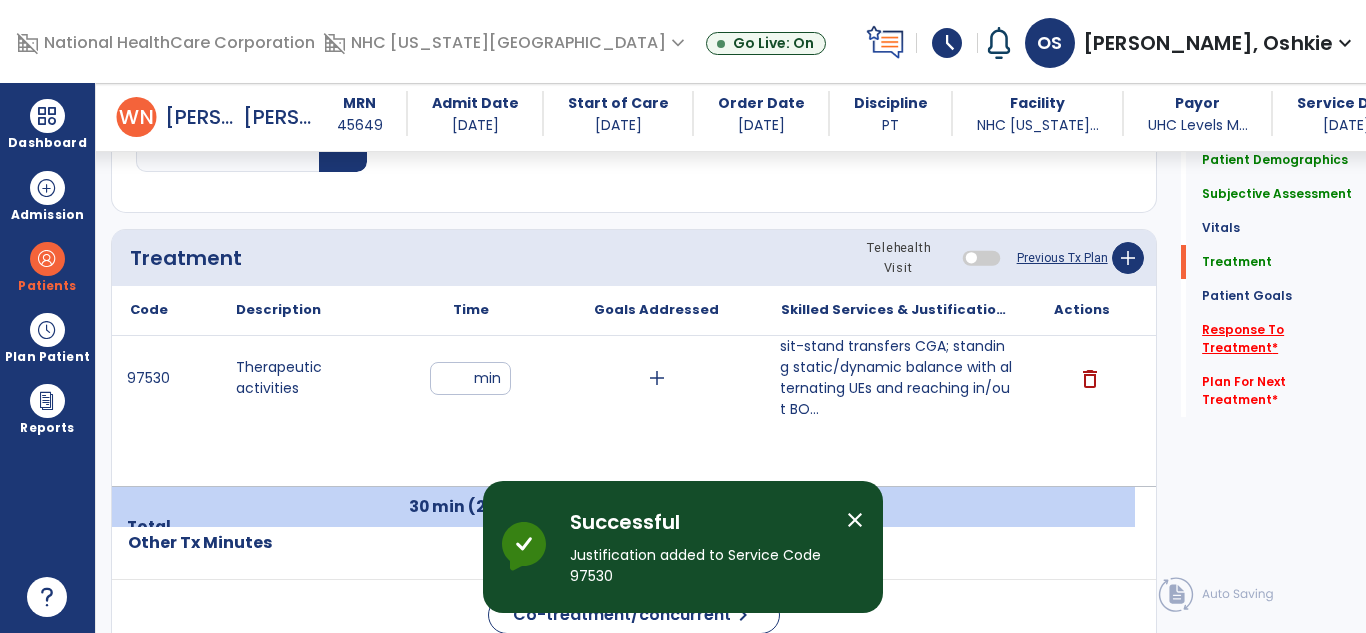 click on "Response To Treatment   *" 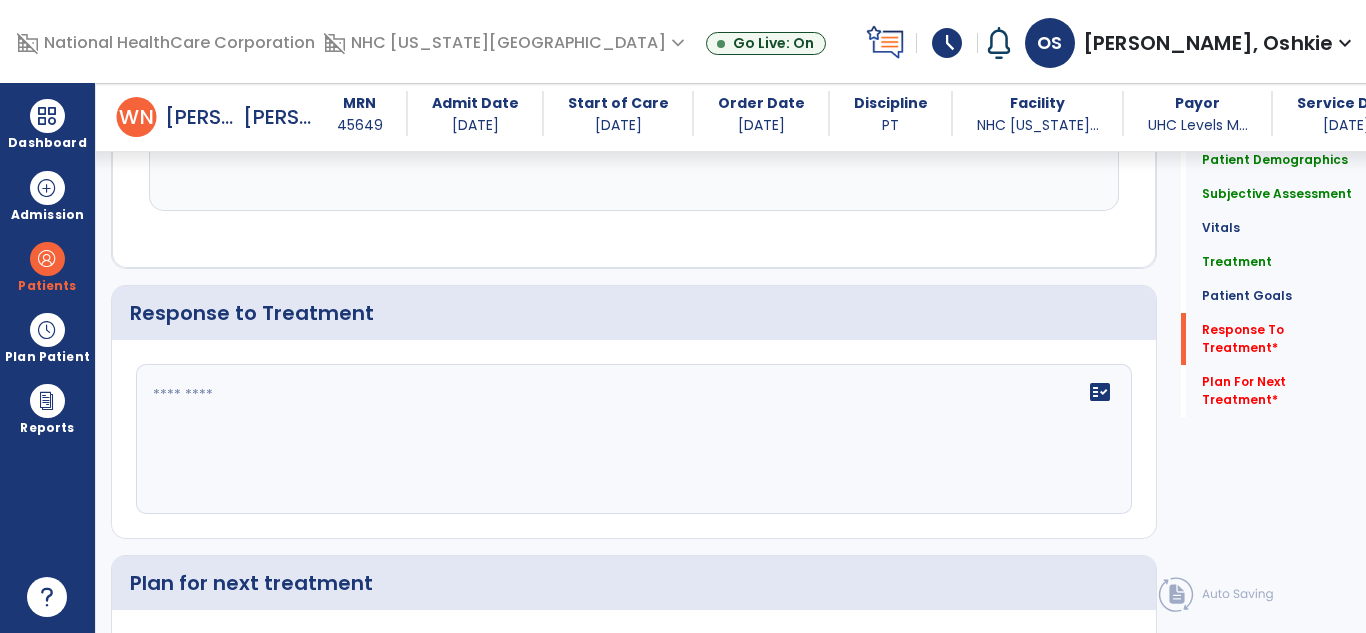 scroll, scrollTop: 2832, scrollLeft: 0, axis: vertical 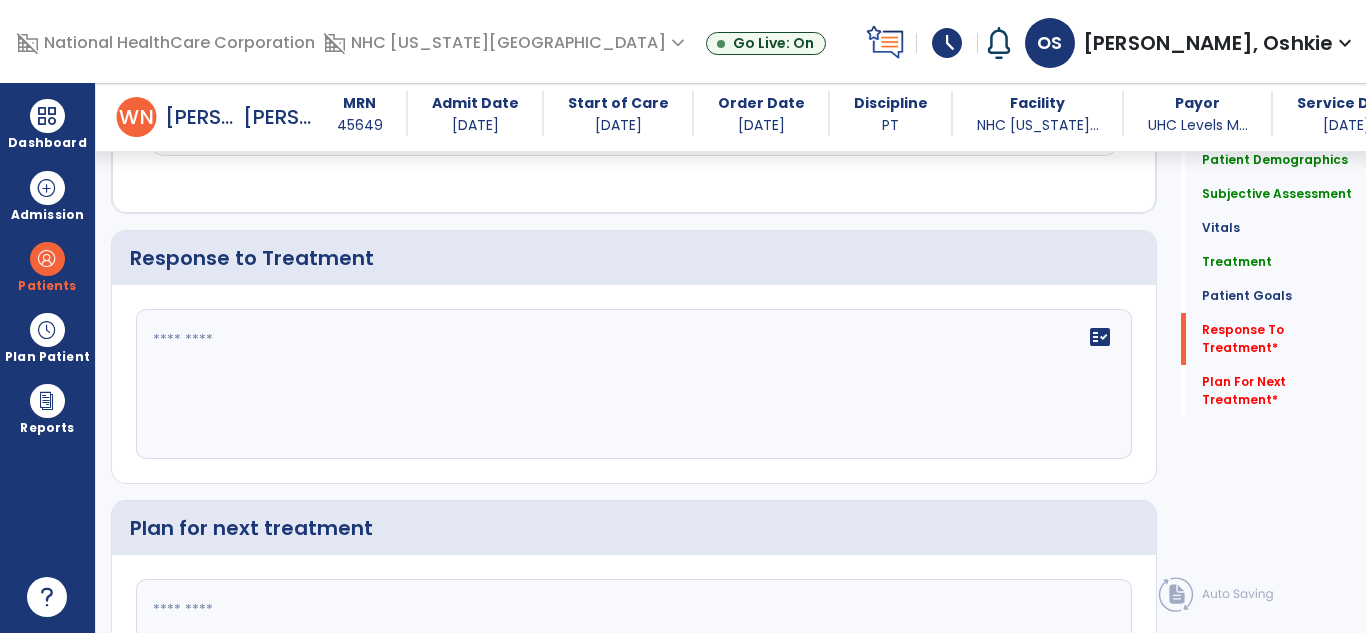click 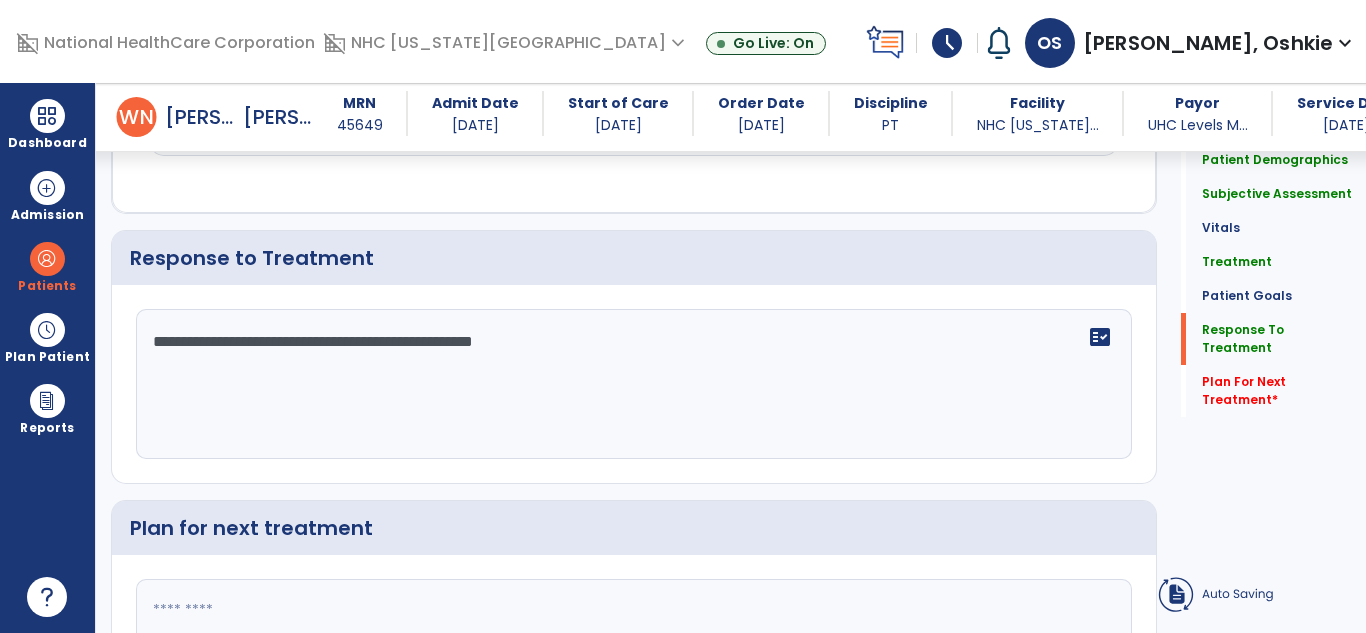 type on "**********" 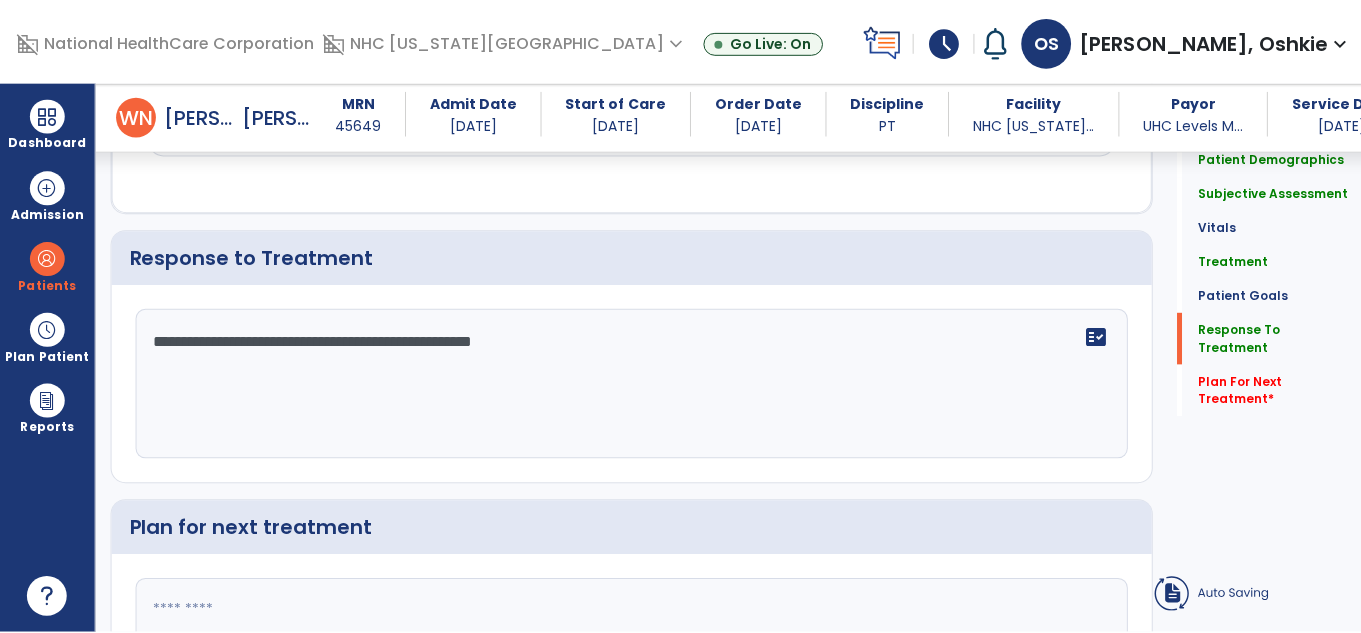 scroll, scrollTop: 3020, scrollLeft: 0, axis: vertical 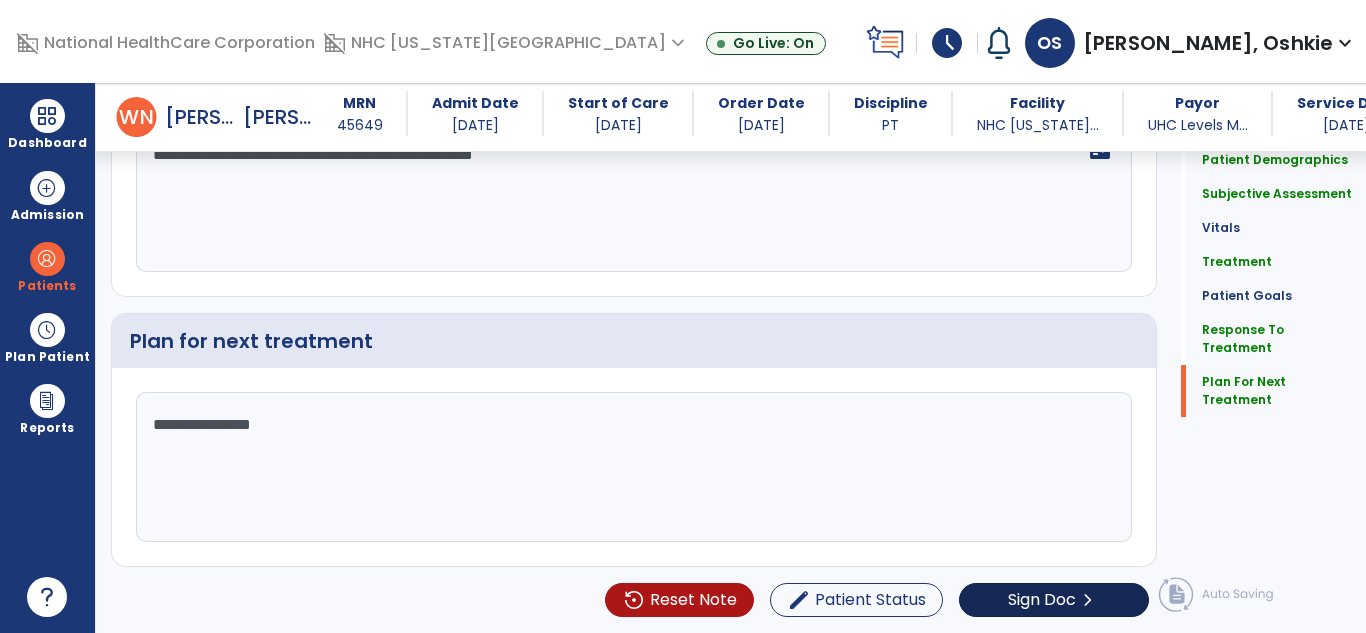 type on "**********" 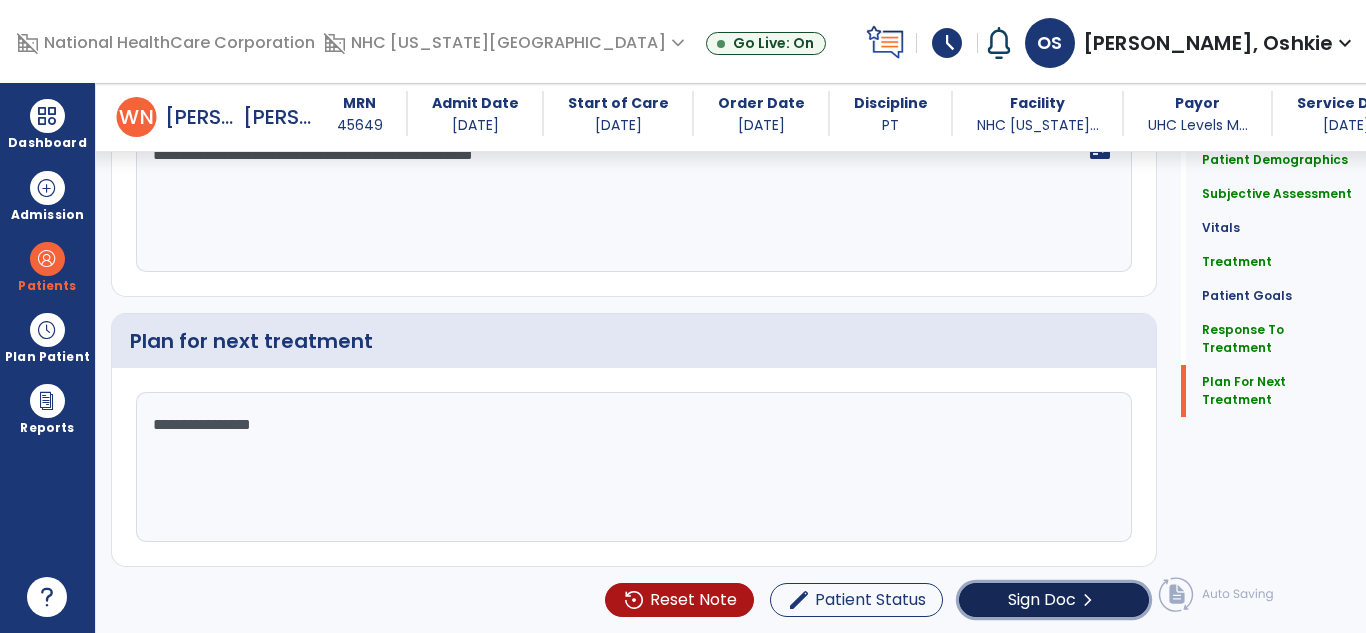 click on "Sign Doc" 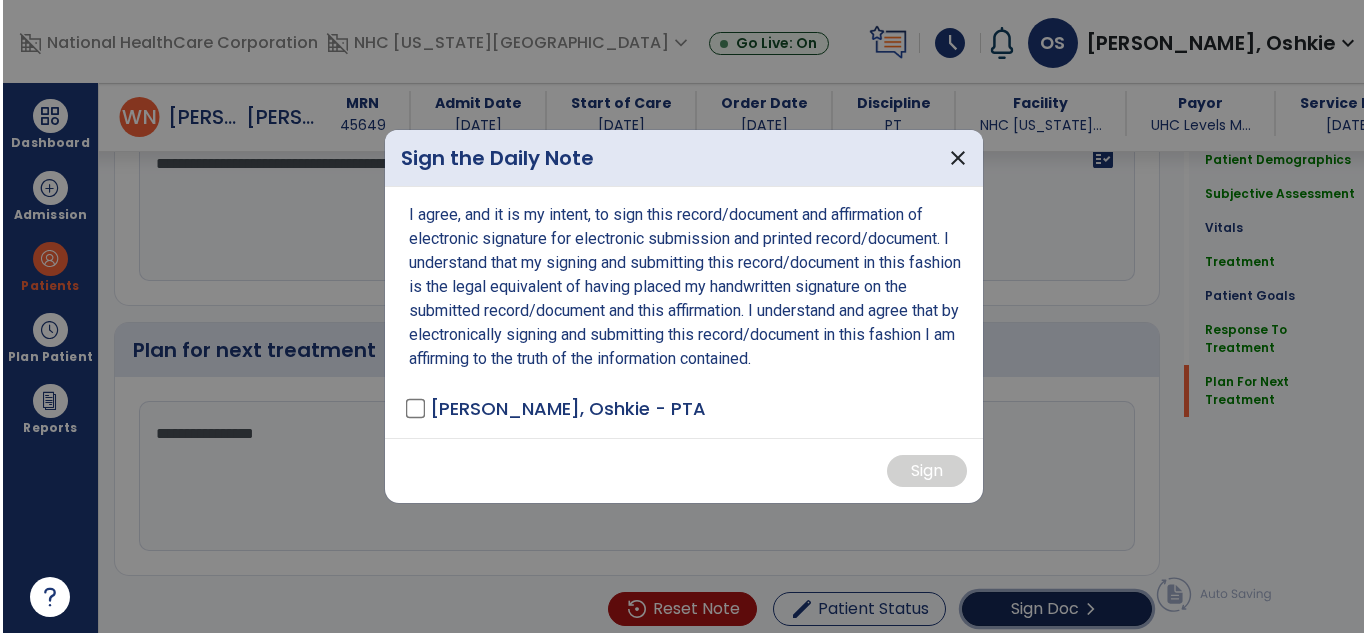 scroll, scrollTop: 3020, scrollLeft: 0, axis: vertical 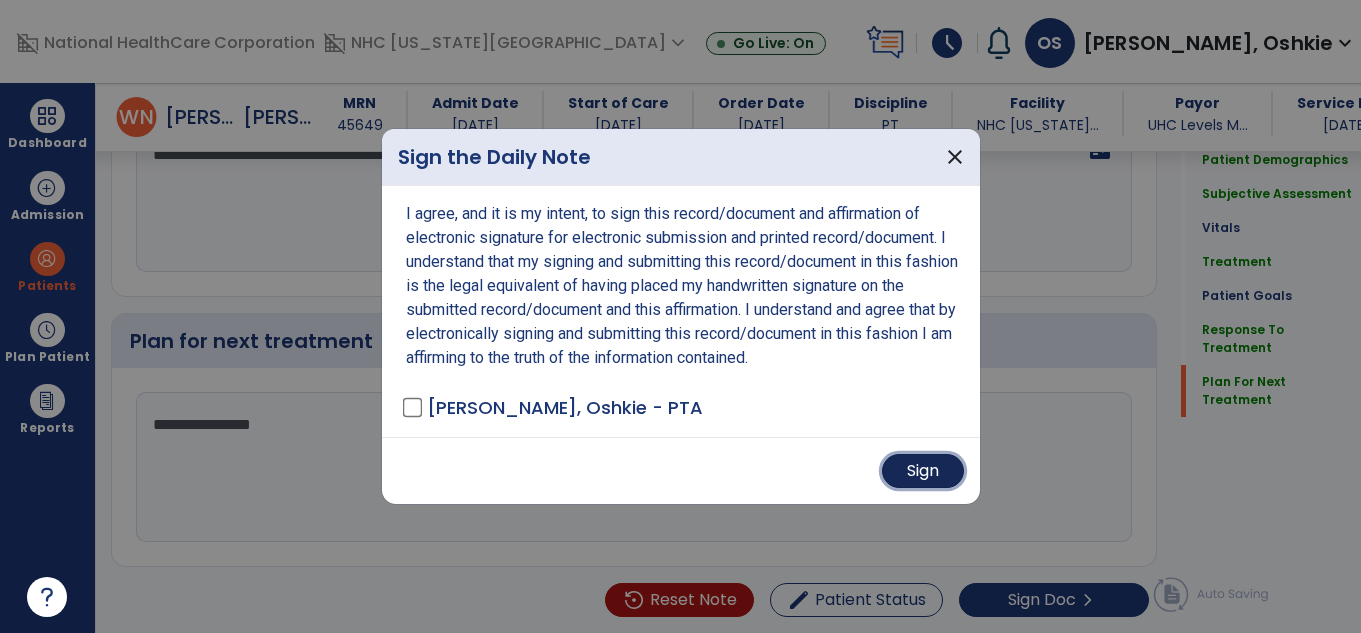 click on "Sign" at bounding box center (923, 471) 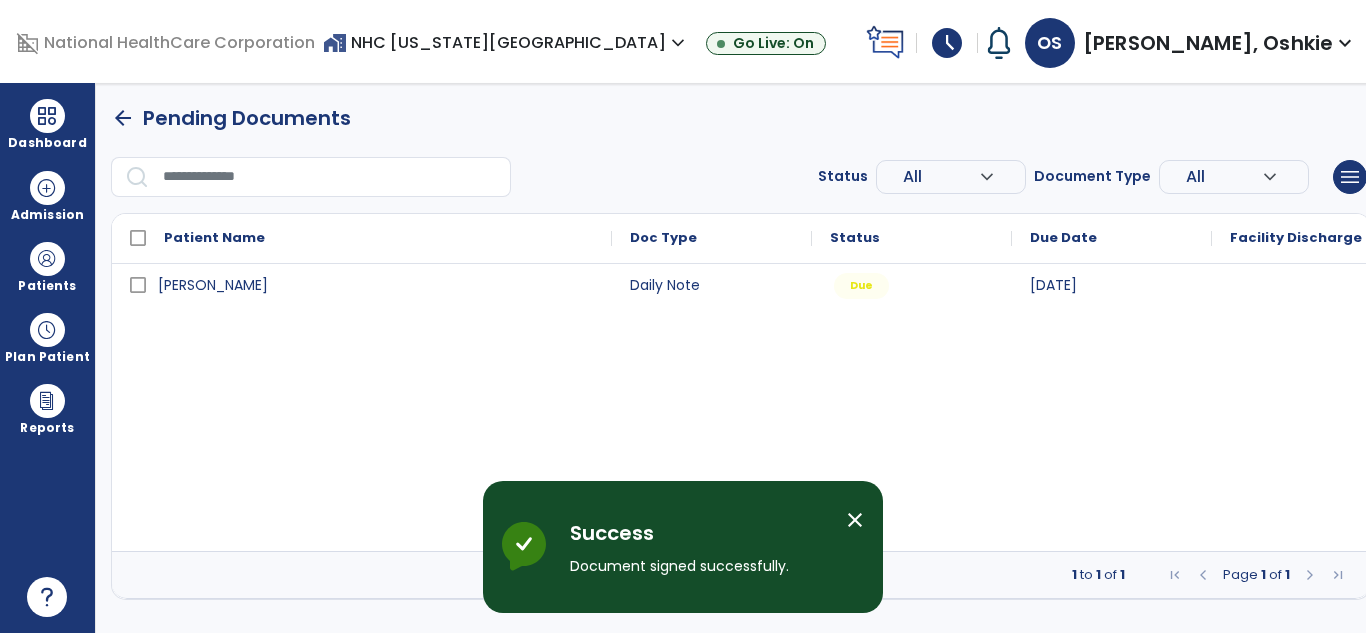 scroll, scrollTop: 0, scrollLeft: 0, axis: both 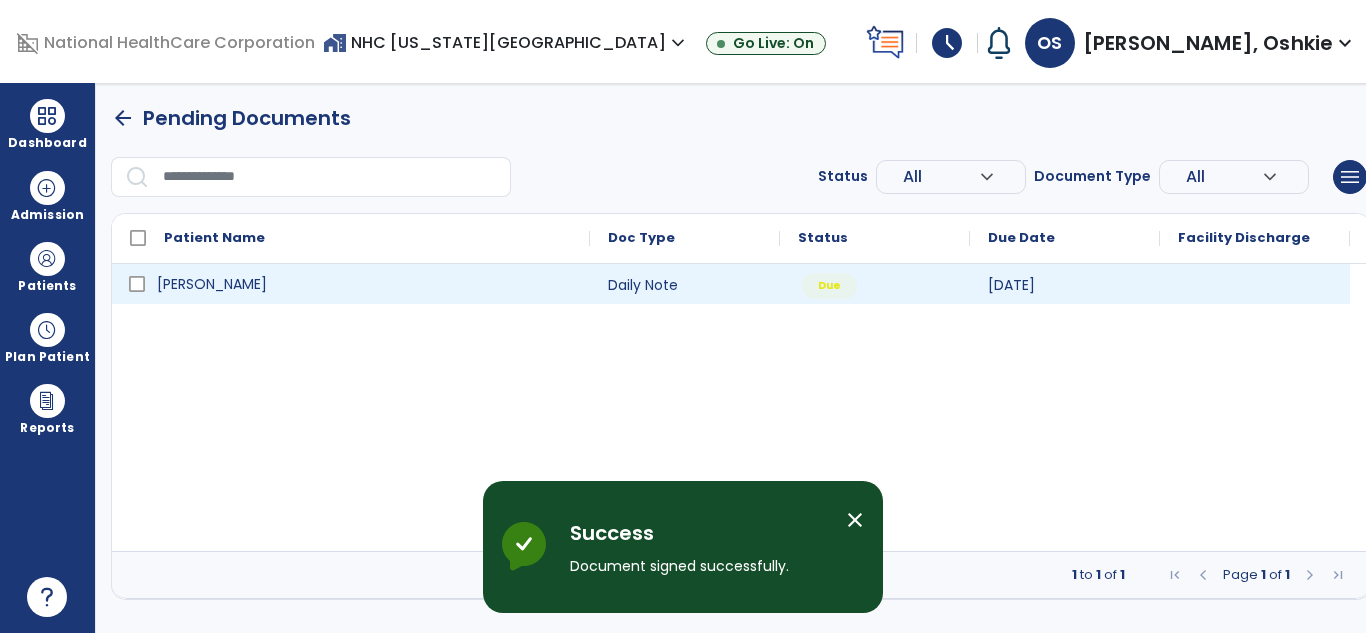 click on "[PERSON_NAME]" at bounding box center (351, 284) 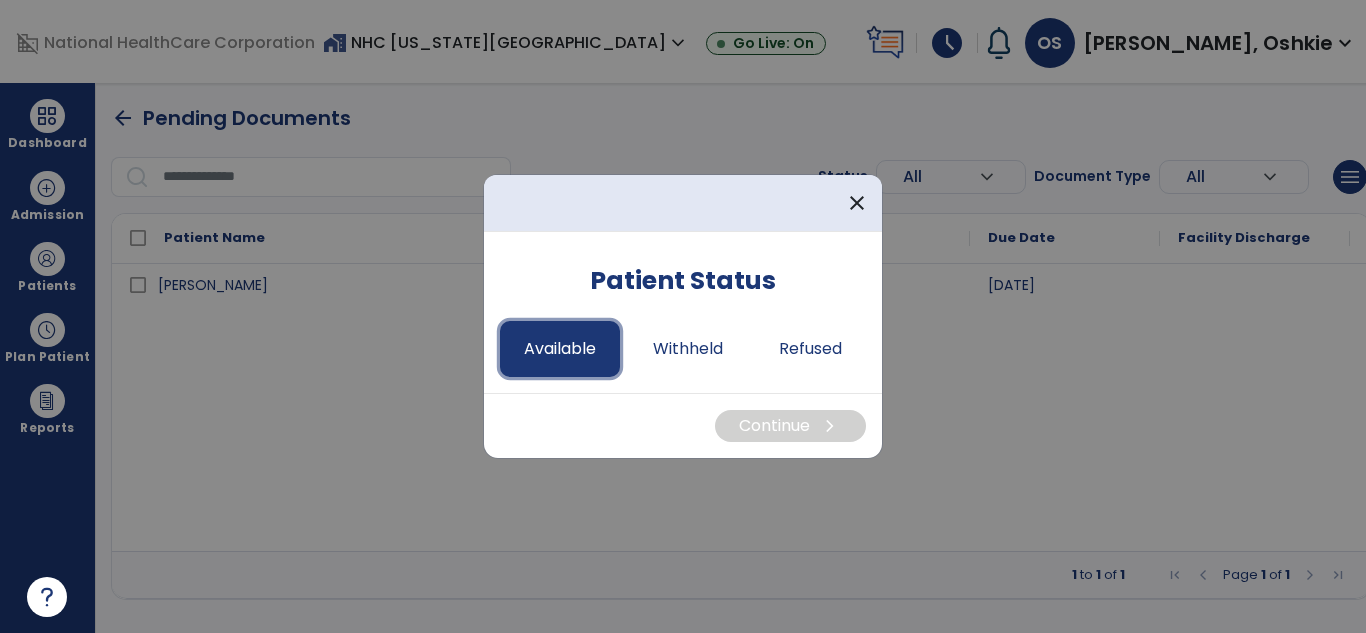 click on "Available" at bounding box center (560, 349) 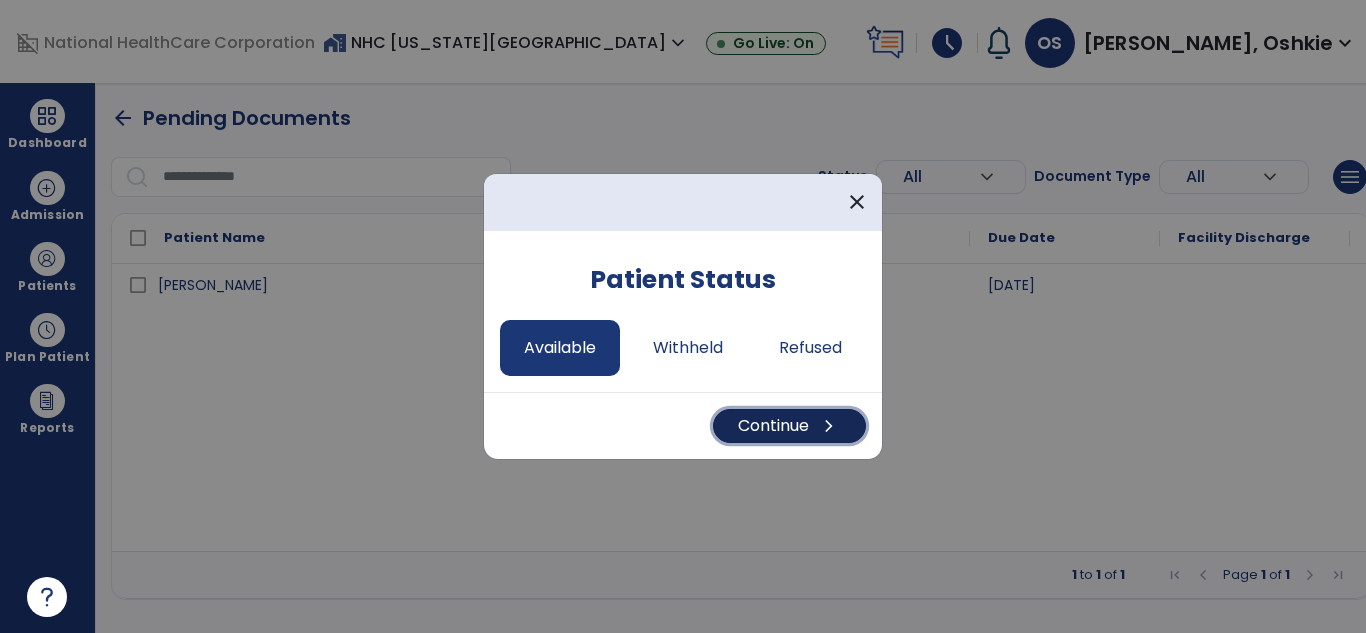 click on "Continue   chevron_right" at bounding box center (789, 426) 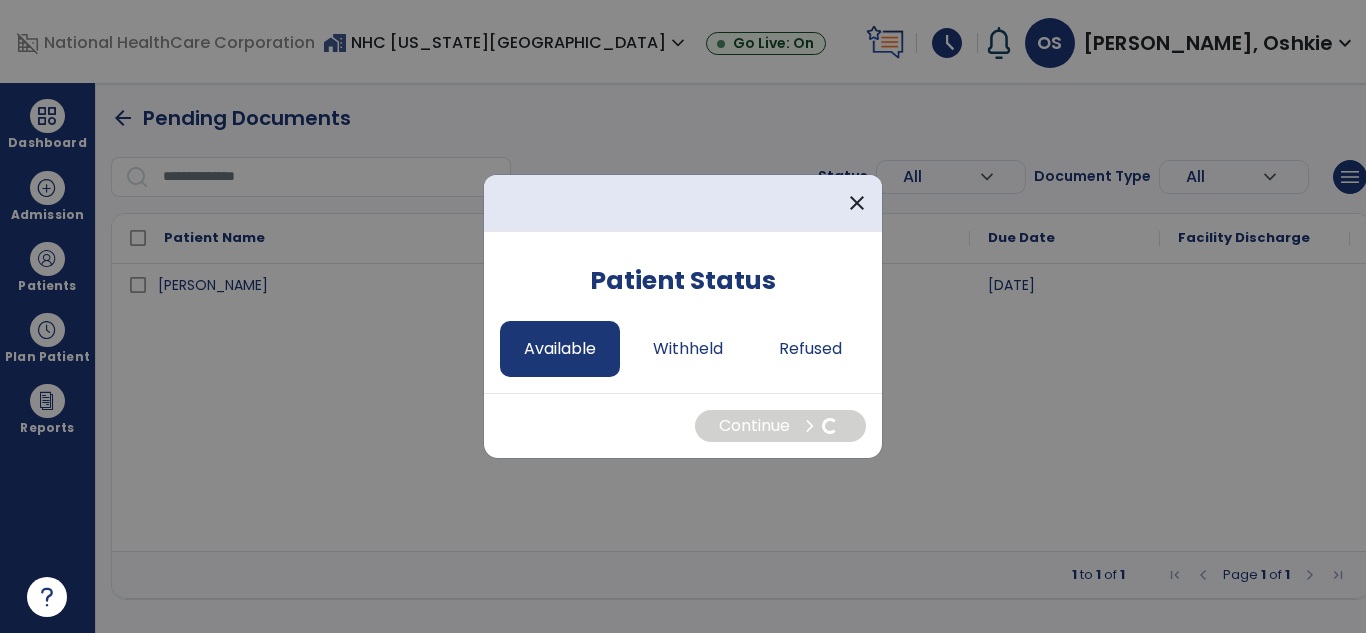 select on "*" 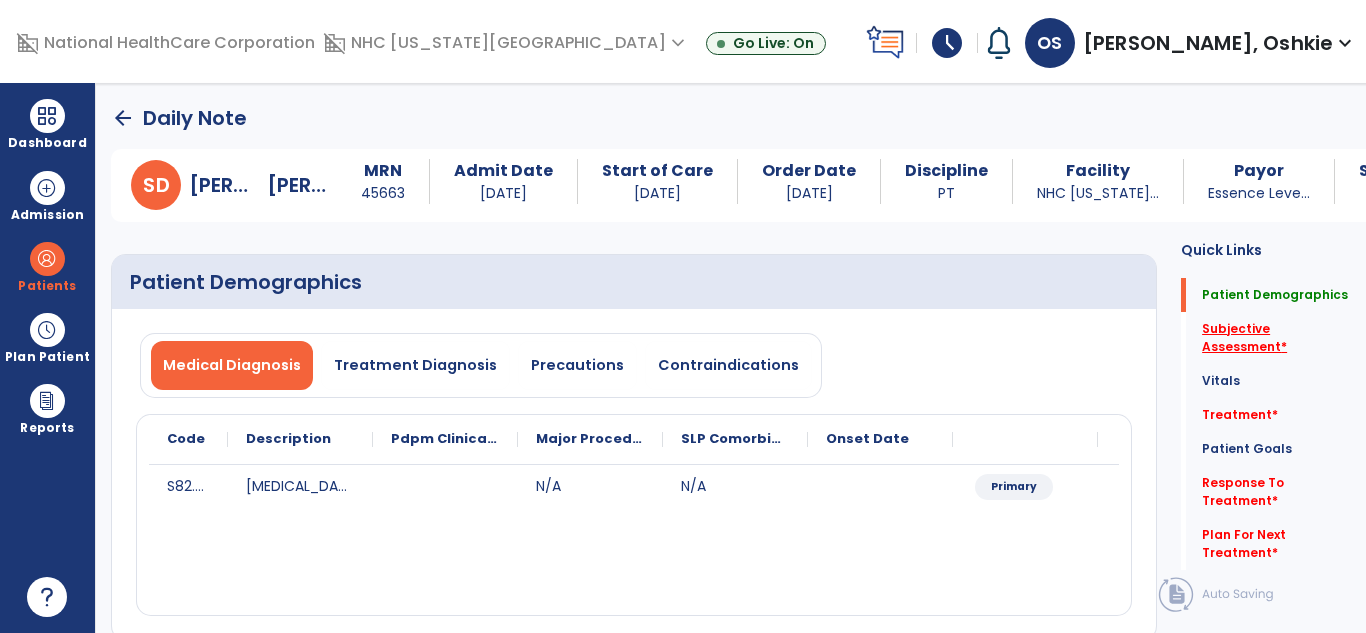 click on "Subjective Assessment   *" 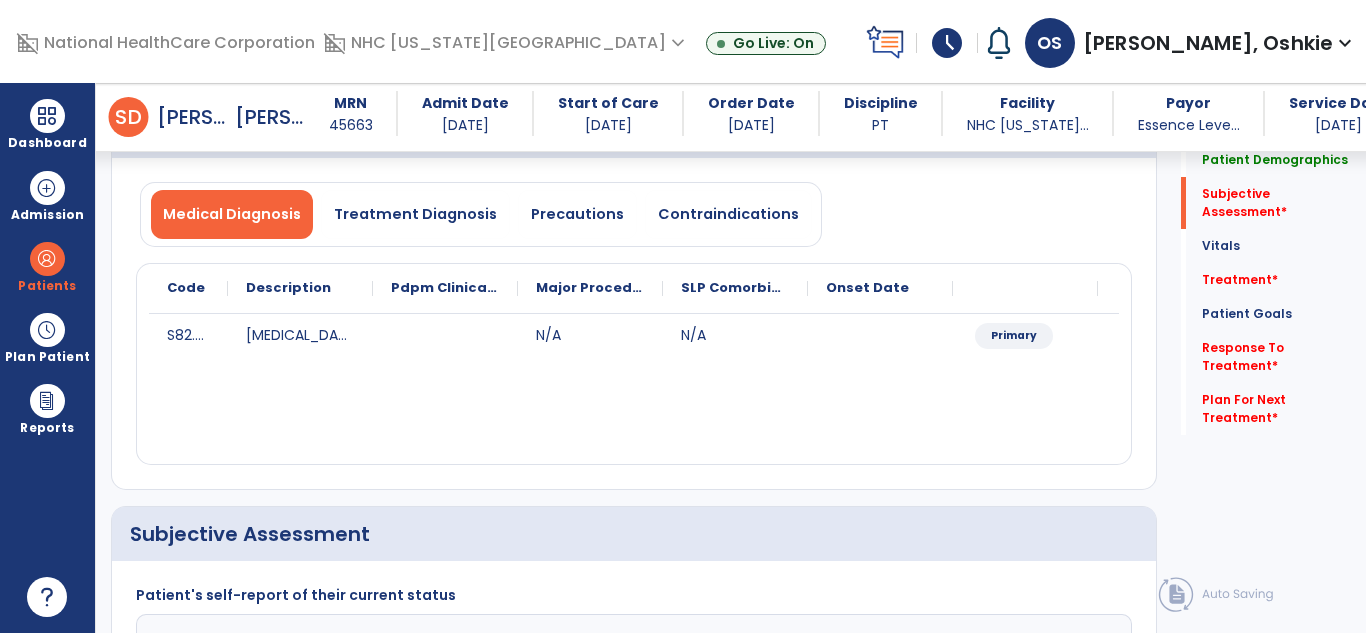 scroll, scrollTop: 440, scrollLeft: 0, axis: vertical 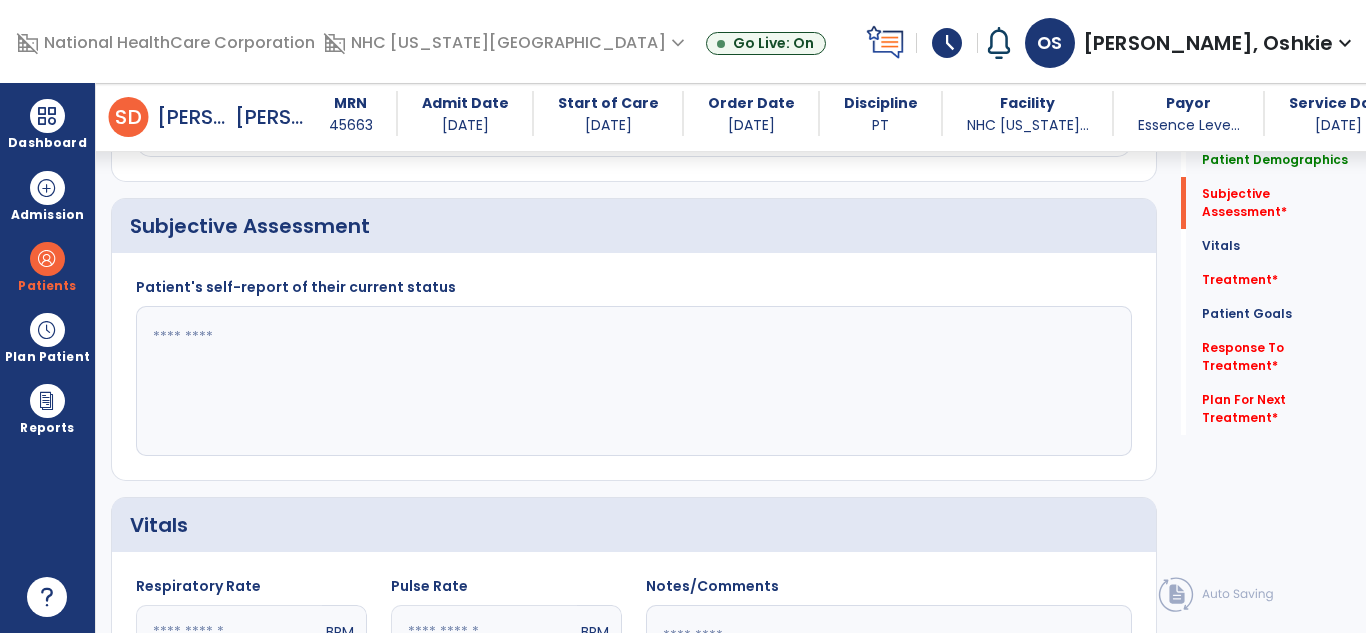click 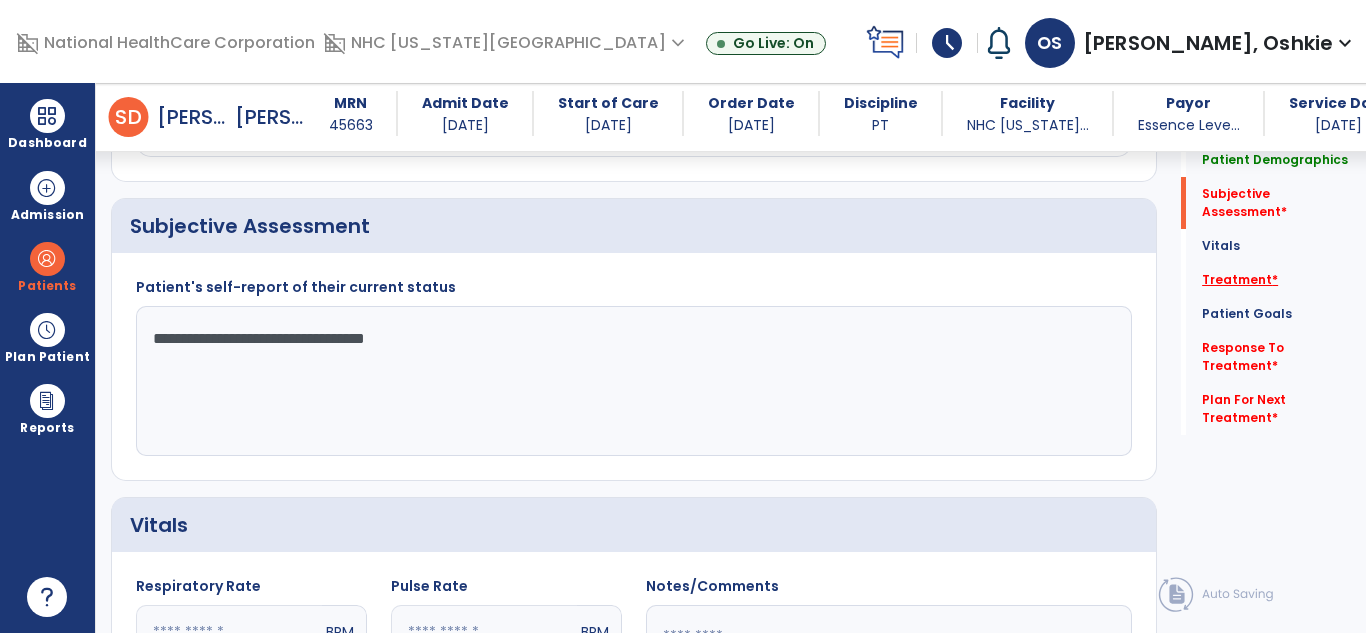 type on "**********" 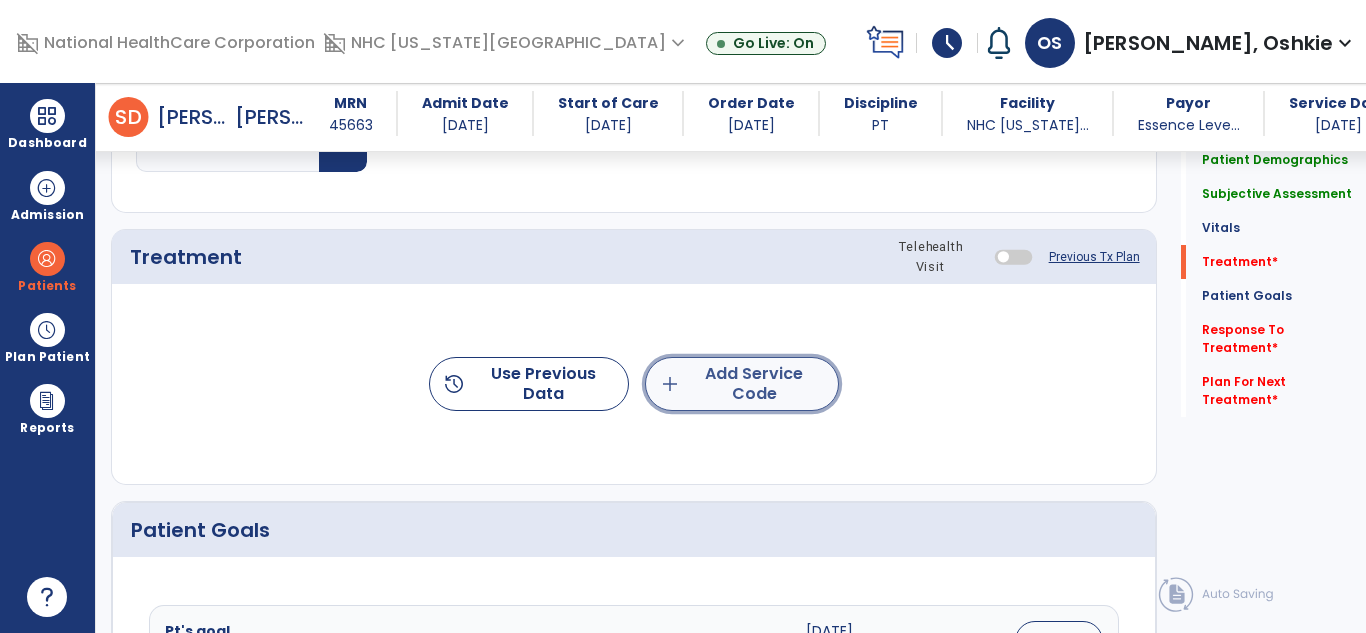 click on "add  Add Service Code" 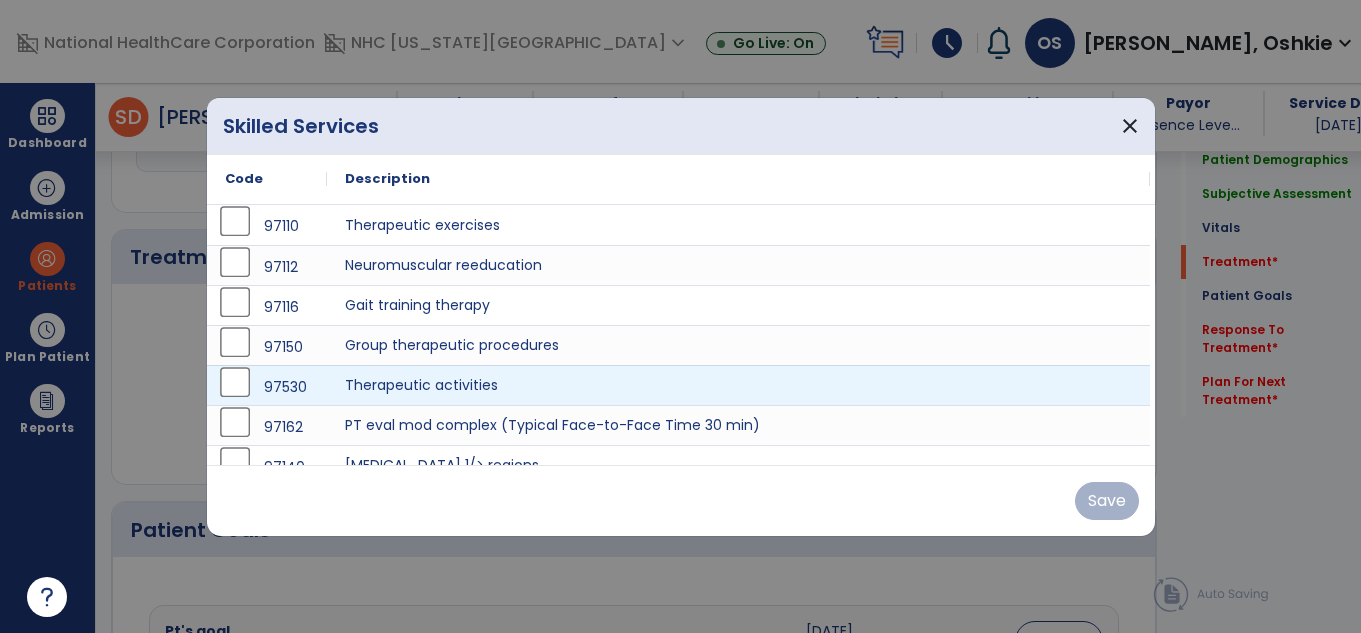 scroll, scrollTop: 1130, scrollLeft: 0, axis: vertical 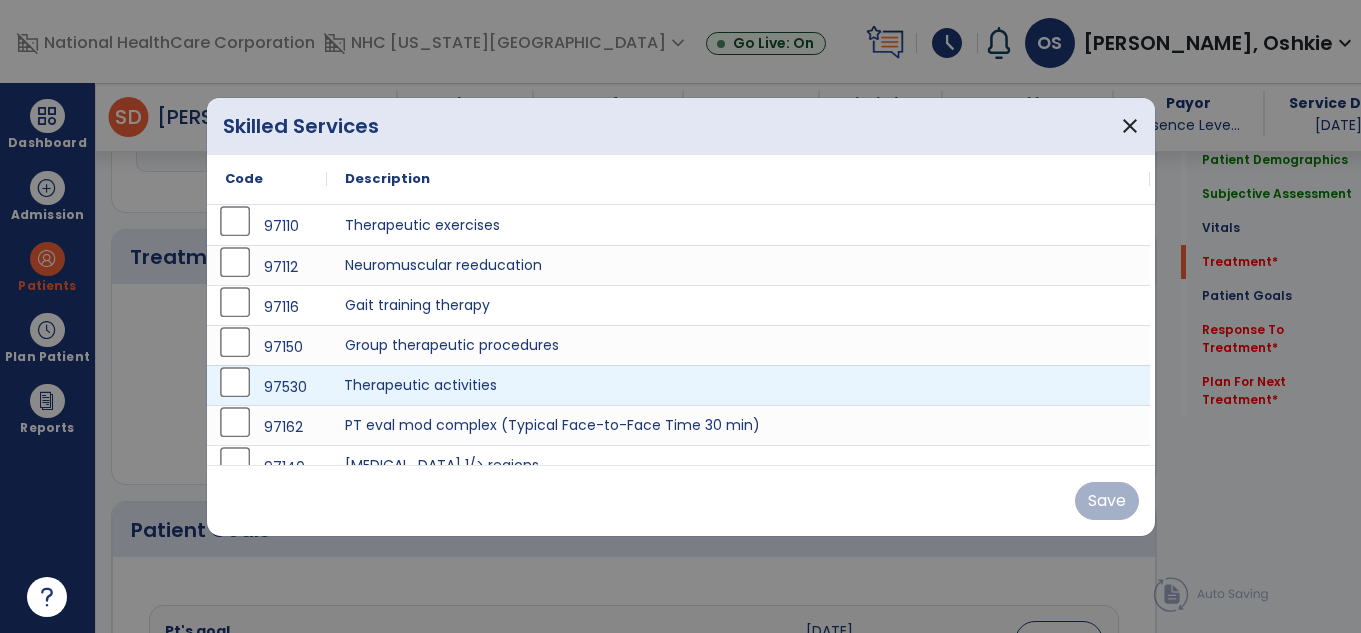 click on "Therapeutic activities" at bounding box center (738, 385) 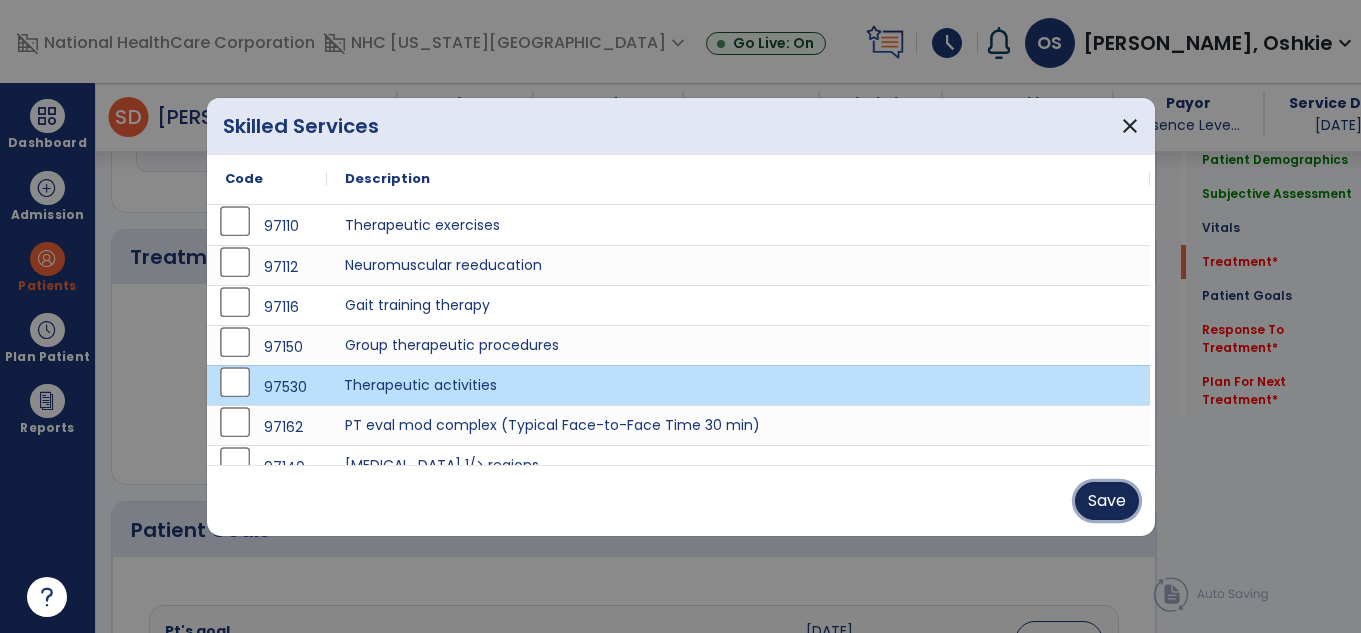 click on "Save" at bounding box center [1107, 501] 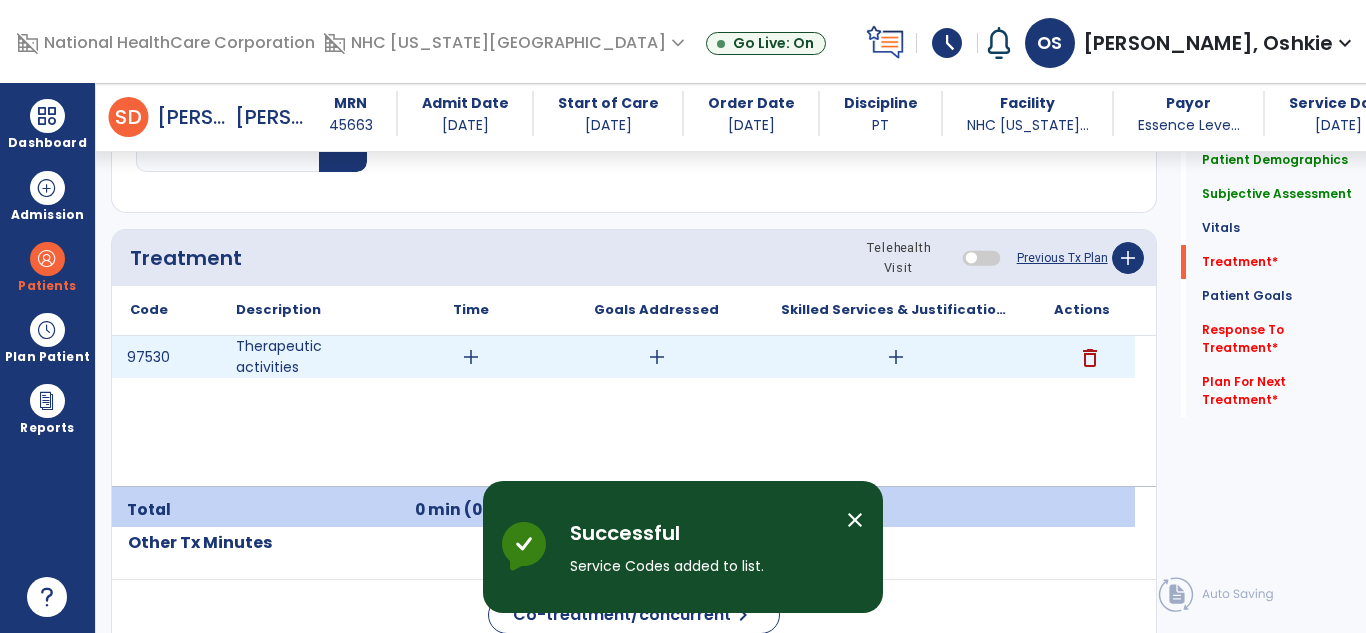 click on "add" at bounding box center [471, 357] 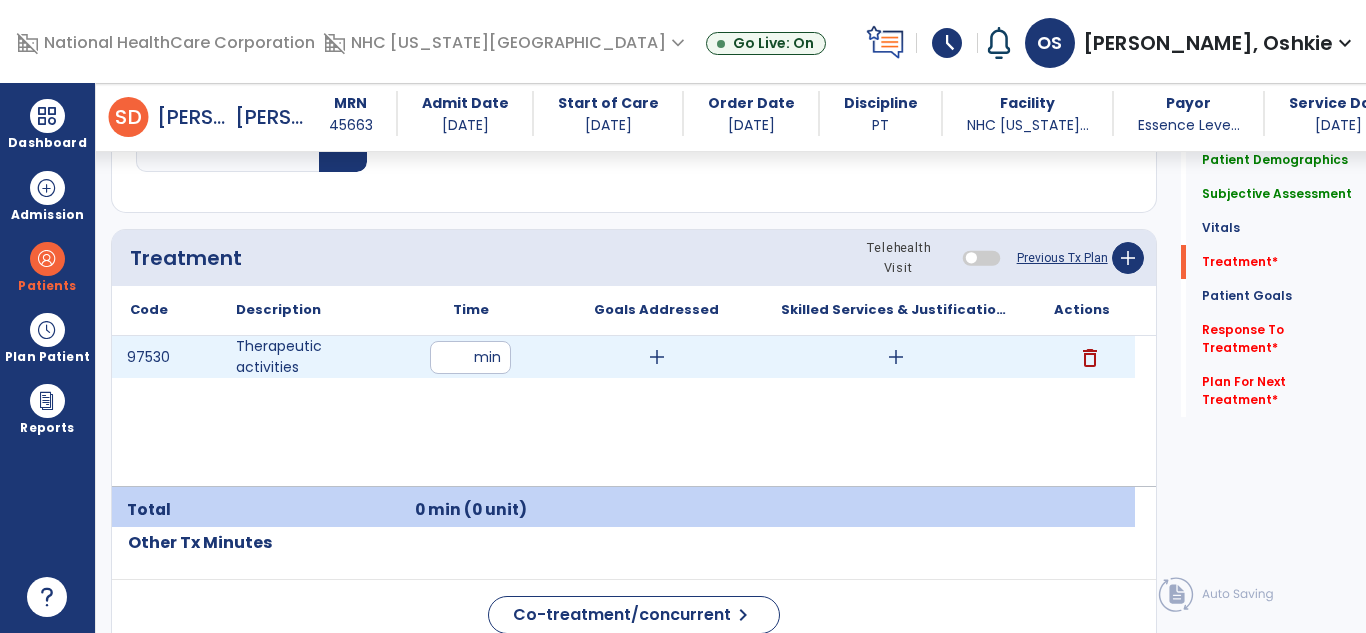 type on "**" 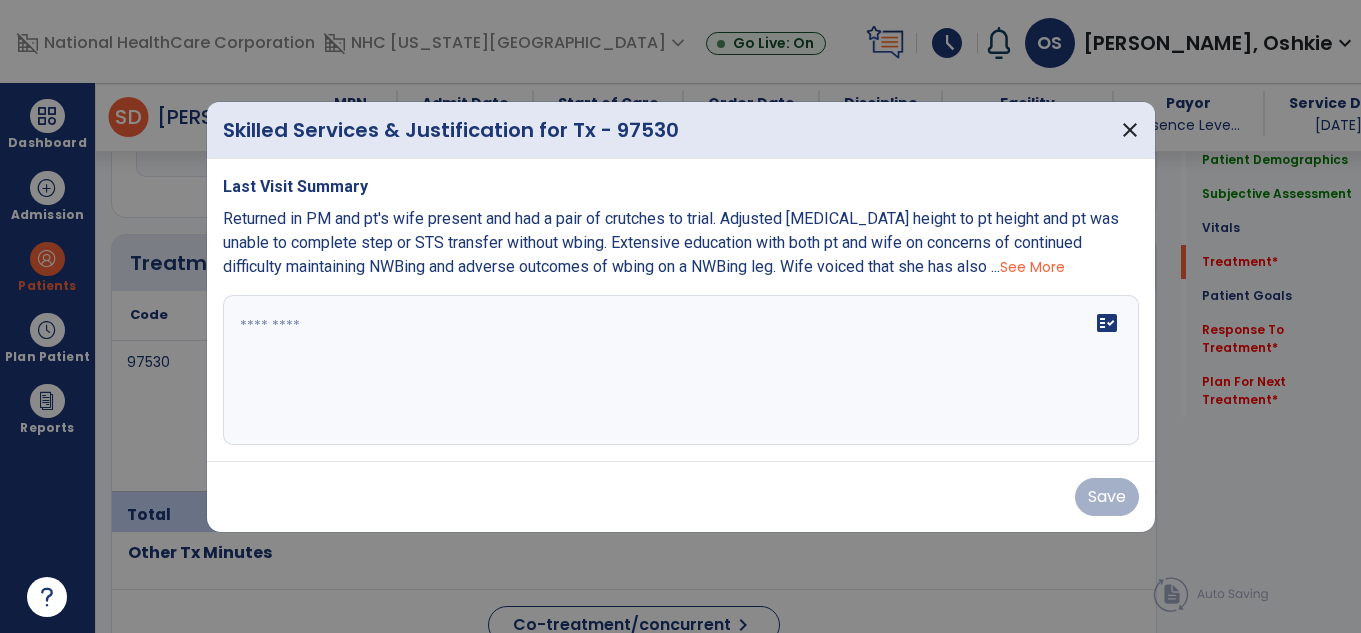 scroll, scrollTop: 1130, scrollLeft: 0, axis: vertical 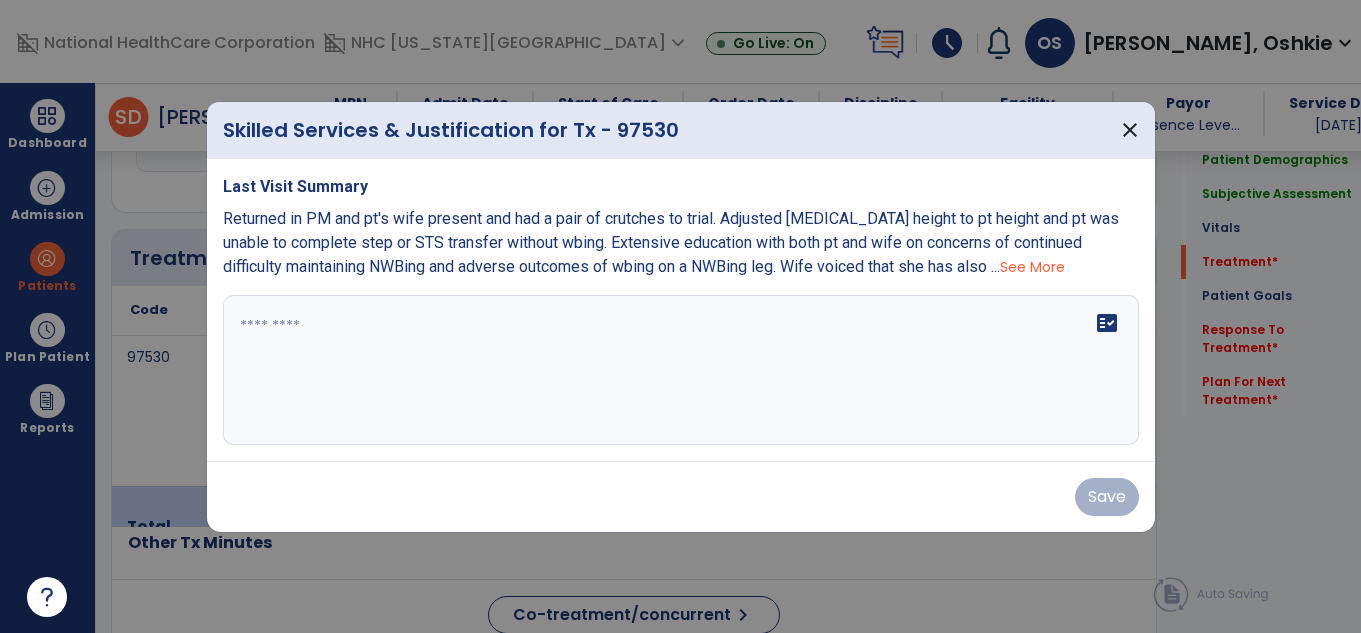 click on "fact_check" at bounding box center (681, 370) 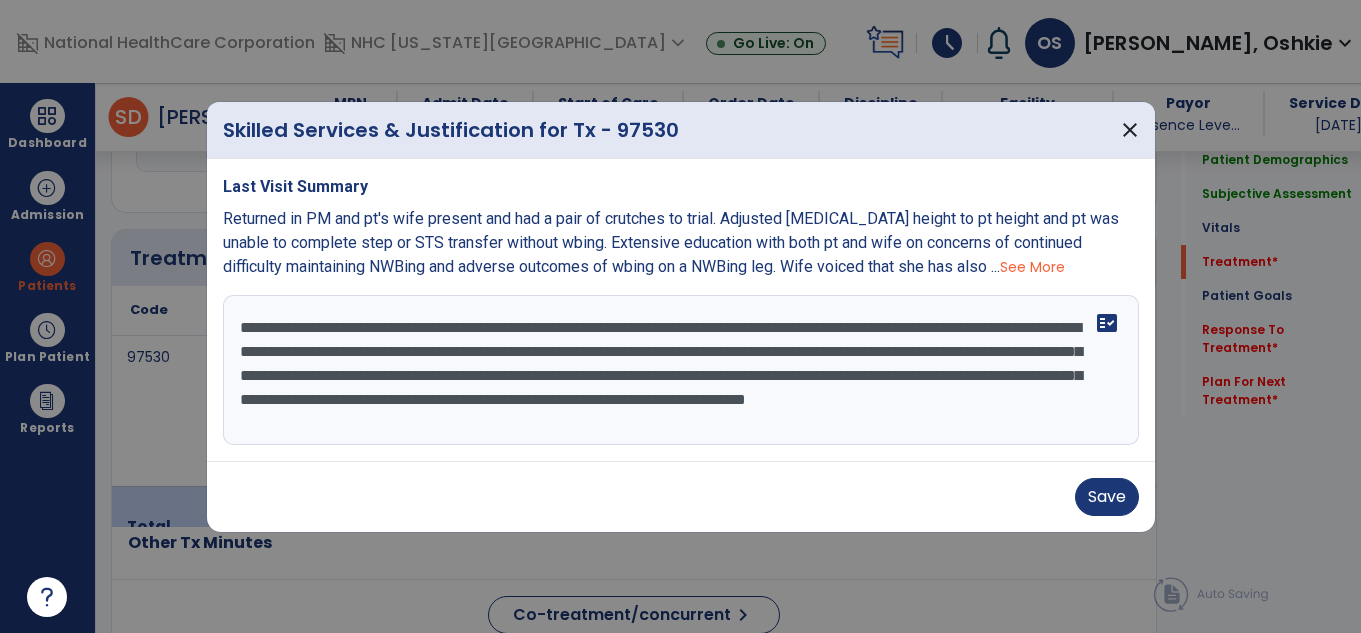click on "**********" at bounding box center (681, 370) 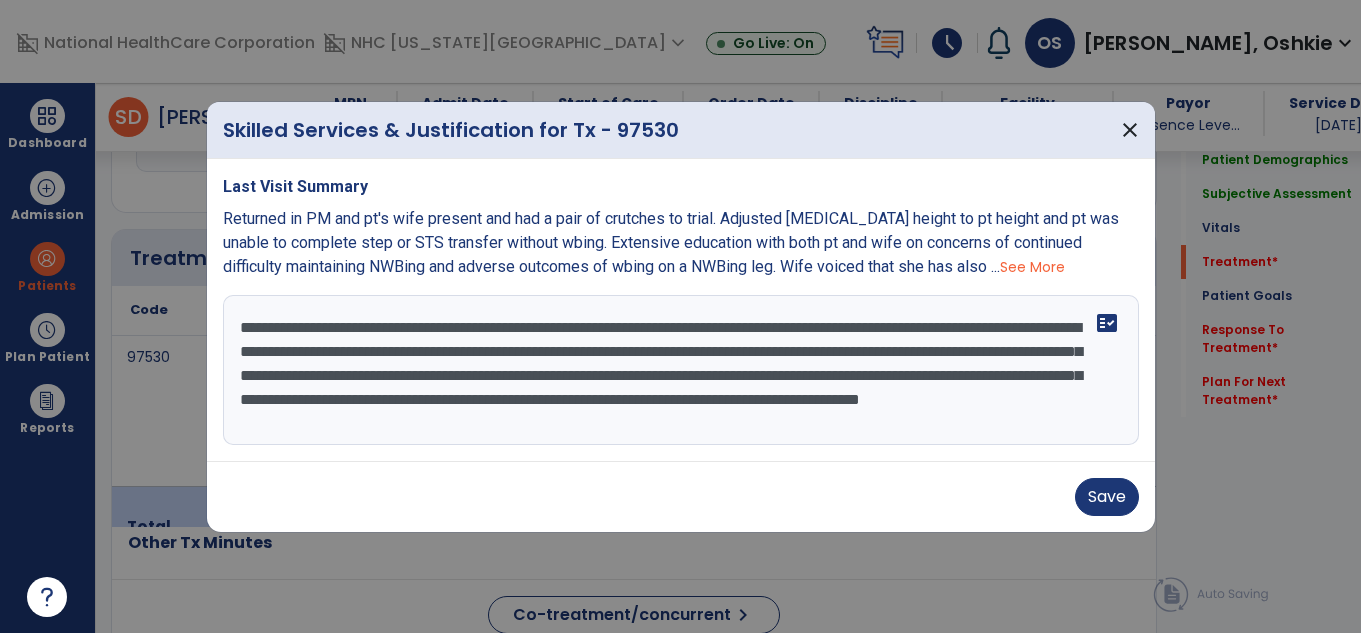 scroll, scrollTop: 16, scrollLeft: 0, axis: vertical 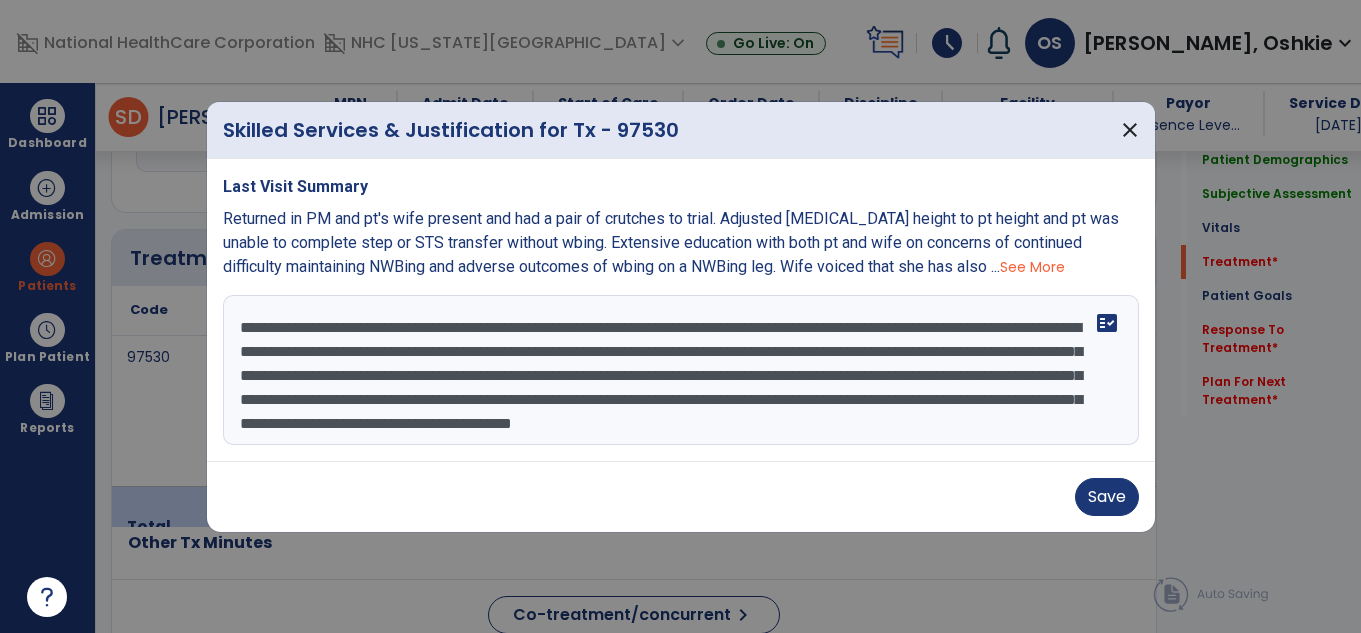 type on "**********" 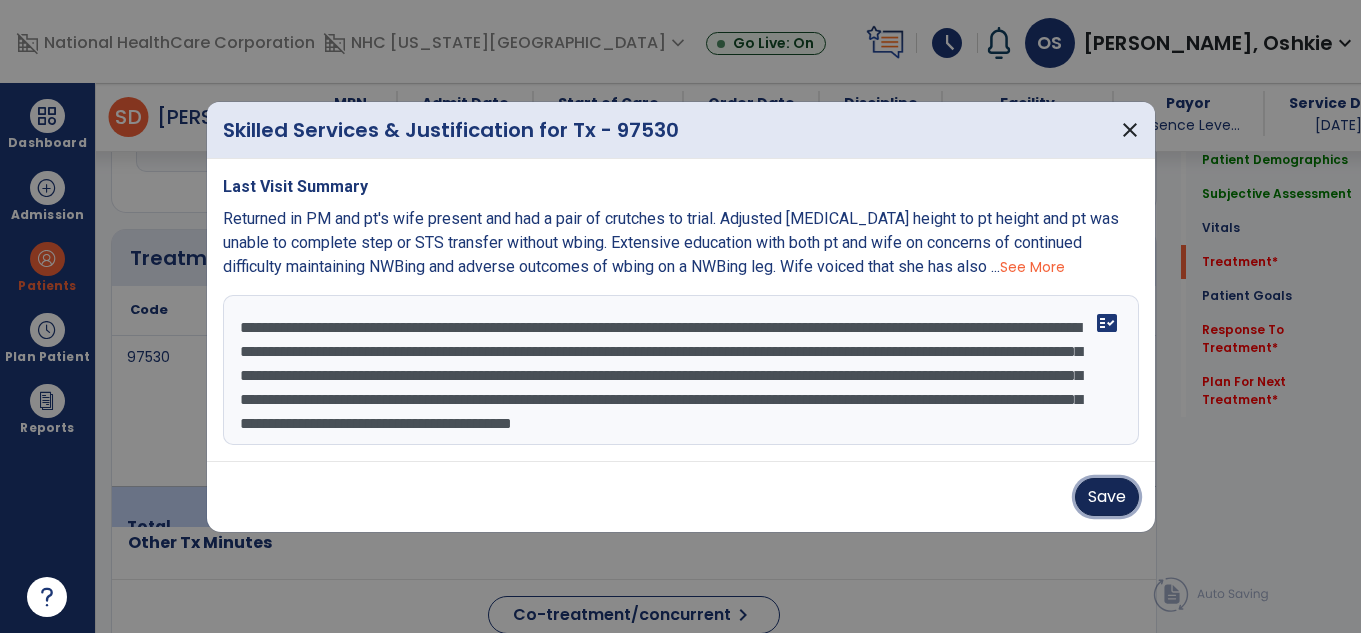 click on "Save" at bounding box center (1107, 497) 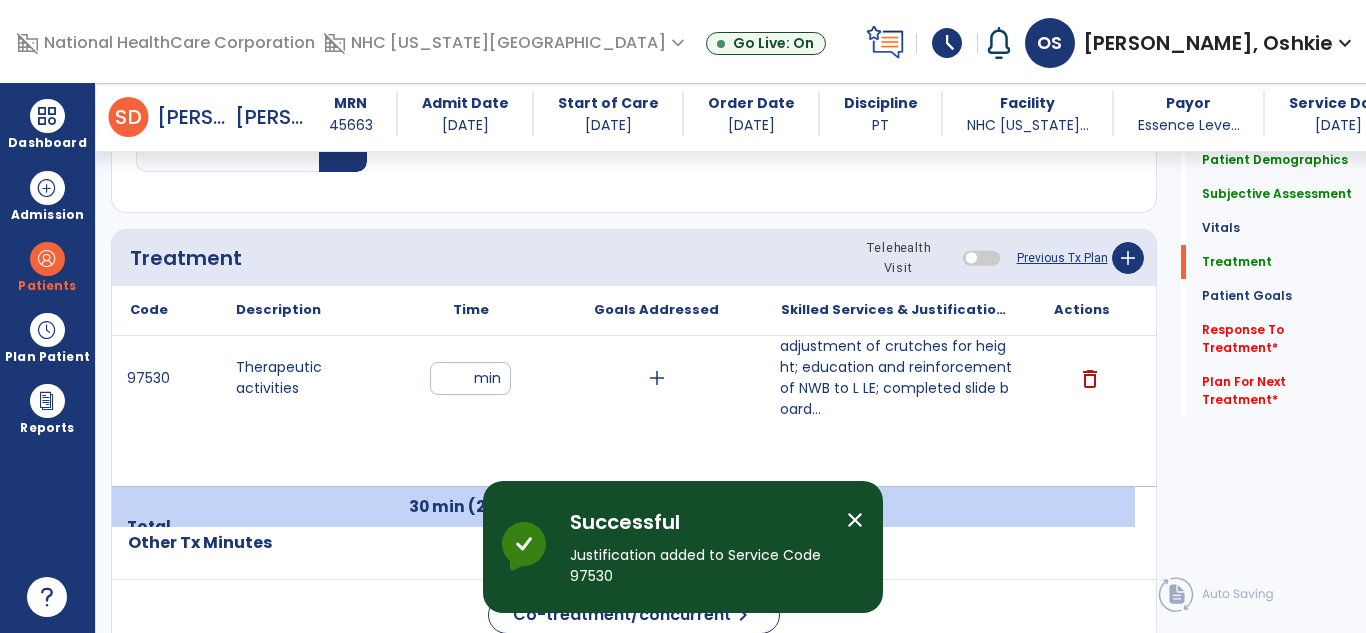 click on "Response To Treatment   *" 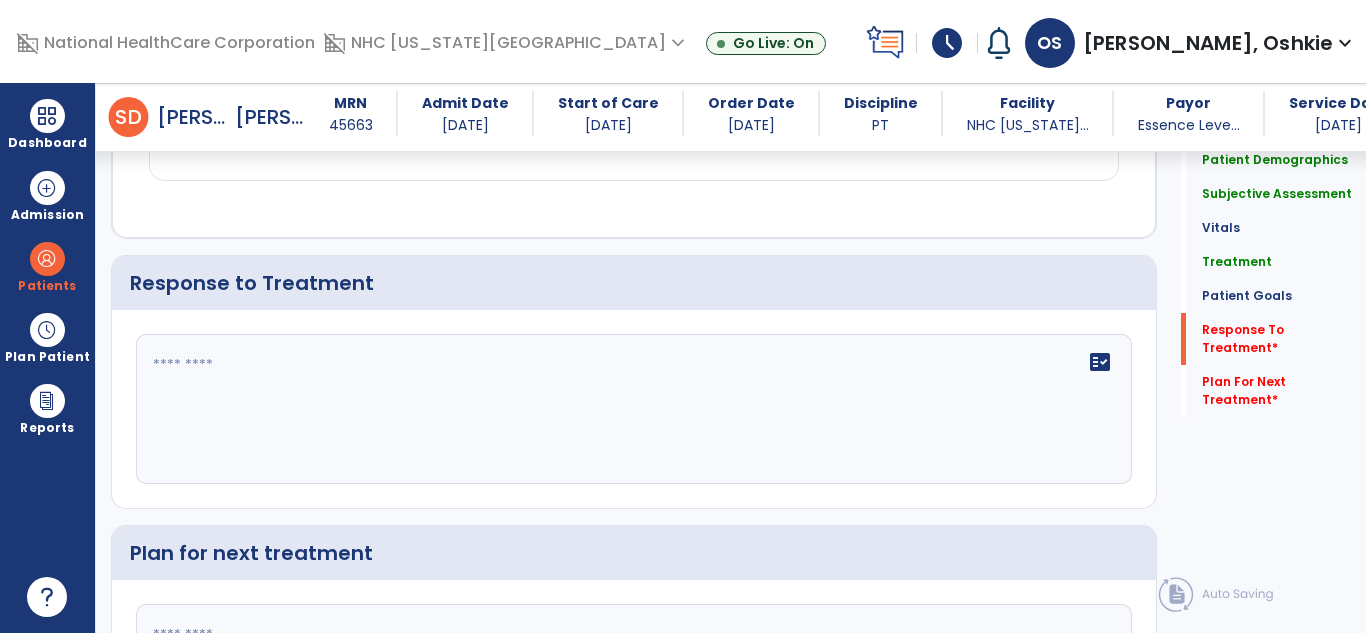 scroll, scrollTop: 2773, scrollLeft: 0, axis: vertical 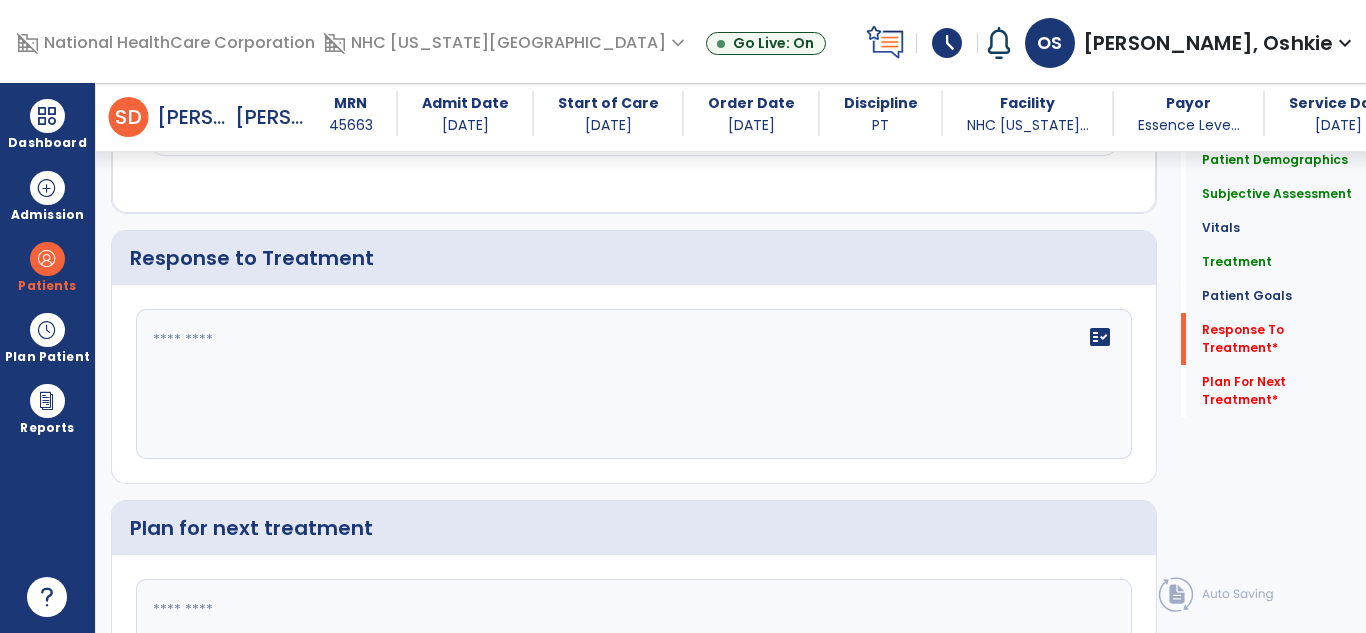 click 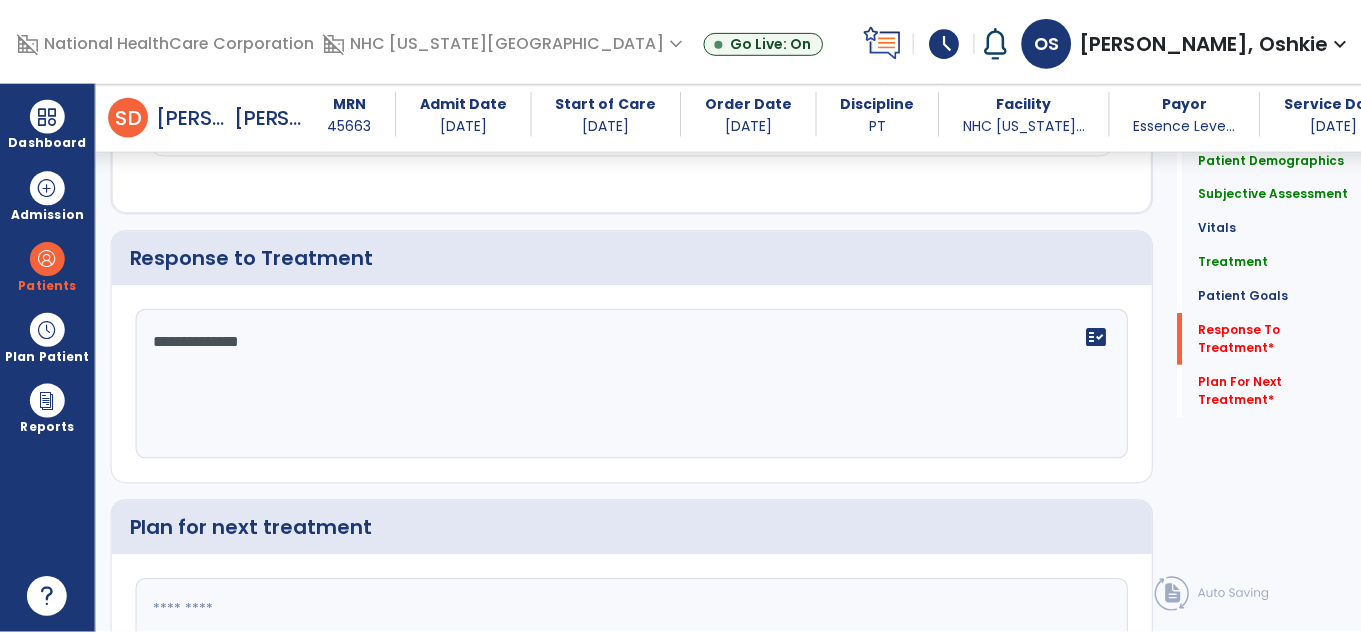 scroll, scrollTop: 2961, scrollLeft: 0, axis: vertical 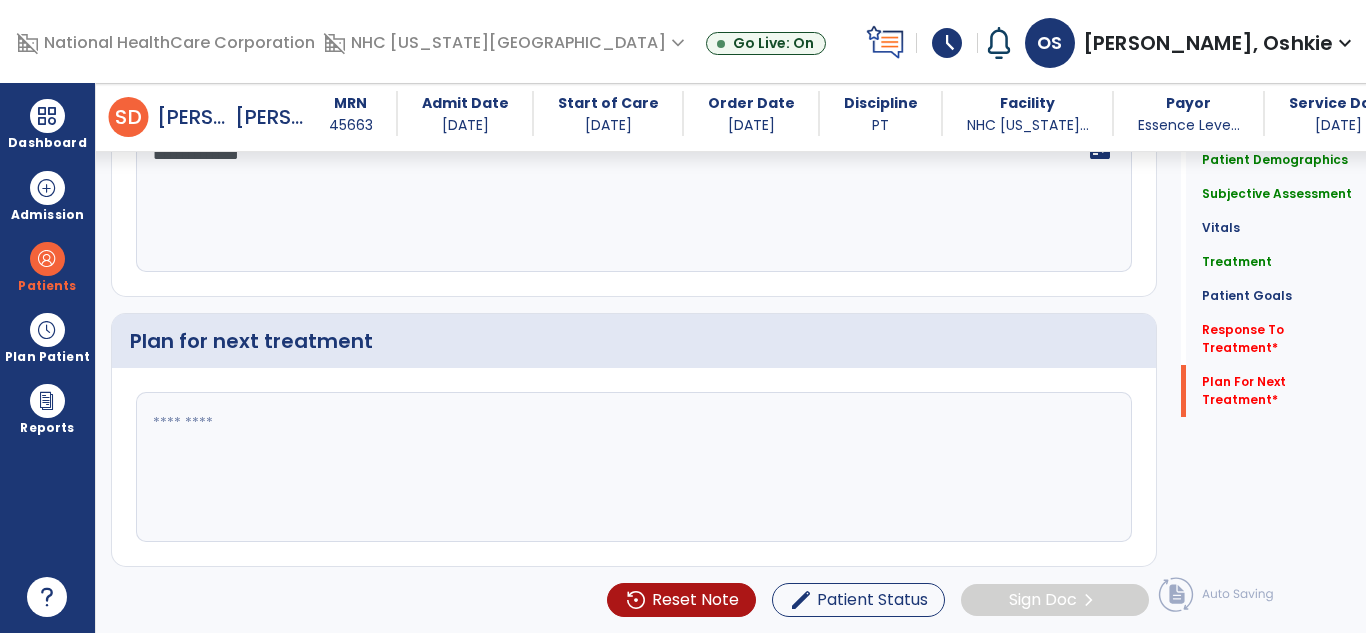type on "**********" 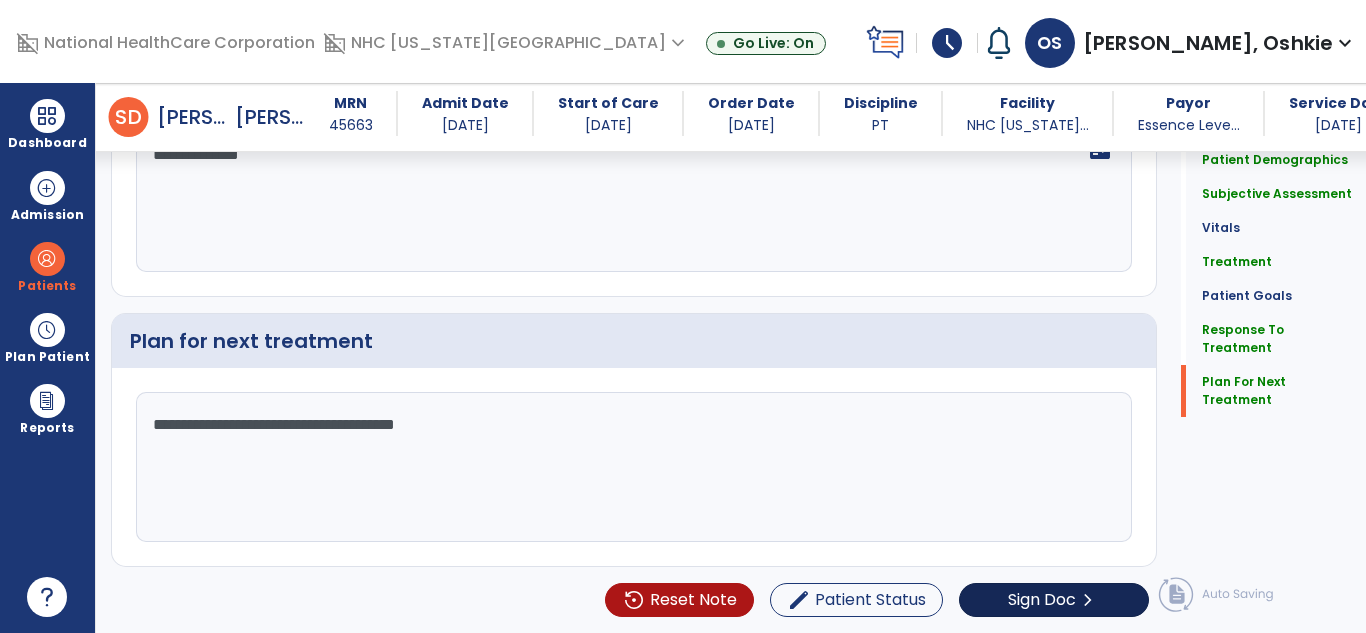 type on "**********" 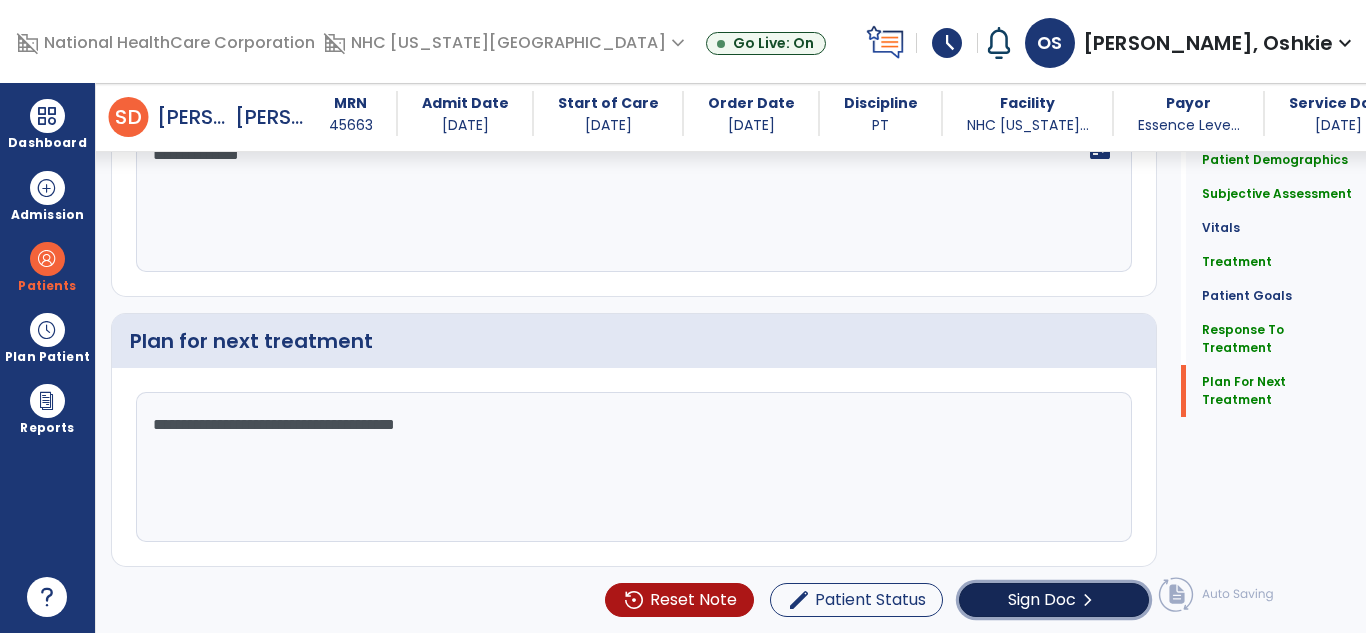 click on "Sign Doc" 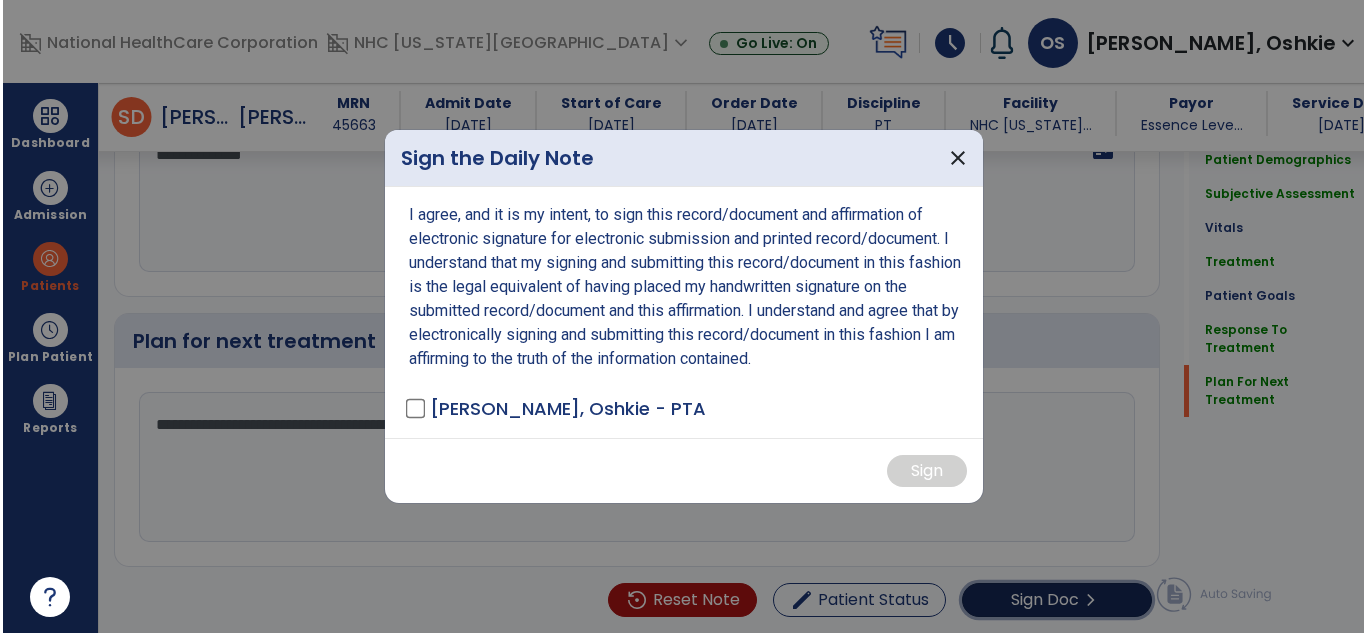 scroll, scrollTop: 2961, scrollLeft: 0, axis: vertical 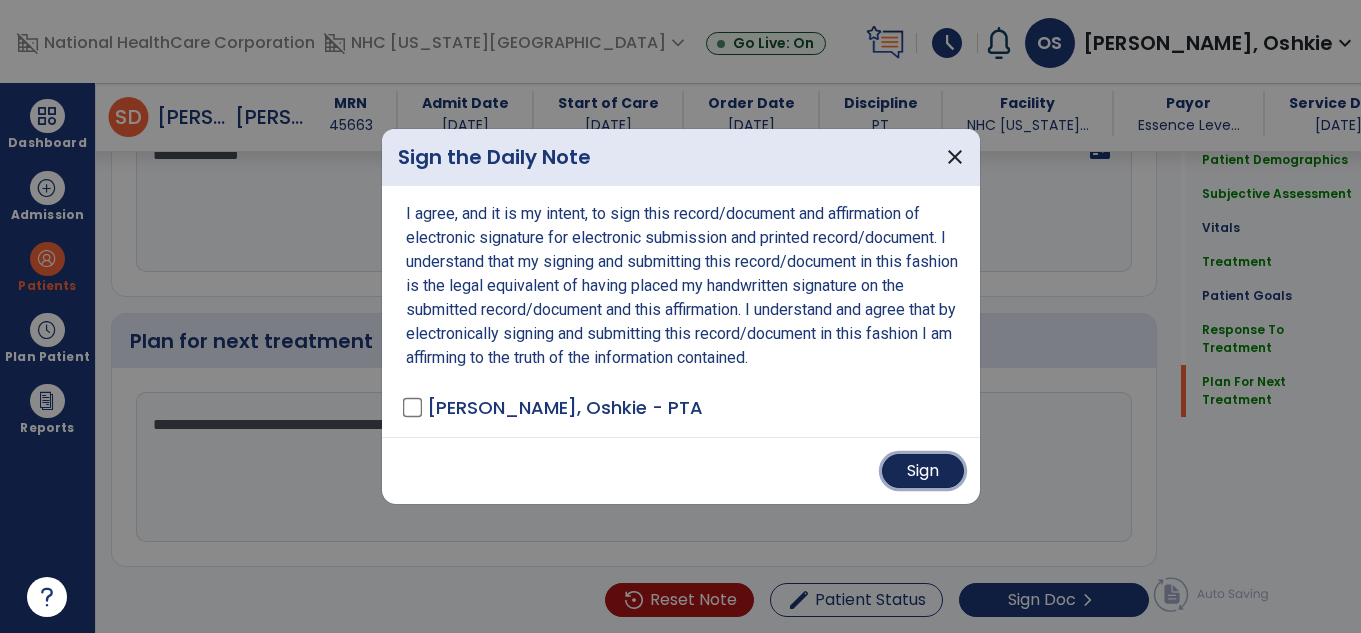click on "Sign" at bounding box center [923, 471] 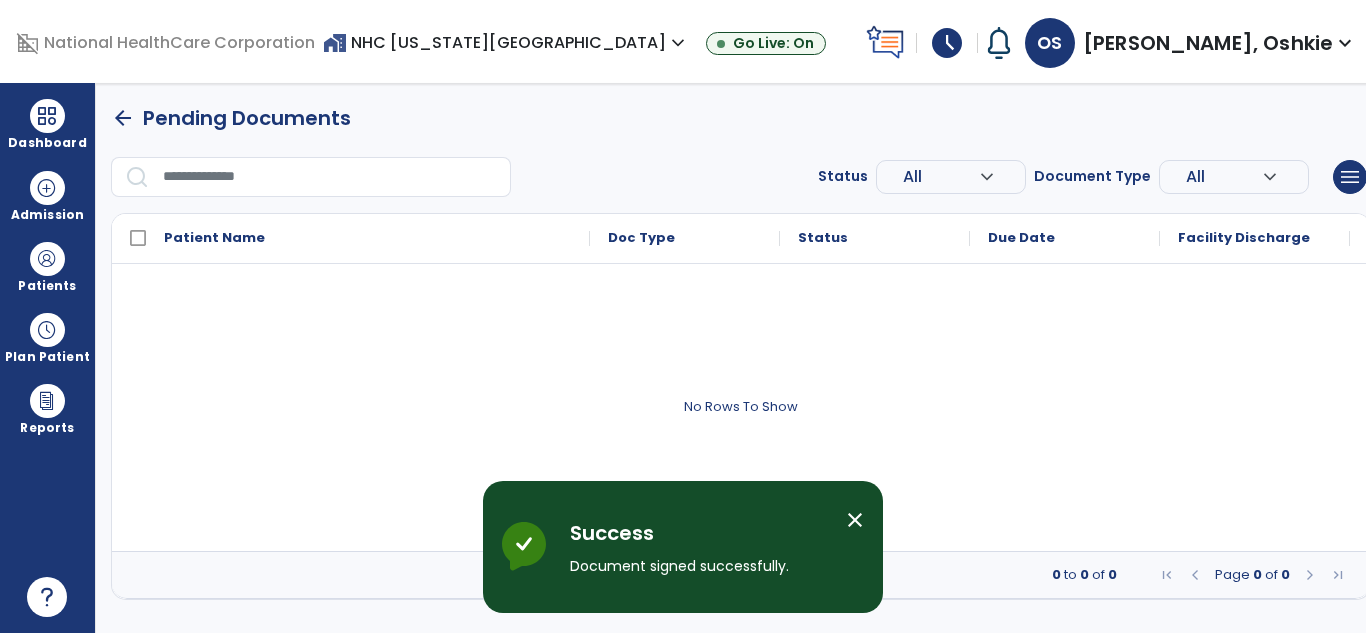scroll, scrollTop: 0, scrollLeft: 0, axis: both 